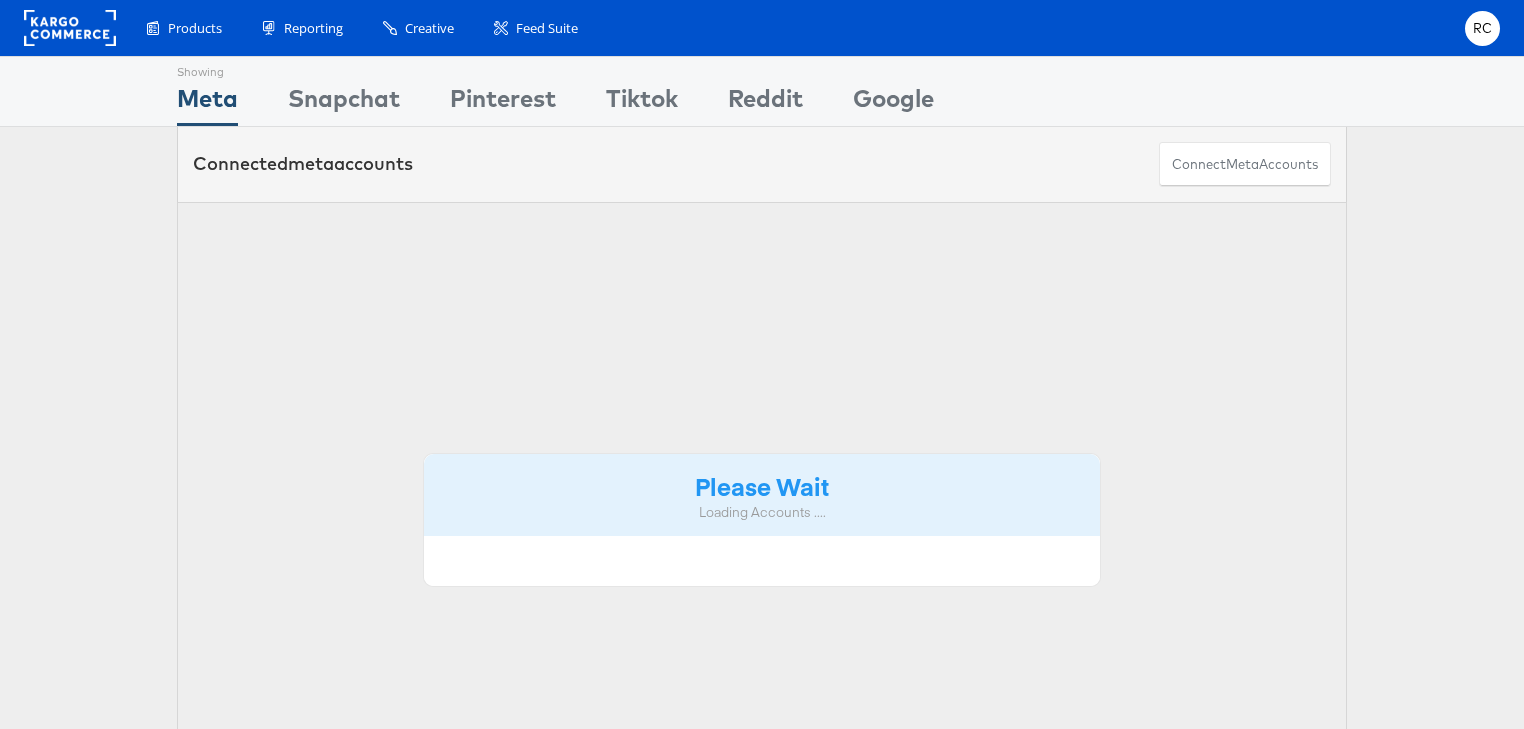 scroll, scrollTop: 0, scrollLeft: 0, axis: both 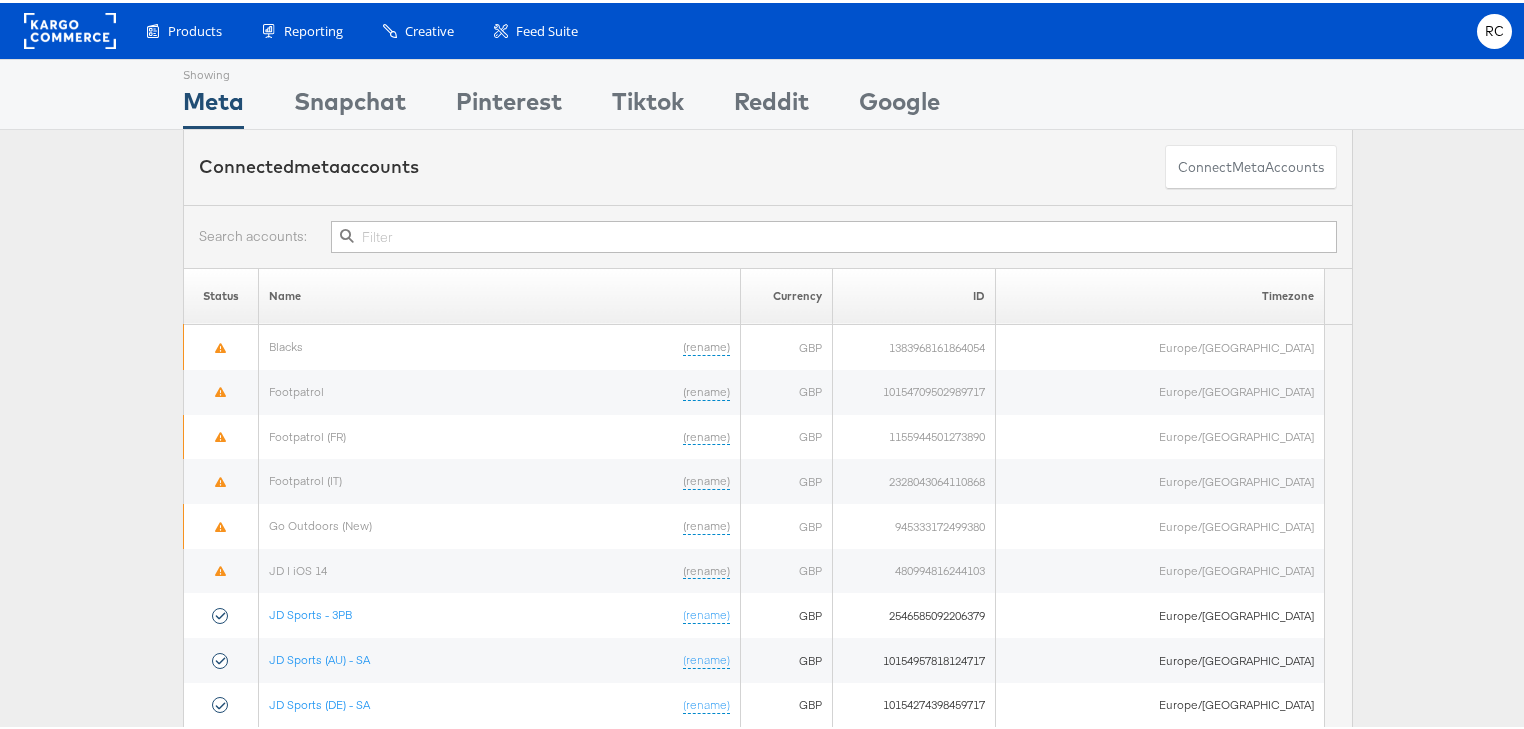 click at bounding box center [834, 234] 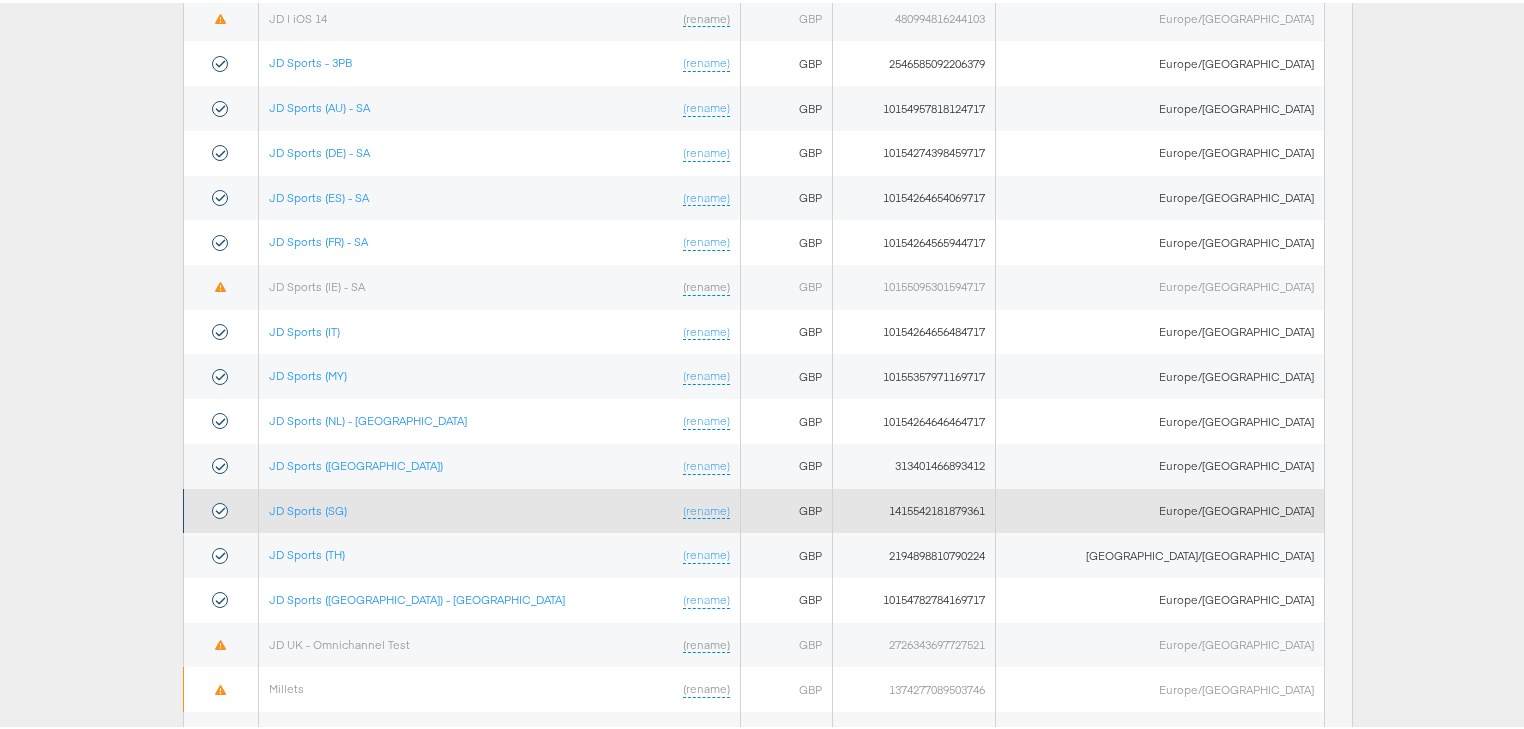 scroll, scrollTop: 640, scrollLeft: 0, axis: vertical 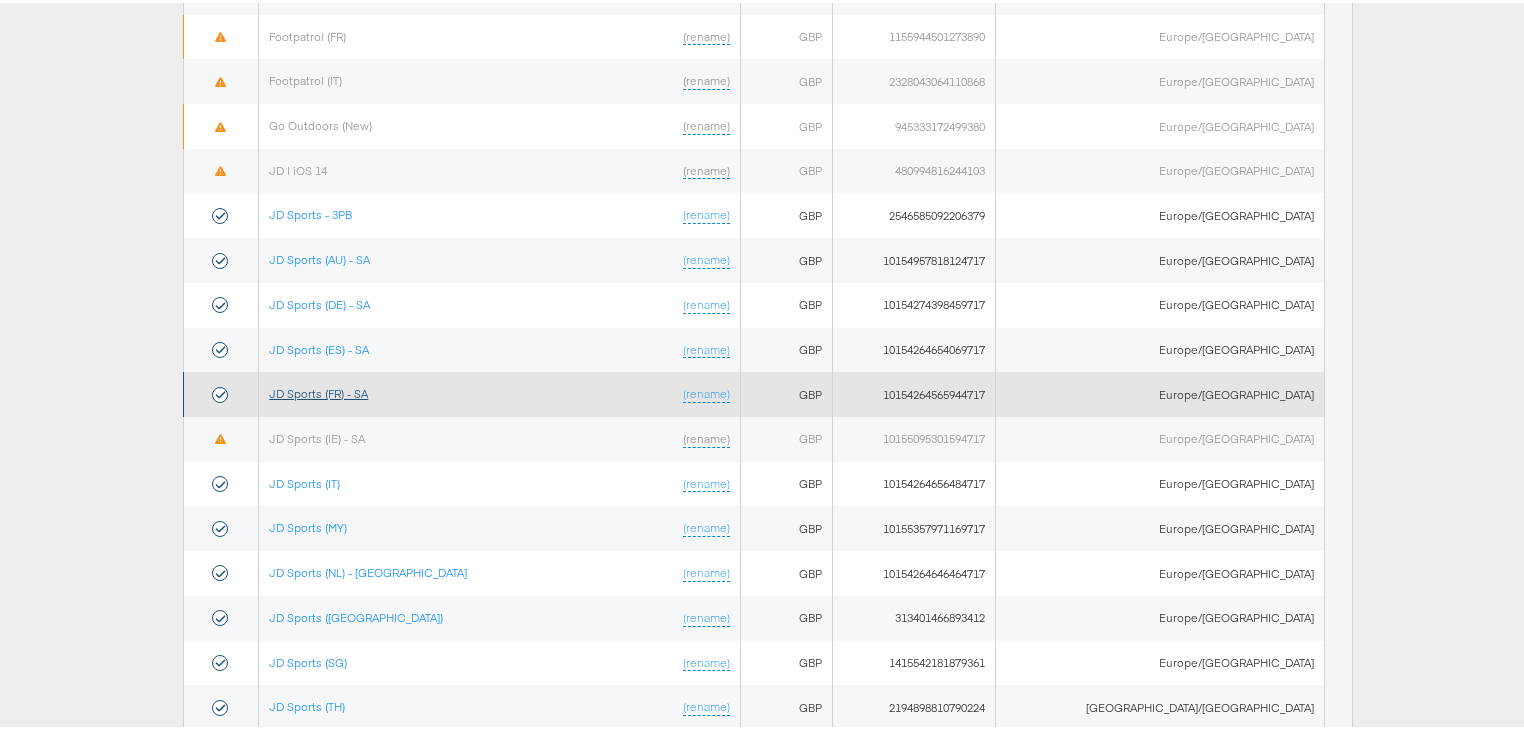 click on "JD Sports (FR) - SA" at bounding box center [318, 390] 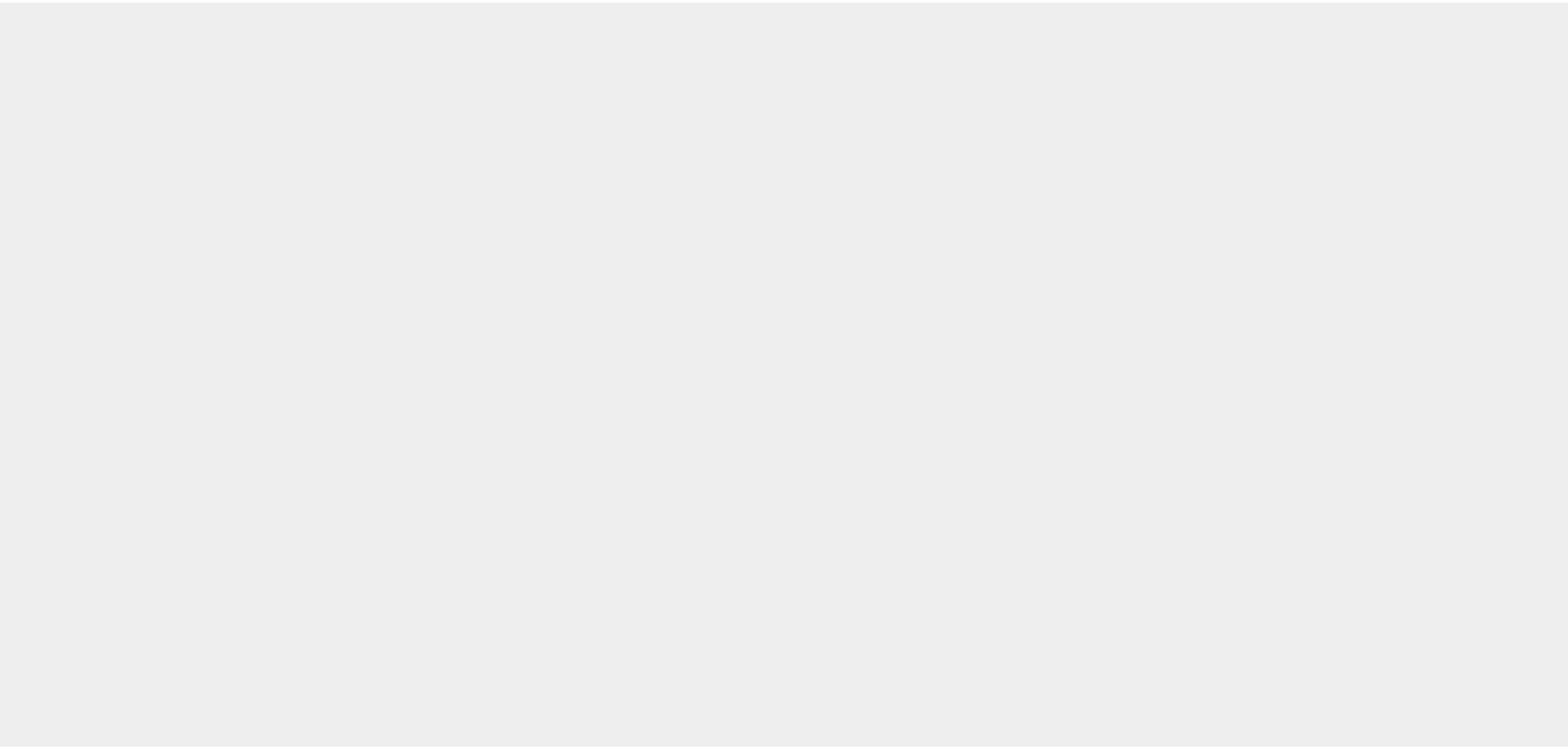 scroll, scrollTop: 0, scrollLeft: 0, axis: both 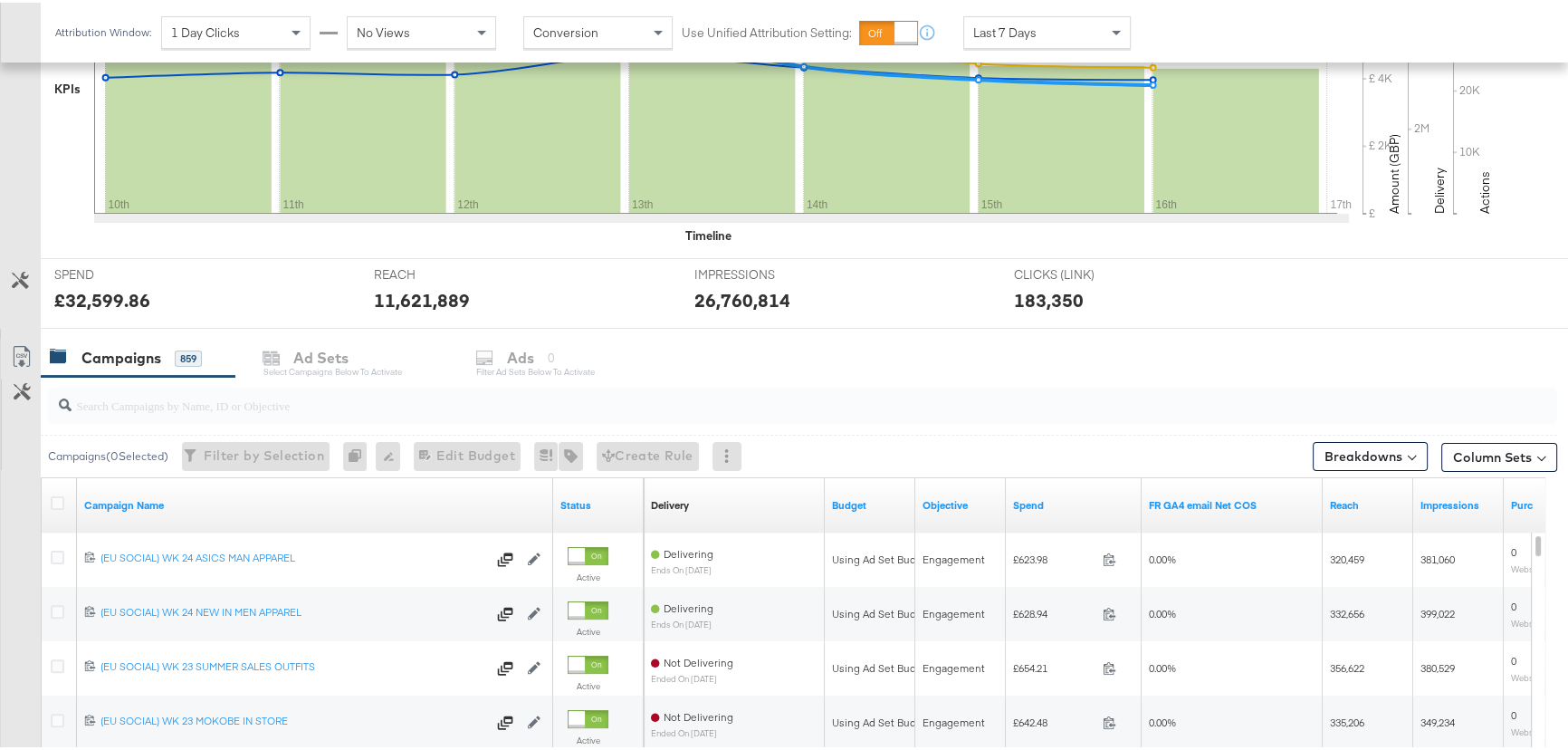 click at bounding box center (746, 395) 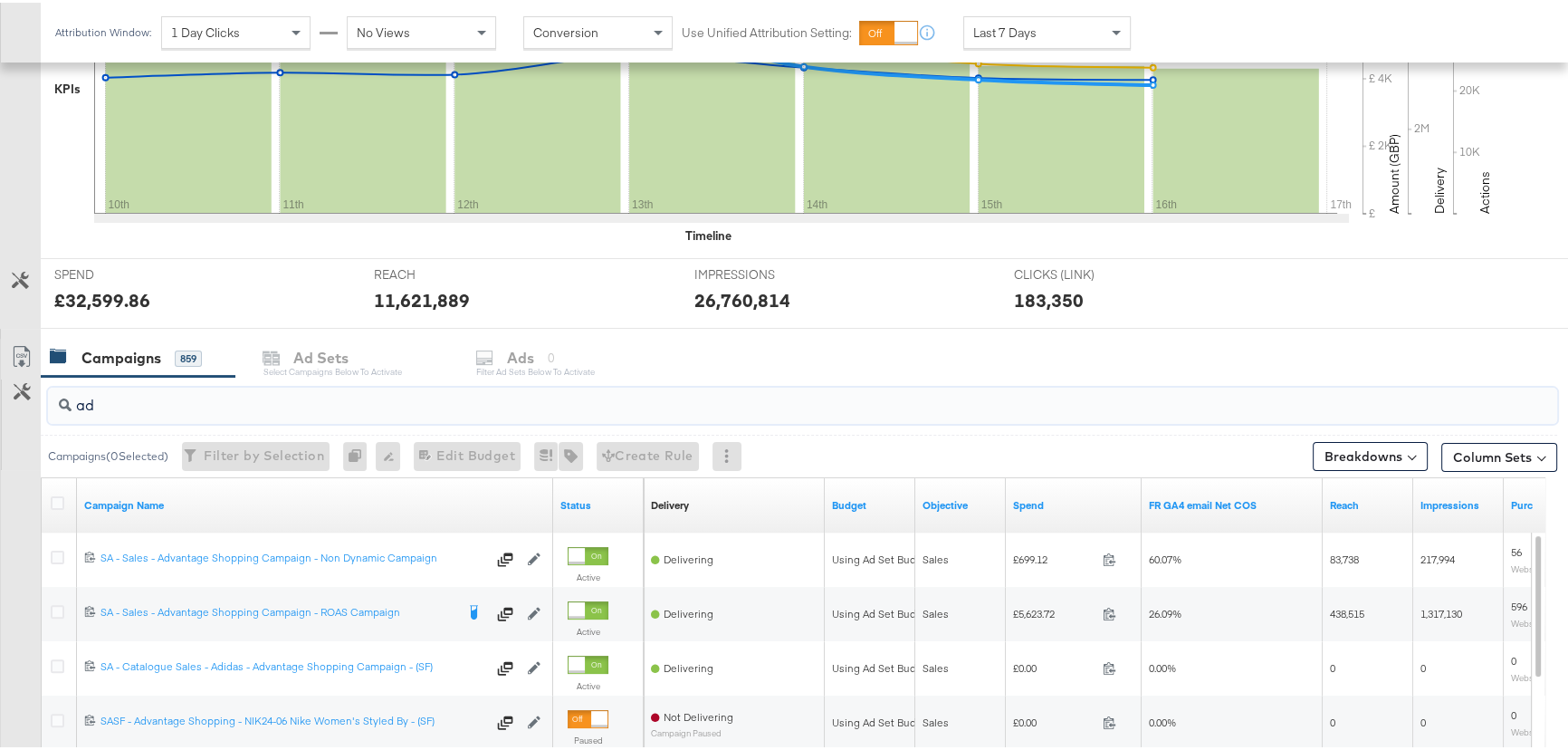 type on "a" 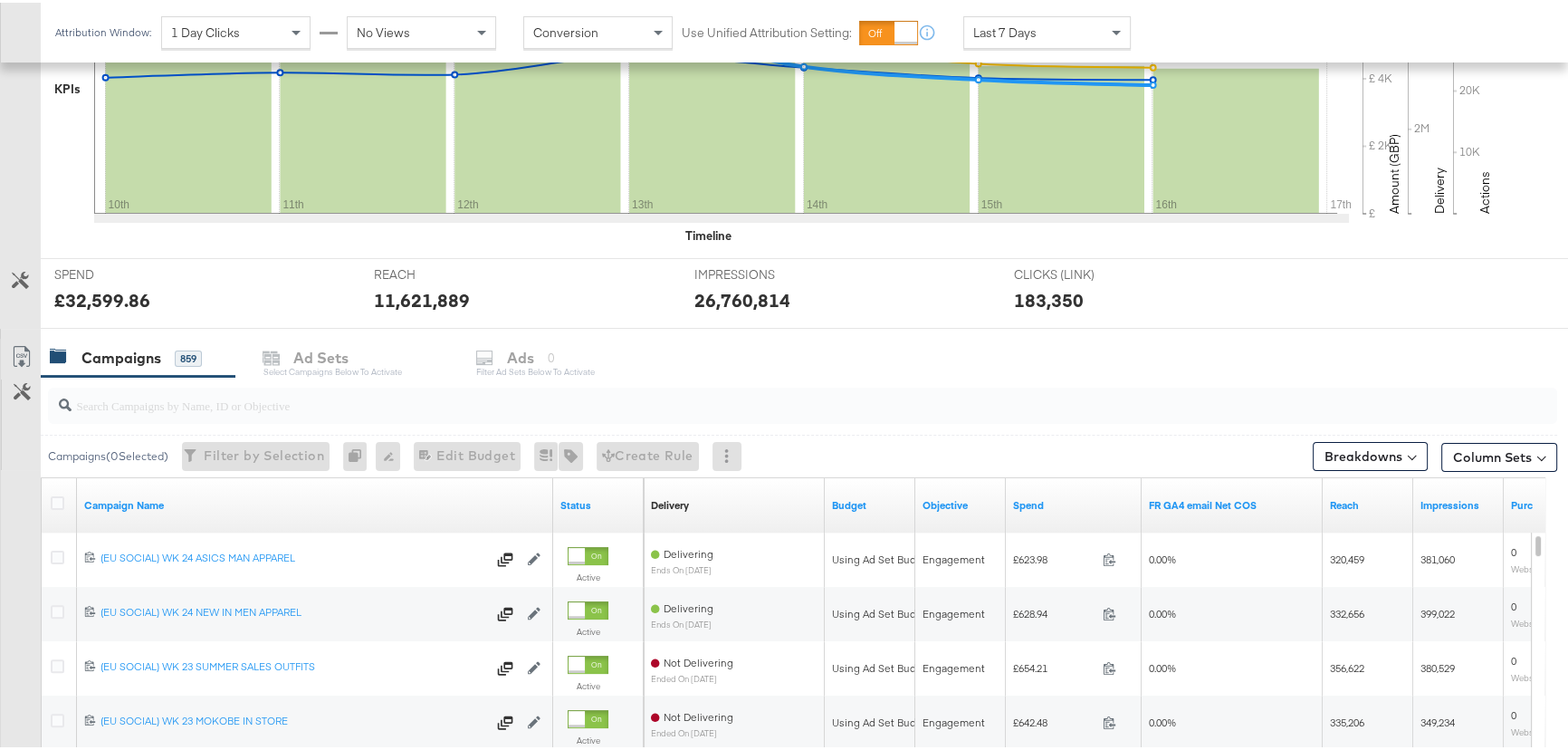 click on "Campaigns 859 Ad Sets Select Campaigns below to activate Ads 0 Filter Ad Sets below to activate" at bounding box center (810, 355) 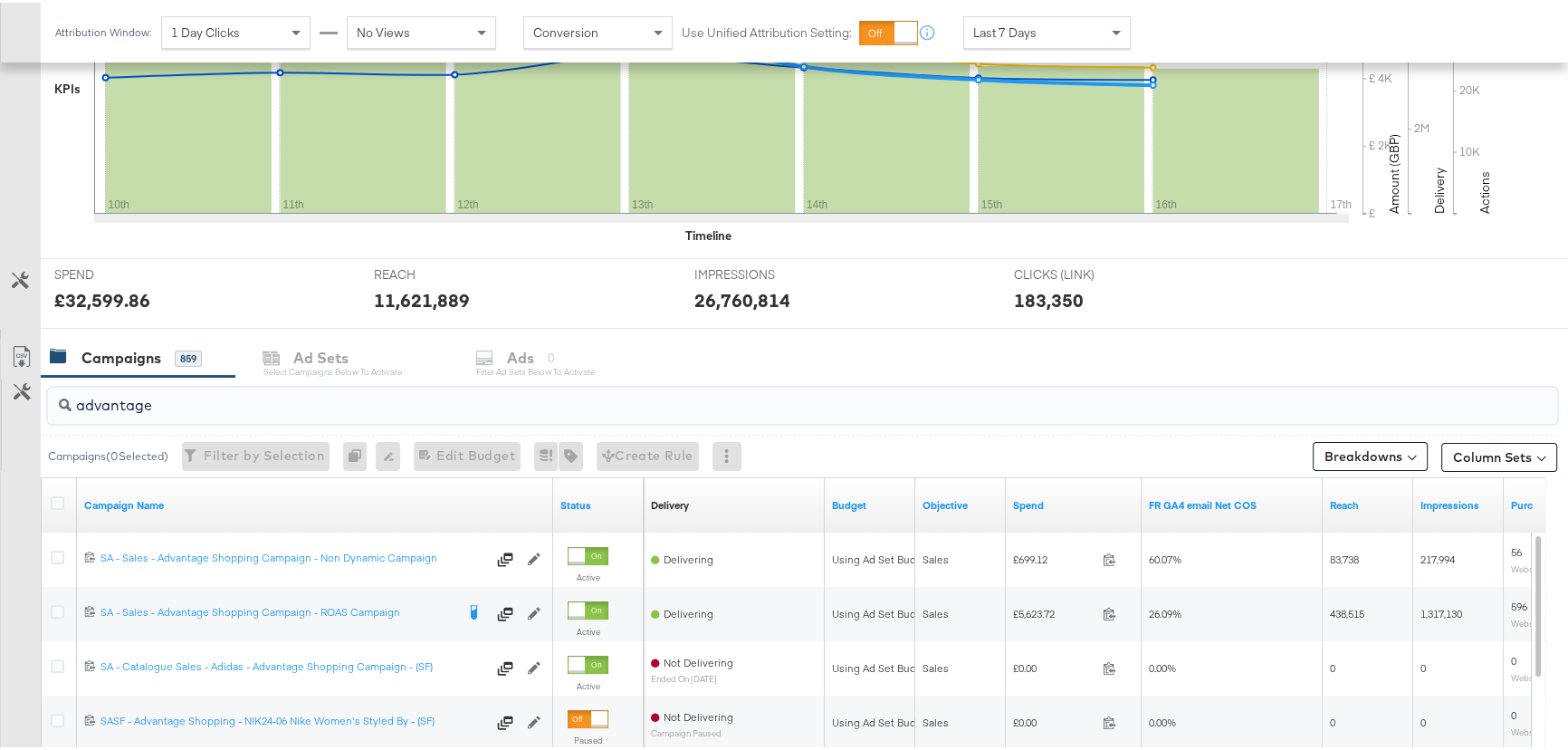 type on "advantage" 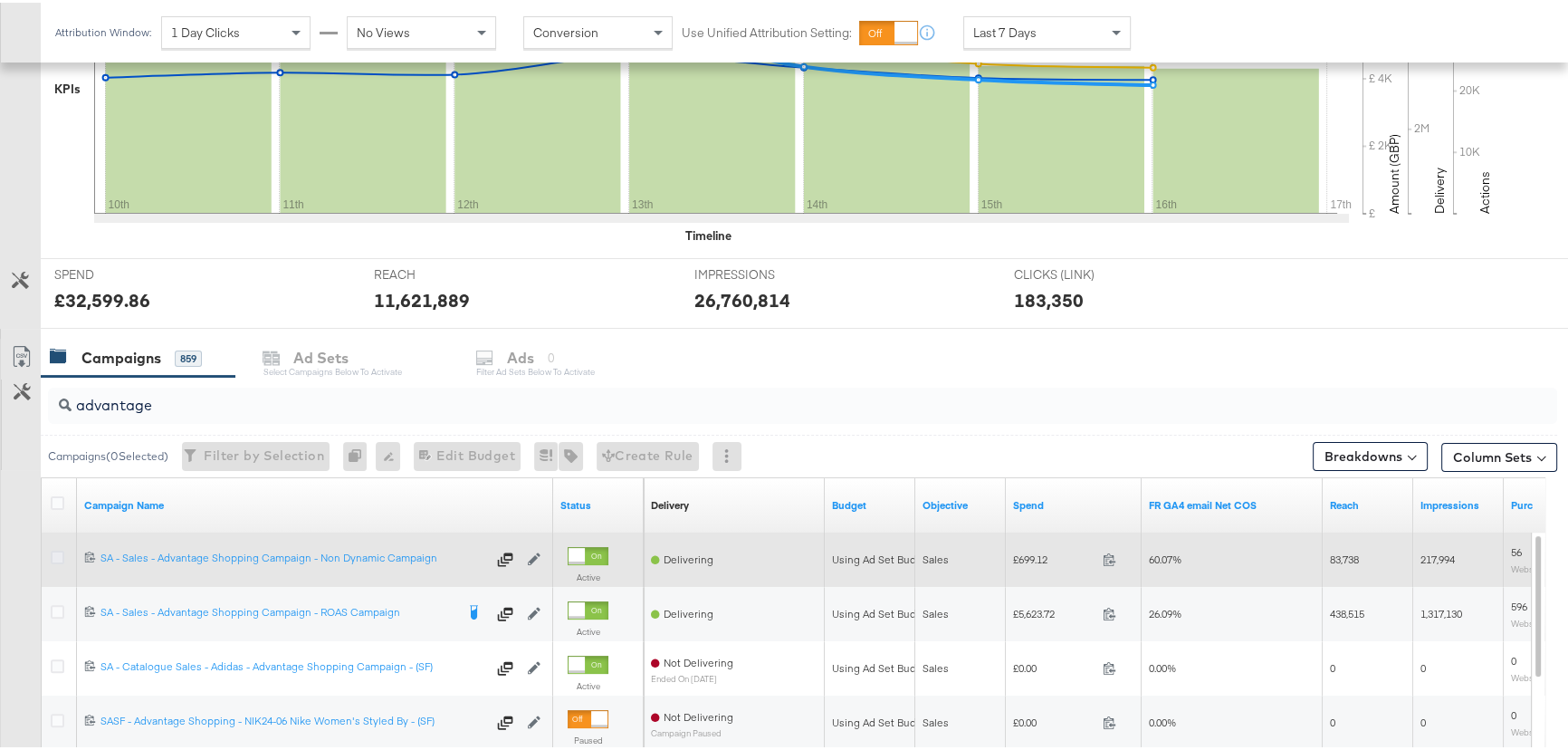 click at bounding box center [57, 554] 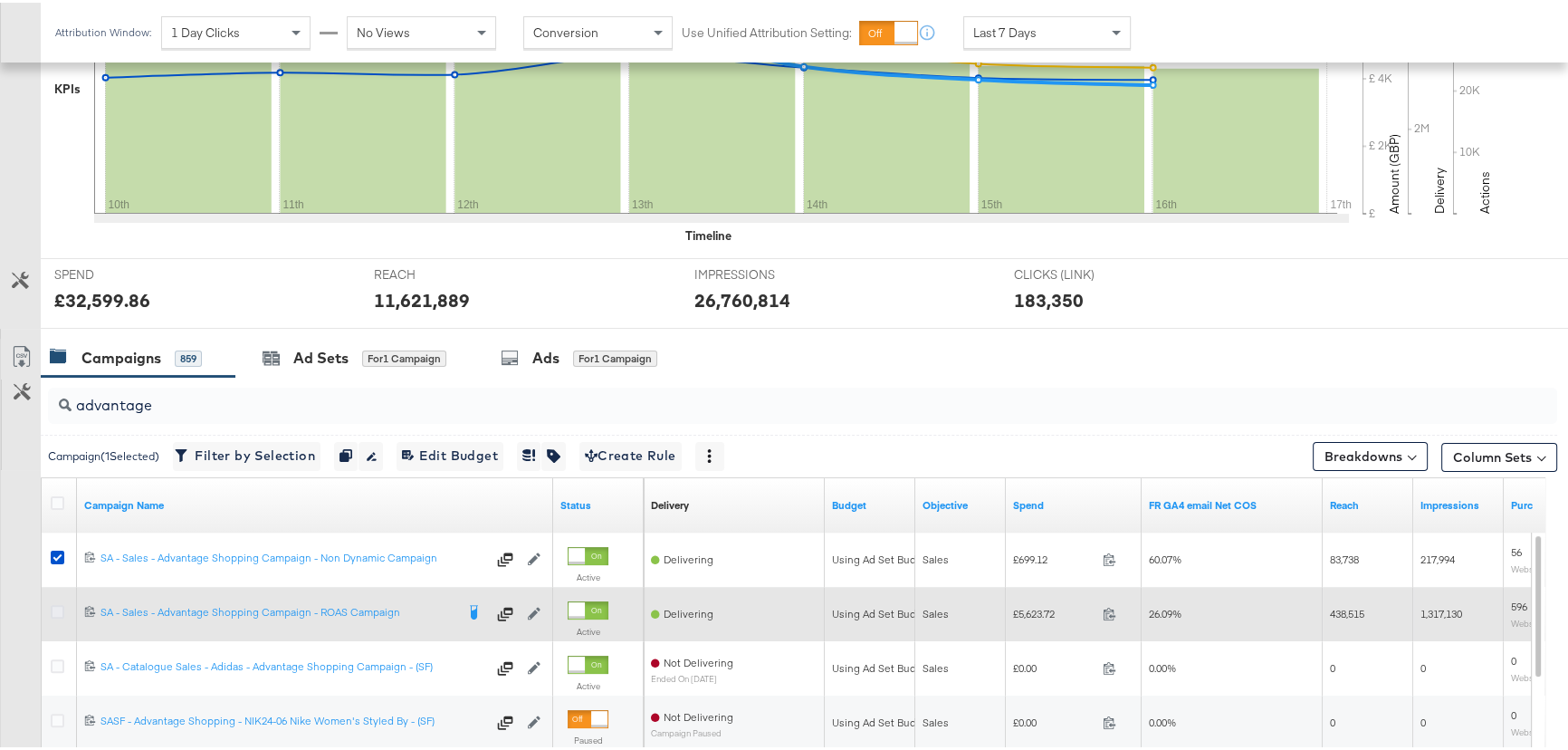 click at bounding box center (57, 609) 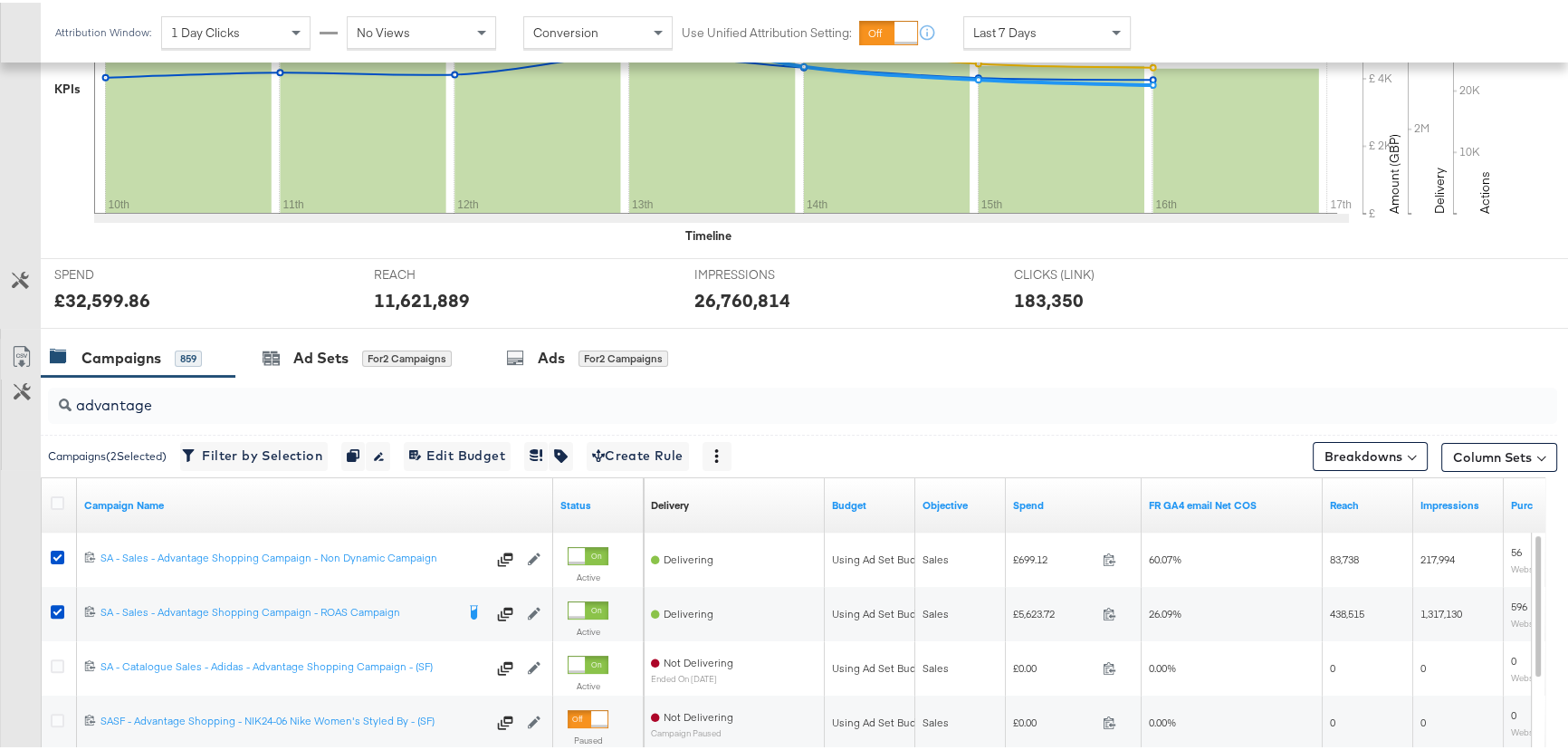 click on "advantage" at bounding box center (746, 395) 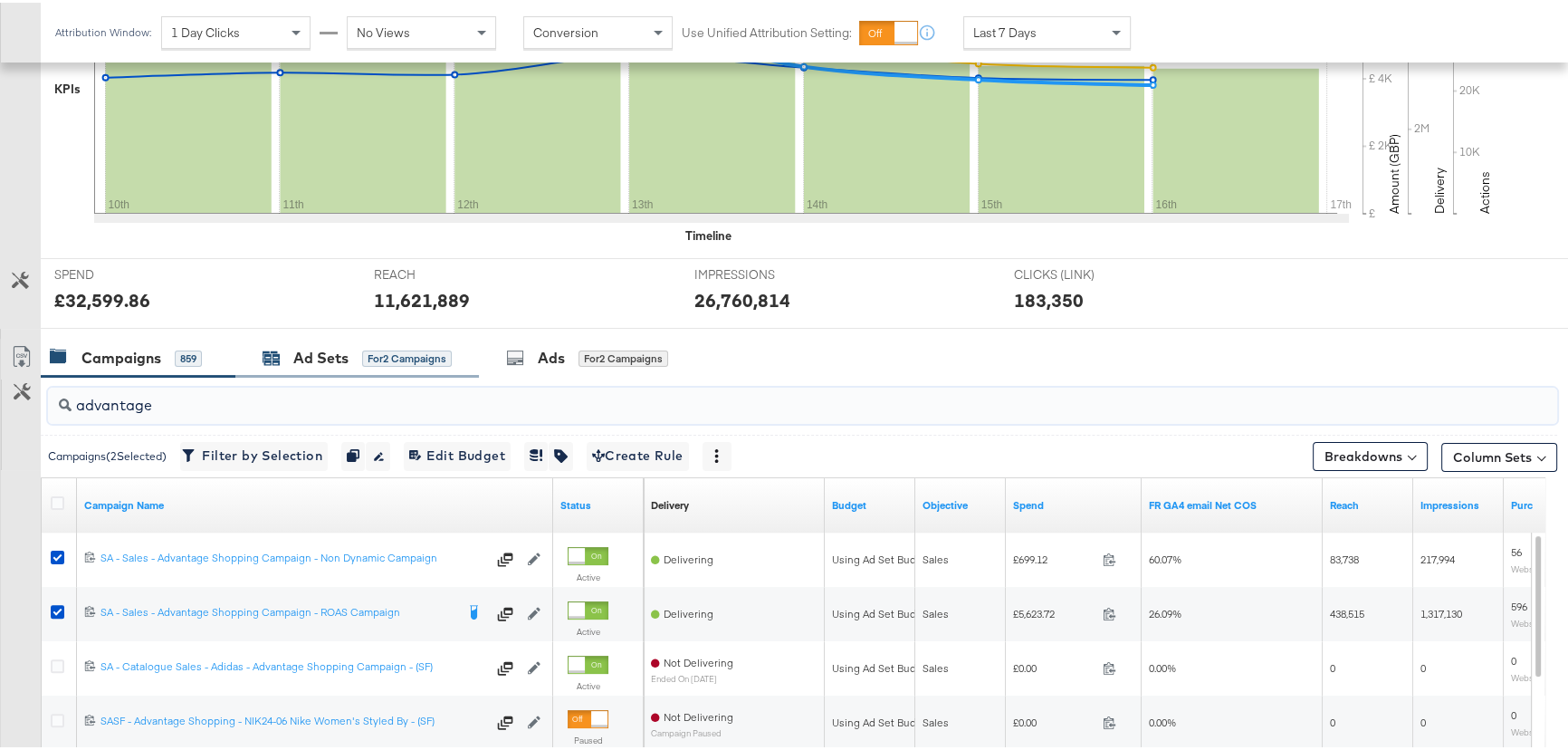 click on "Ad Sets" at bounding box center [320, 355] 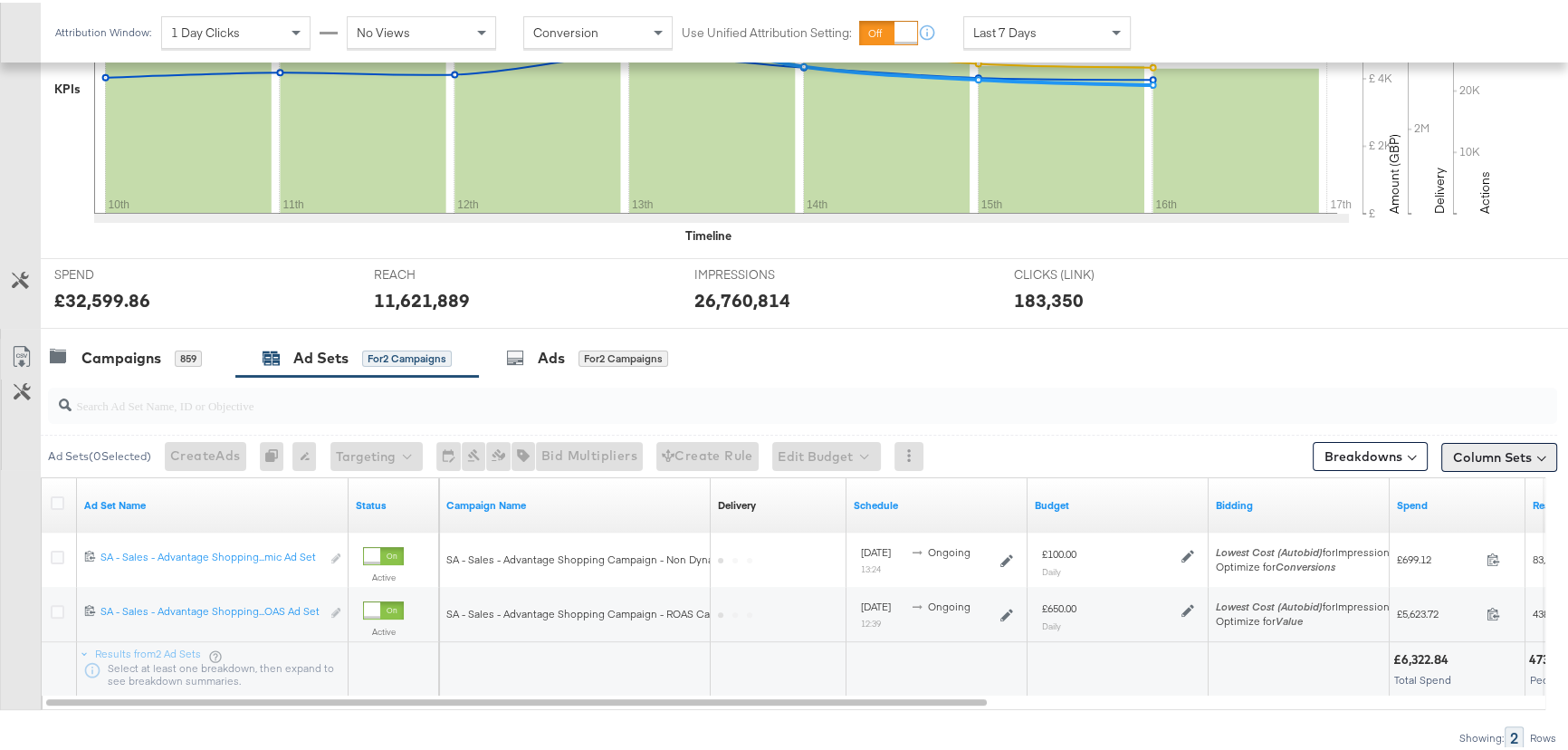 click on "Column Sets" at bounding box center [1499, 455] 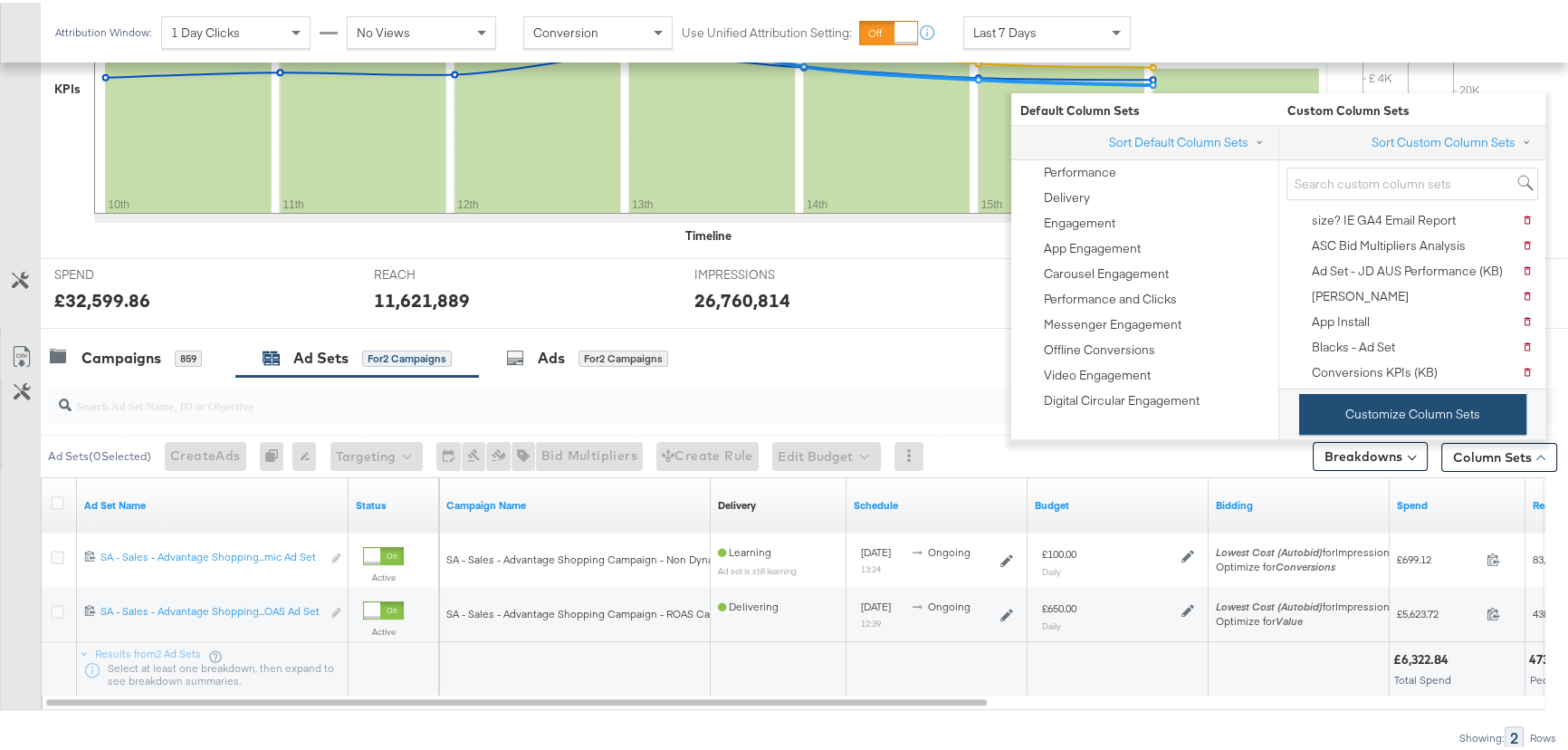 click on "Customize Column Sets" at bounding box center (1412, 411) 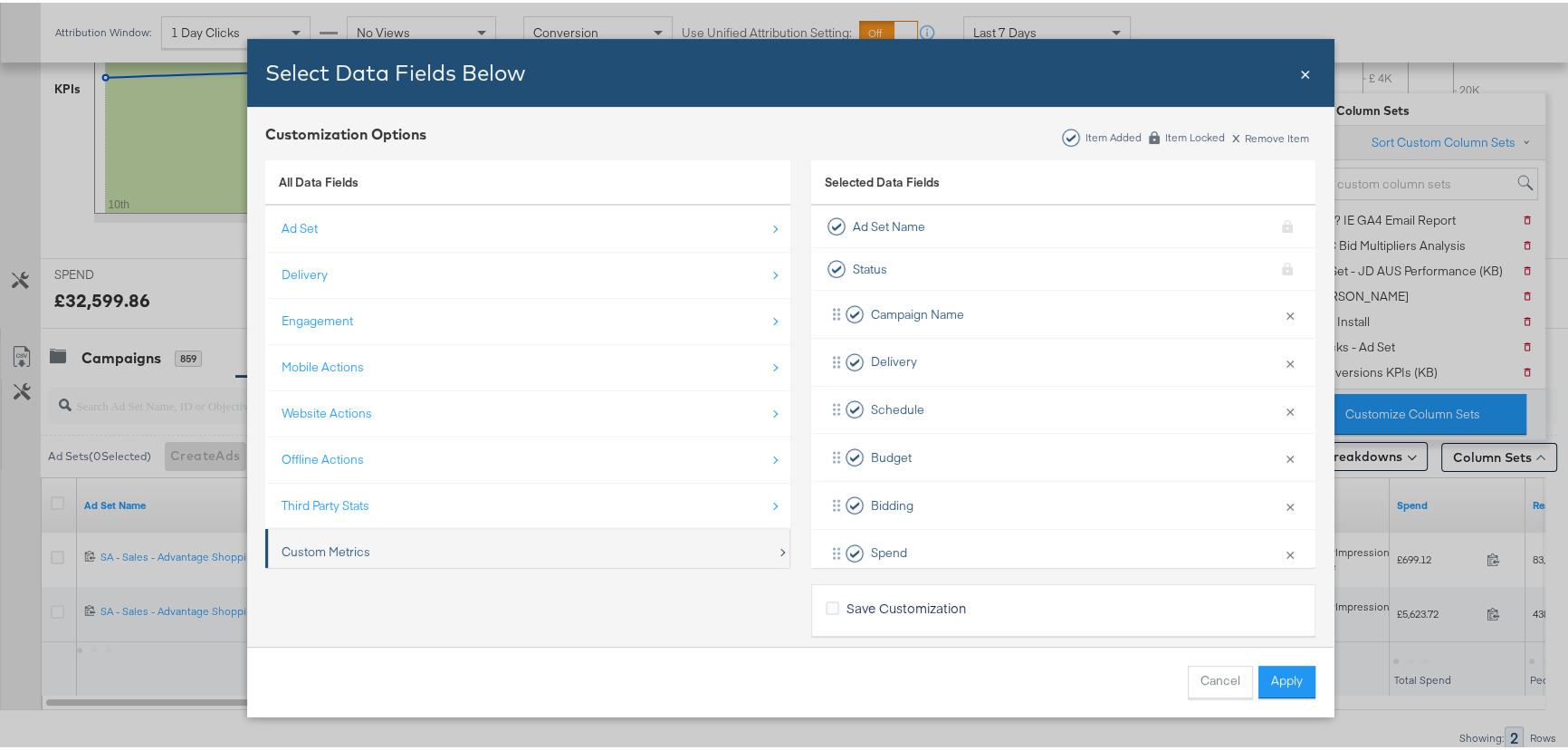 click on "Custom Metrics" at bounding box center (326, 549) 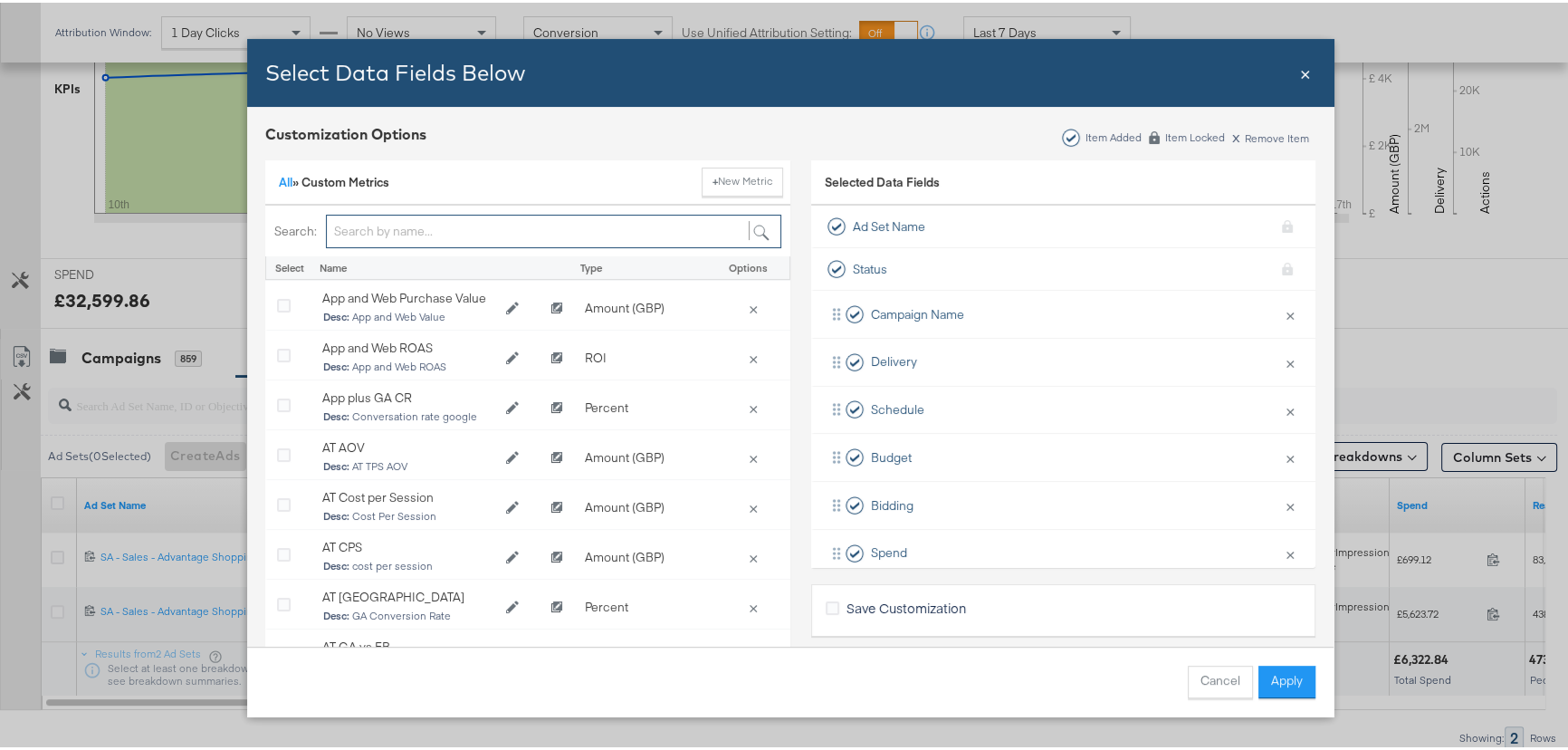 click at bounding box center (553, 228) 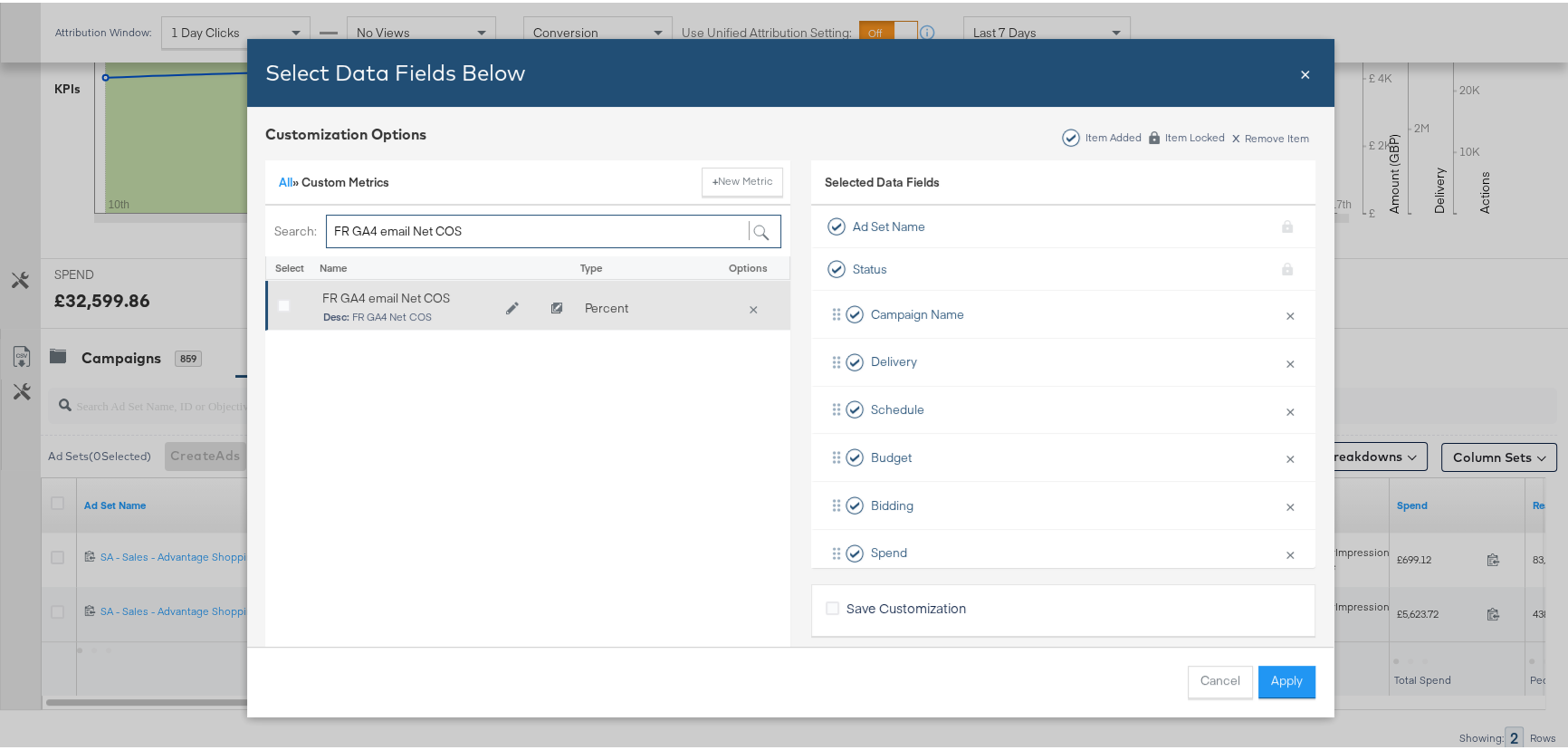 type on "FR GA4 email Net COS" 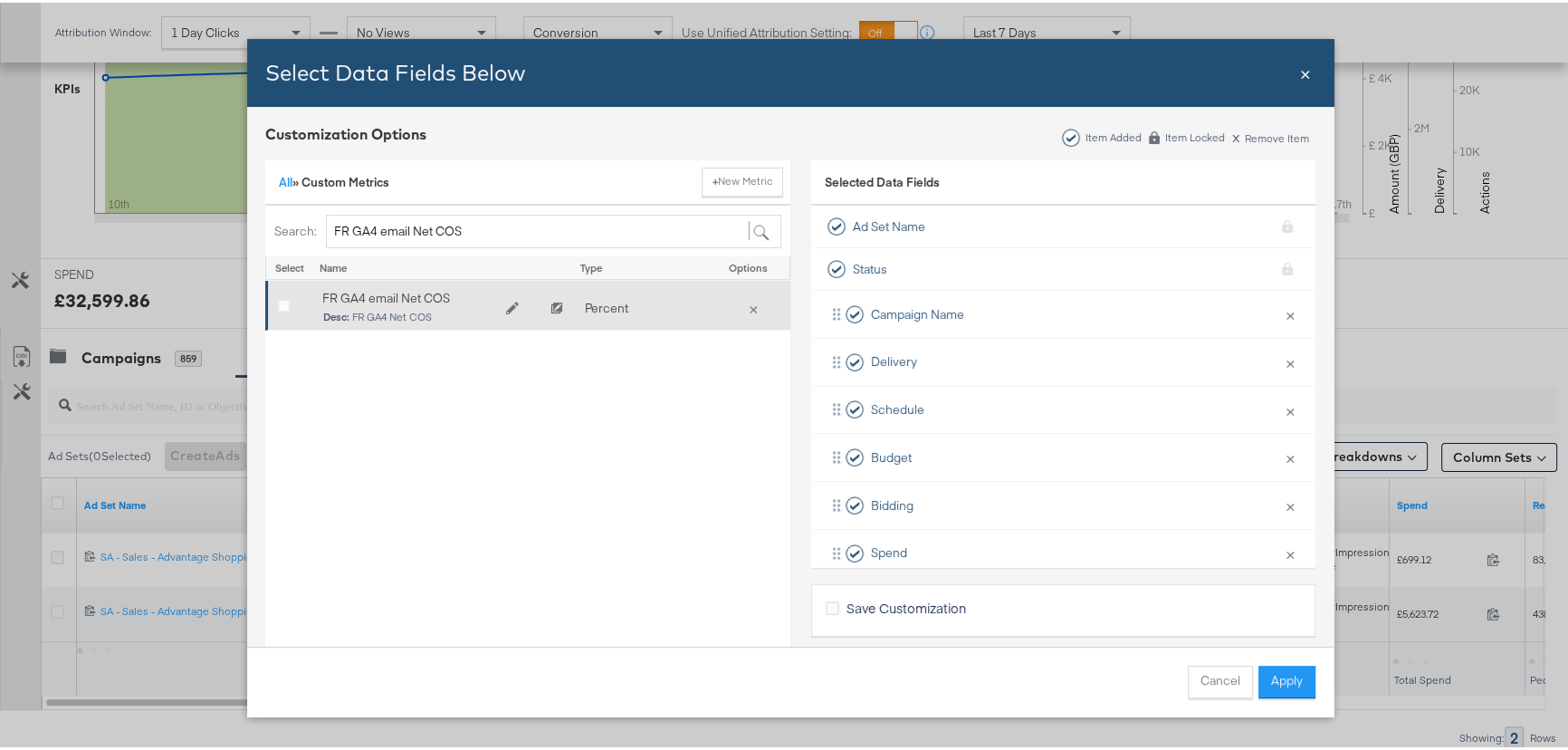 click on "Desc:   FR GA4 Net COS" at bounding box center [408, 315] 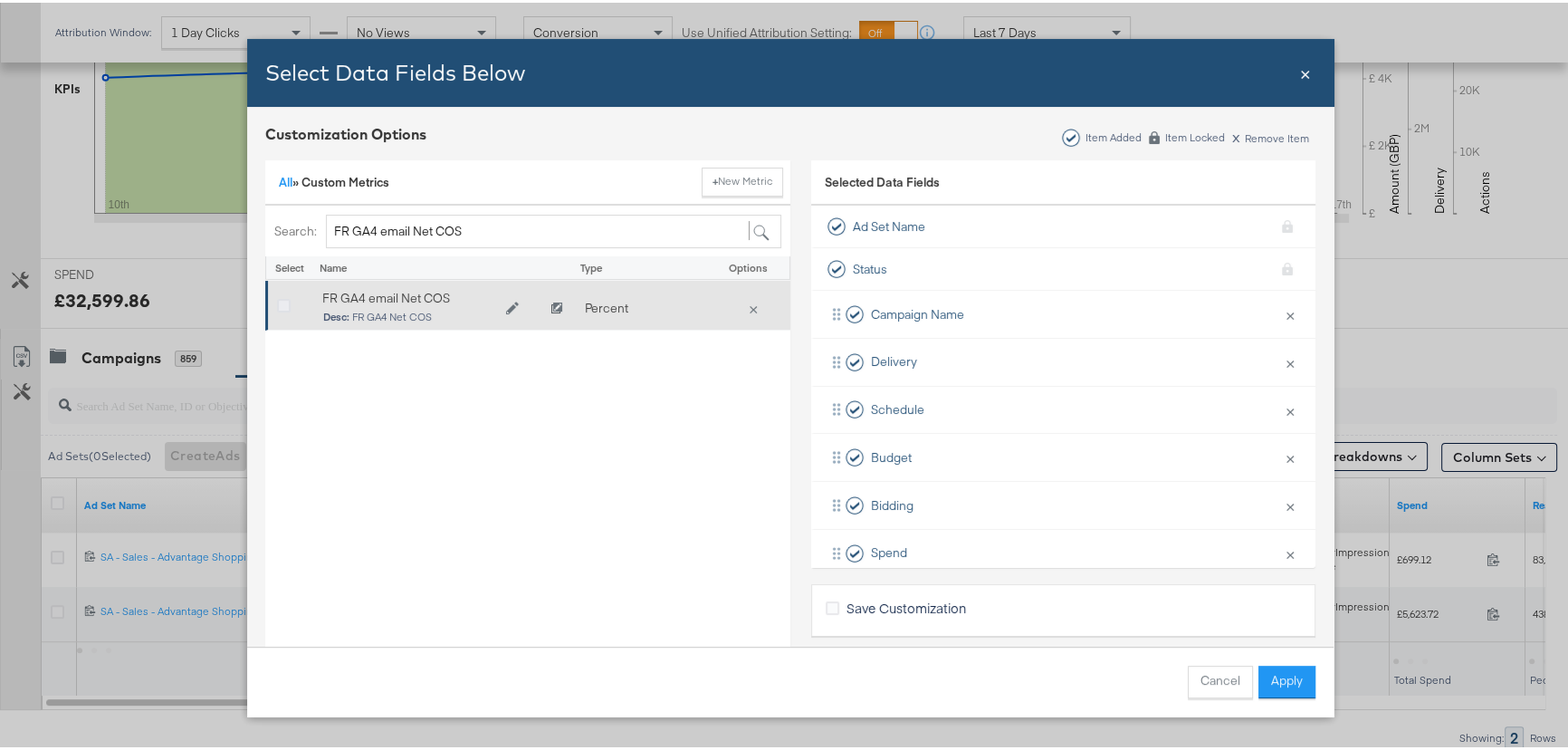 click at bounding box center (283, 303) 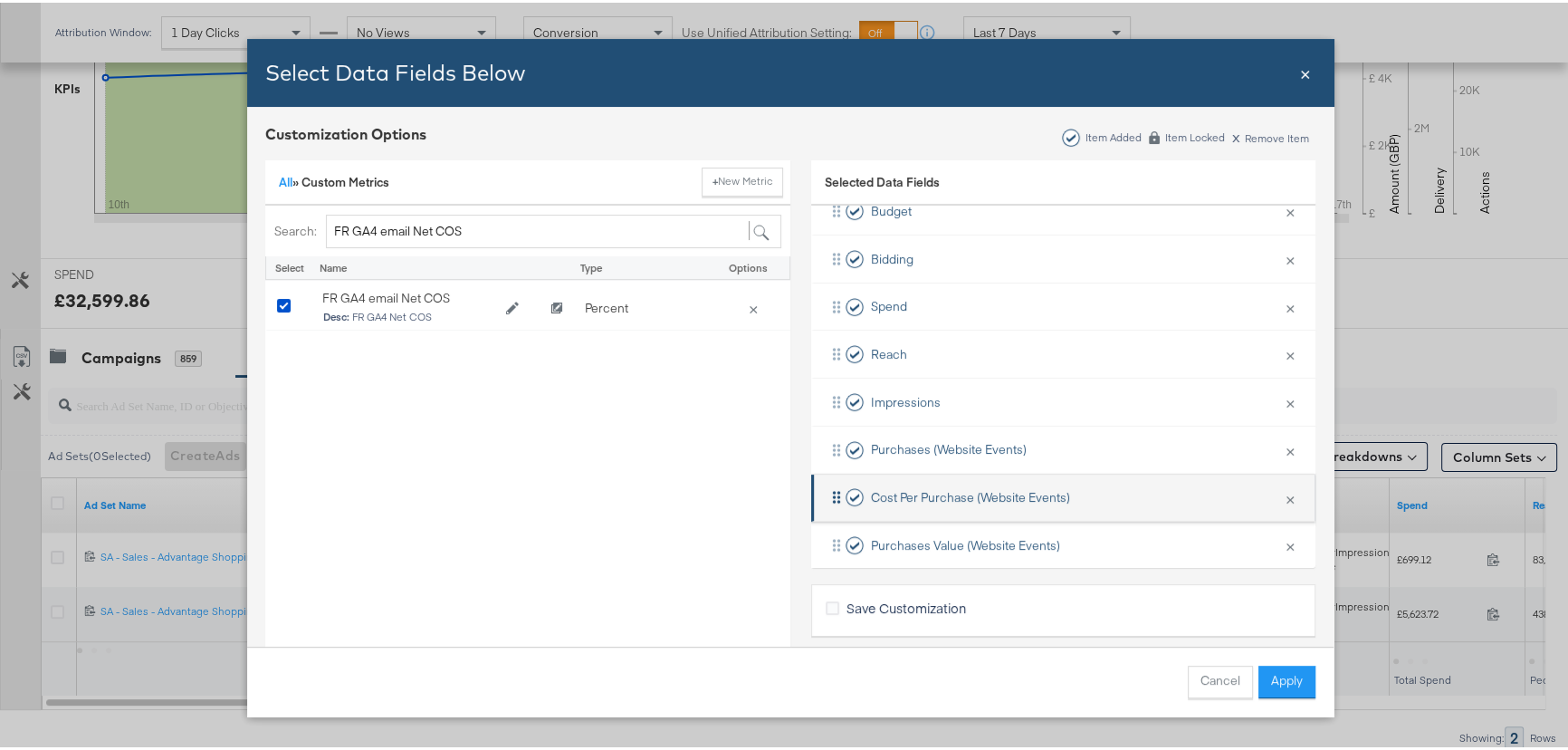 scroll, scrollTop: 361, scrollLeft: 0, axis: vertical 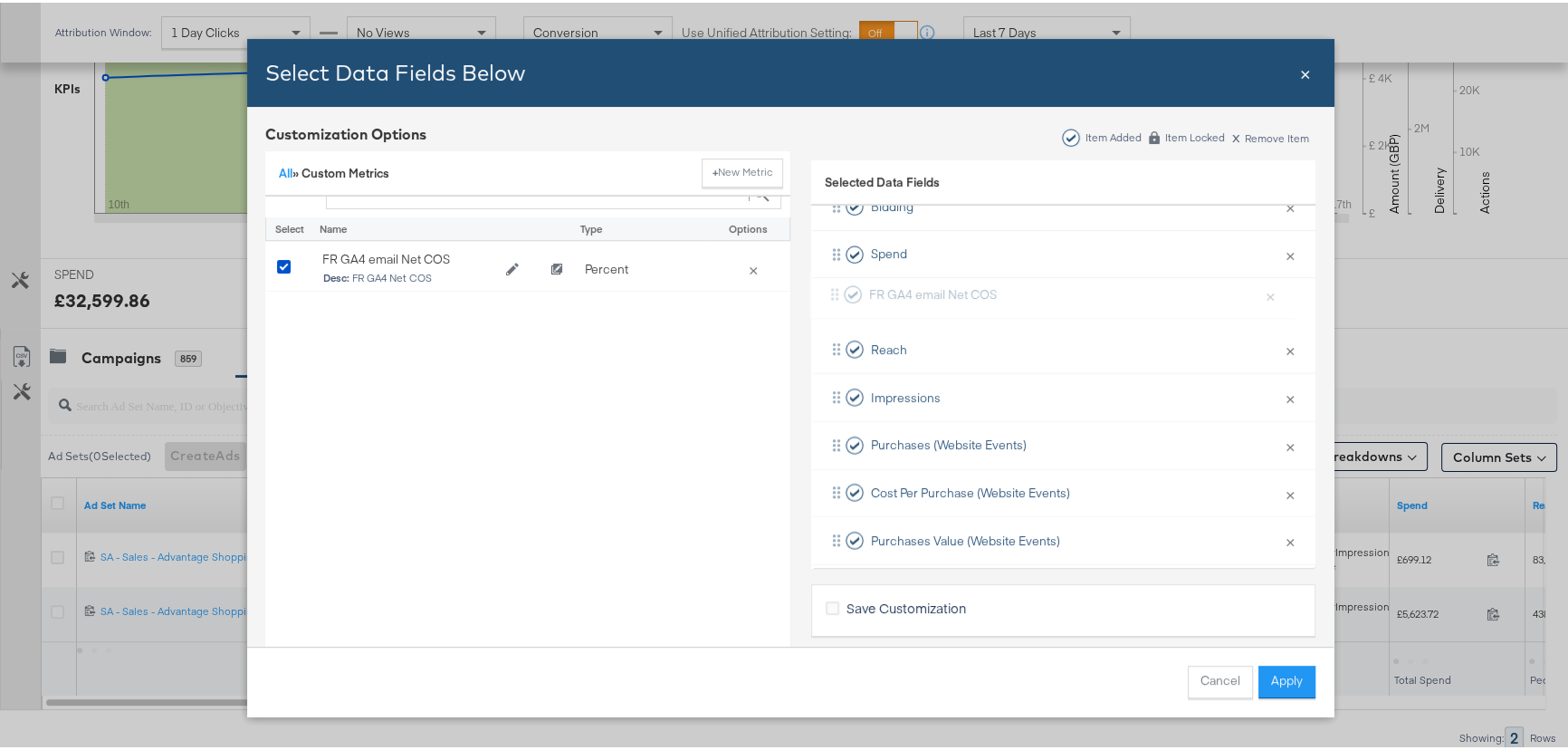 drag, startPoint x: 820, startPoint y: 516, endPoint x: 830, endPoint y: 280, distance: 236.2118 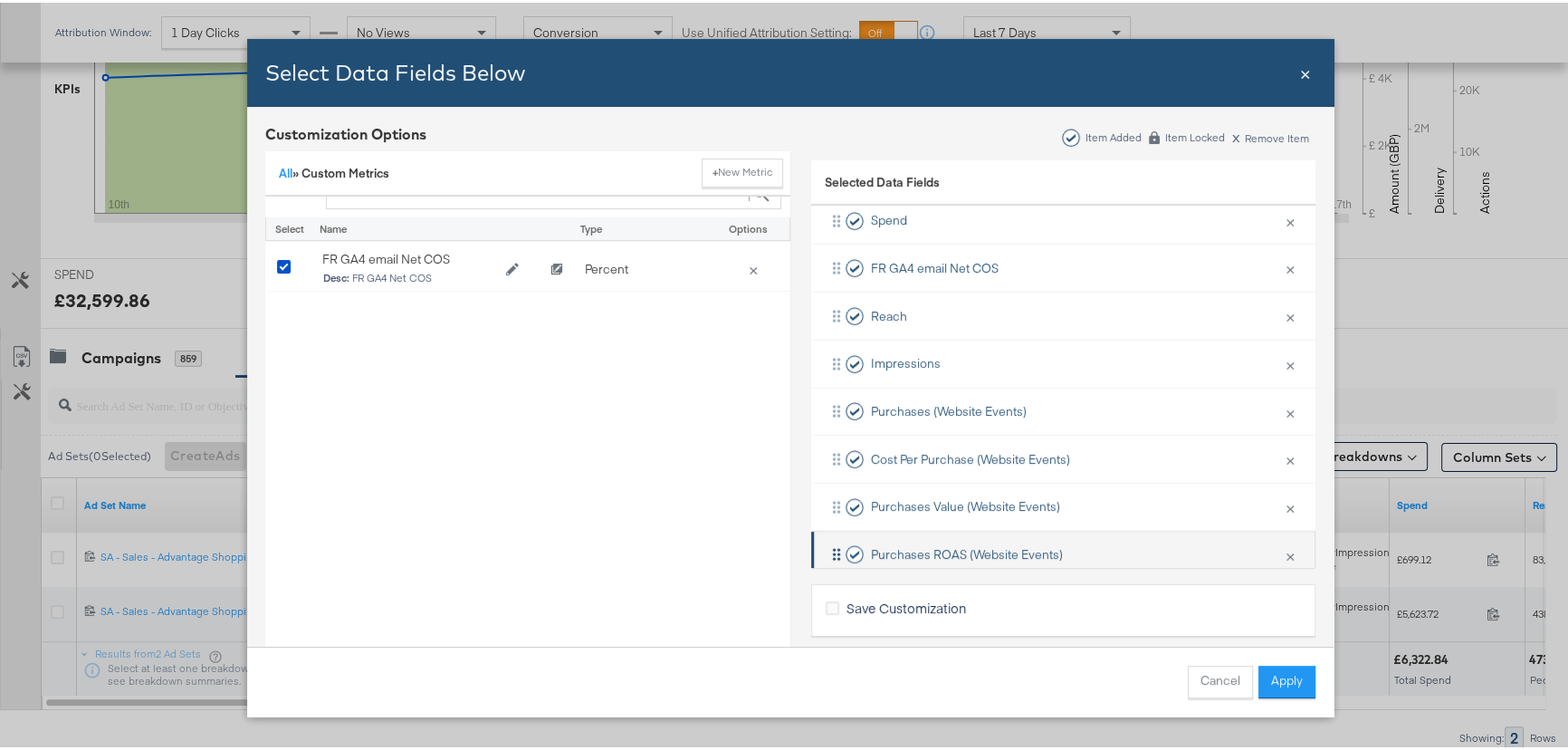 scroll, scrollTop: 361, scrollLeft: 0, axis: vertical 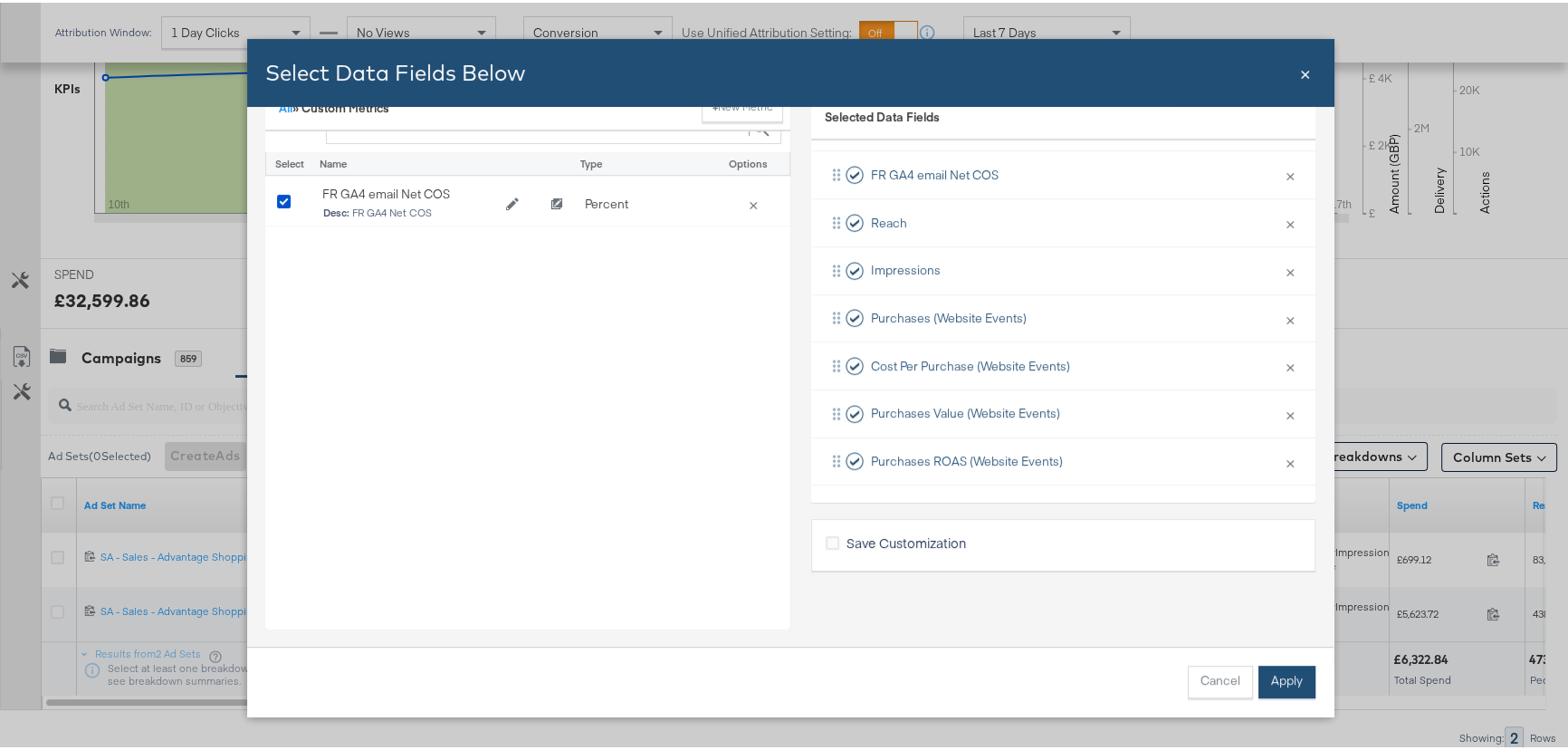 click on "Apply" at bounding box center [1286, 679] 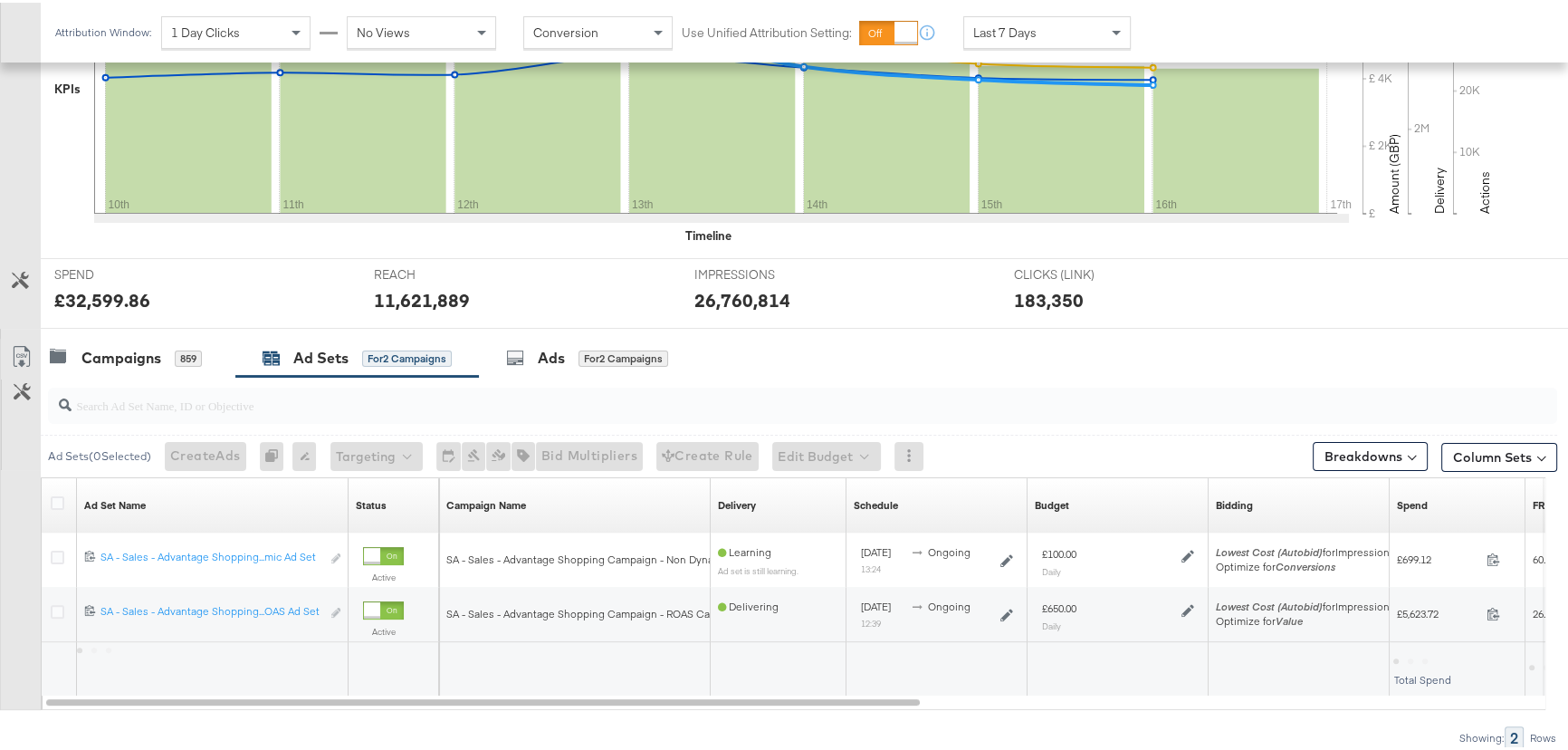 scroll, scrollTop: 0, scrollLeft: 0, axis: both 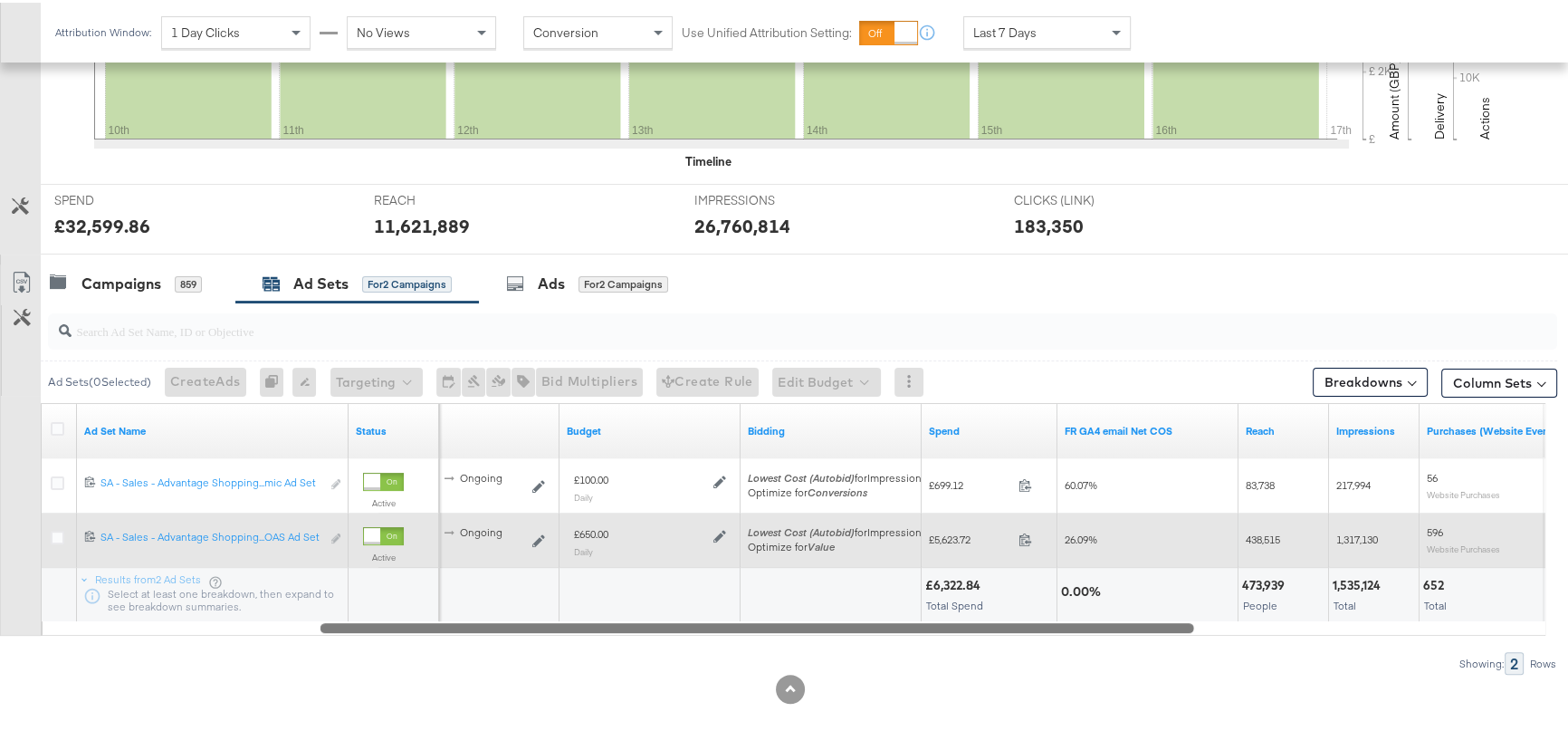 drag, startPoint x: 841, startPoint y: 626, endPoint x: 1114, endPoint y: 626, distance: 273 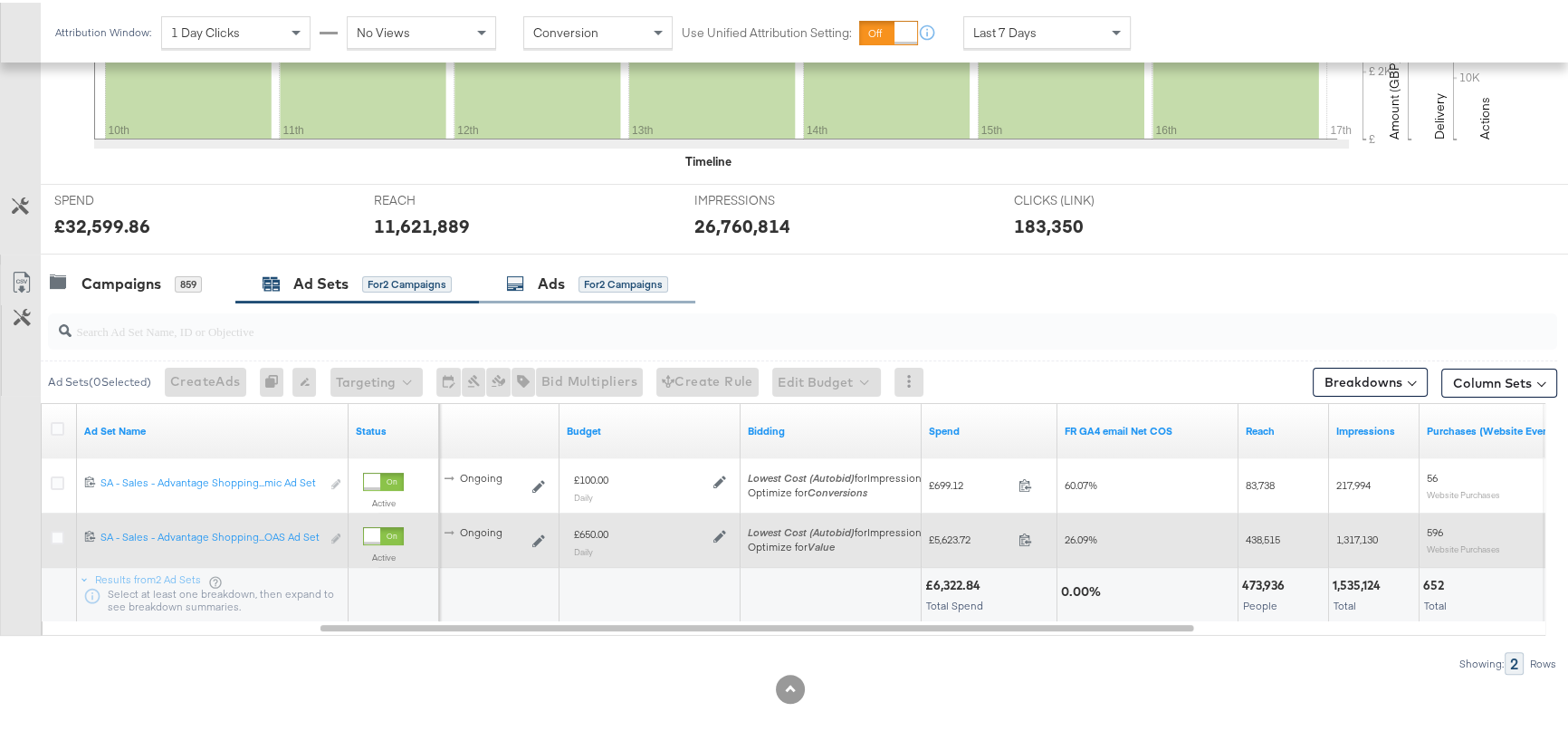 click on "Ads for  2   Campaigns" at bounding box center (587, 281) 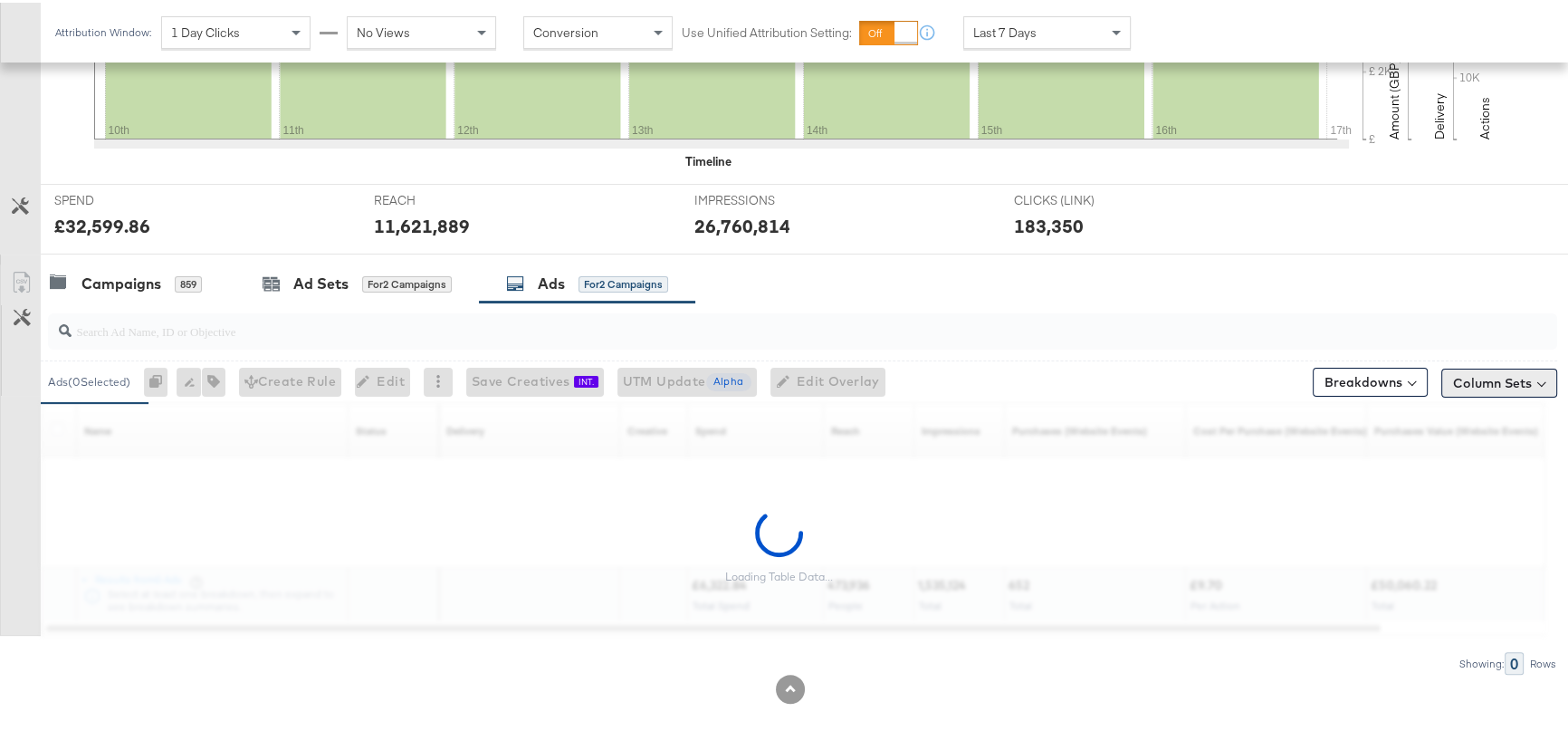click on "Column Sets" at bounding box center [1499, 380] 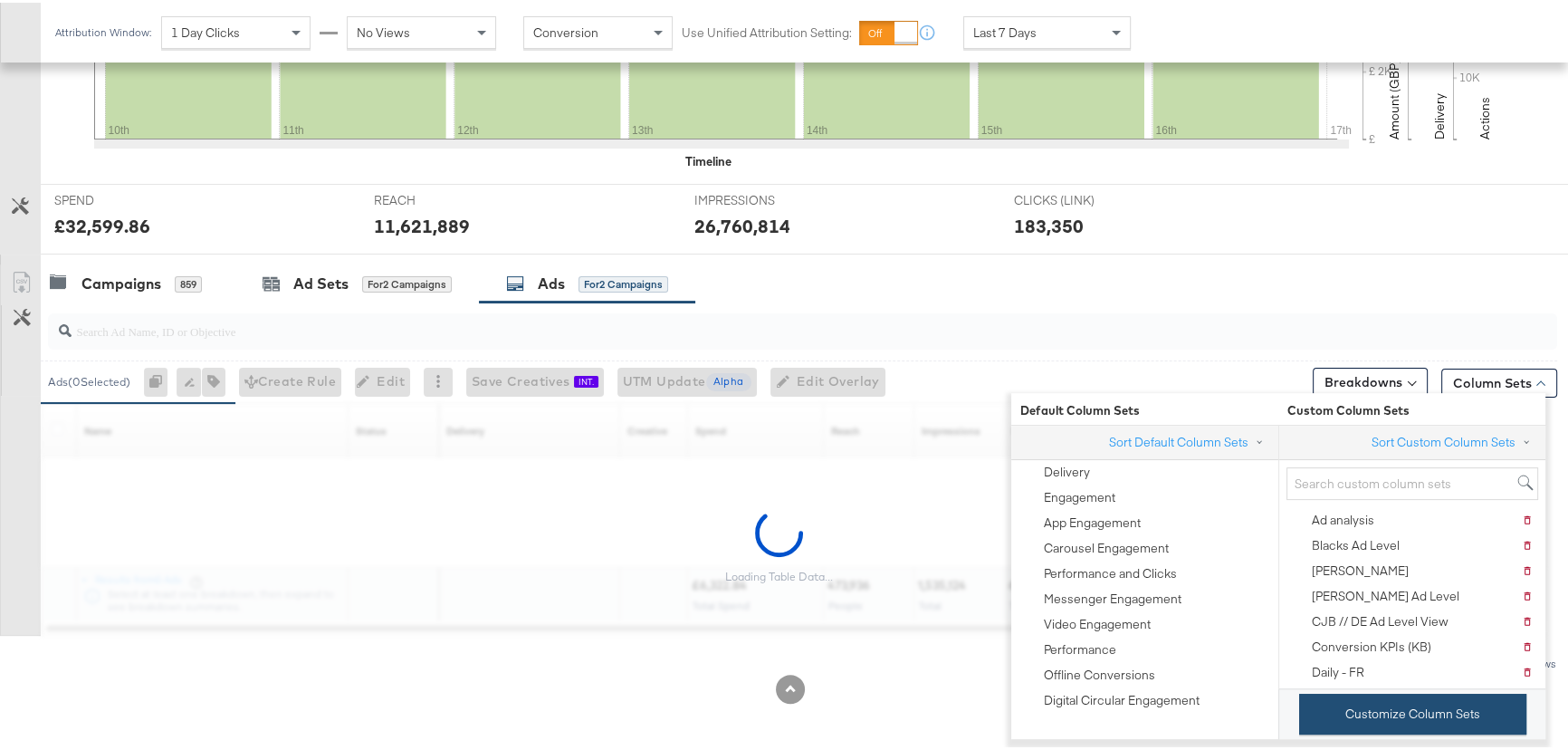 click on "Customize Column Sets" at bounding box center [1412, 711] 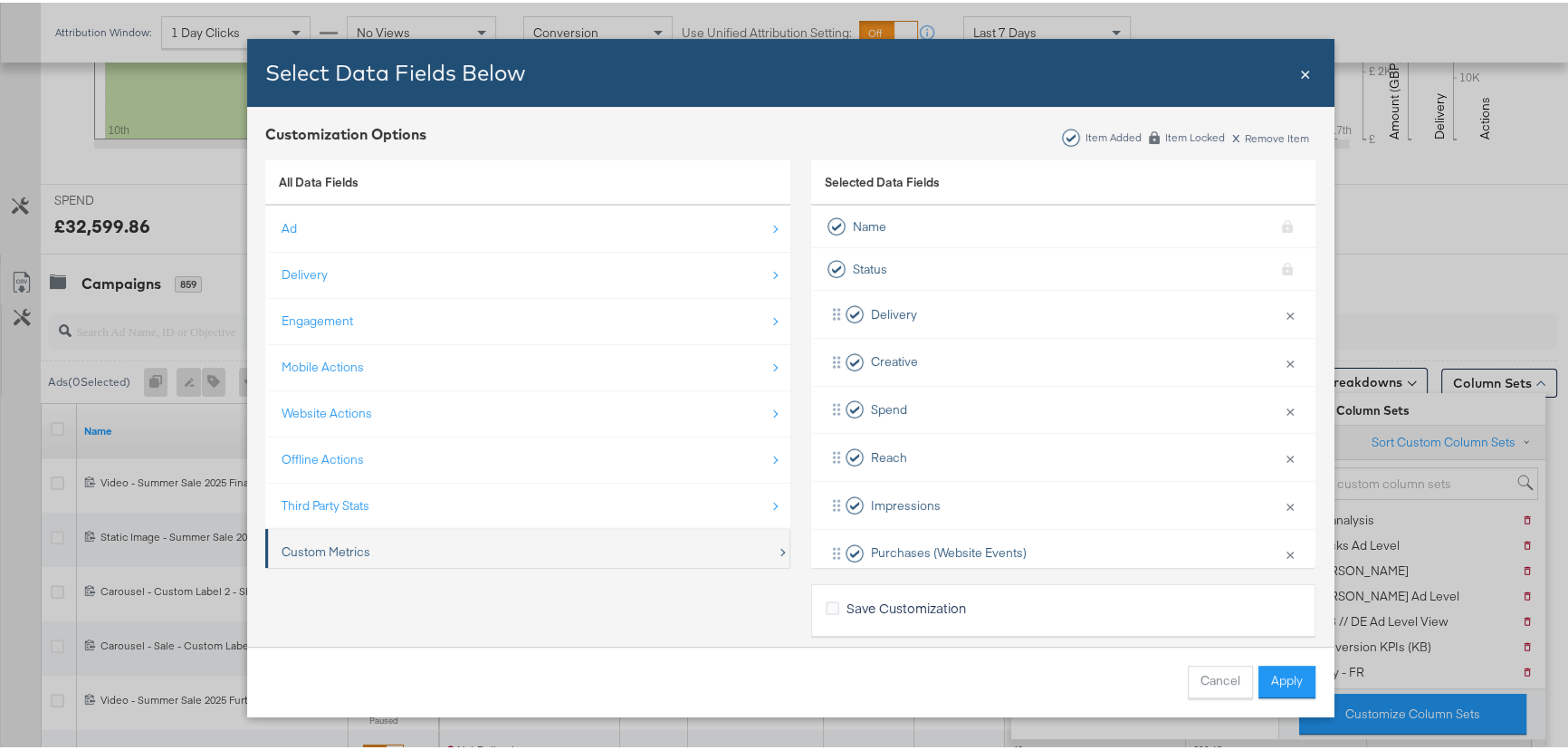 click on "Custom Metrics" at bounding box center (326, 549) 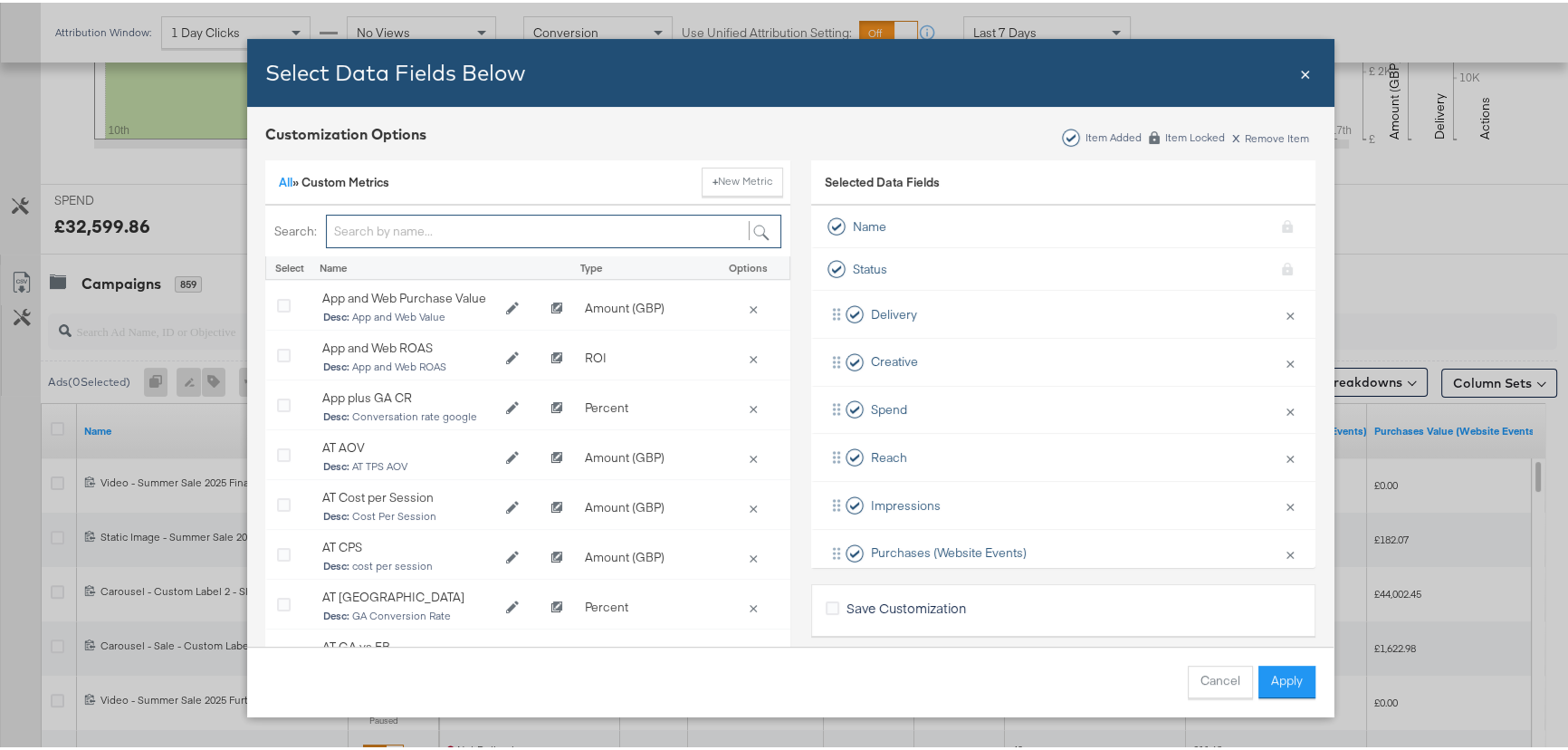 click at bounding box center [553, 228] 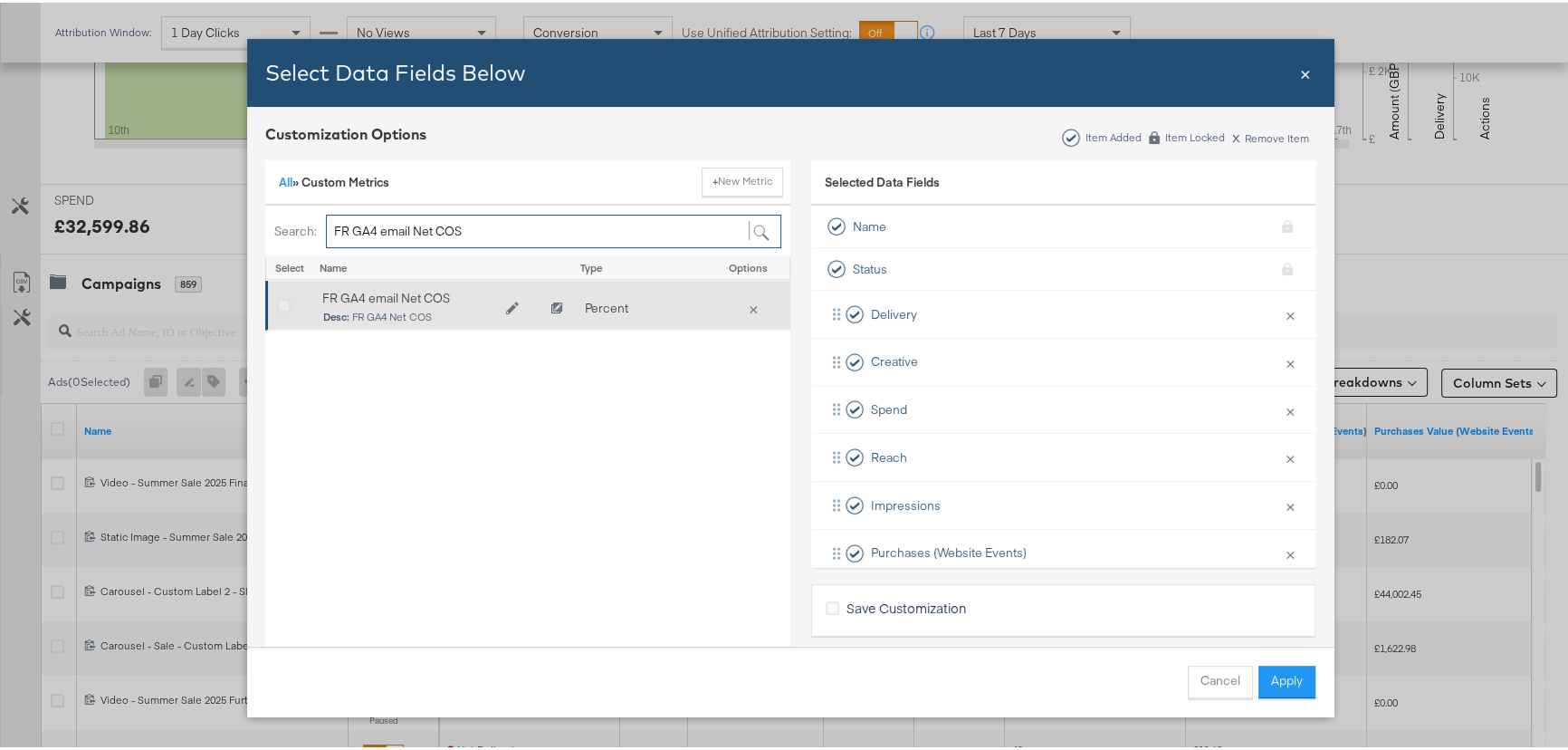 type on "FR GA4 email Net COS" 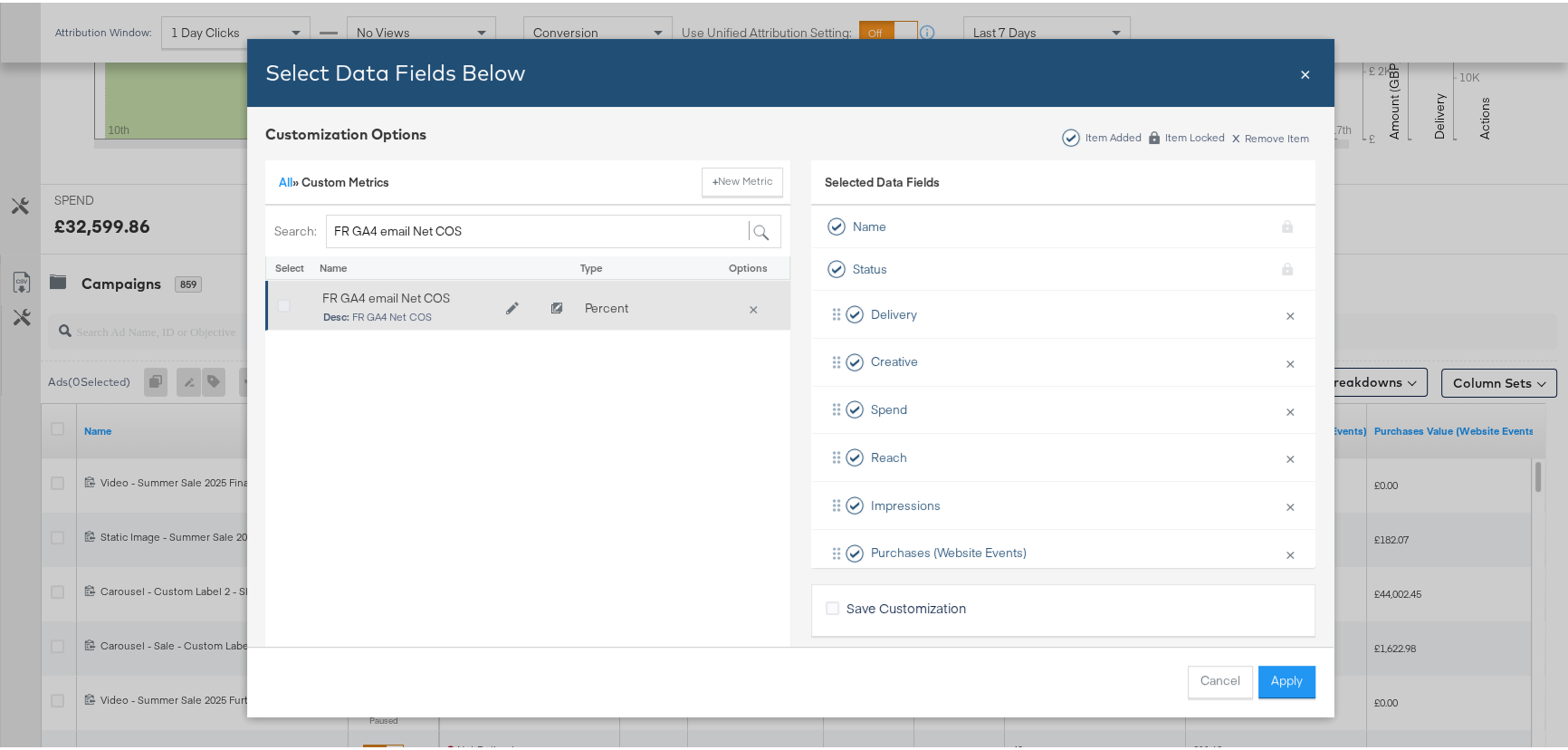 click at bounding box center (283, 303) 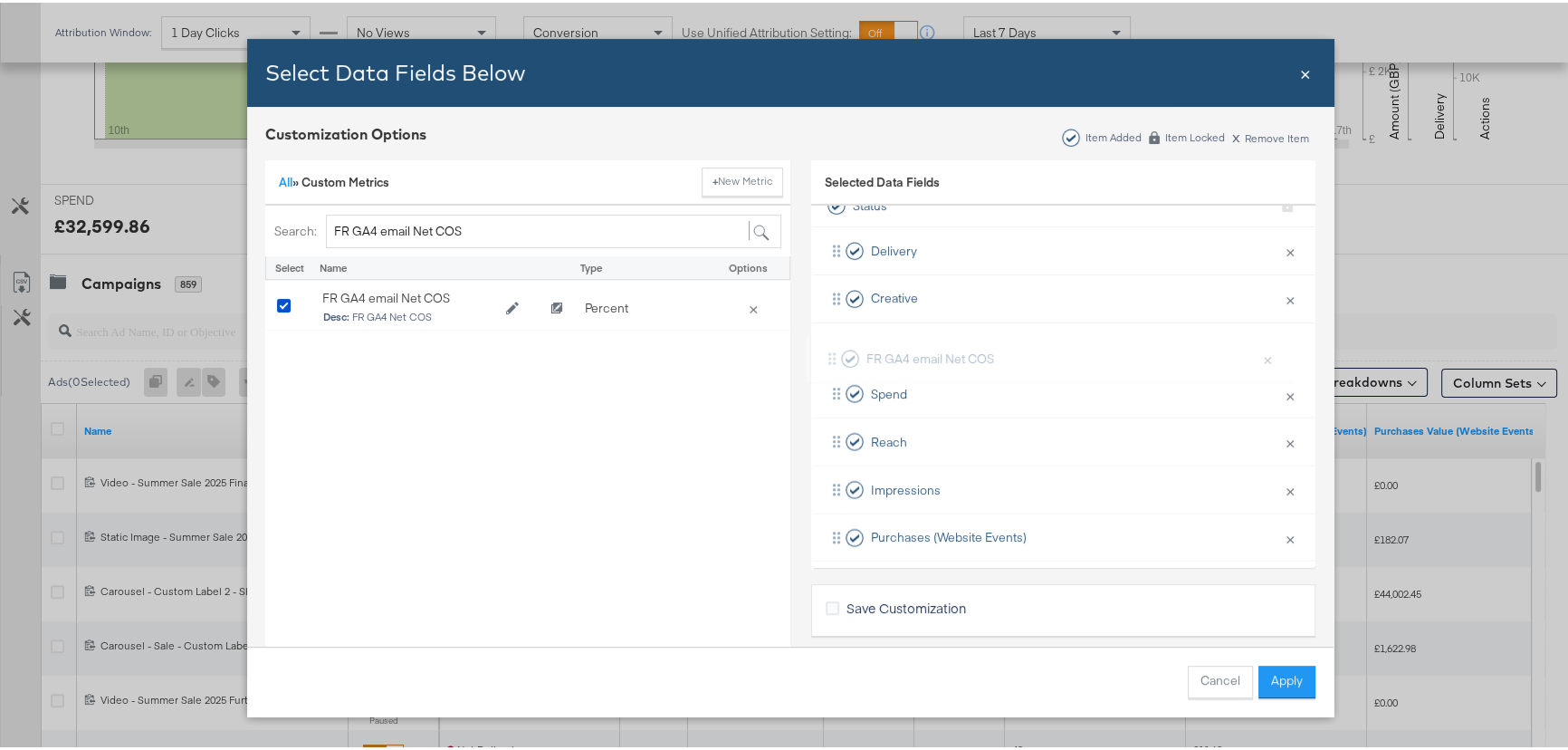 scroll, scrollTop: 63, scrollLeft: 0, axis: vertical 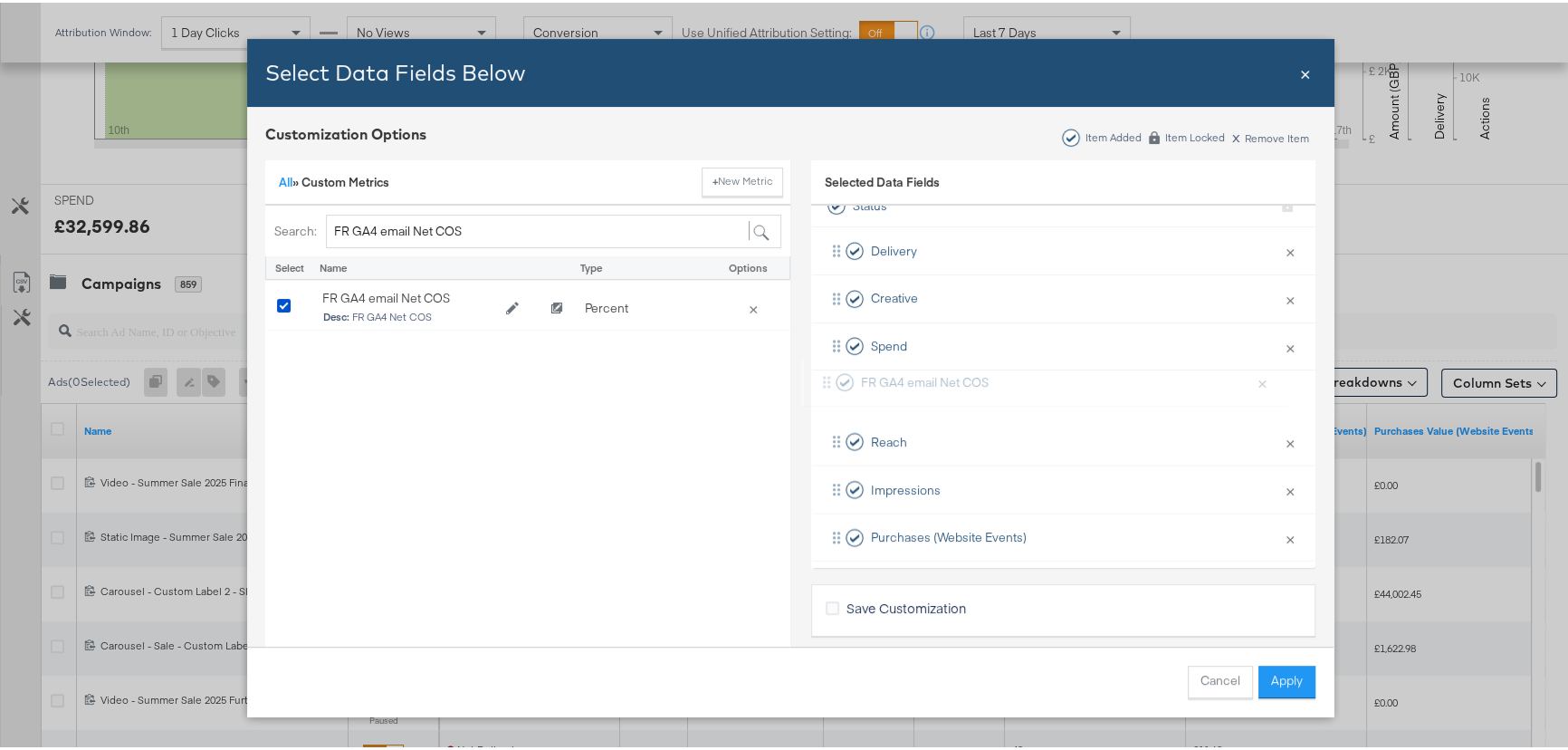 drag, startPoint x: 823, startPoint y: 522, endPoint x: 827, endPoint y: 373, distance: 149.05368 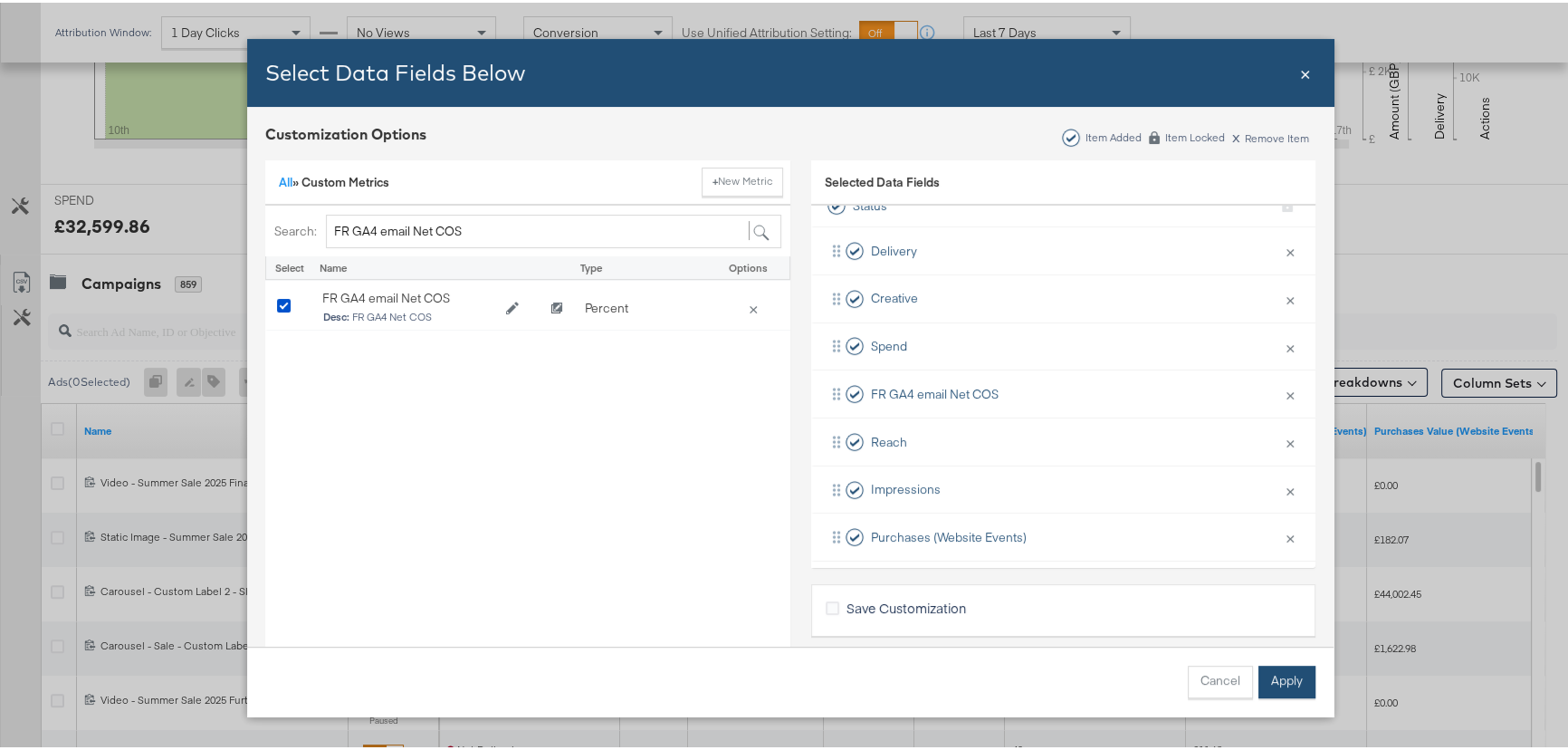 click on "Apply" at bounding box center (1286, 679) 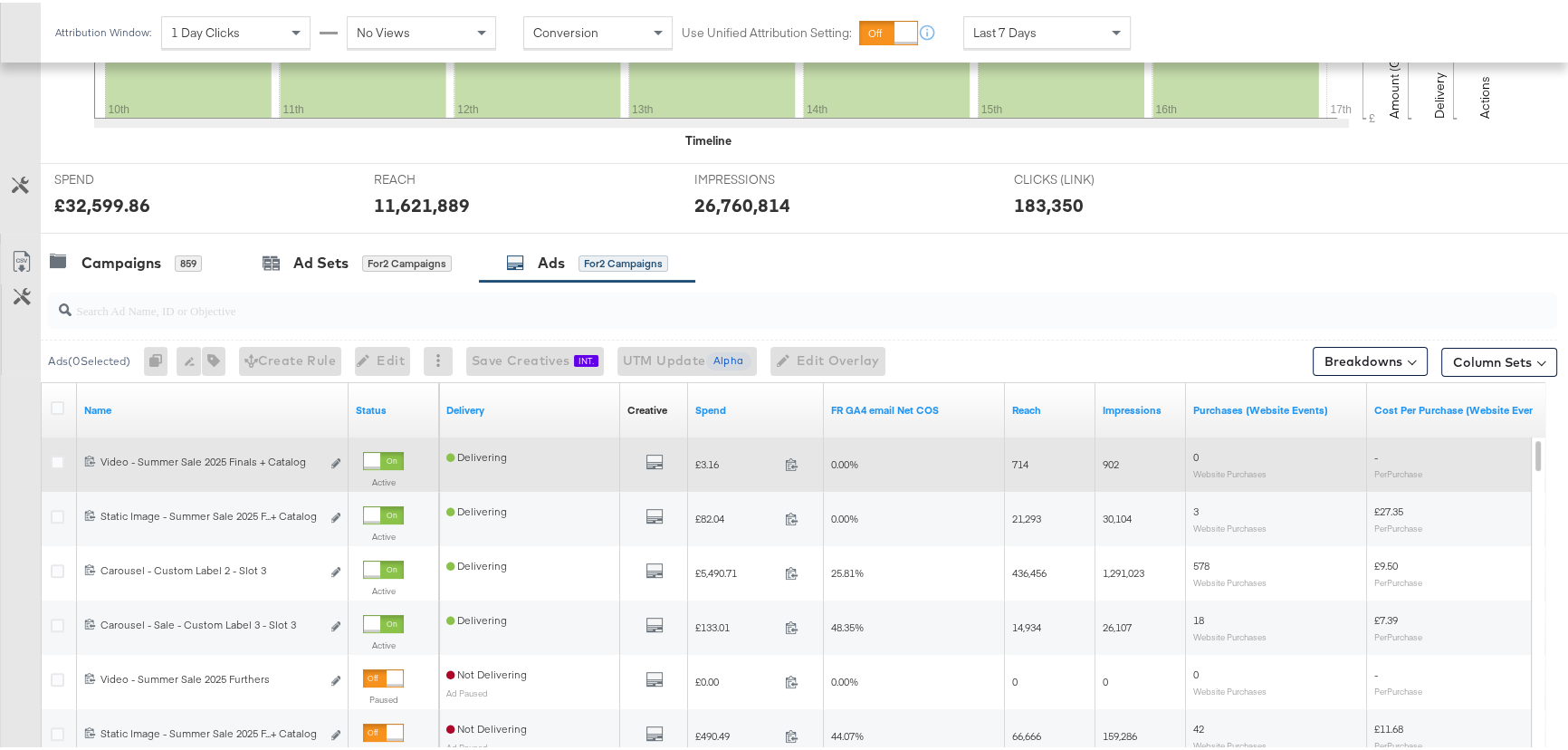 scroll, scrollTop: 568, scrollLeft: 0, axis: vertical 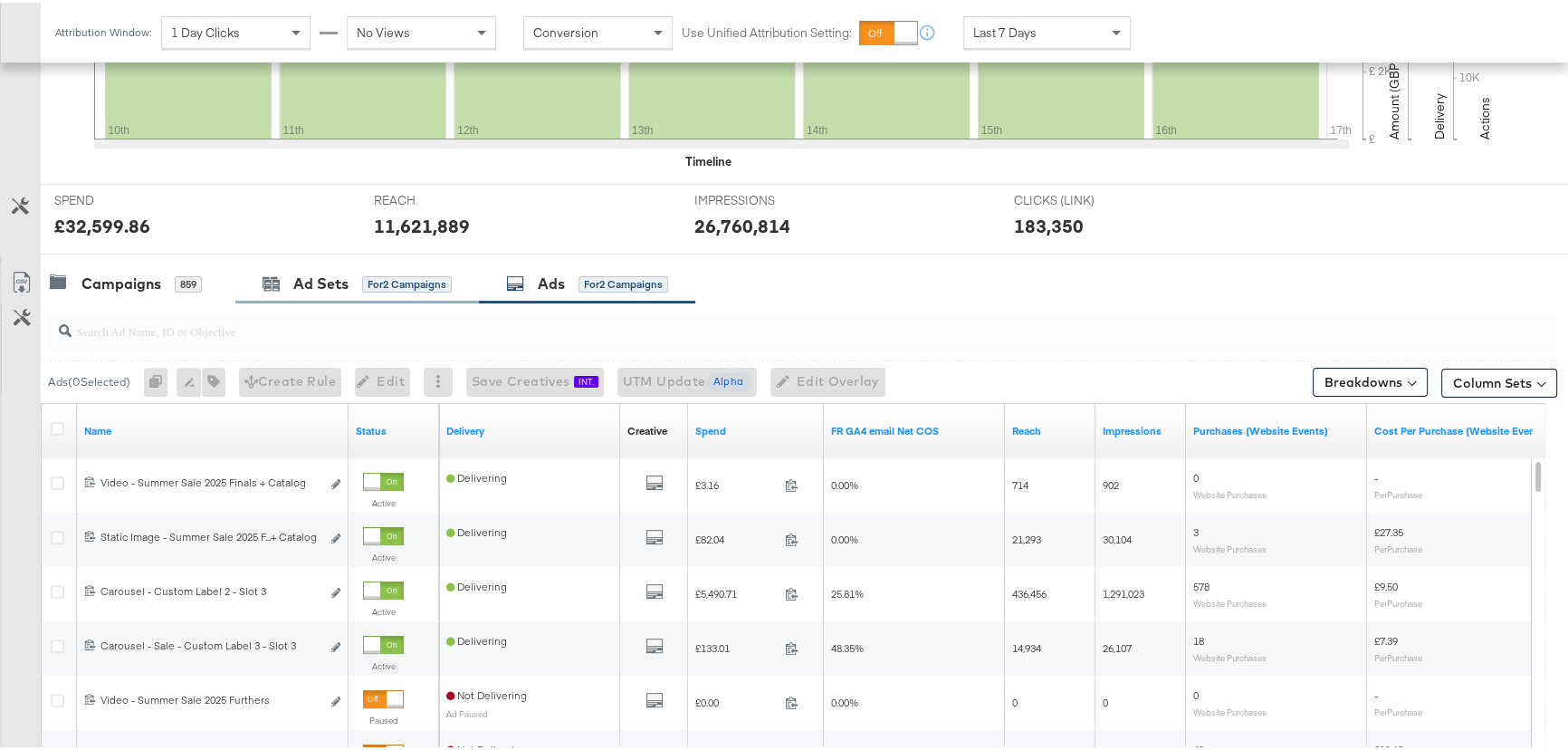 click on "Ad Sets for  2   Campaigns" at bounding box center (357, 281) 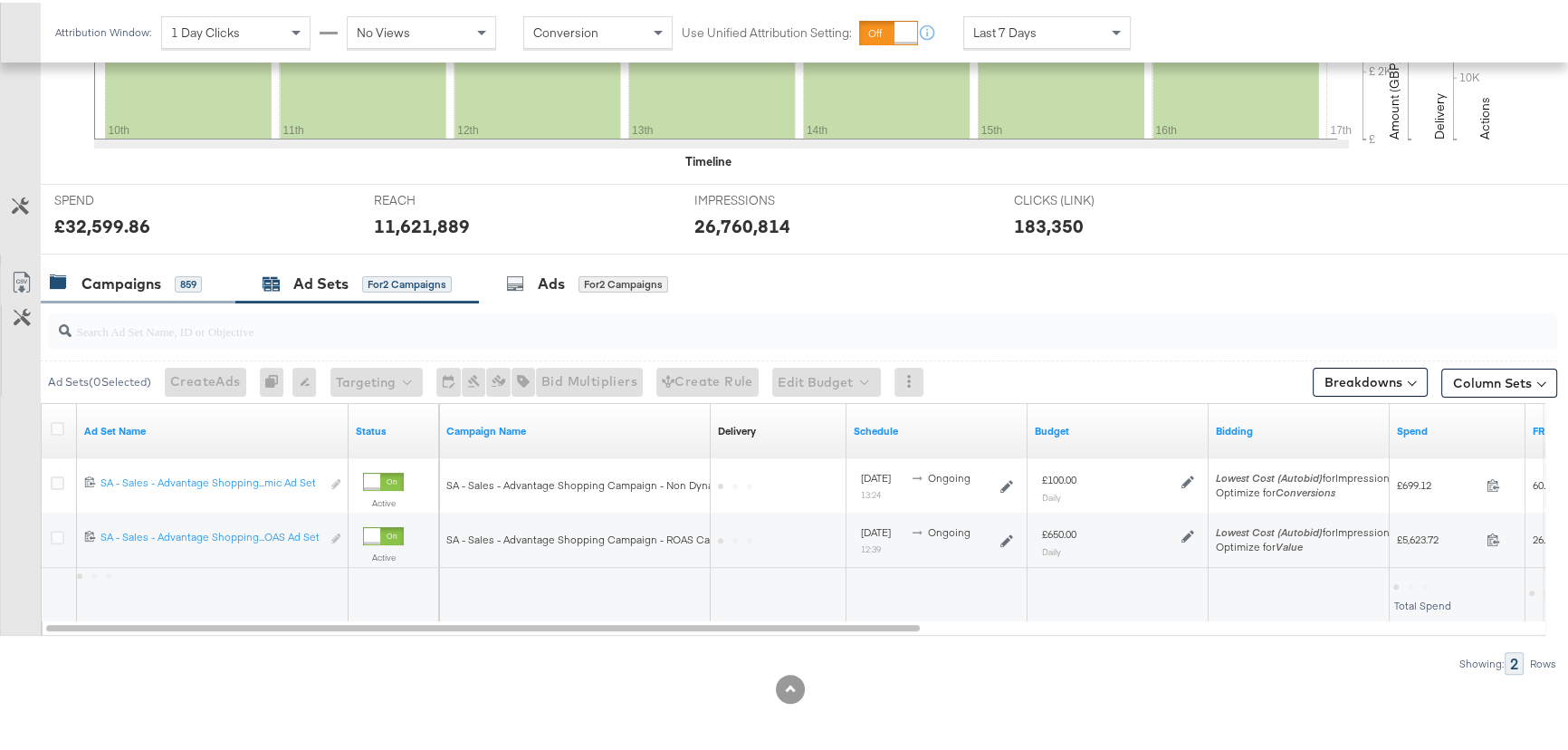 click on "Campaigns" at bounding box center (121, 281) 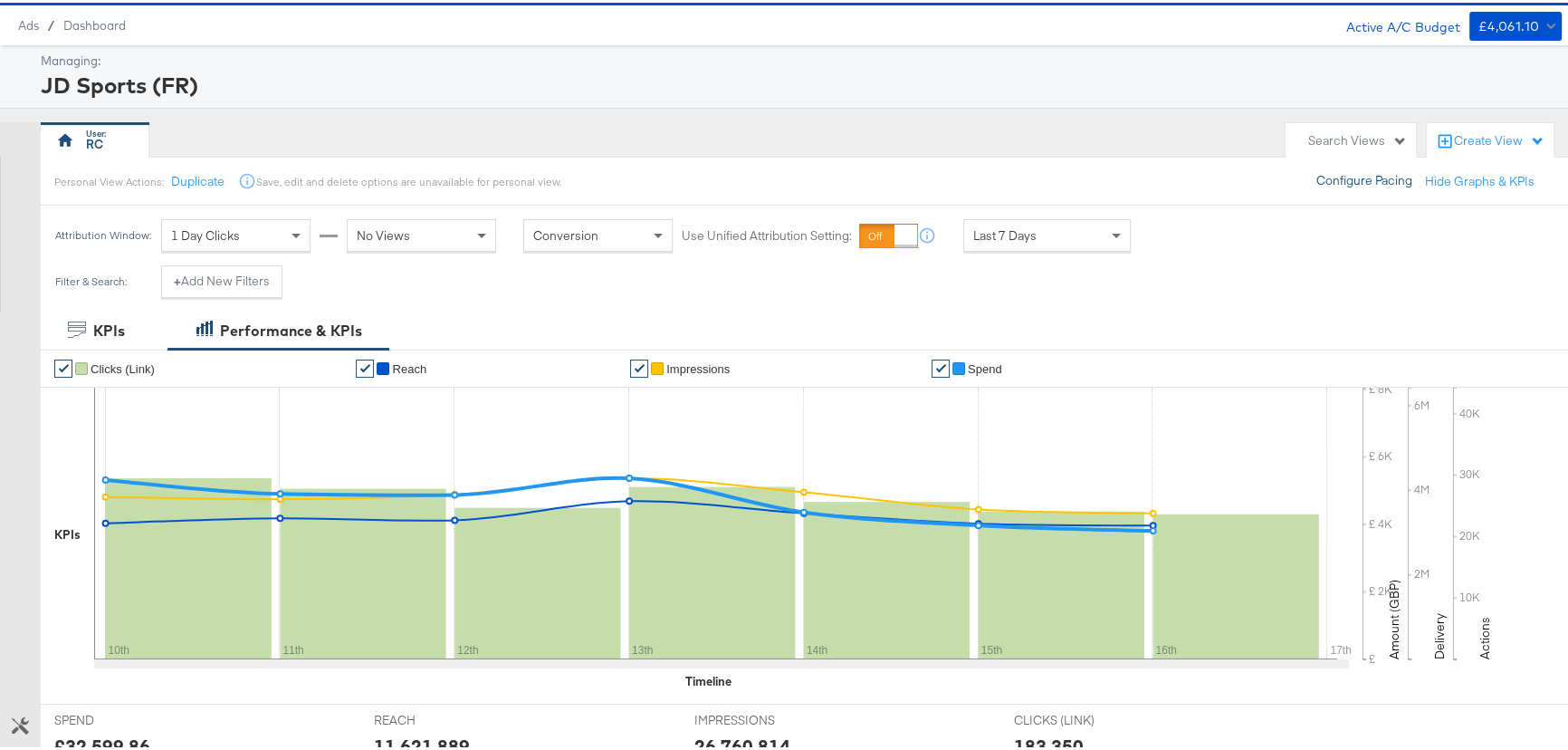 scroll, scrollTop: 0, scrollLeft: 0, axis: both 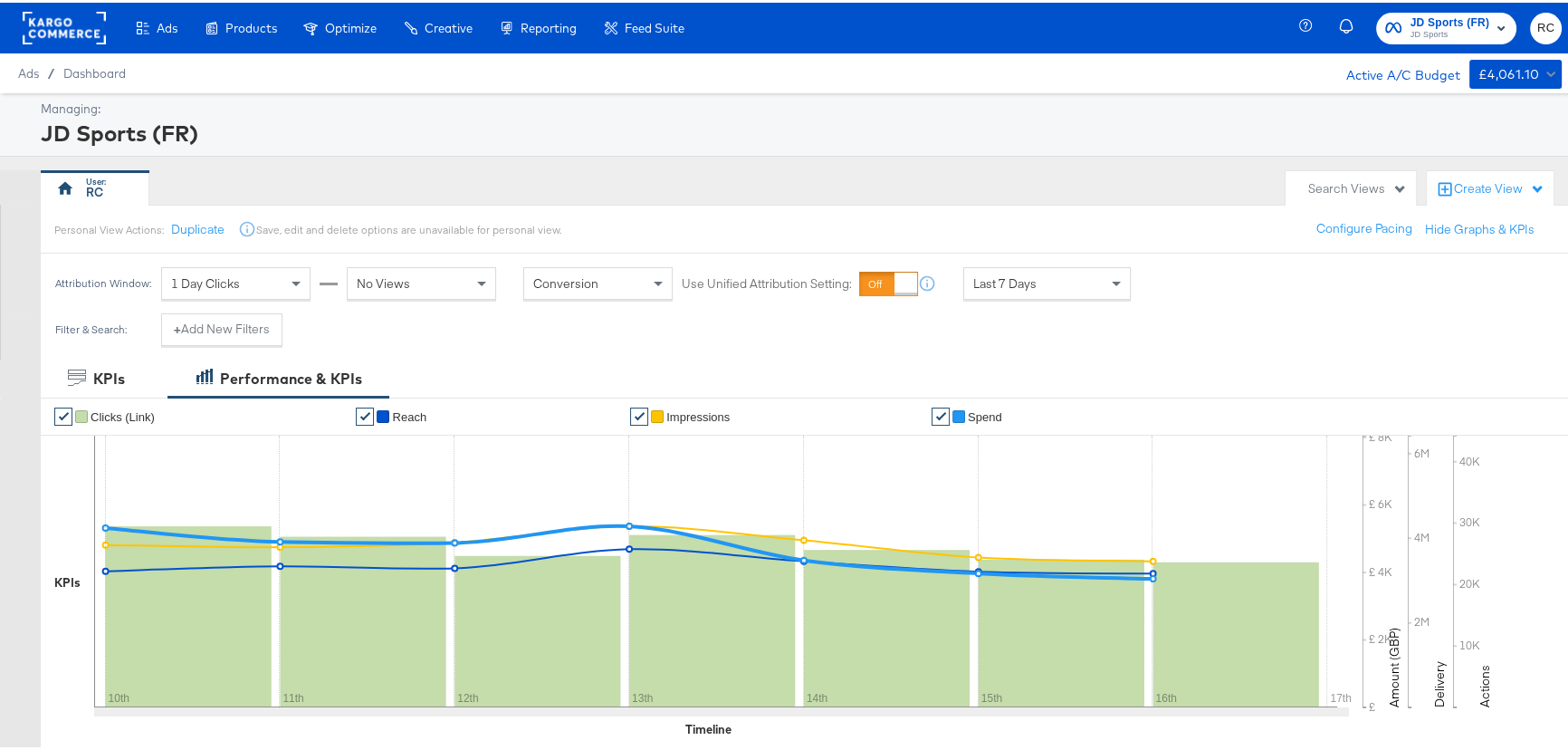click on "JD Sports (FR)" at bounding box center (1450, 20) 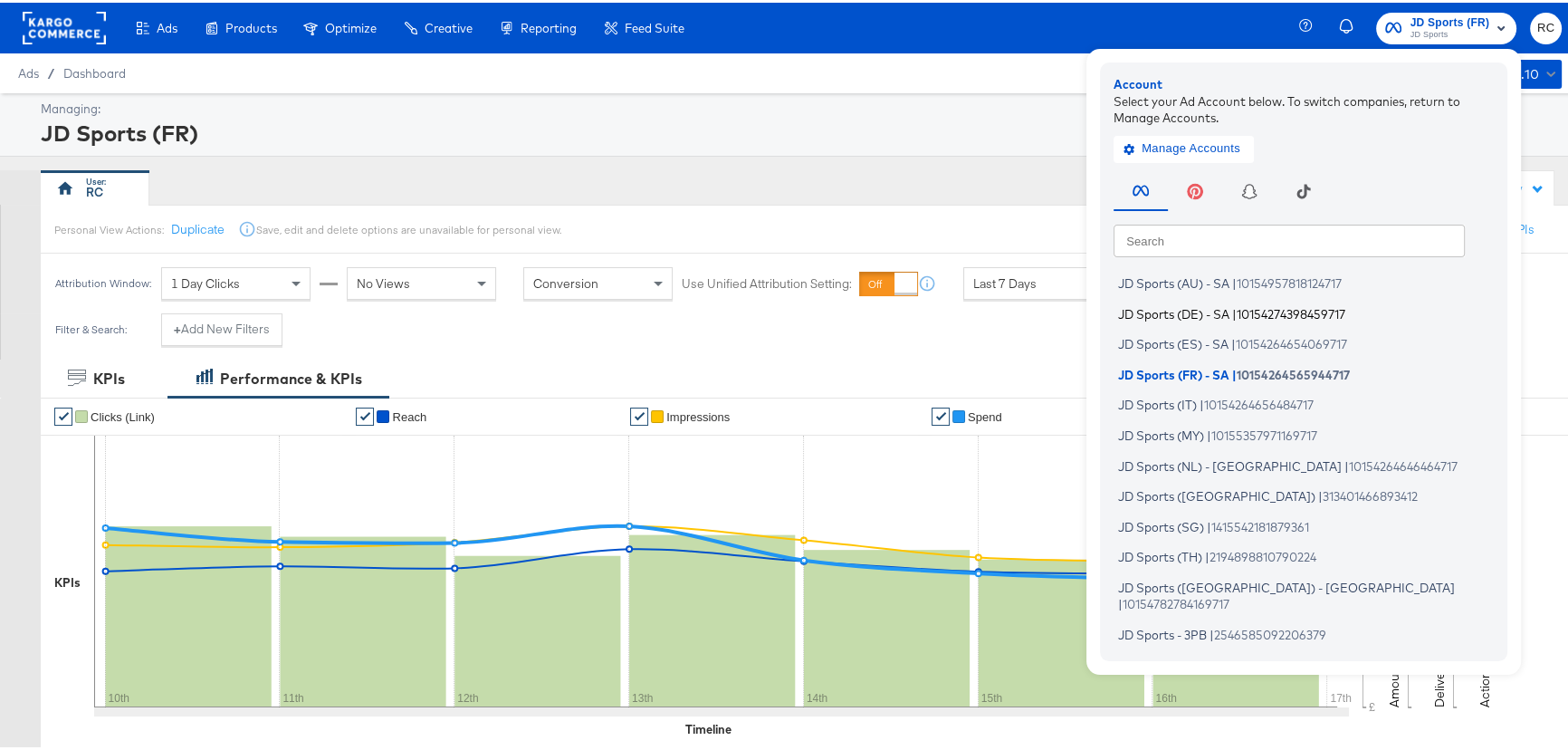 click on "JD Sports (DE) - SA" at bounding box center (1173, 311) 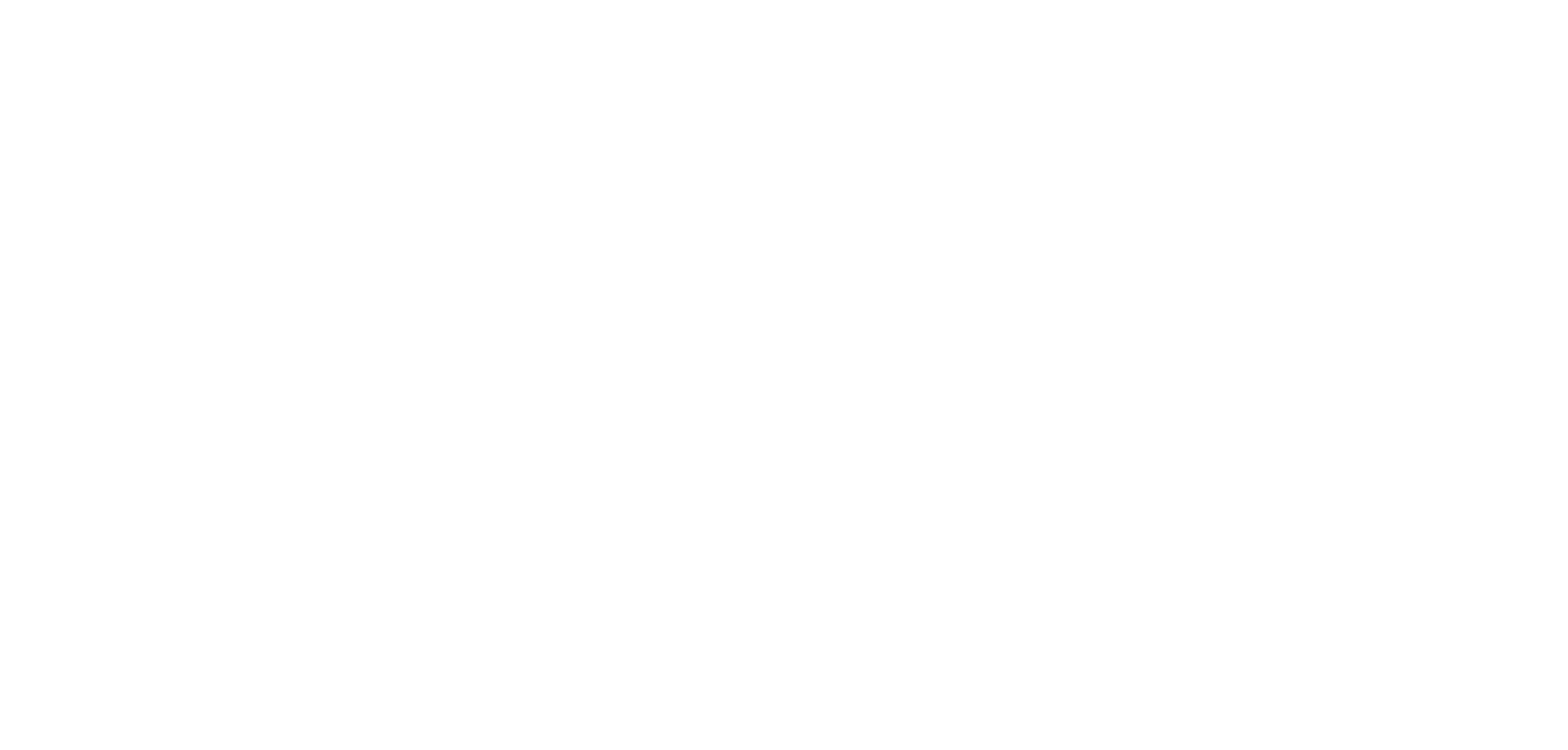 scroll, scrollTop: 0, scrollLeft: 0, axis: both 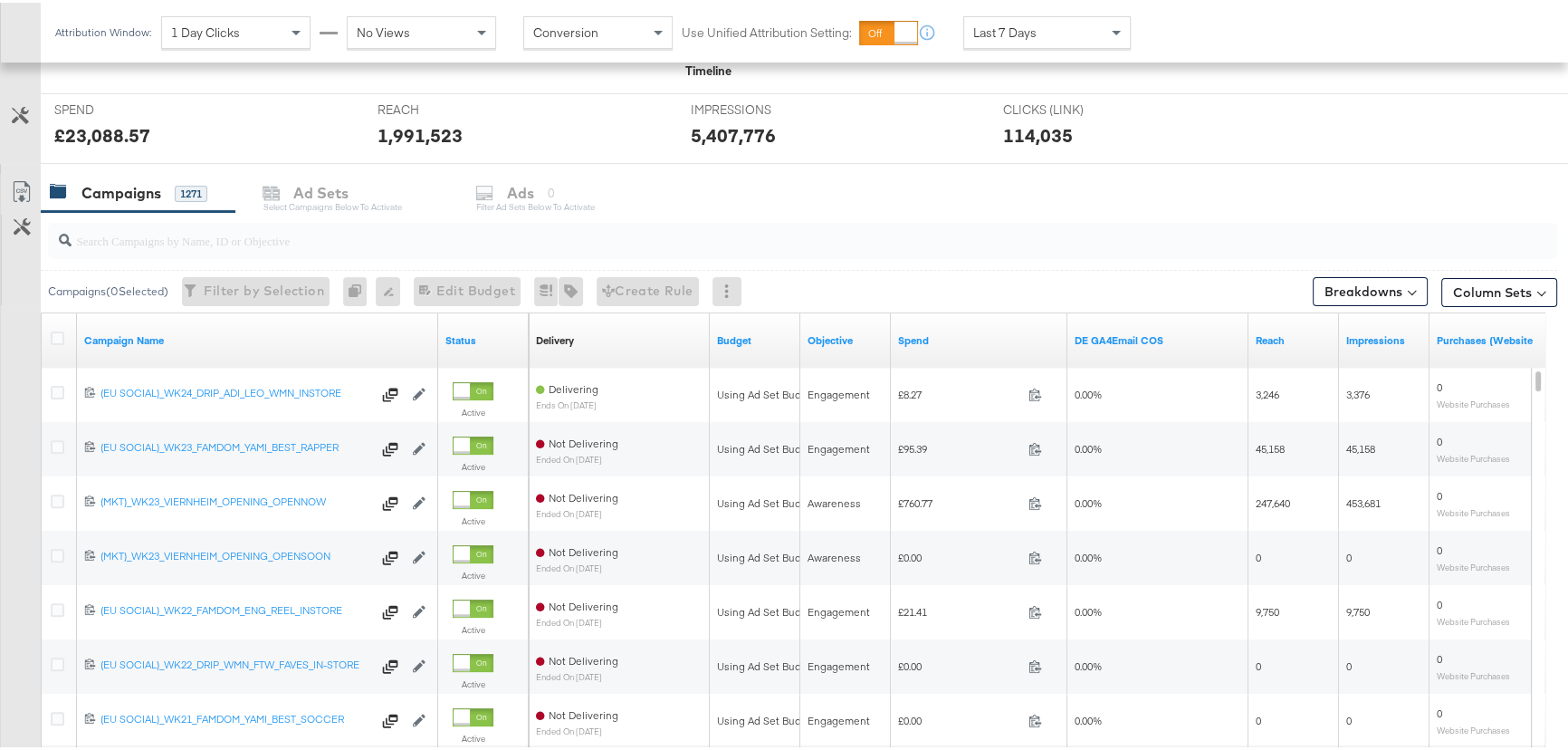 click at bounding box center (746, 230) 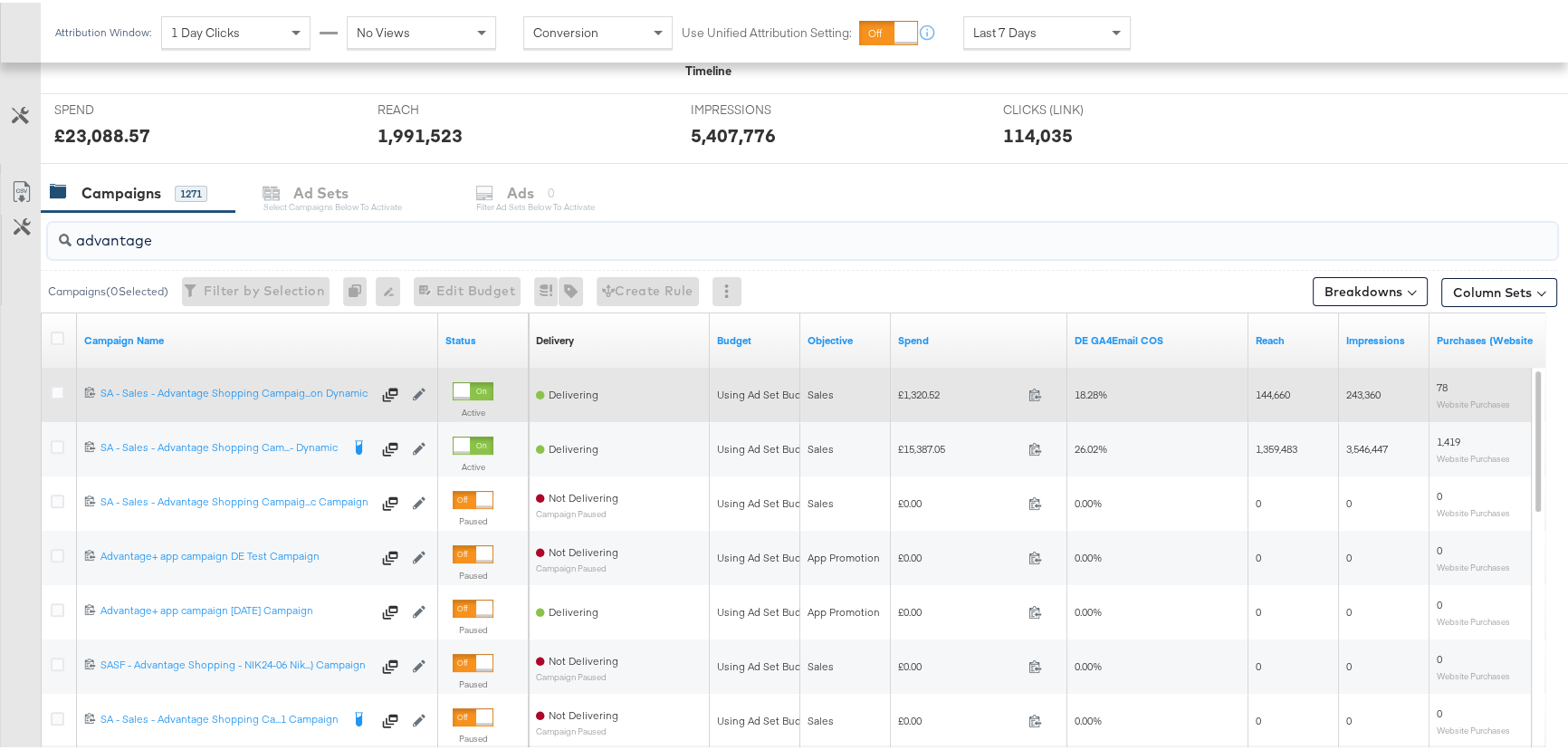 type on "advantage" 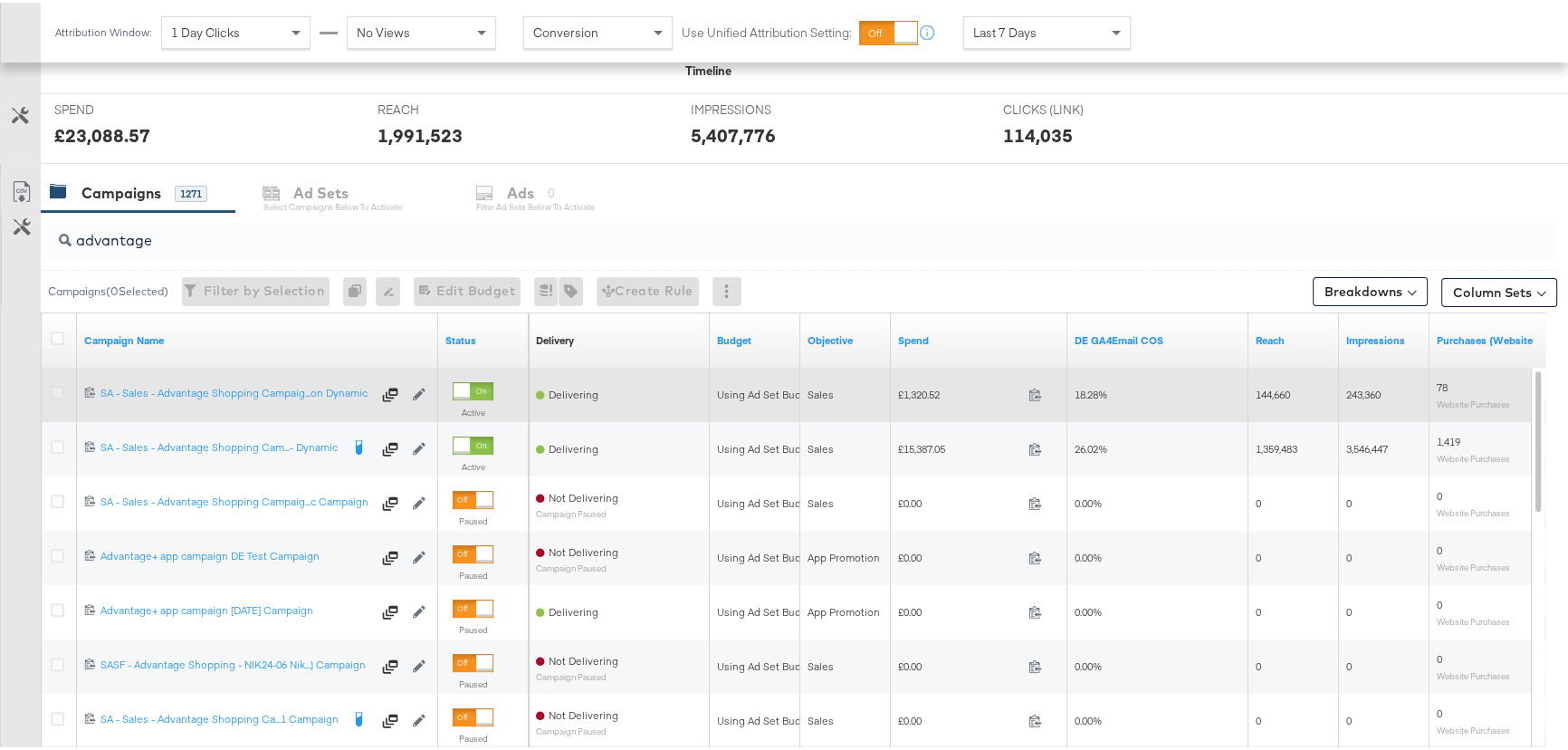 click at bounding box center (57, 389) 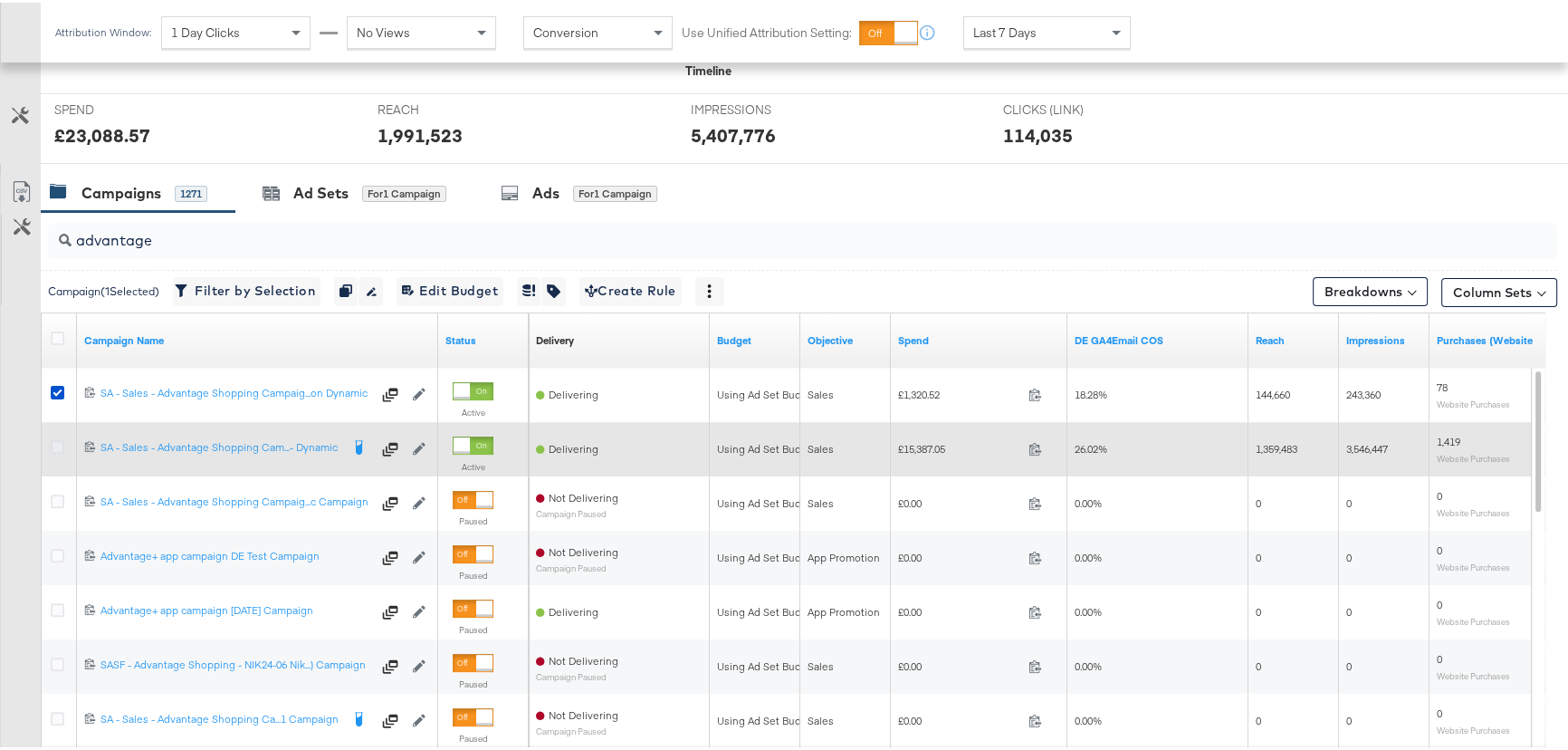 click at bounding box center [57, 444] 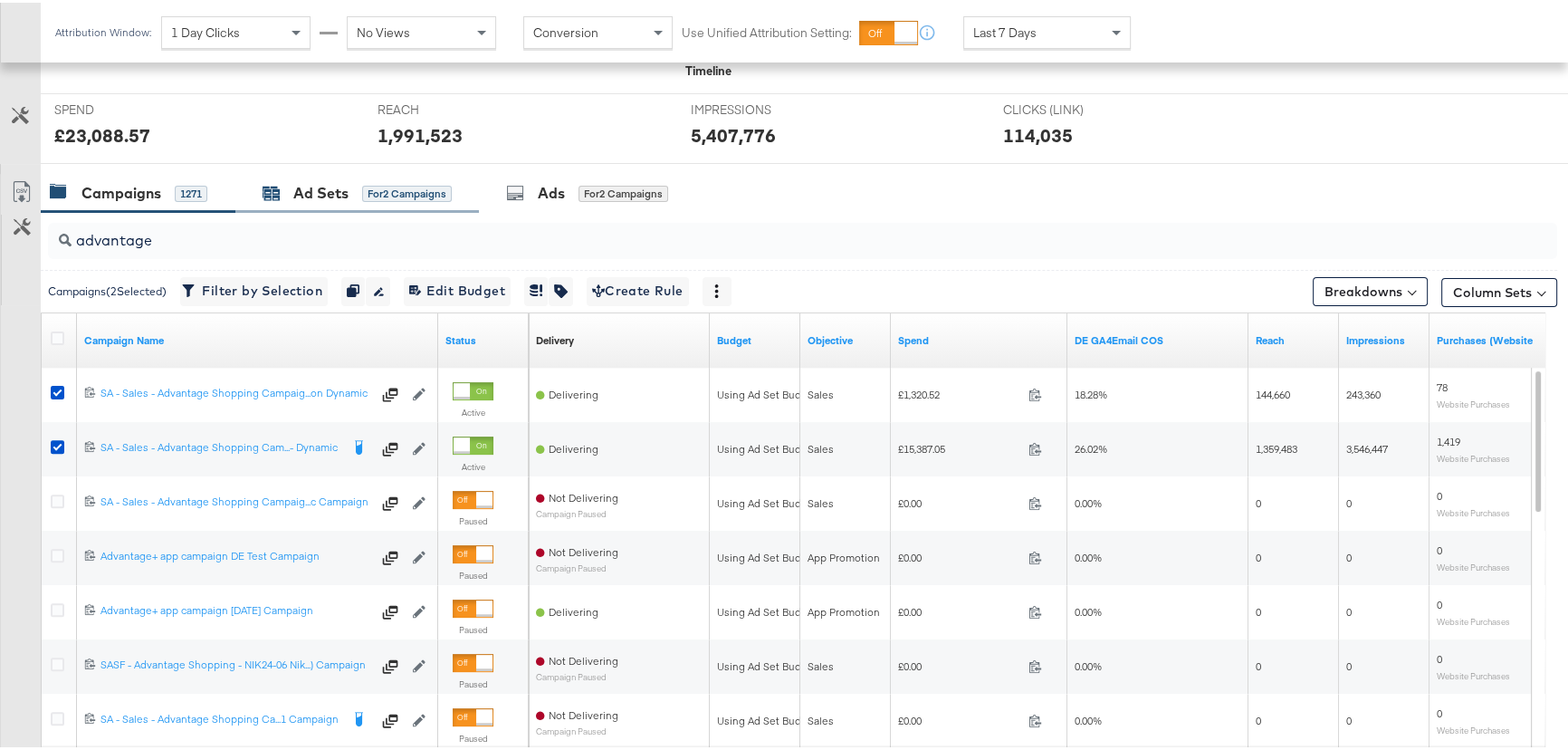 click on "Ad Sets" at bounding box center [320, 190] 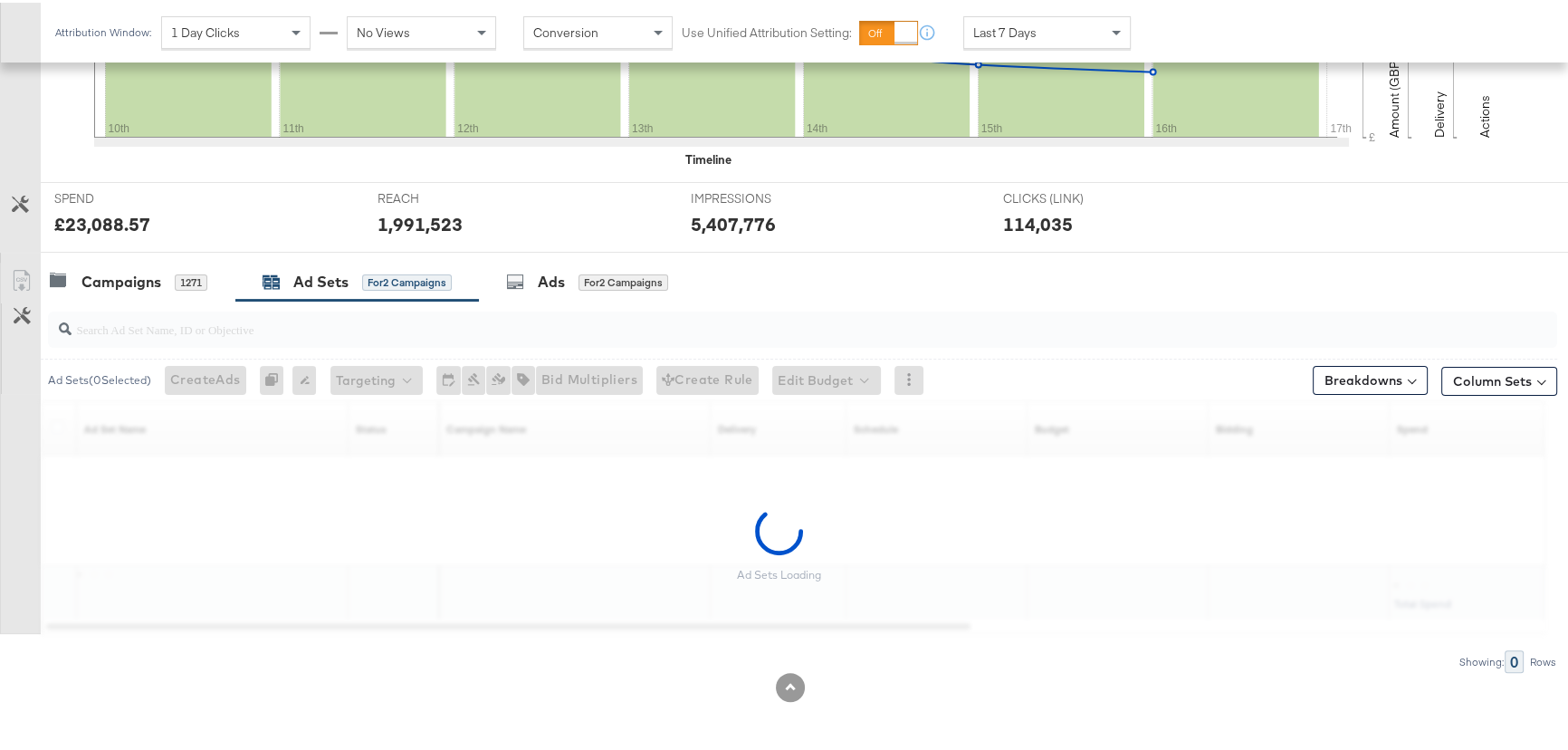 scroll, scrollTop: 568, scrollLeft: 0, axis: vertical 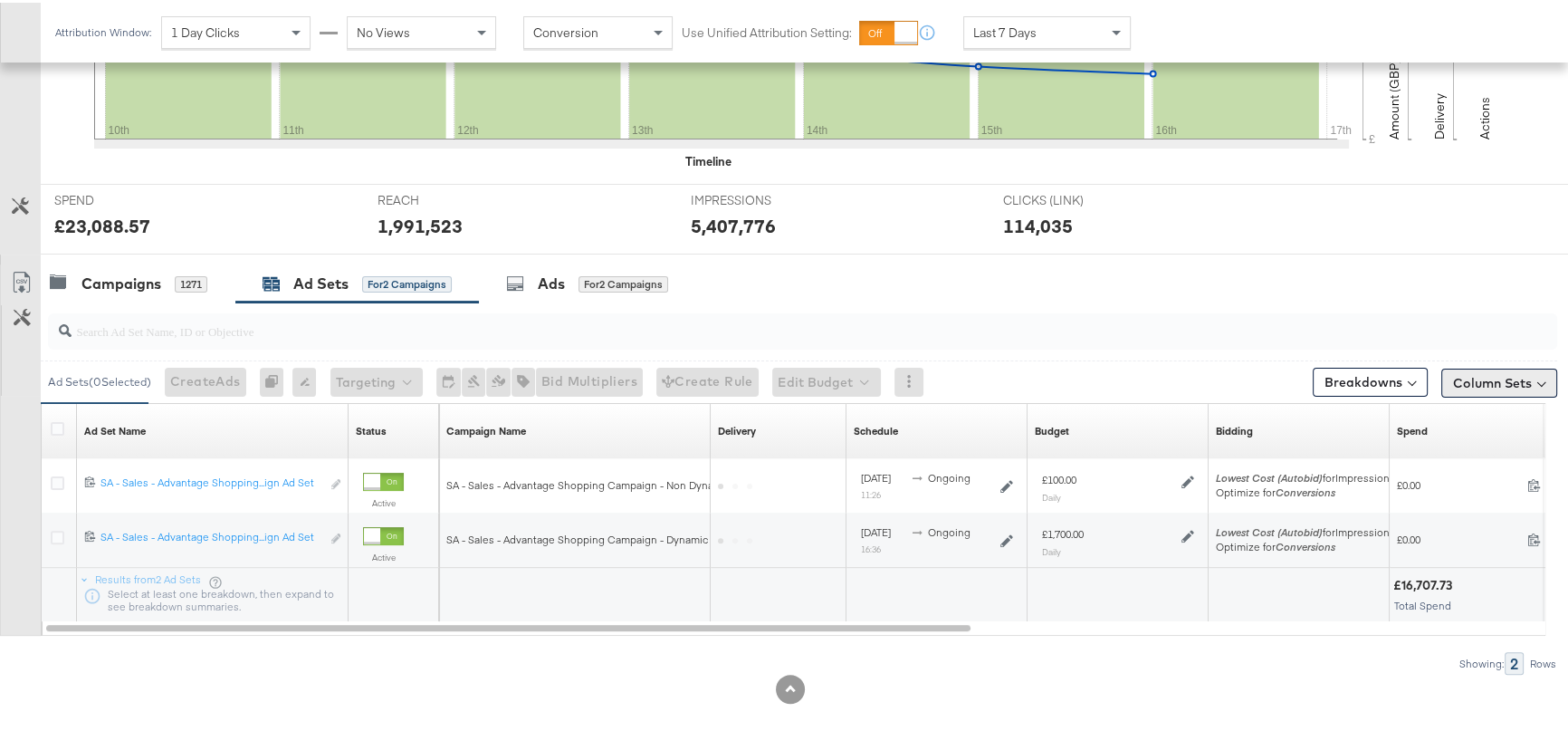 click on "Column Sets" at bounding box center (1499, 380) 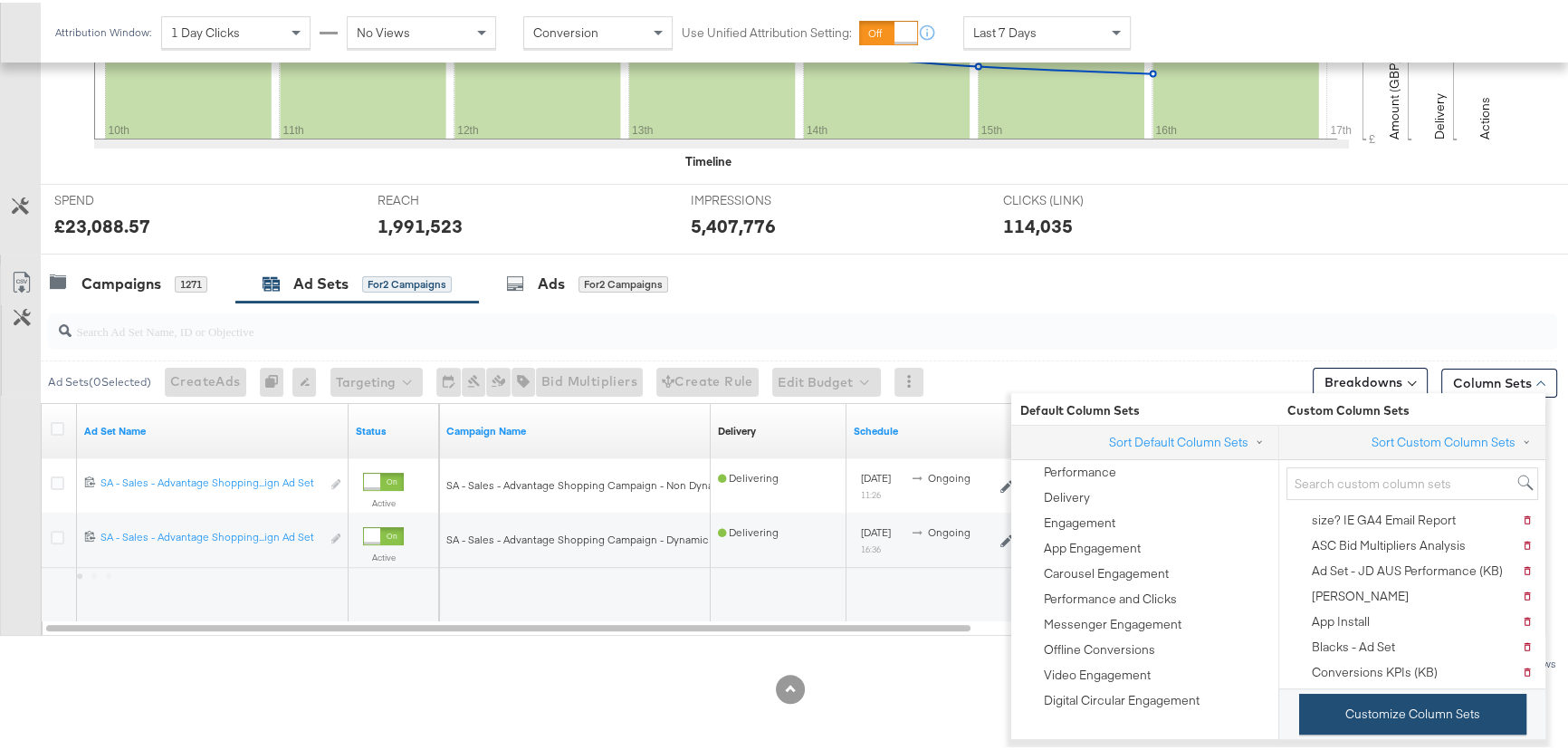 click on "Customize Column Sets" at bounding box center (1412, 711) 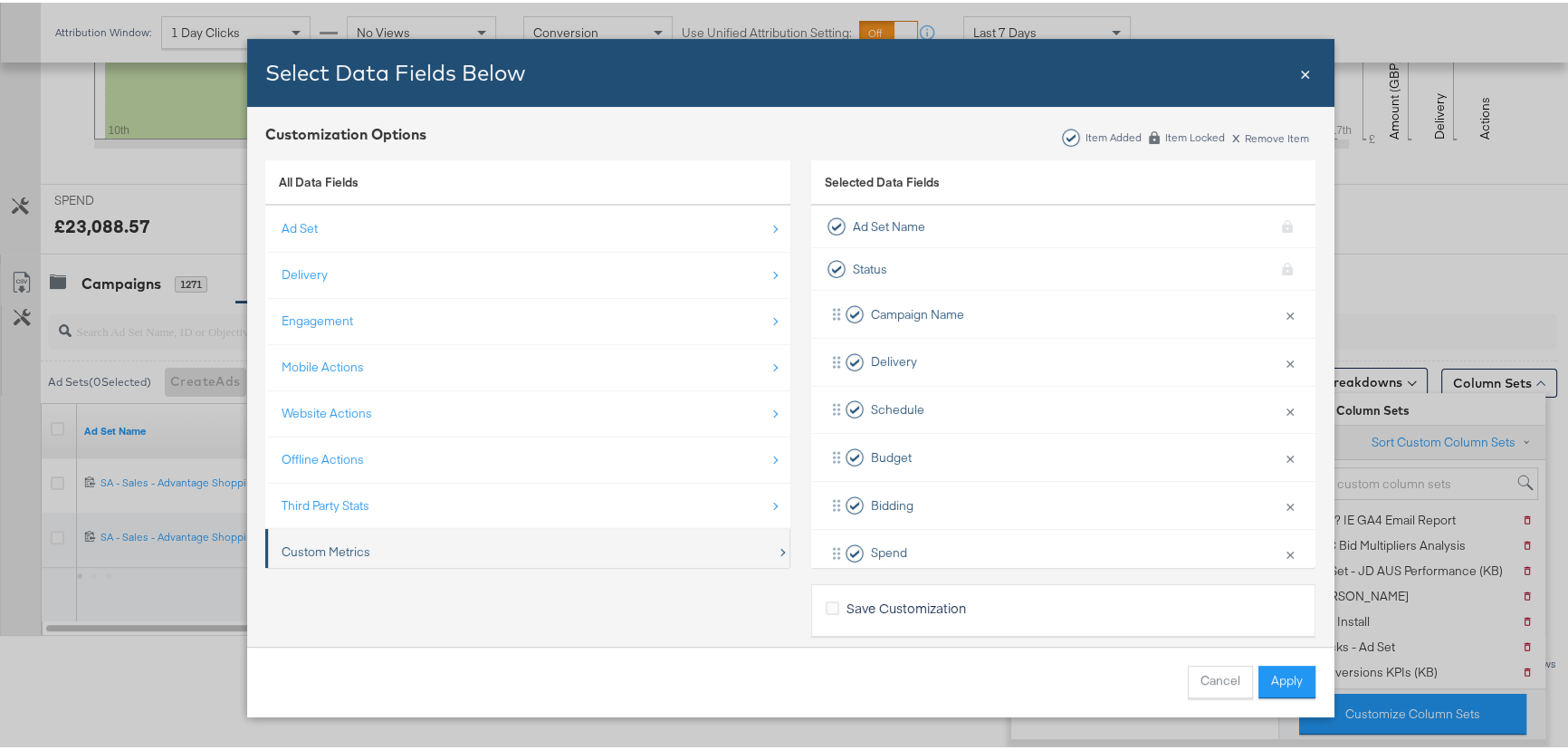 click on "Custom Metrics" at bounding box center [326, 549] 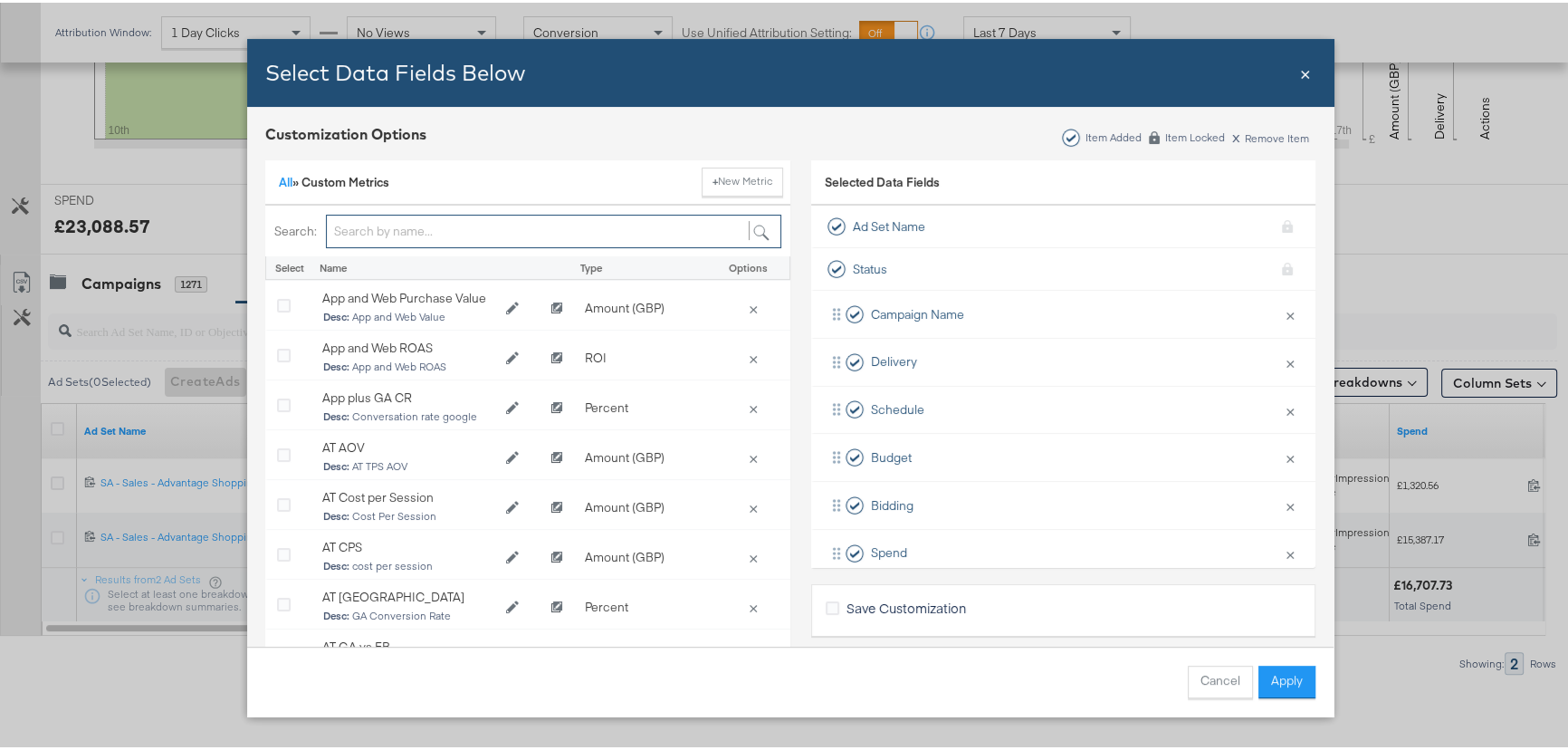 click at bounding box center [553, 228] 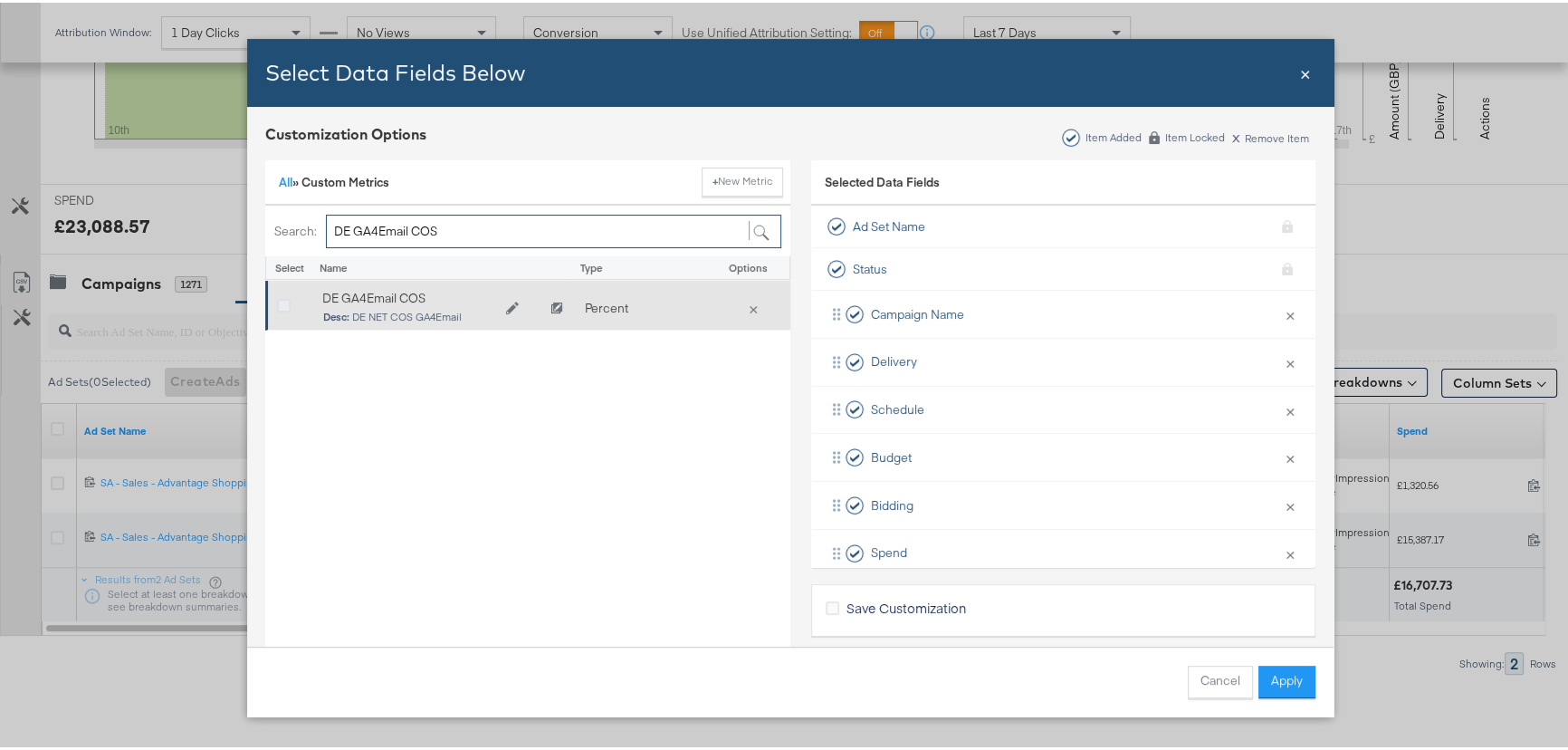 type on "DE GA4Email COS" 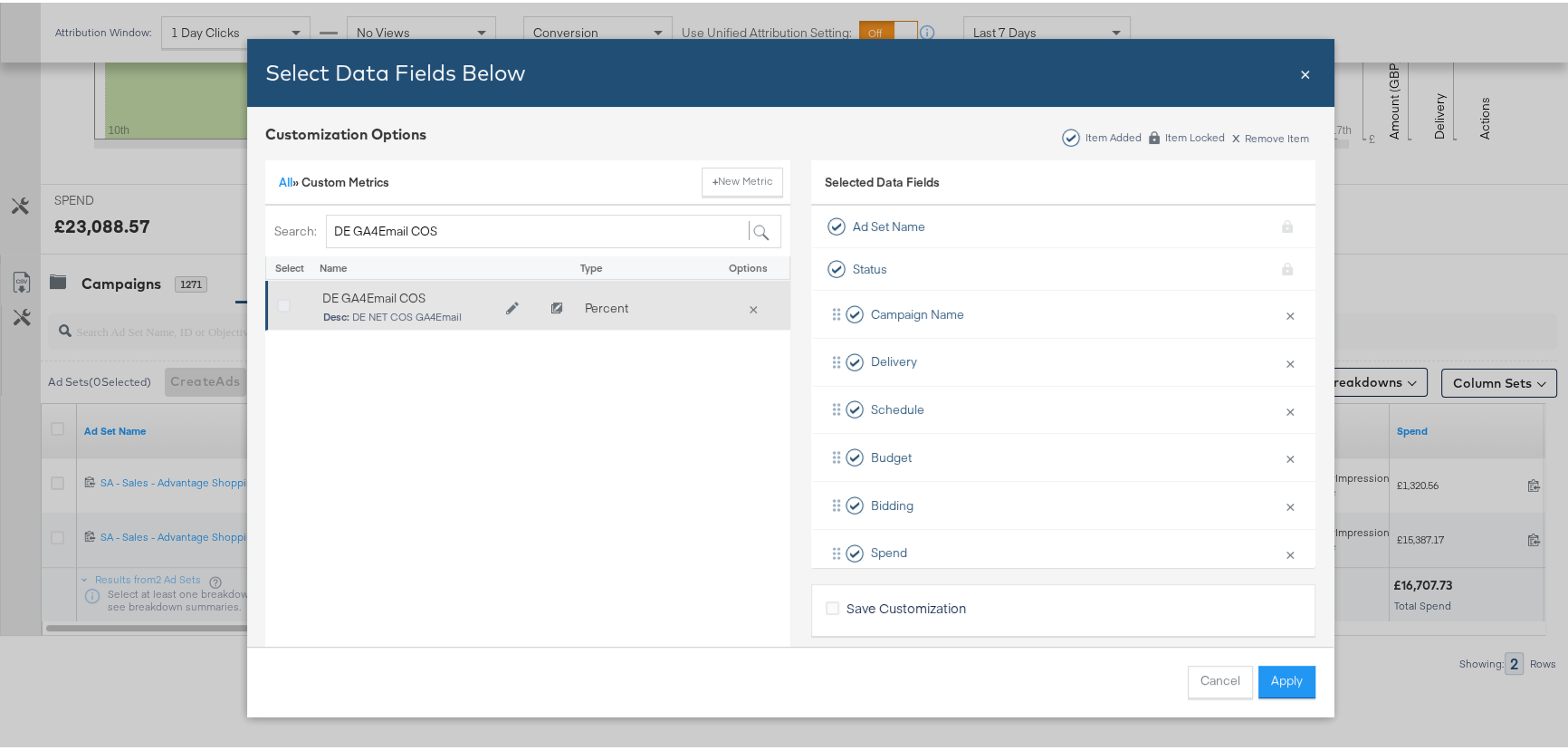 click at bounding box center [283, 303] 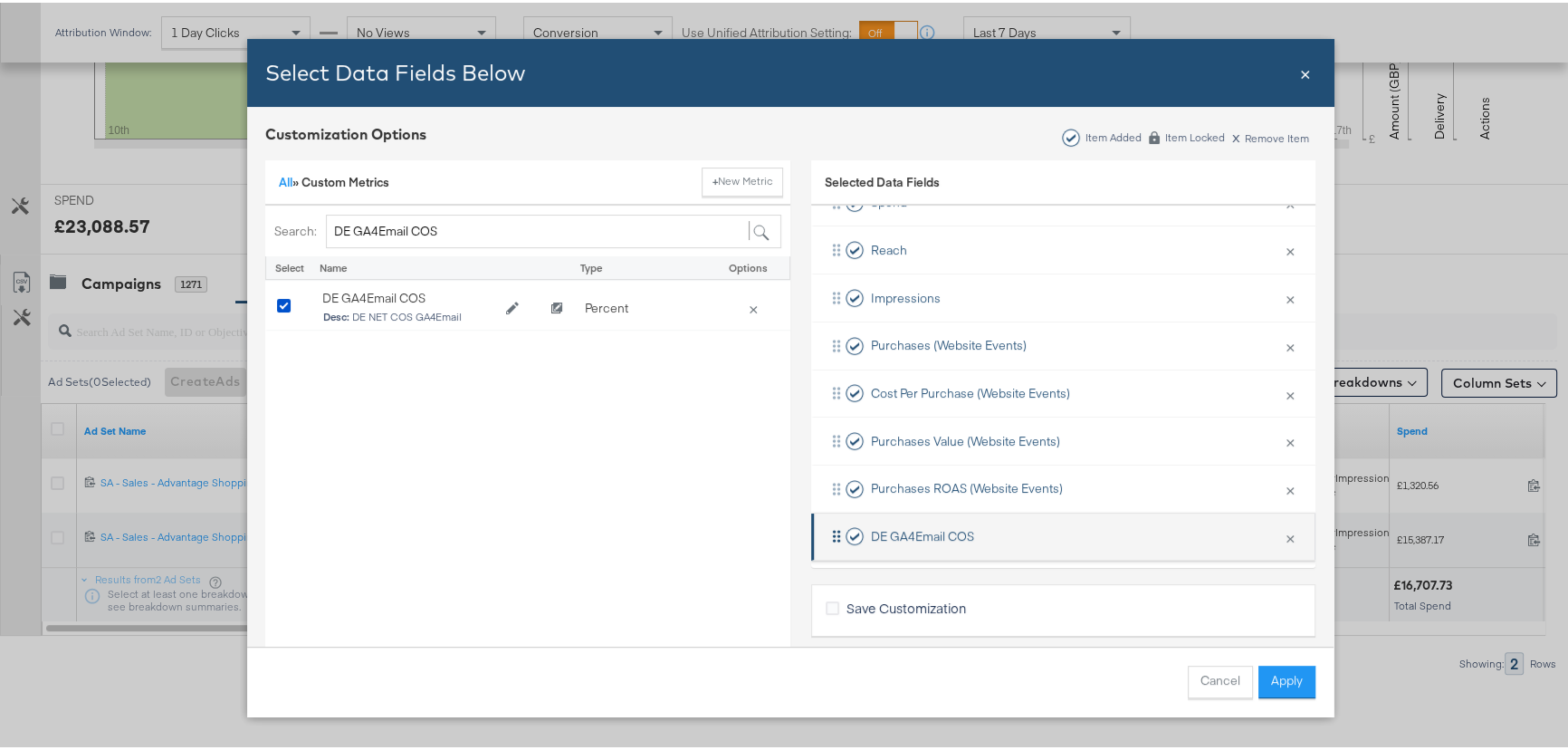 scroll, scrollTop: 361, scrollLeft: 0, axis: vertical 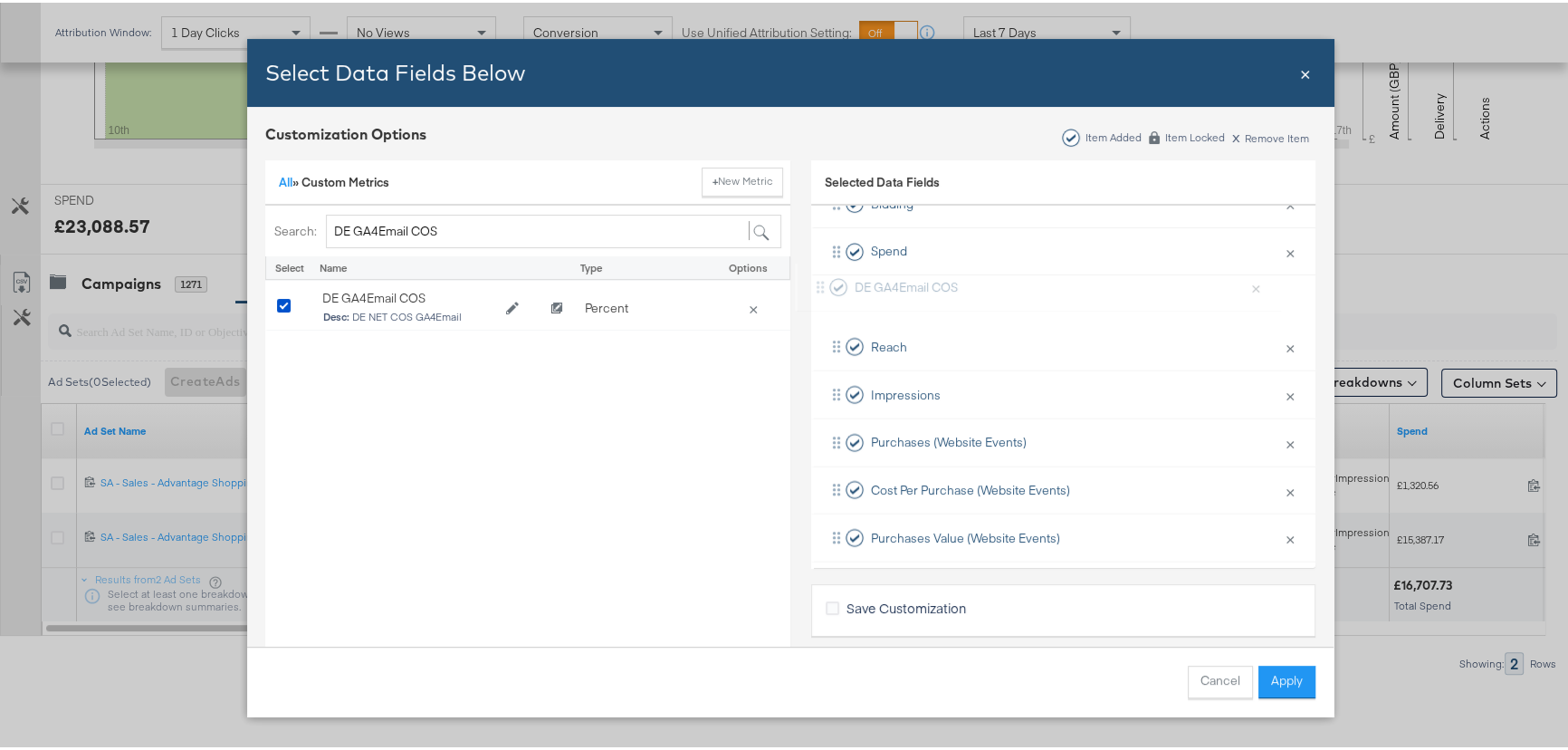 drag, startPoint x: 821, startPoint y: 524, endPoint x: 819, endPoint y: 280, distance: 244.0082 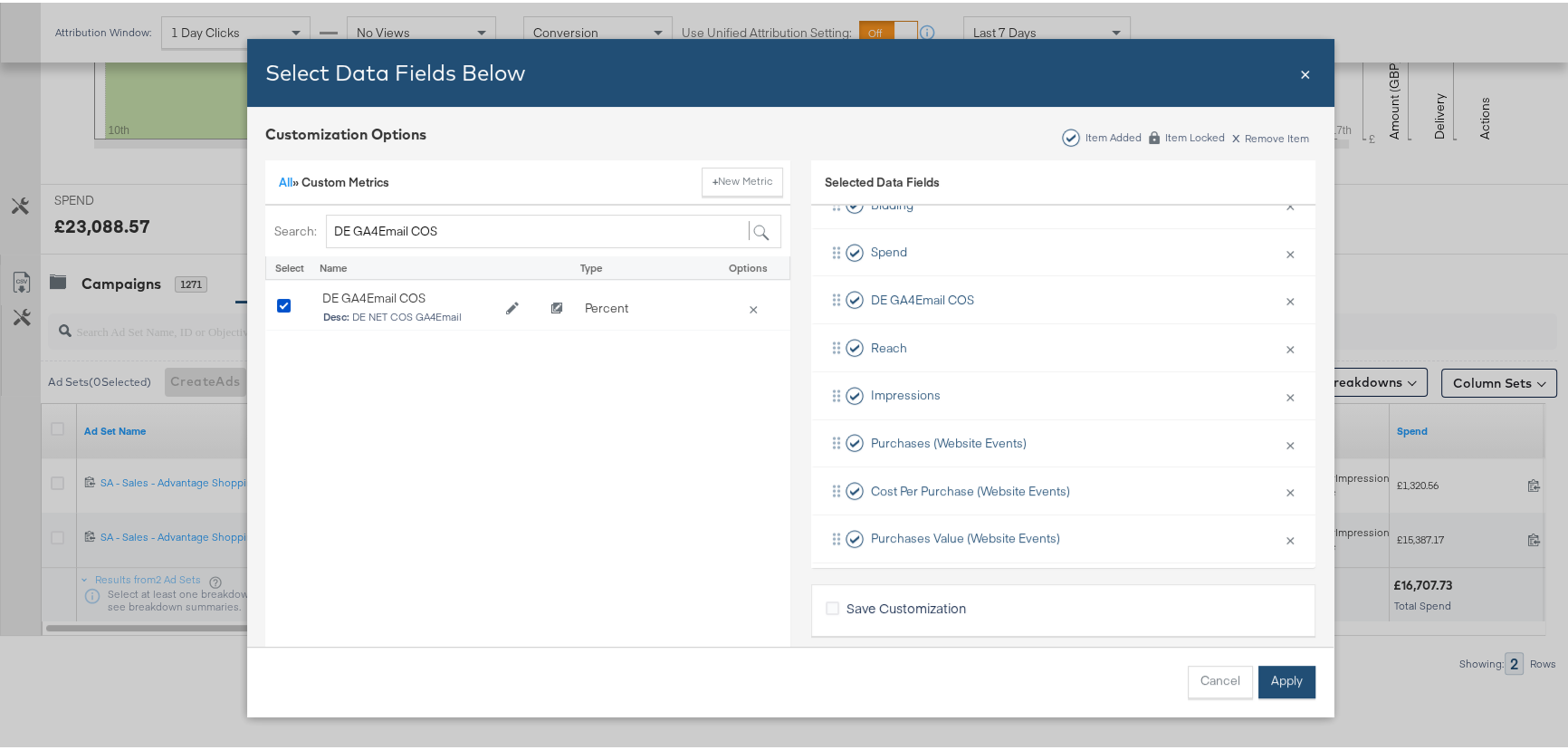 click on "Apply" at bounding box center [1286, 679] 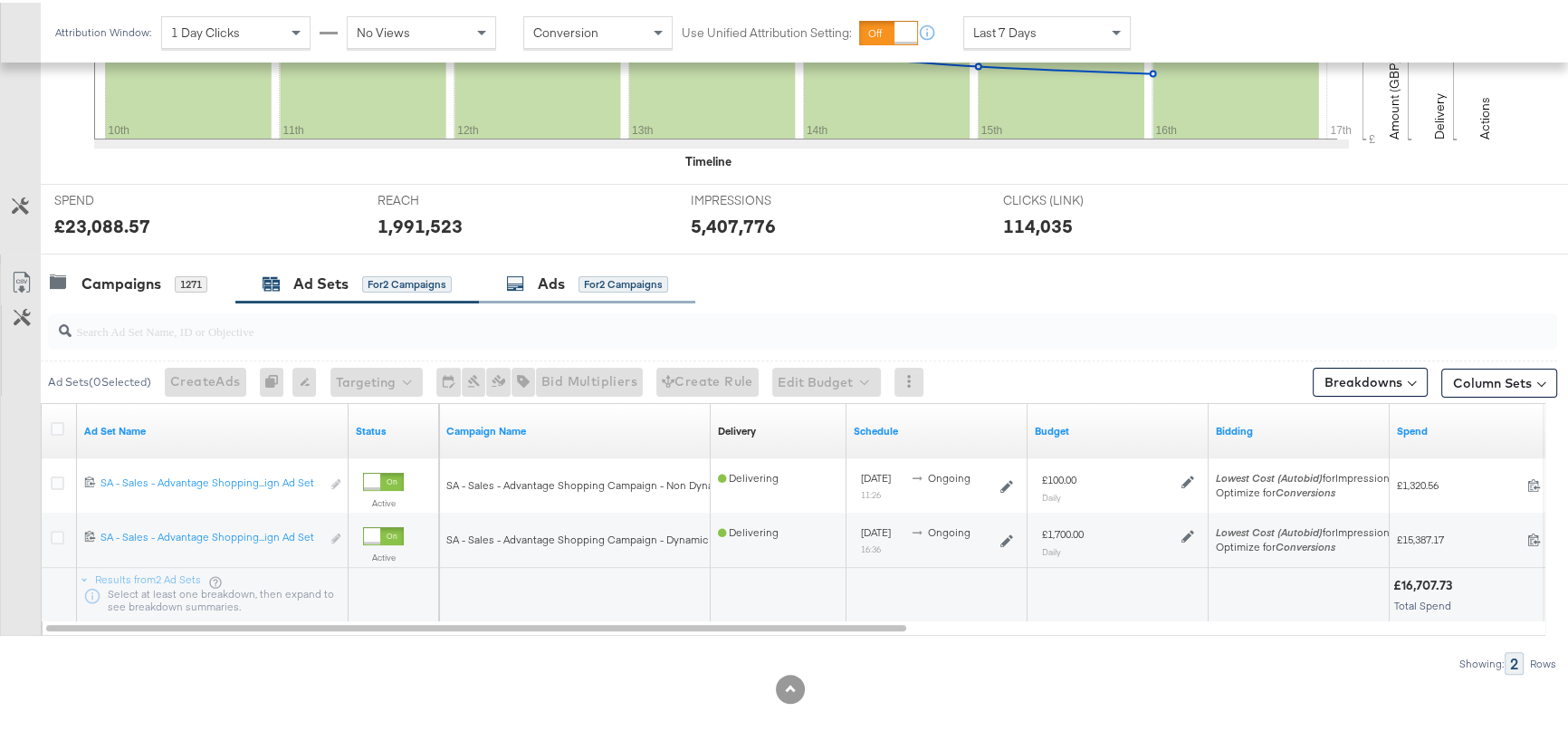 click on "Ads" at bounding box center [551, 281] 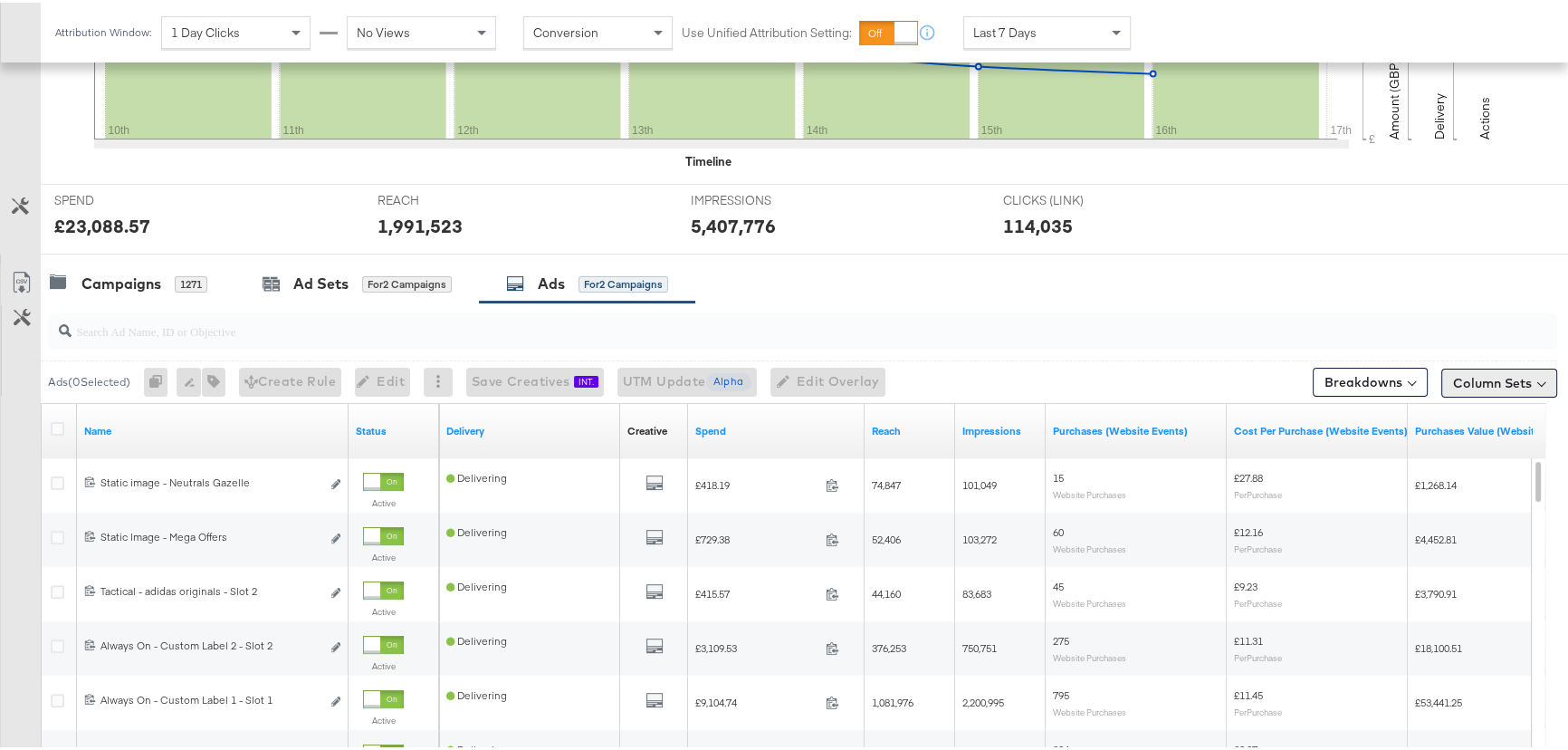 click on "Column Sets" at bounding box center (1499, 380) 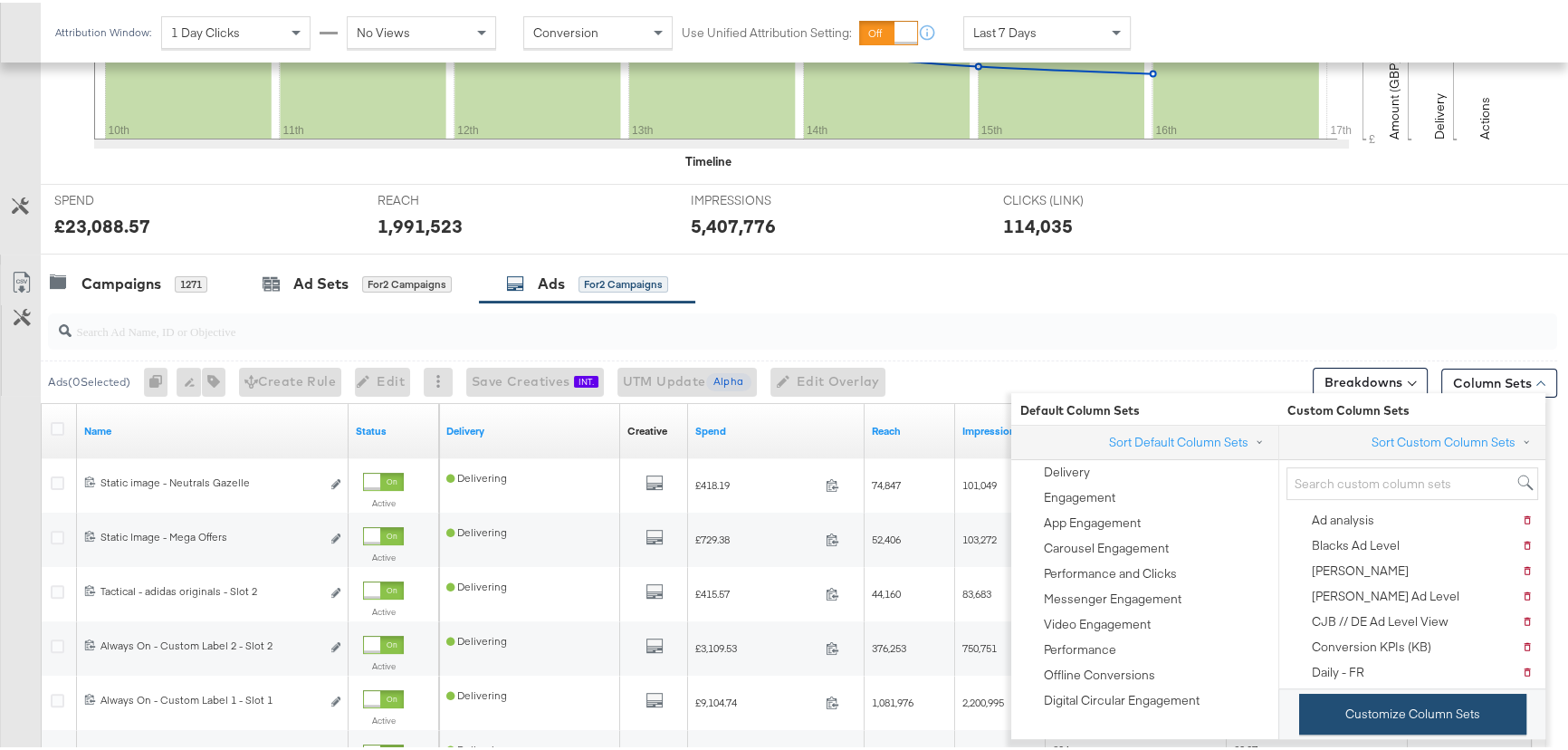click on "Customize Column Sets" at bounding box center [1412, 711] 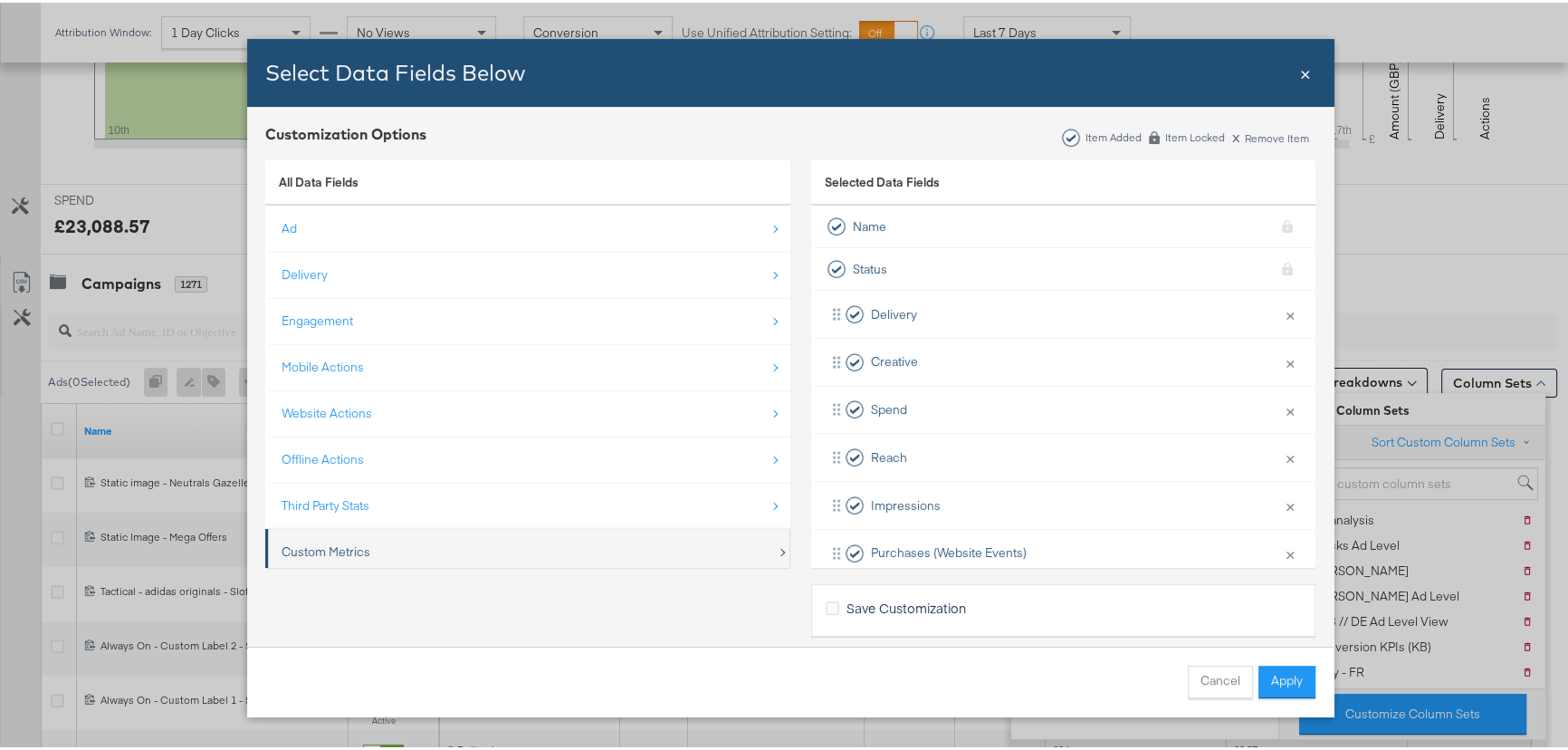 click on "Custom Metrics" at bounding box center [529, 549] 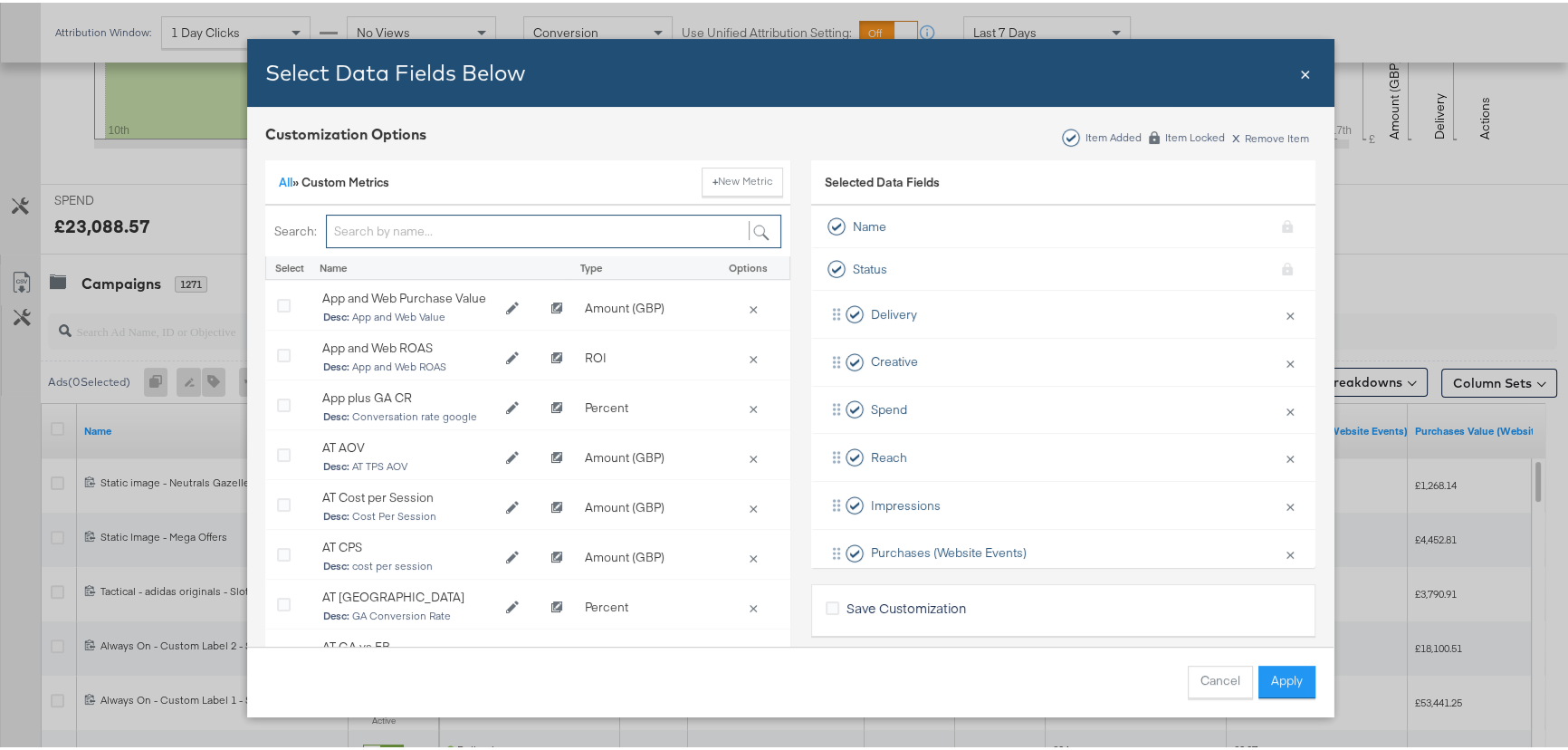 click at bounding box center [553, 228] 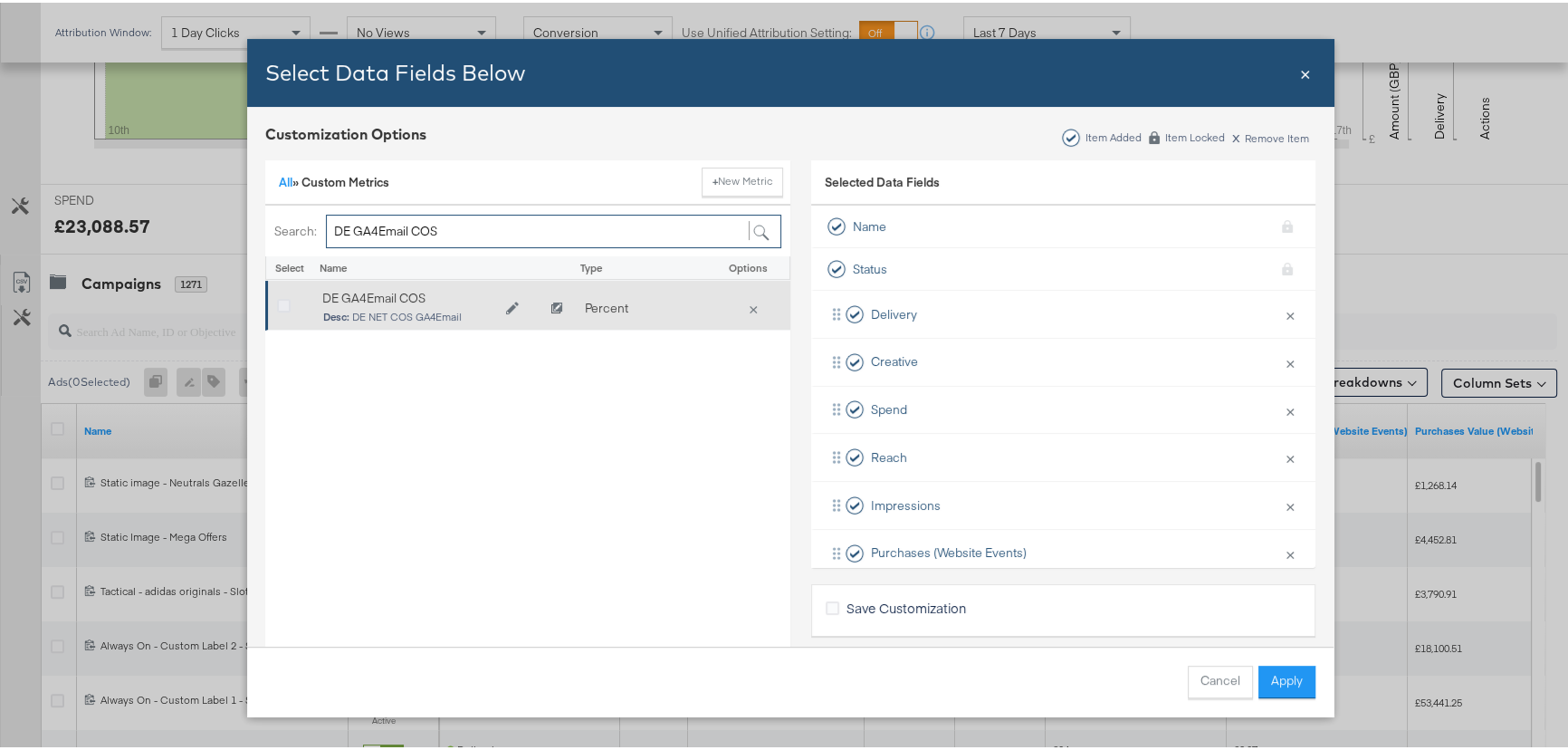 type on "DE GA4Email COS" 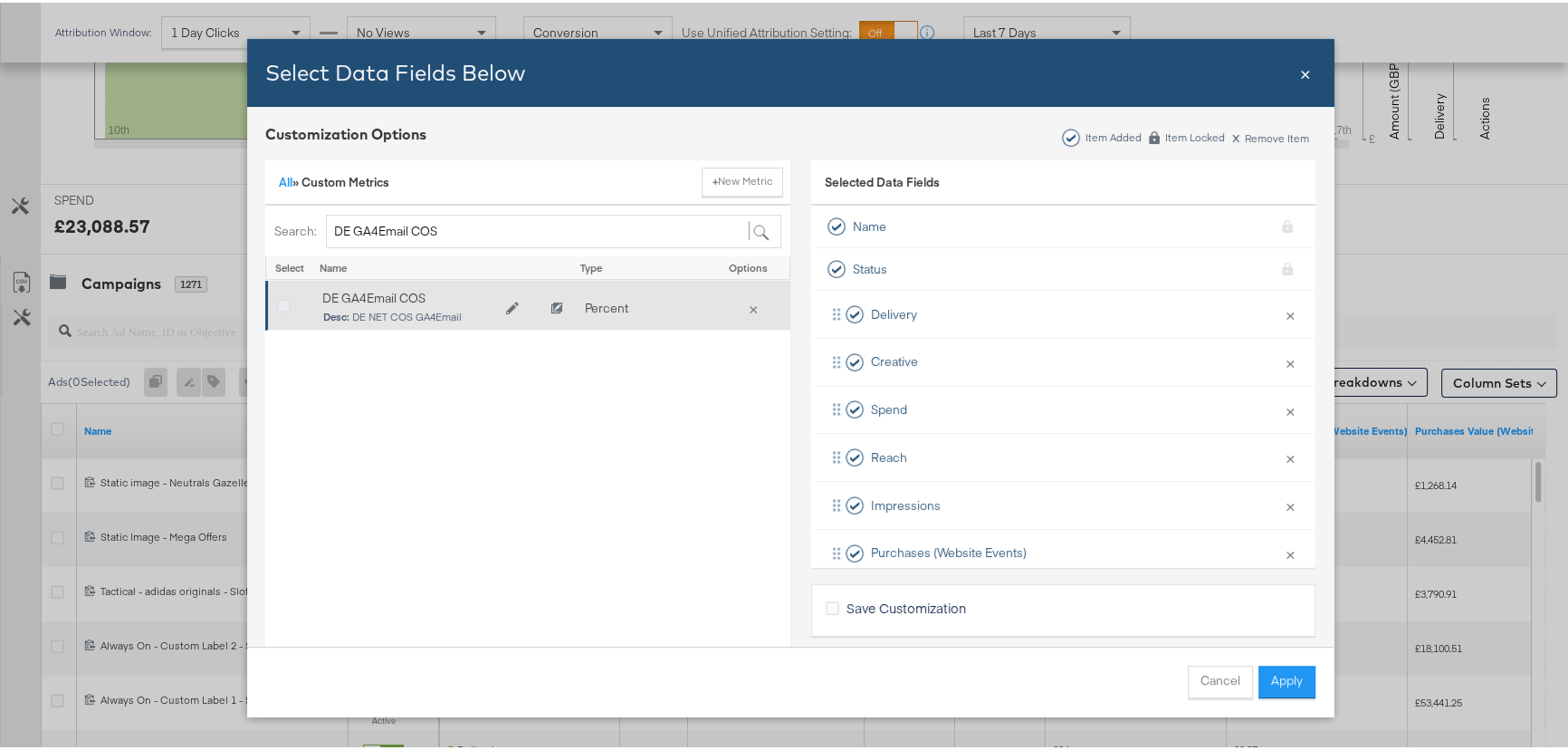 click at bounding box center (283, 303) 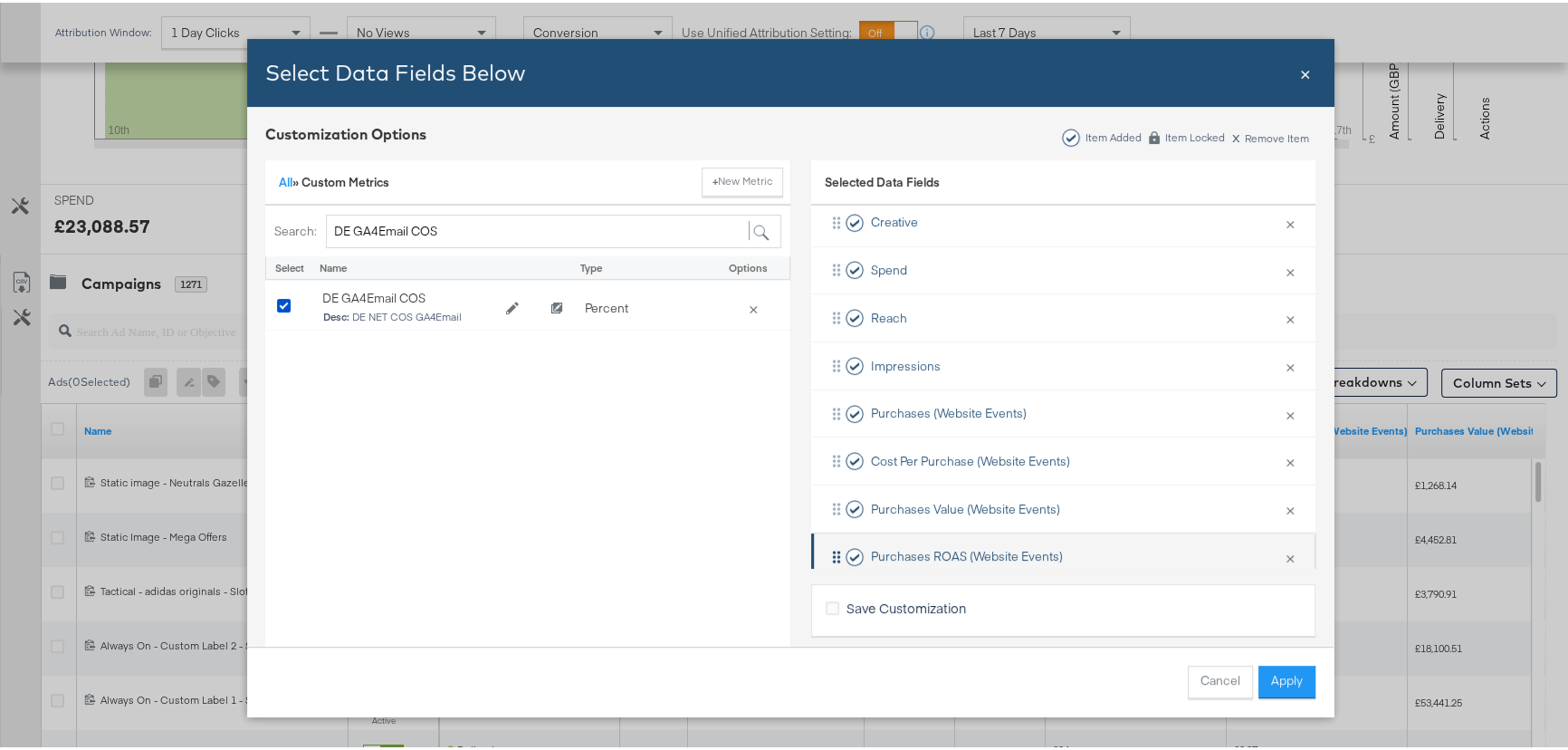 scroll, scrollTop: 217, scrollLeft: 0, axis: vertical 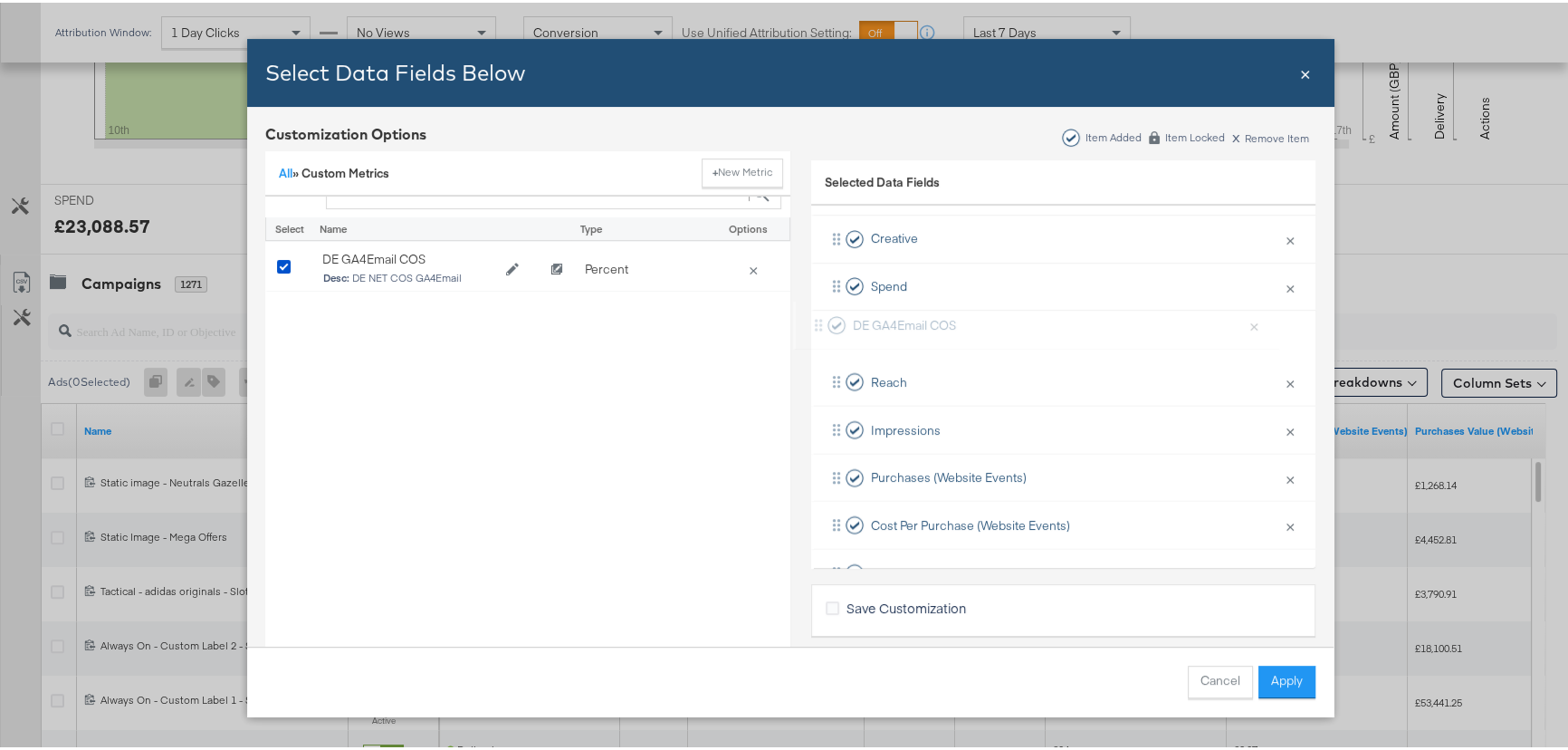 drag, startPoint x: 828, startPoint y: 513, endPoint x: 823, endPoint y: 305, distance: 208.06009 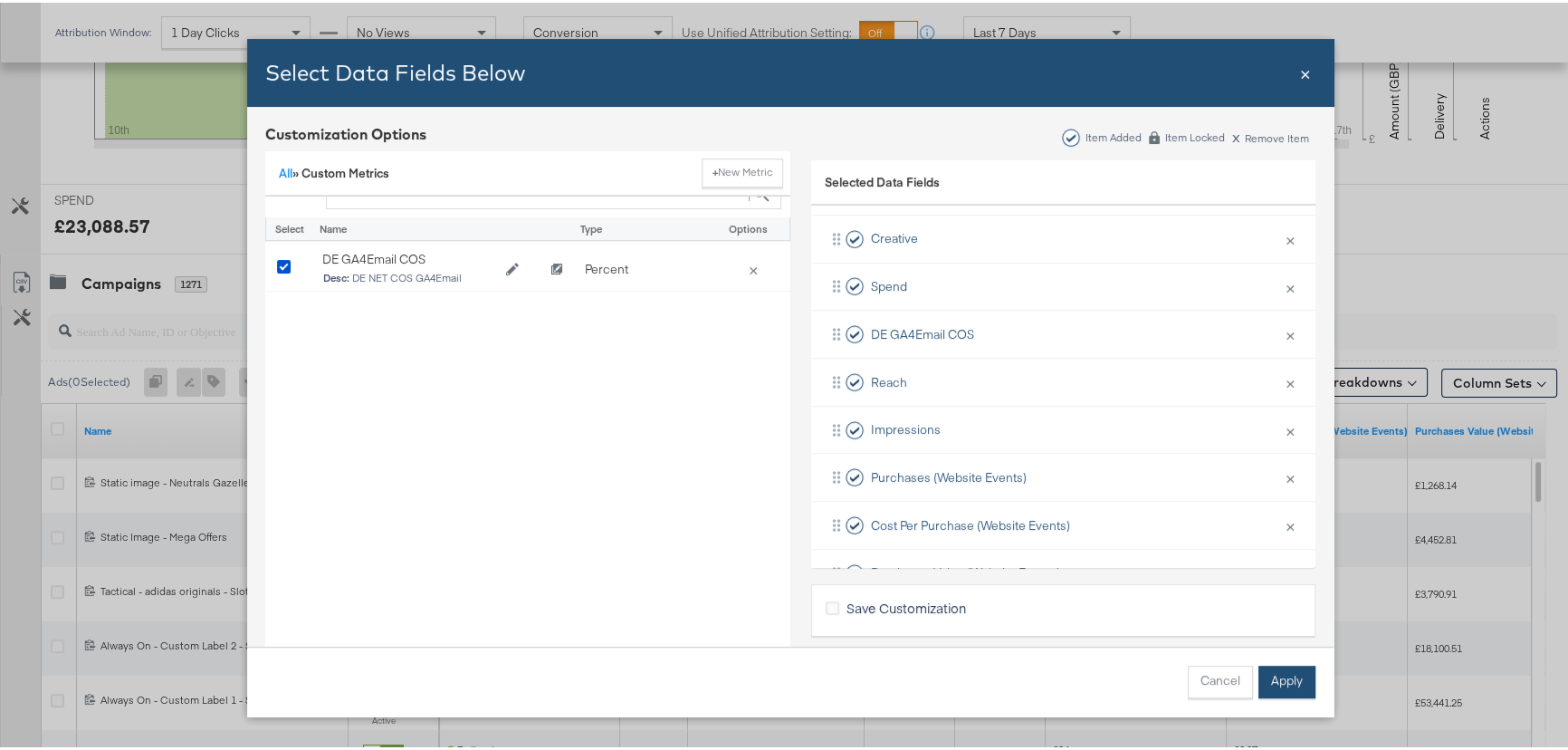 click on "Apply" at bounding box center [1286, 679] 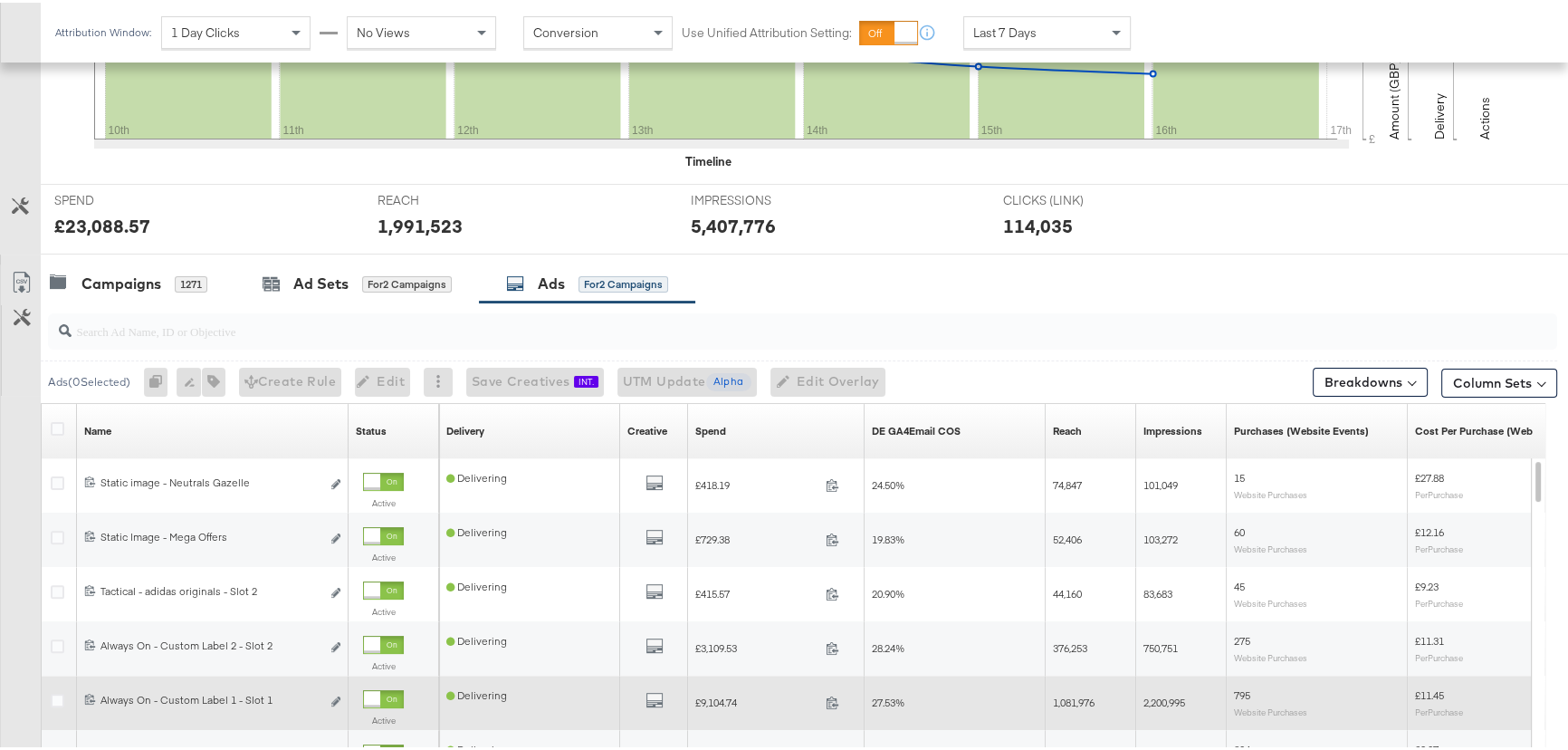 scroll, scrollTop: 0, scrollLeft: 0, axis: both 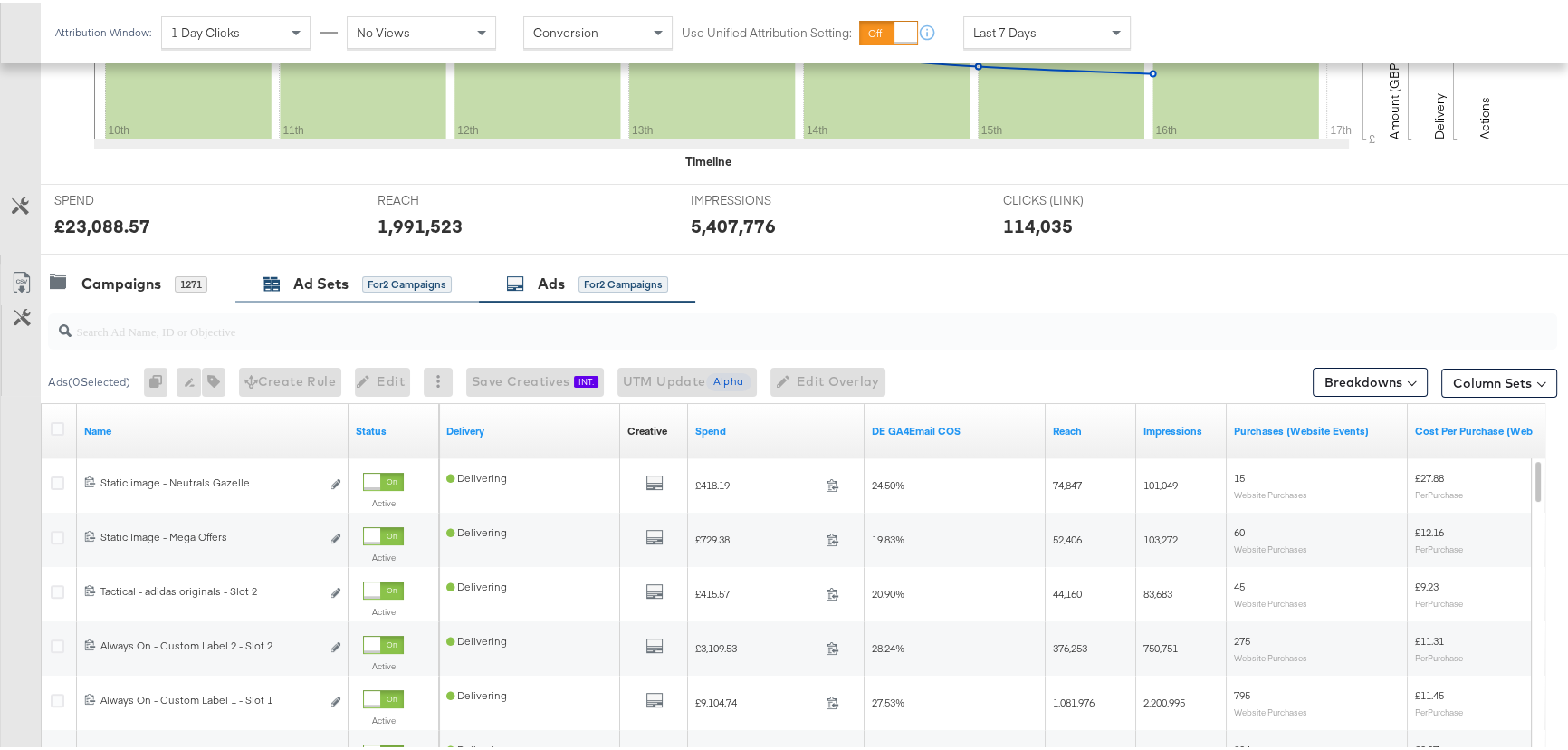 click on "for  2   Campaigns" at bounding box center [406, 282] 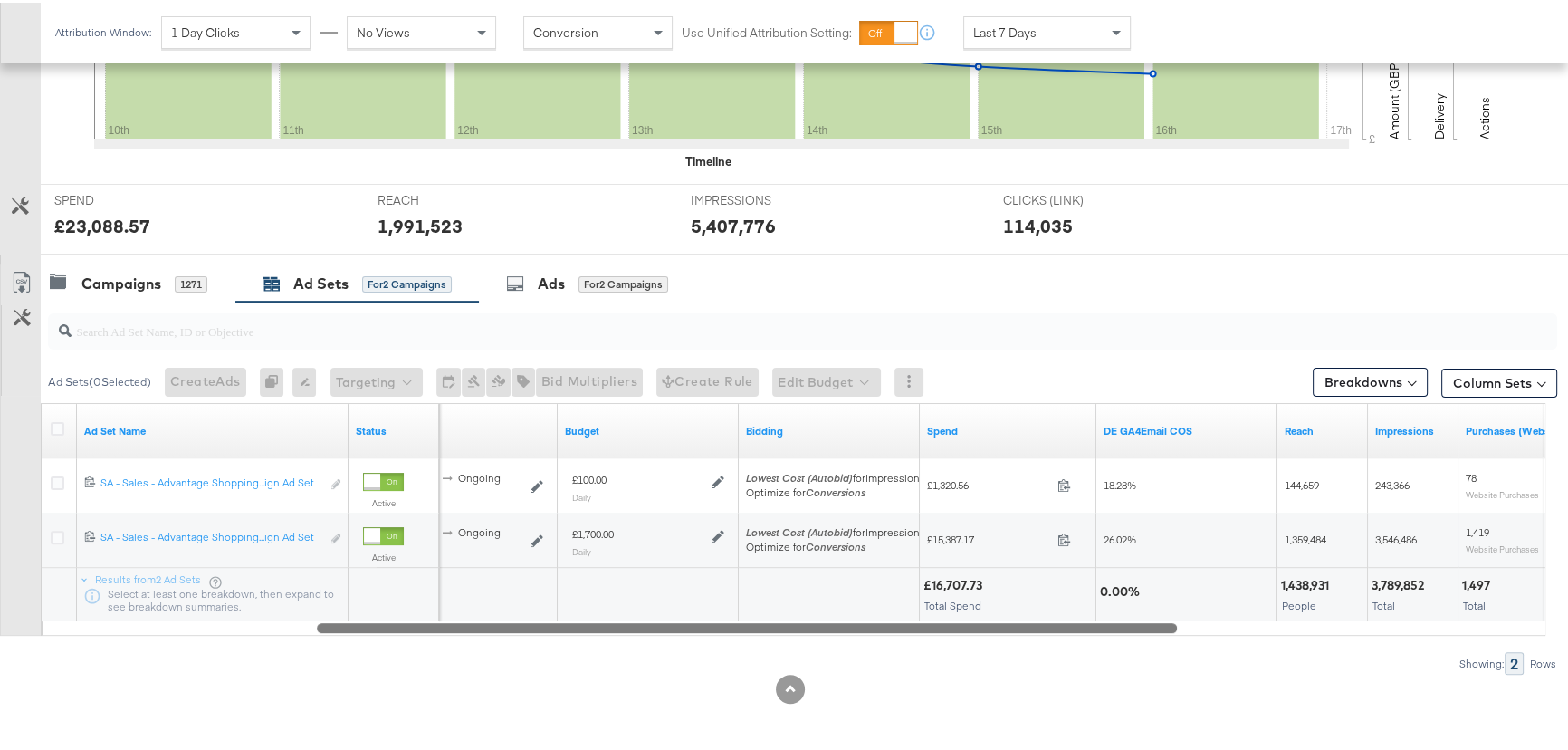 drag, startPoint x: 883, startPoint y: 623, endPoint x: 1153, endPoint y: 637, distance: 270.363 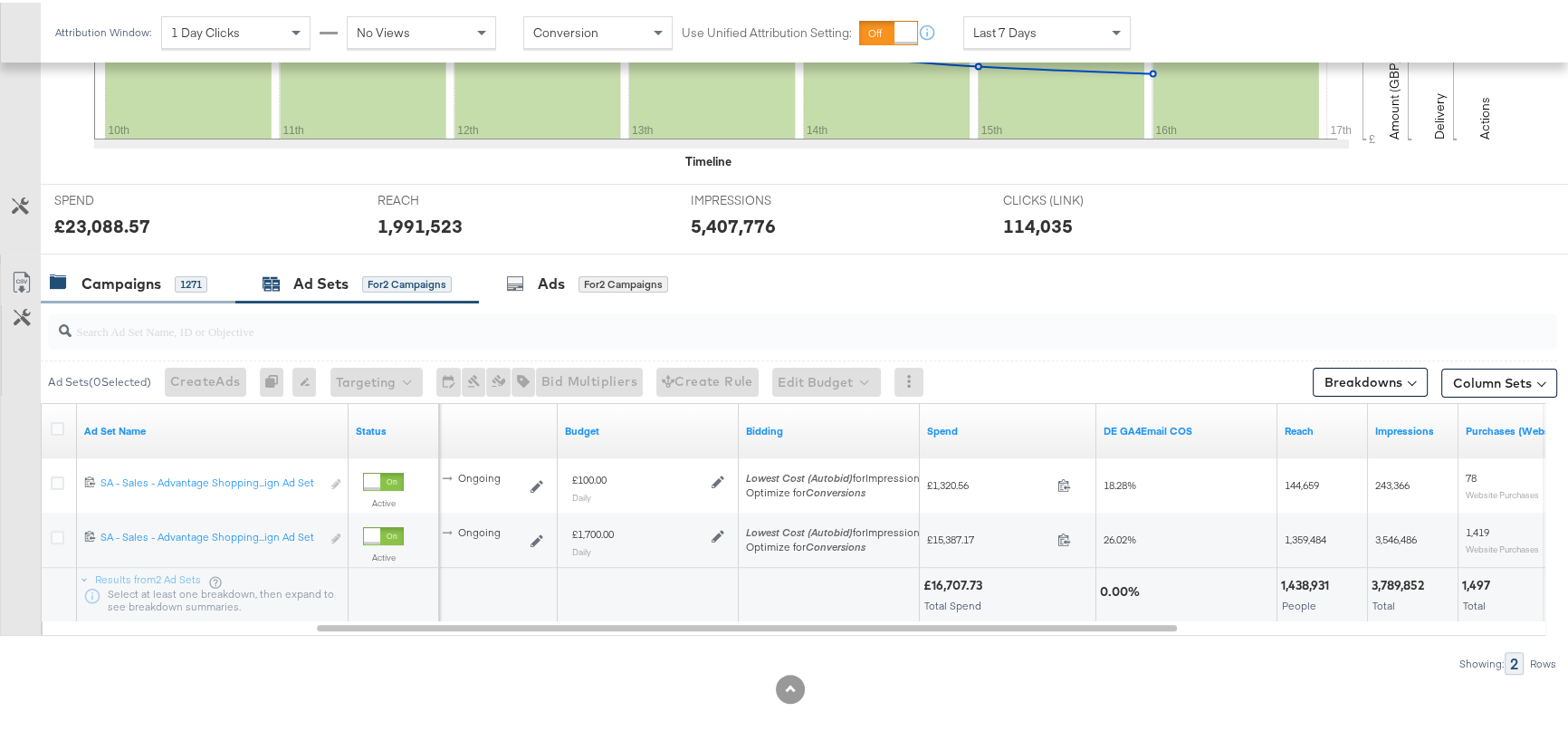 click on "Campaigns" at bounding box center (121, 281) 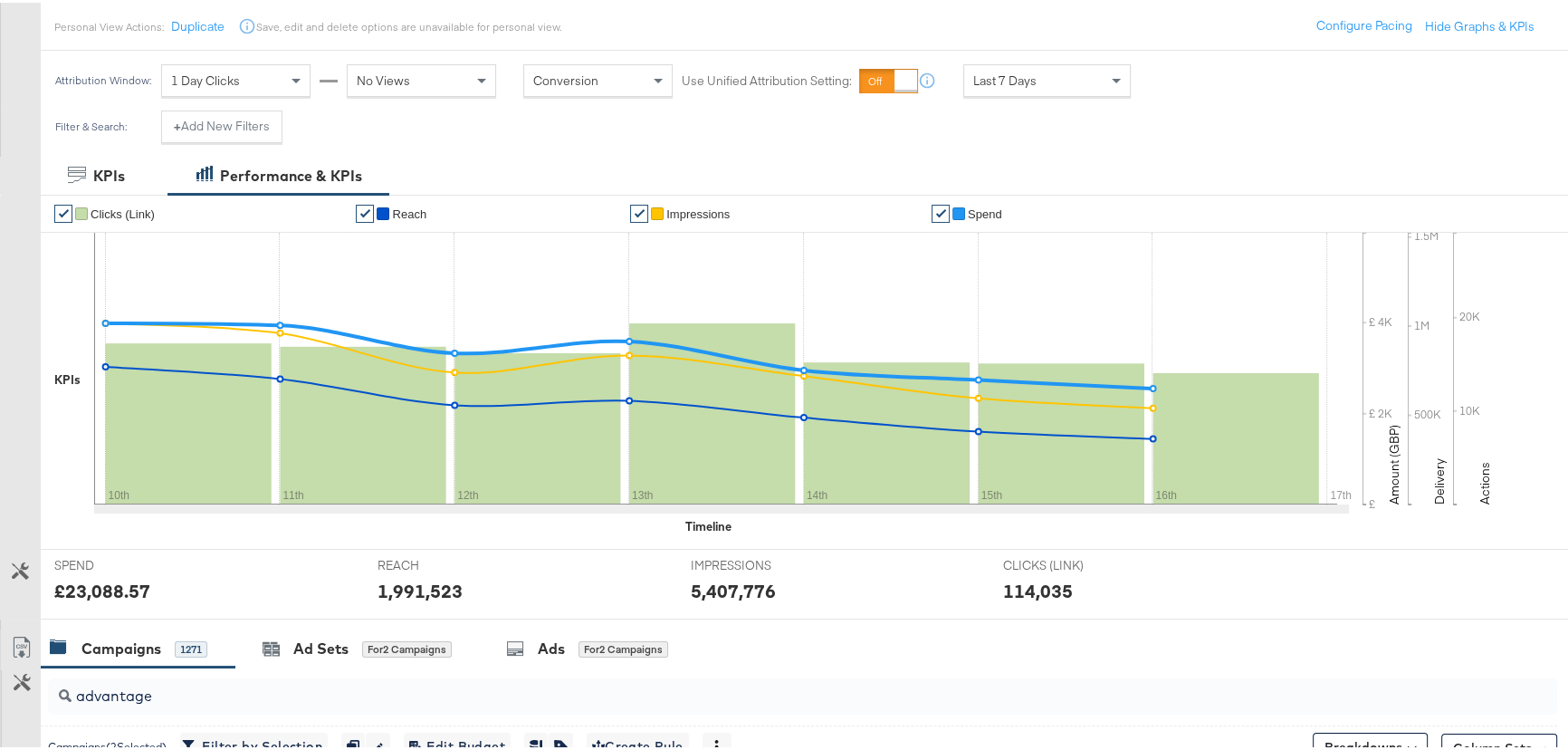 scroll, scrollTop: 0, scrollLeft: 0, axis: both 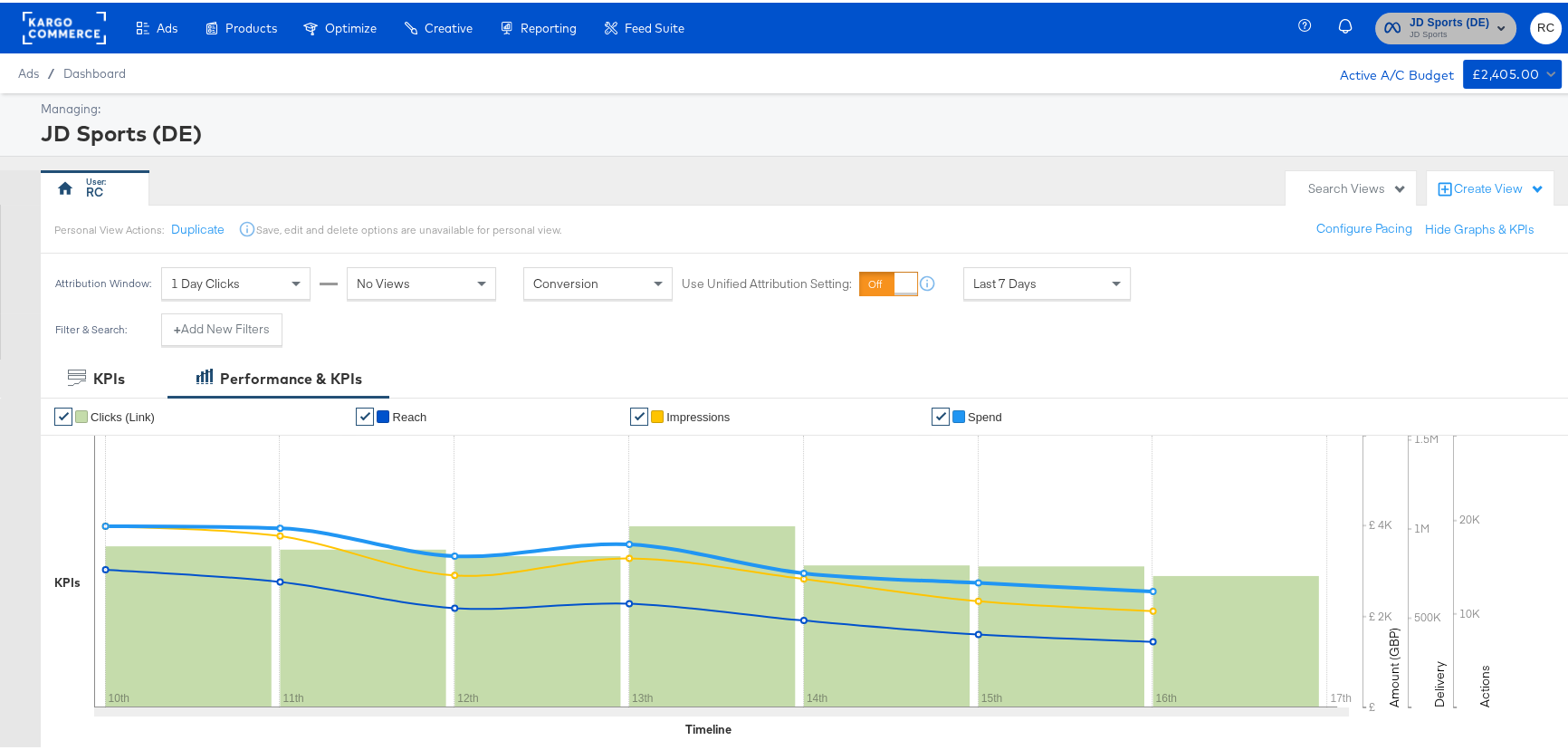 click on "JD Sports (DE)" at bounding box center (1449, 20) 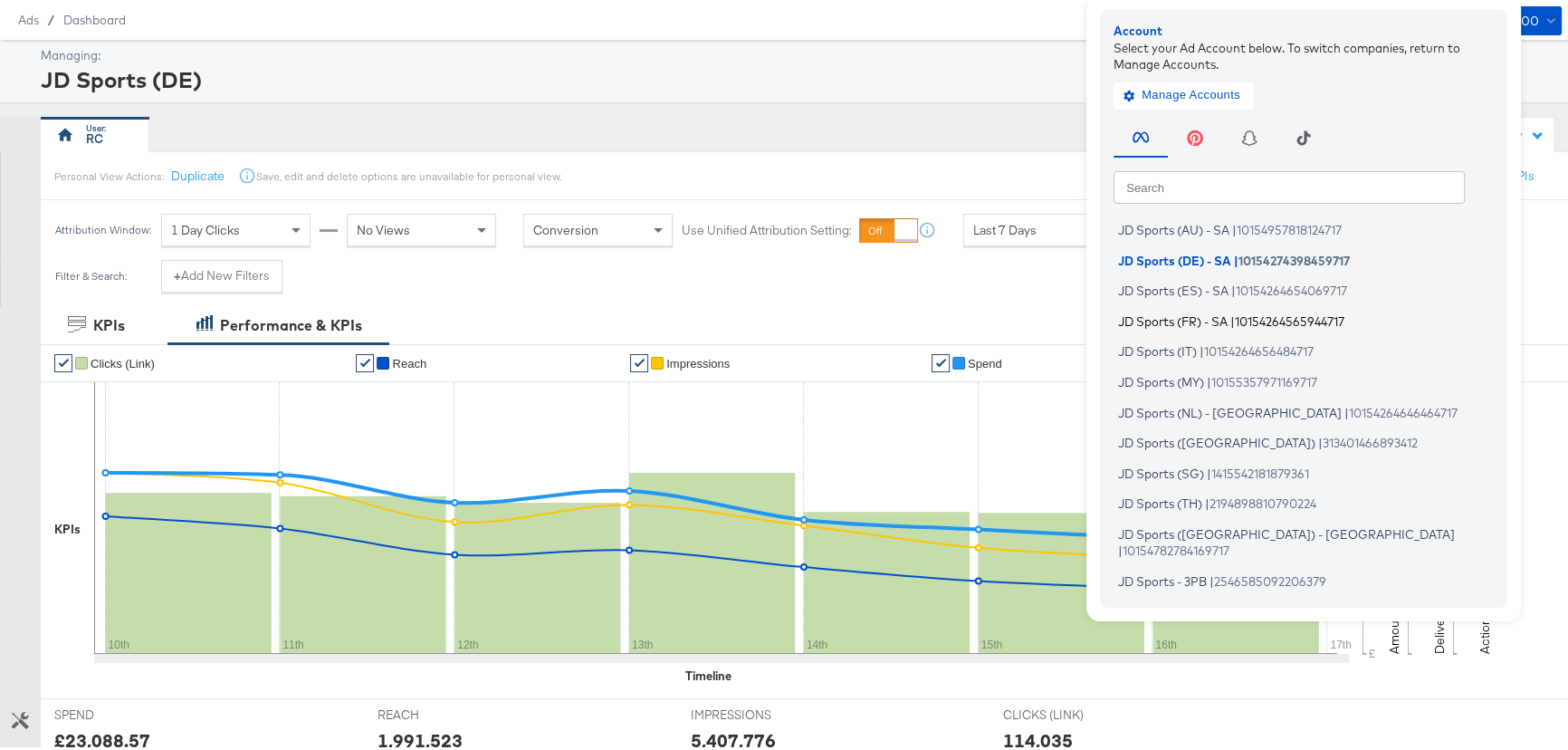 scroll, scrollTop: 82, scrollLeft: 0, axis: vertical 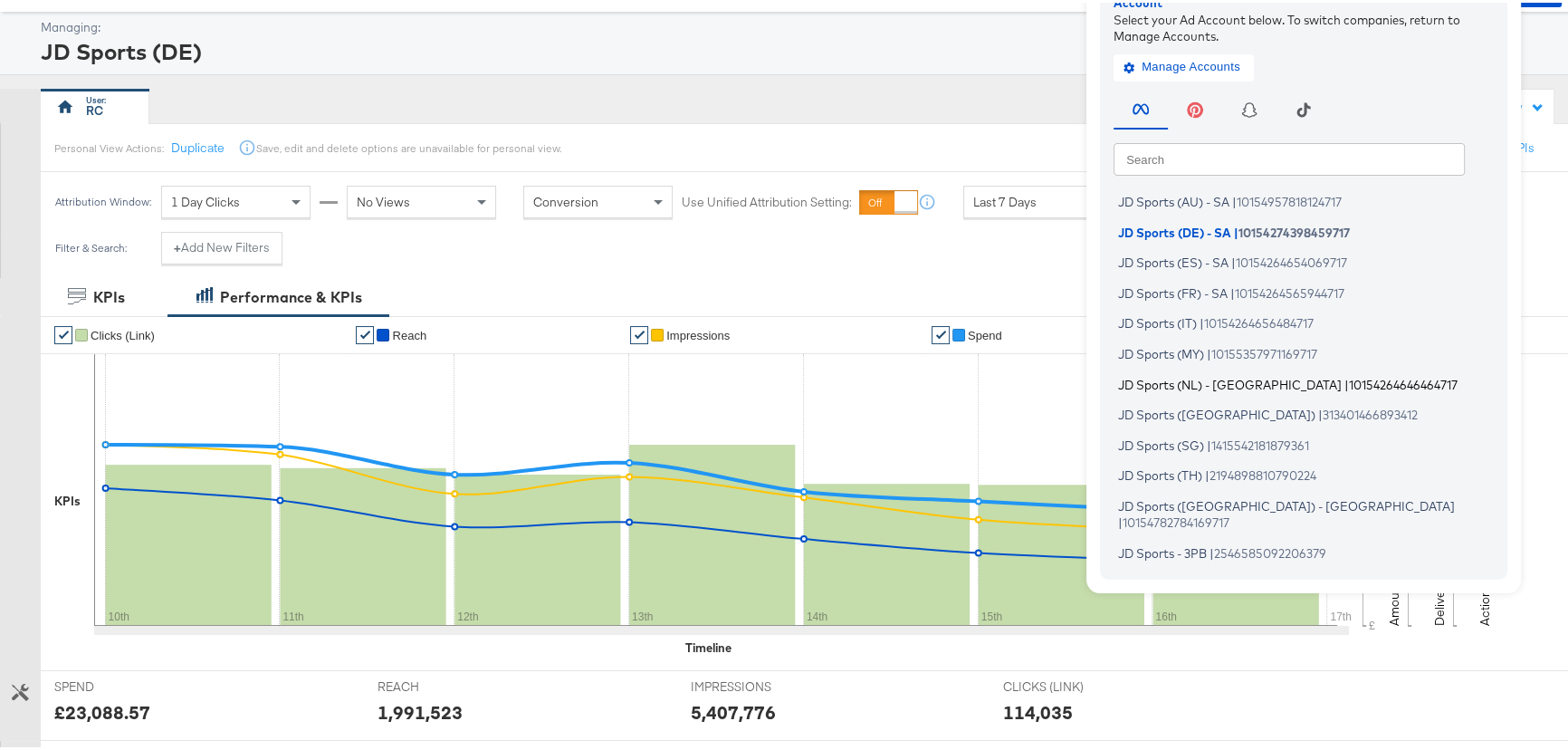 click on "10154264646464717" at bounding box center (1403, 381) 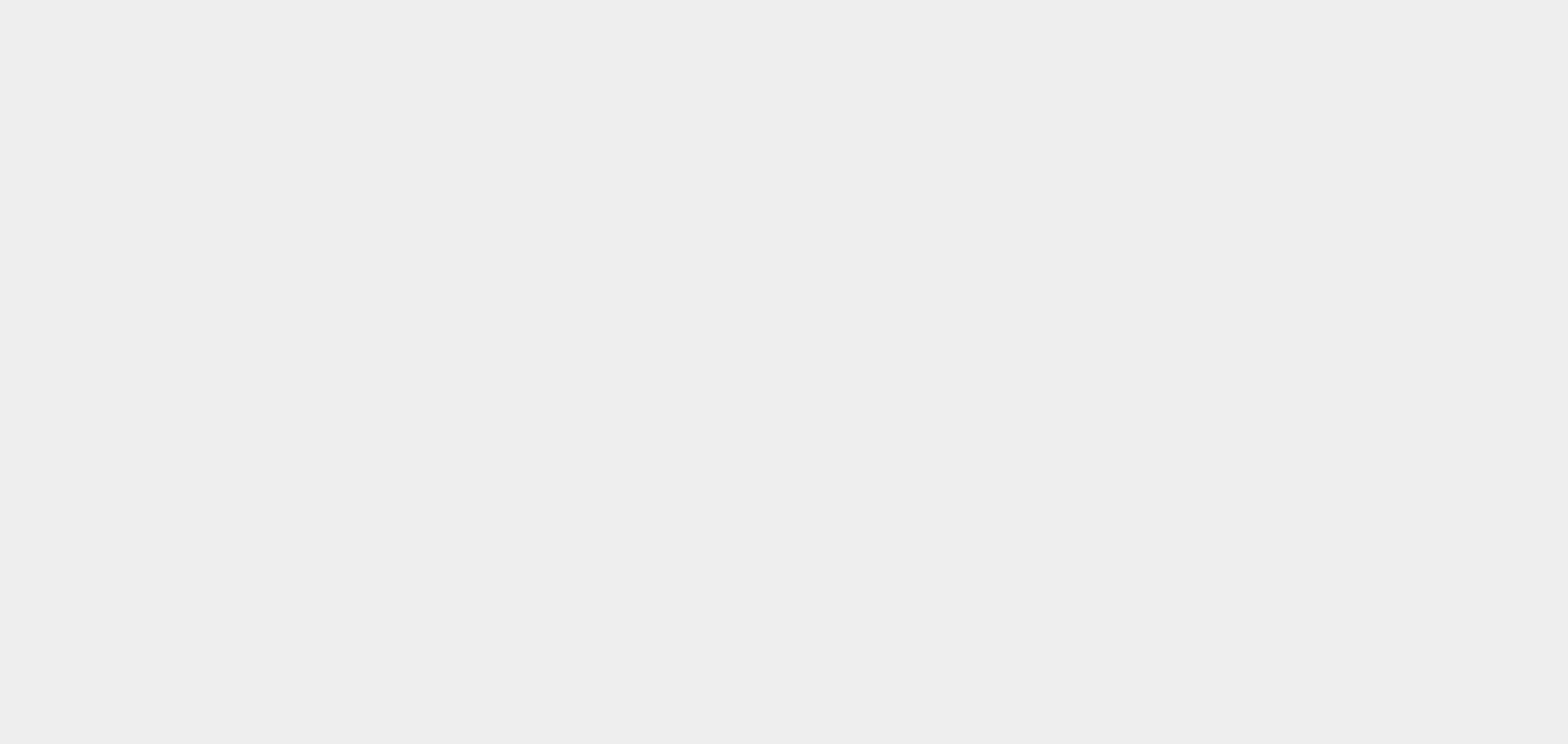 scroll, scrollTop: 0, scrollLeft: 0, axis: both 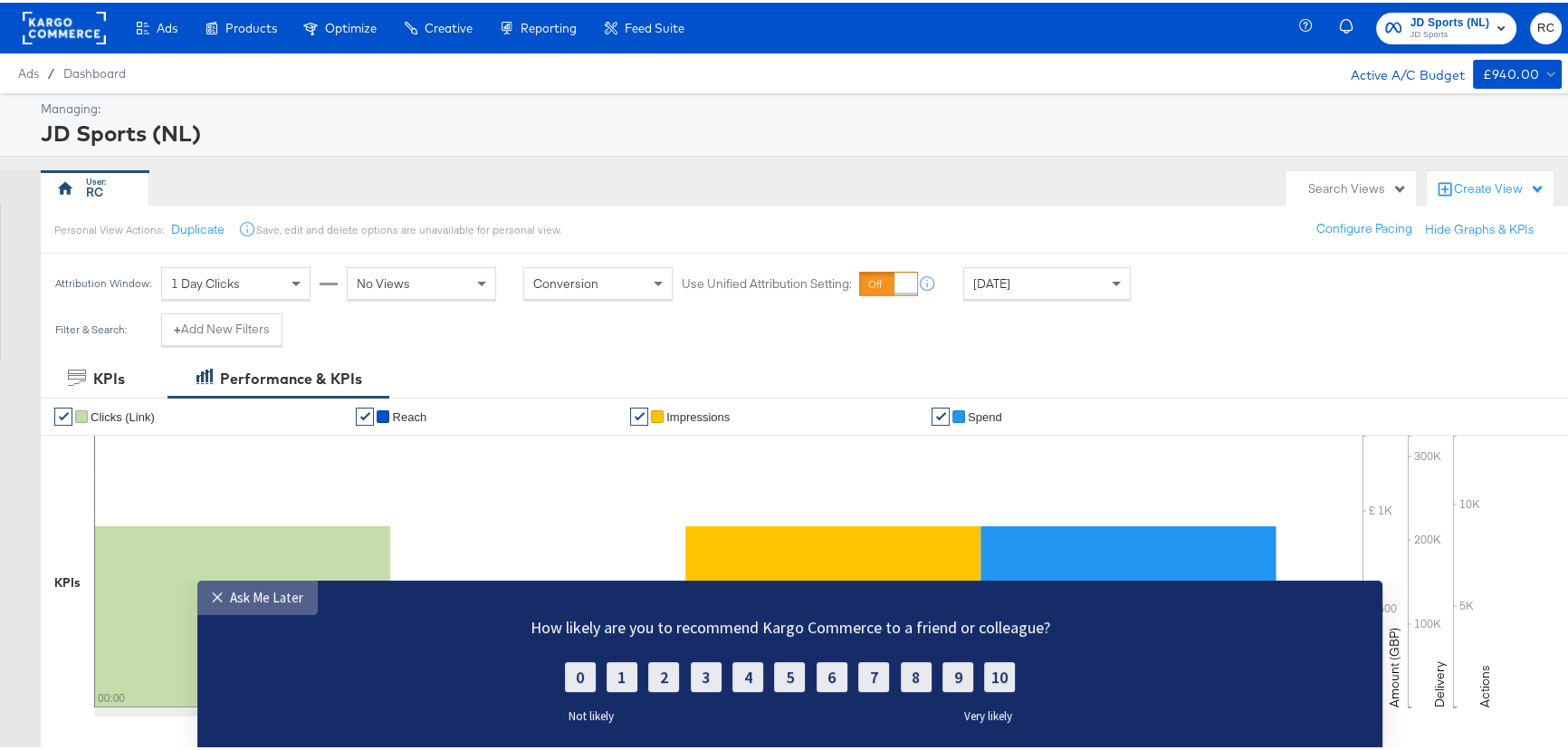 click on "Ask Me Later" at bounding box center [266, 597] 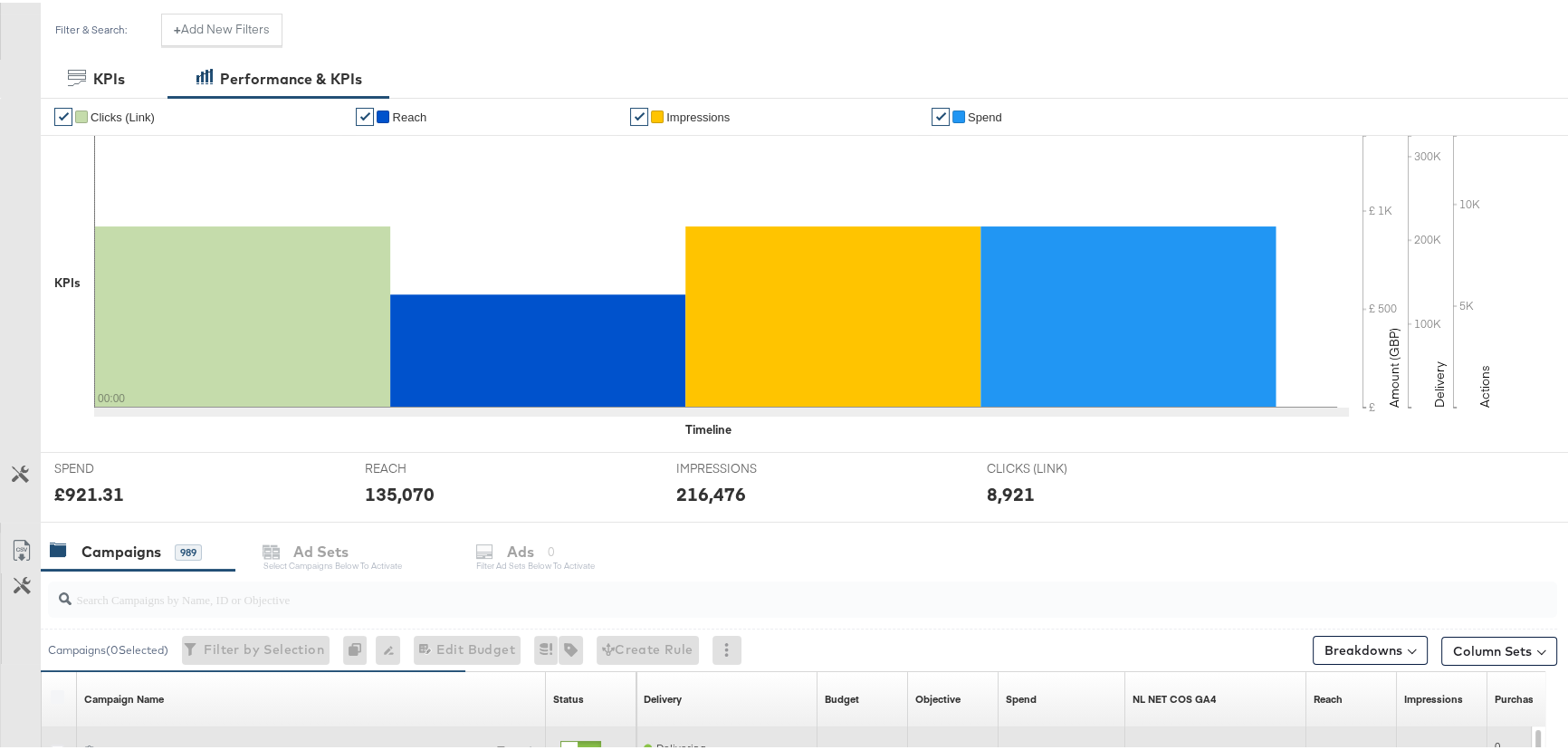 scroll, scrollTop: 329, scrollLeft: 0, axis: vertical 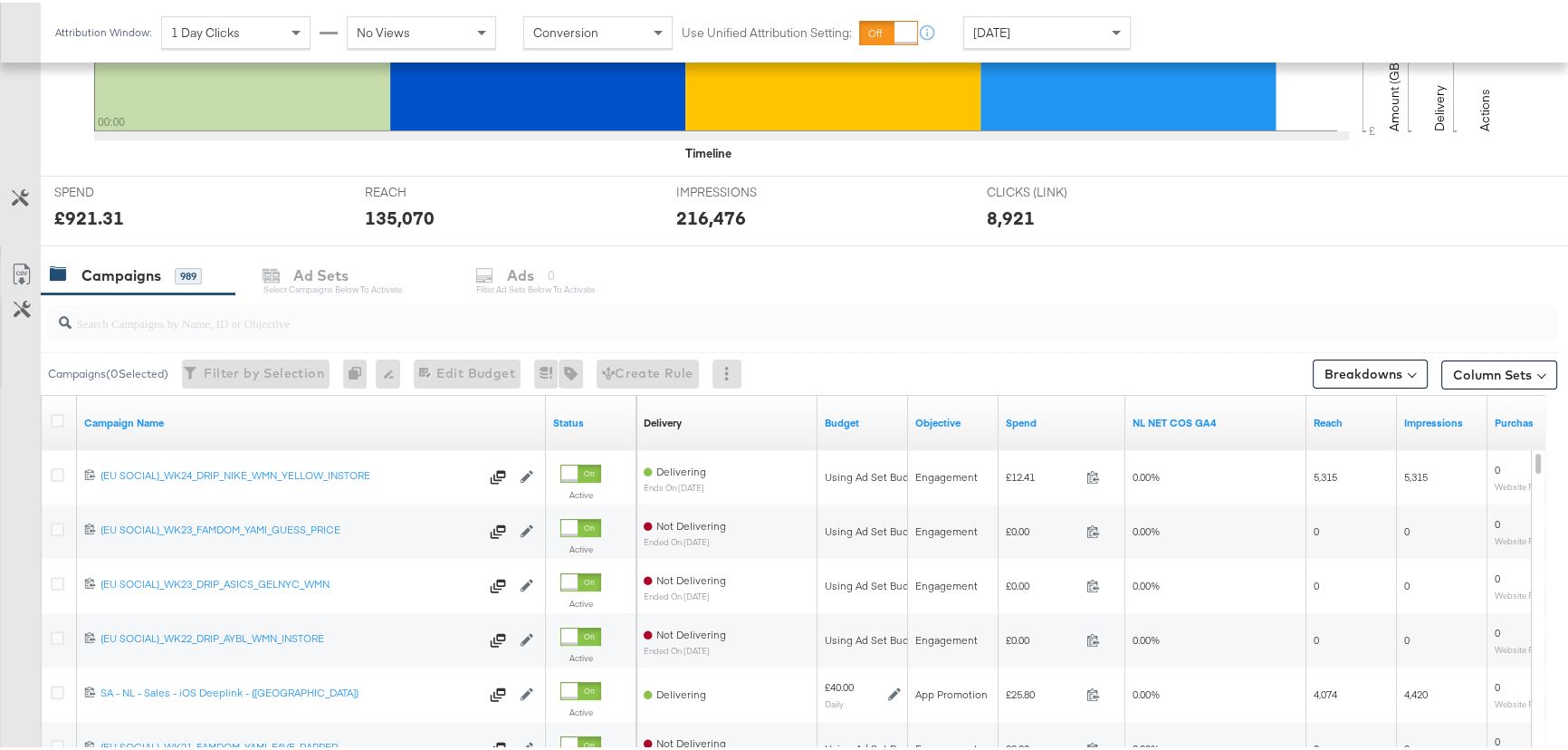 click at bounding box center [746, 312] 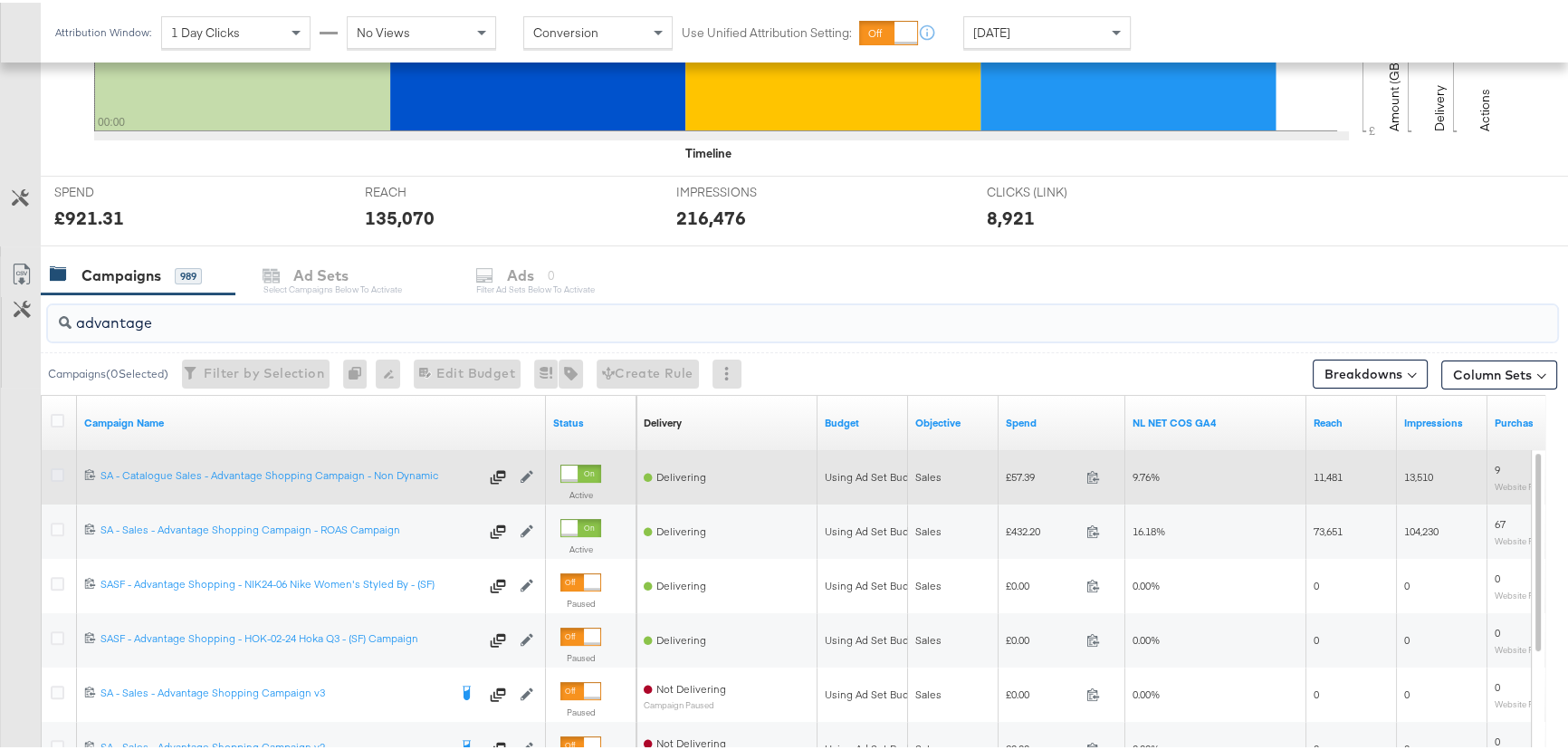 type on "advantage" 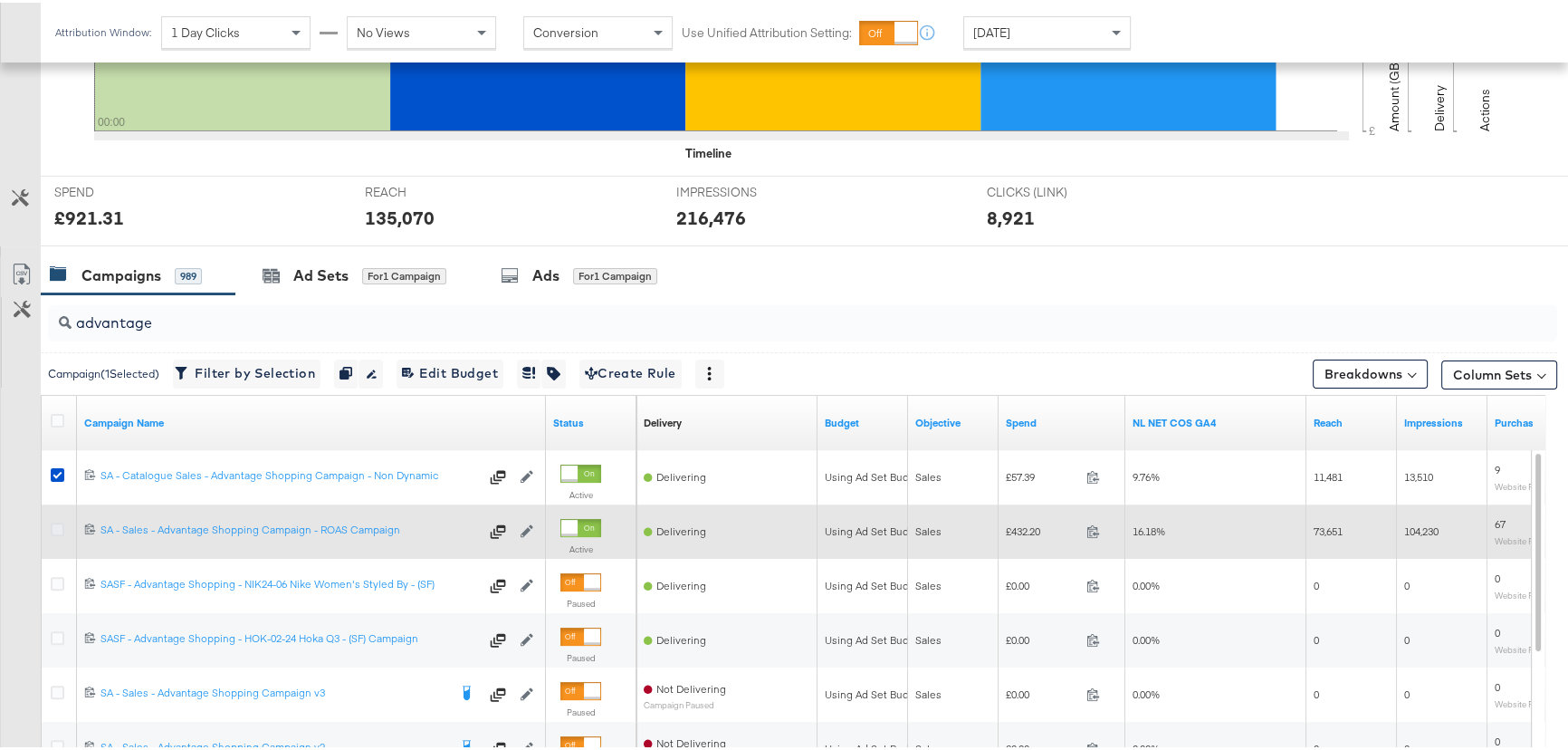 click at bounding box center [57, 526] 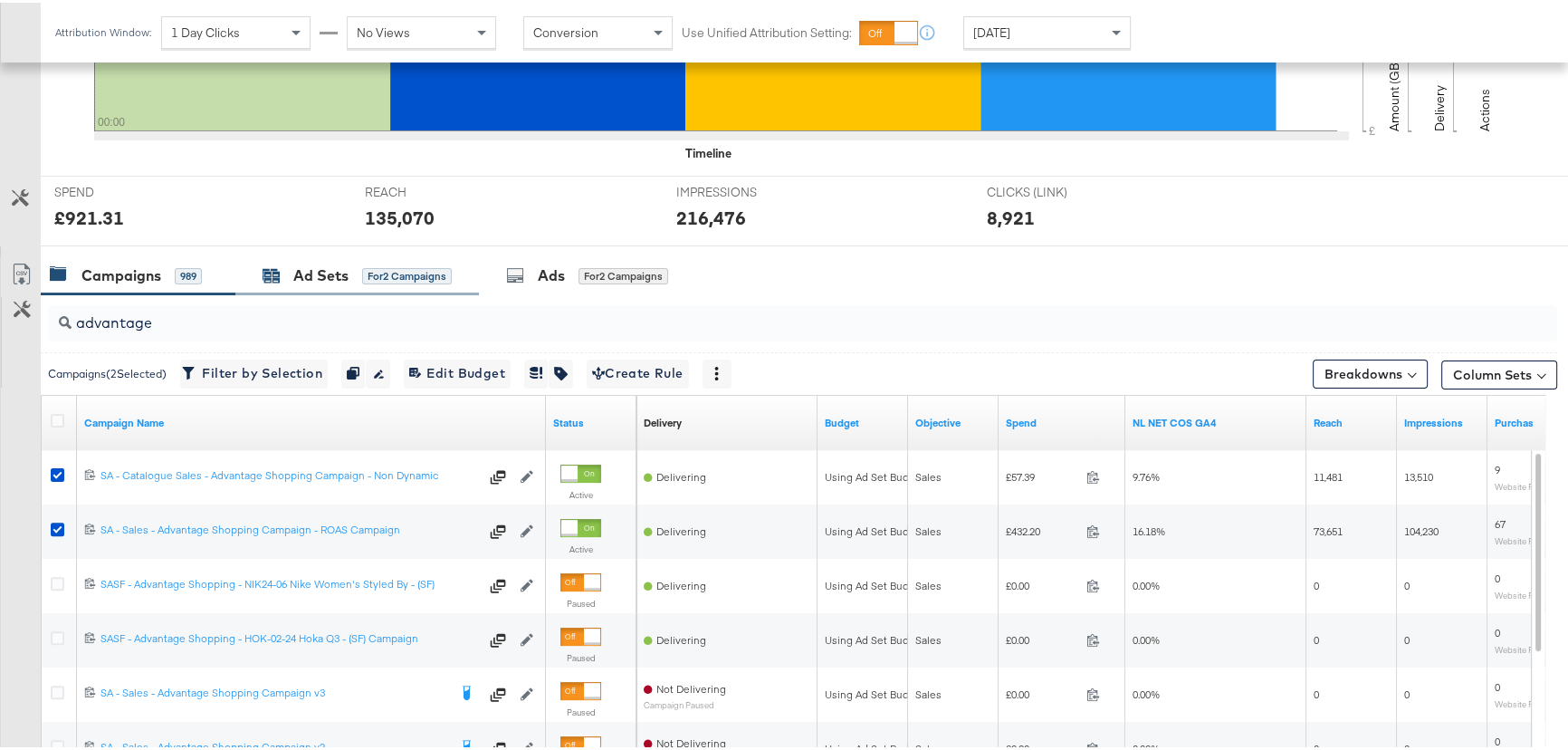 click on "Ad Sets" at bounding box center [320, 273] 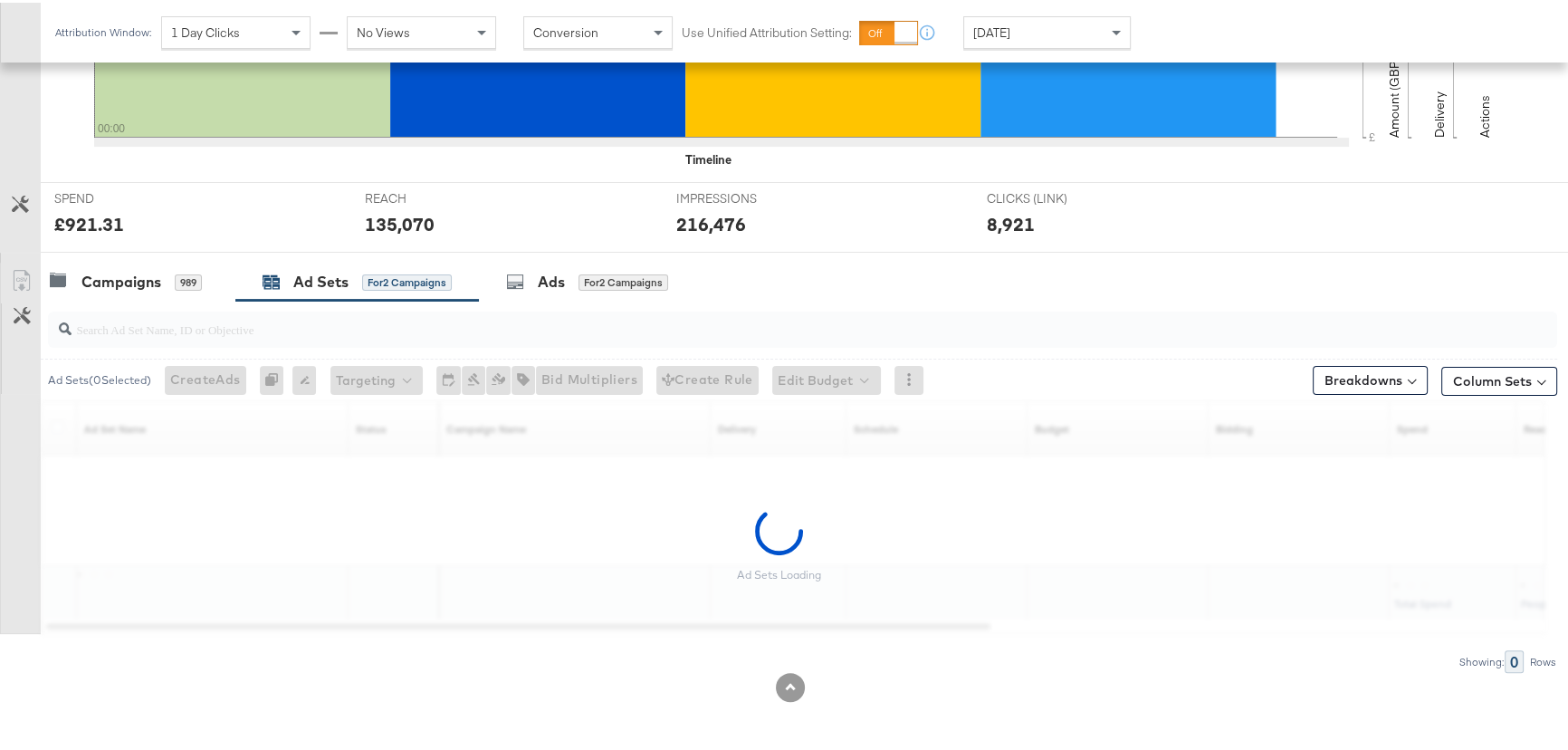 scroll, scrollTop: 568, scrollLeft: 0, axis: vertical 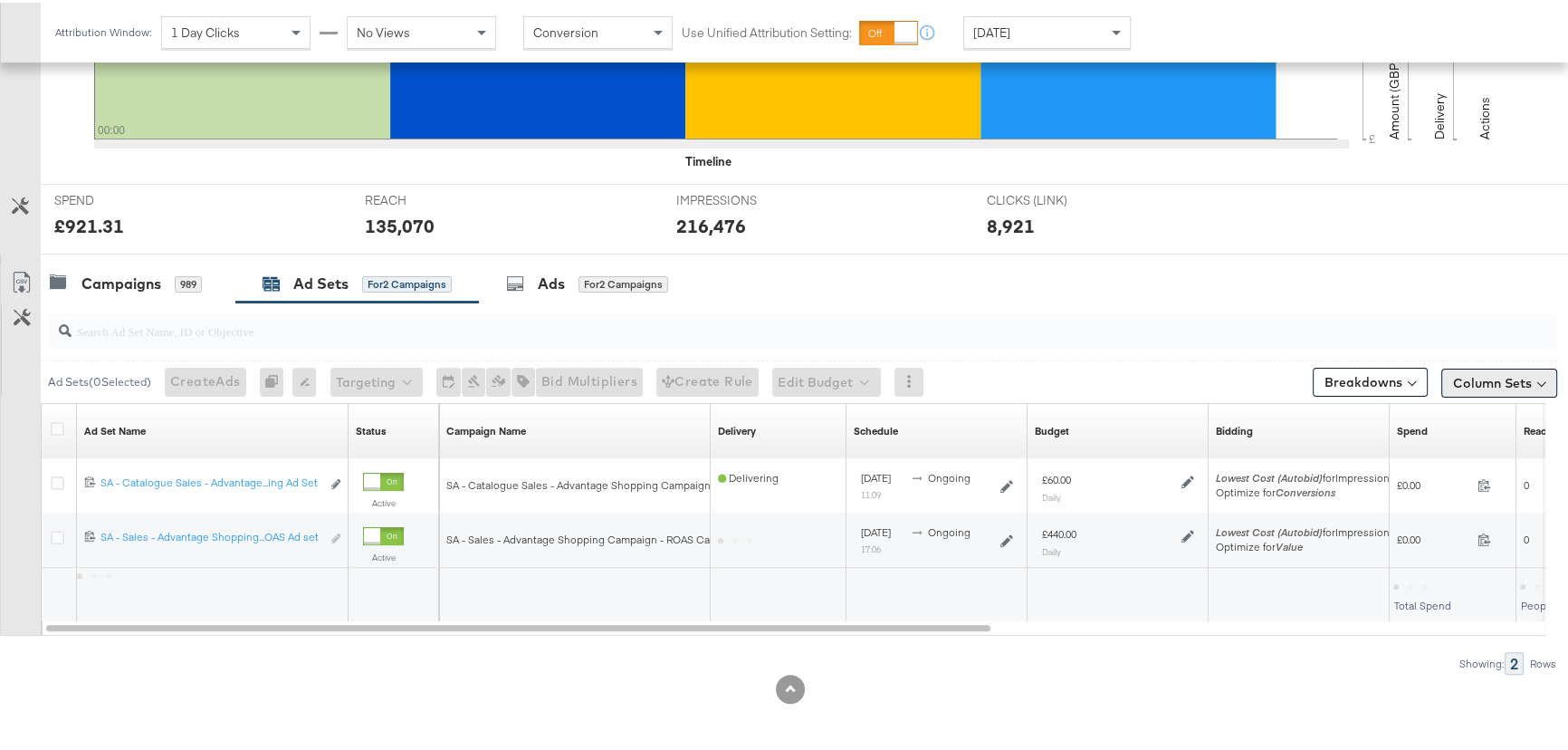 drag, startPoint x: 1482, startPoint y: 372, endPoint x: 1483, endPoint y: 389, distance: 17.029386 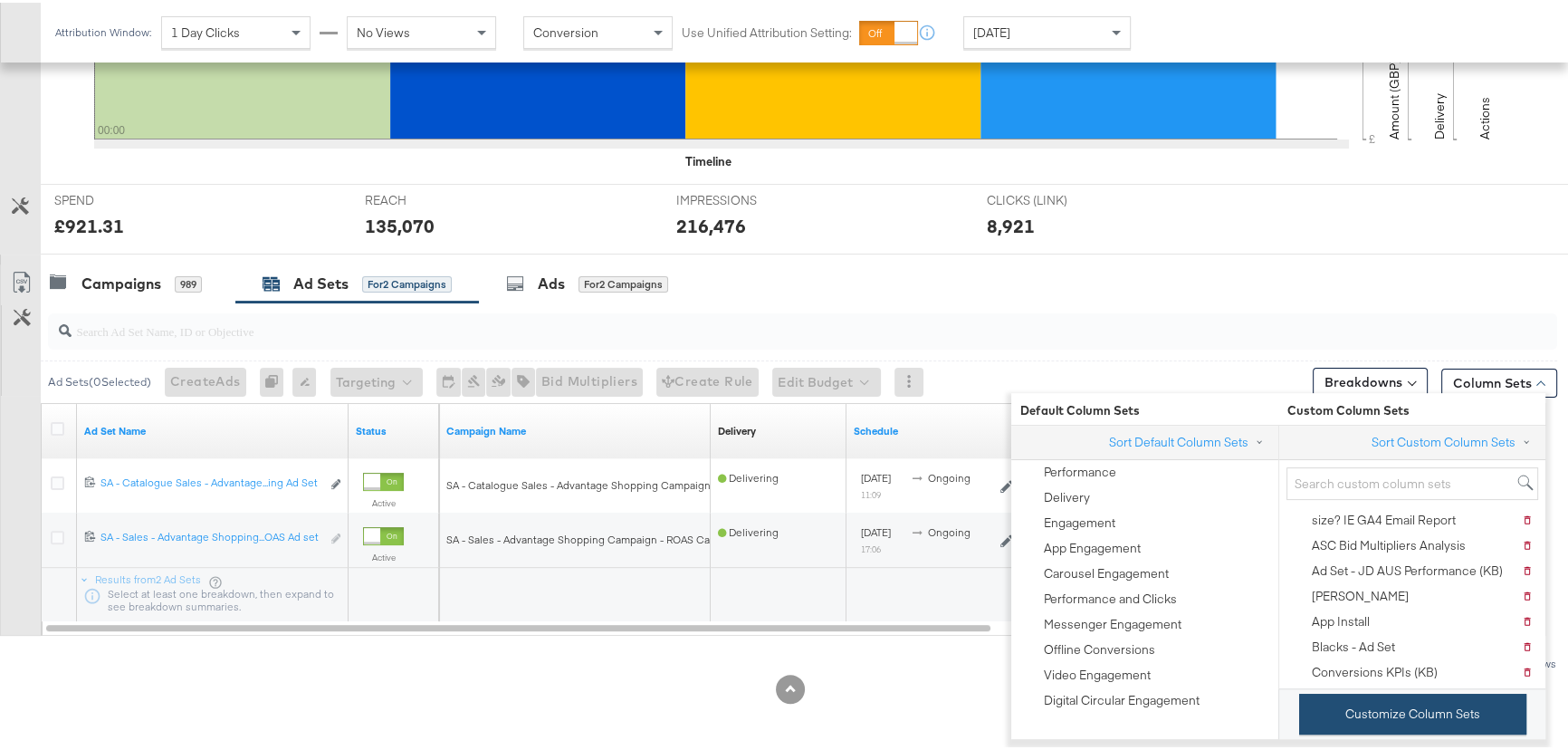 click on "Customize Column Sets" at bounding box center (1412, 711) 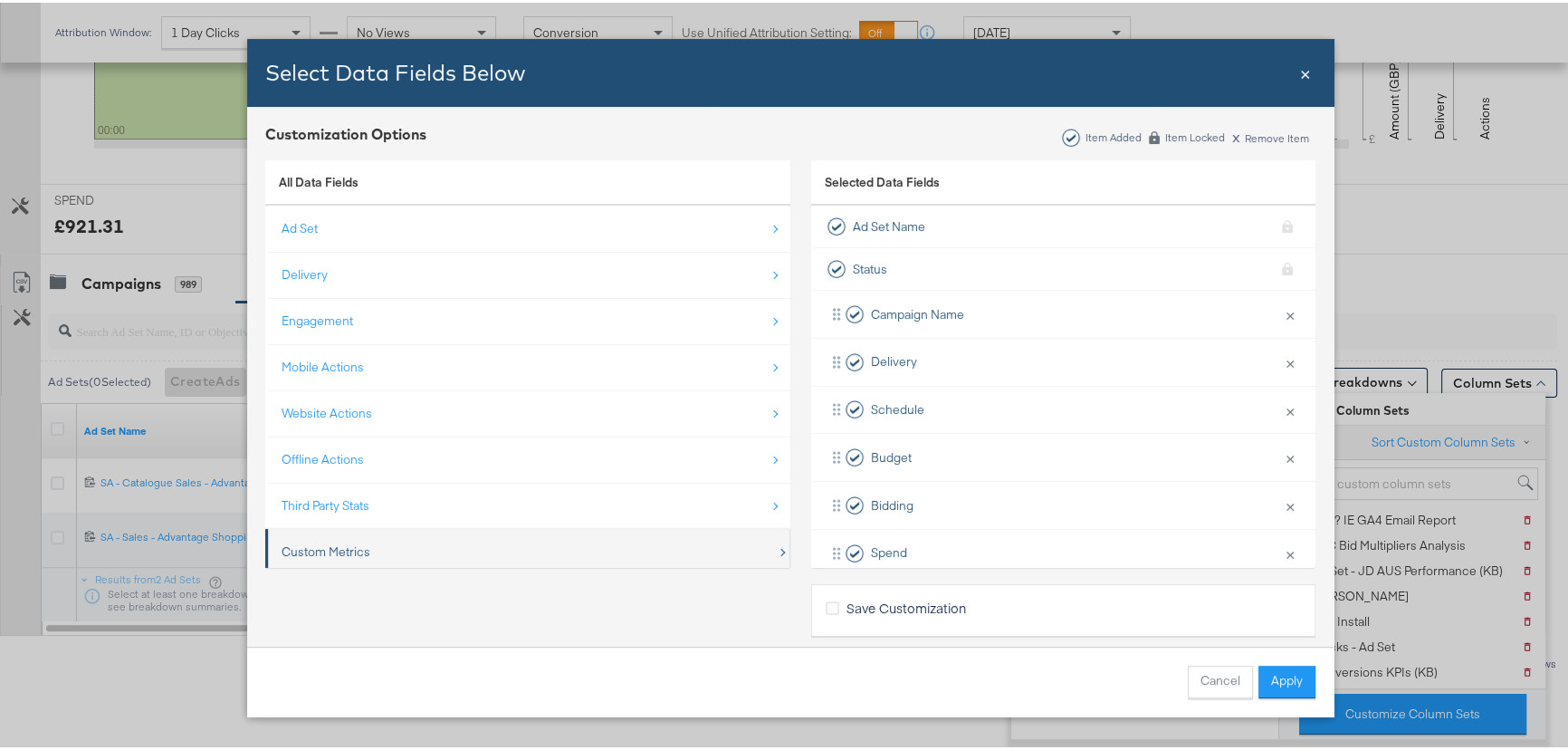 click on "Custom Metrics" at bounding box center [326, 549] 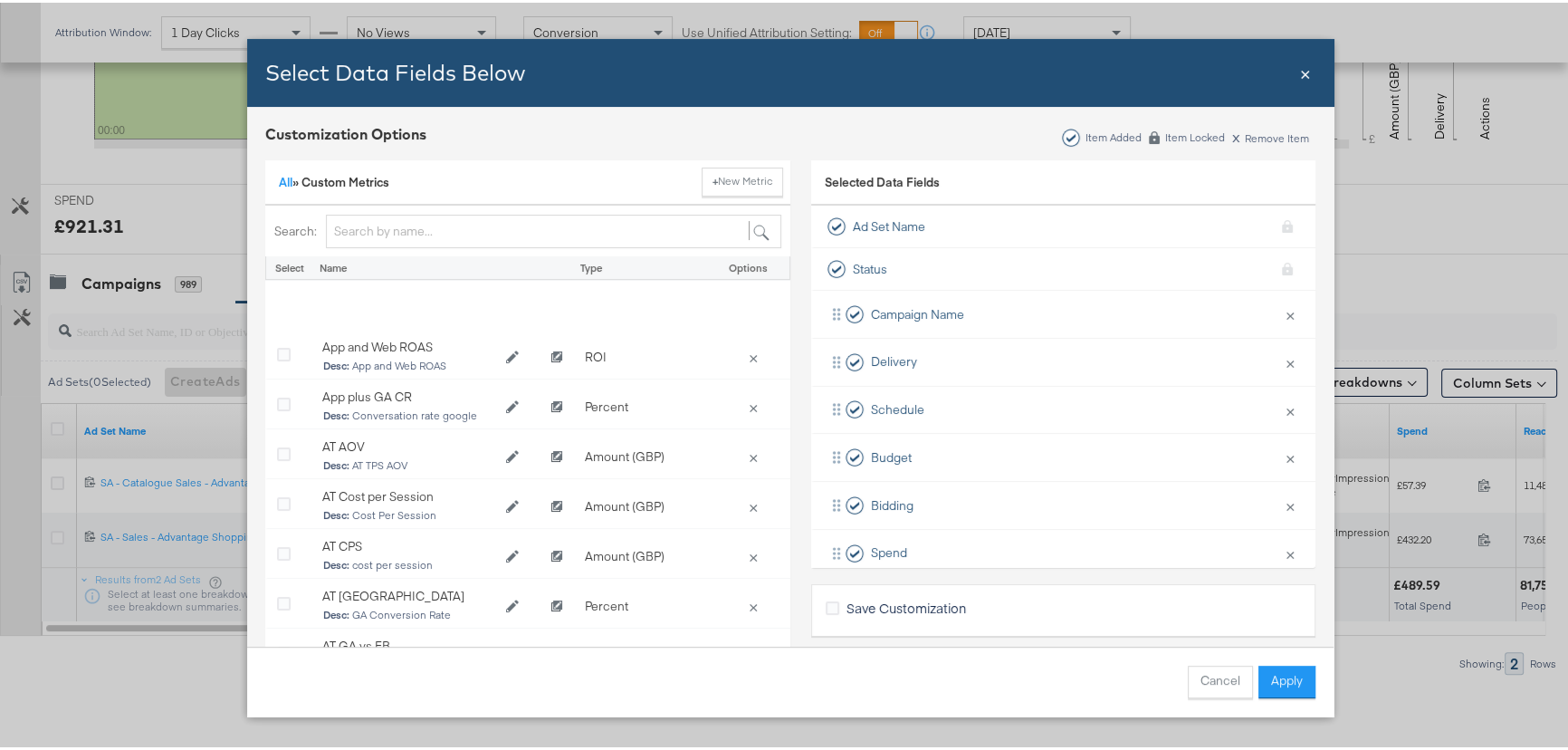 scroll, scrollTop: 0, scrollLeft: 0, axis: both 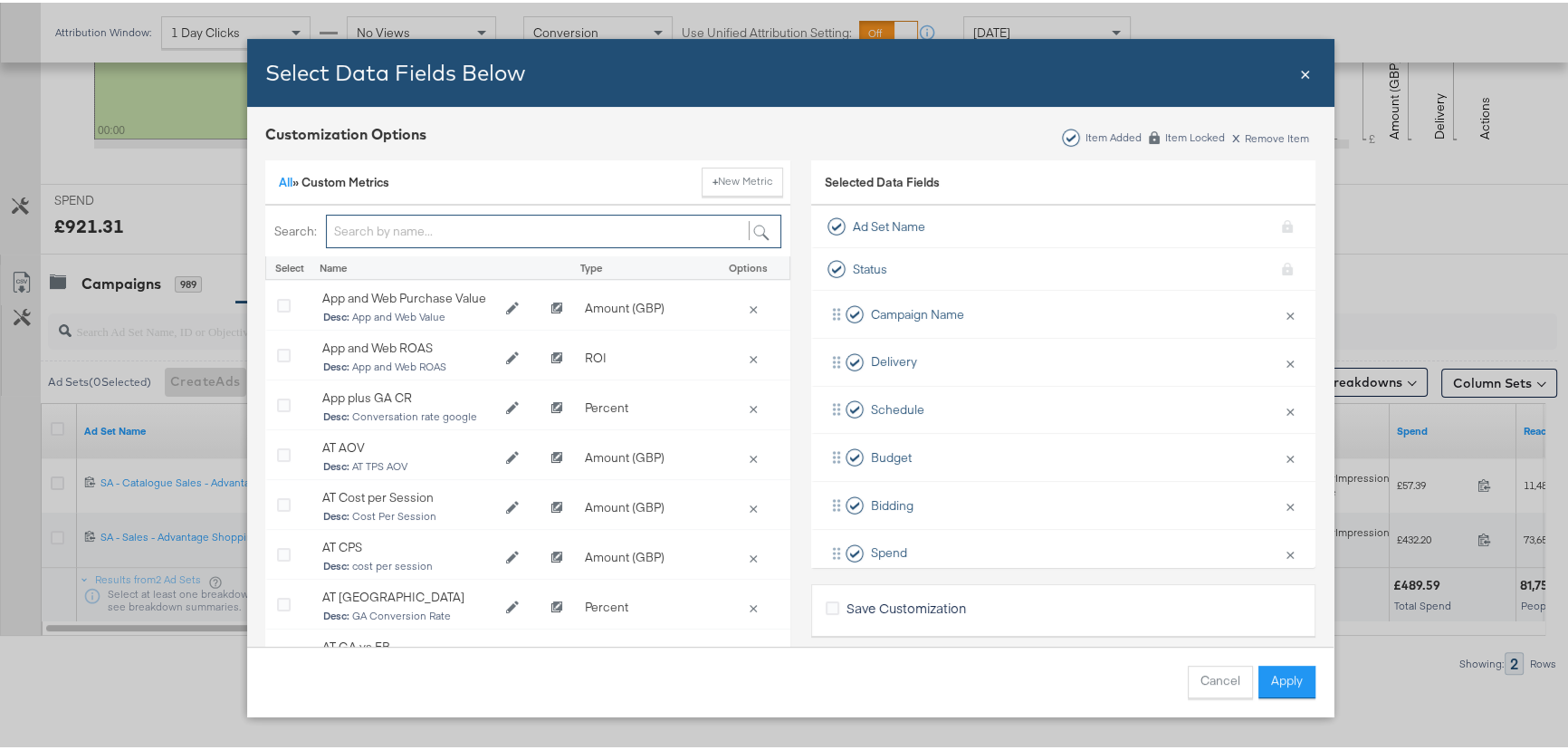 click at bounding box center (553, 228) 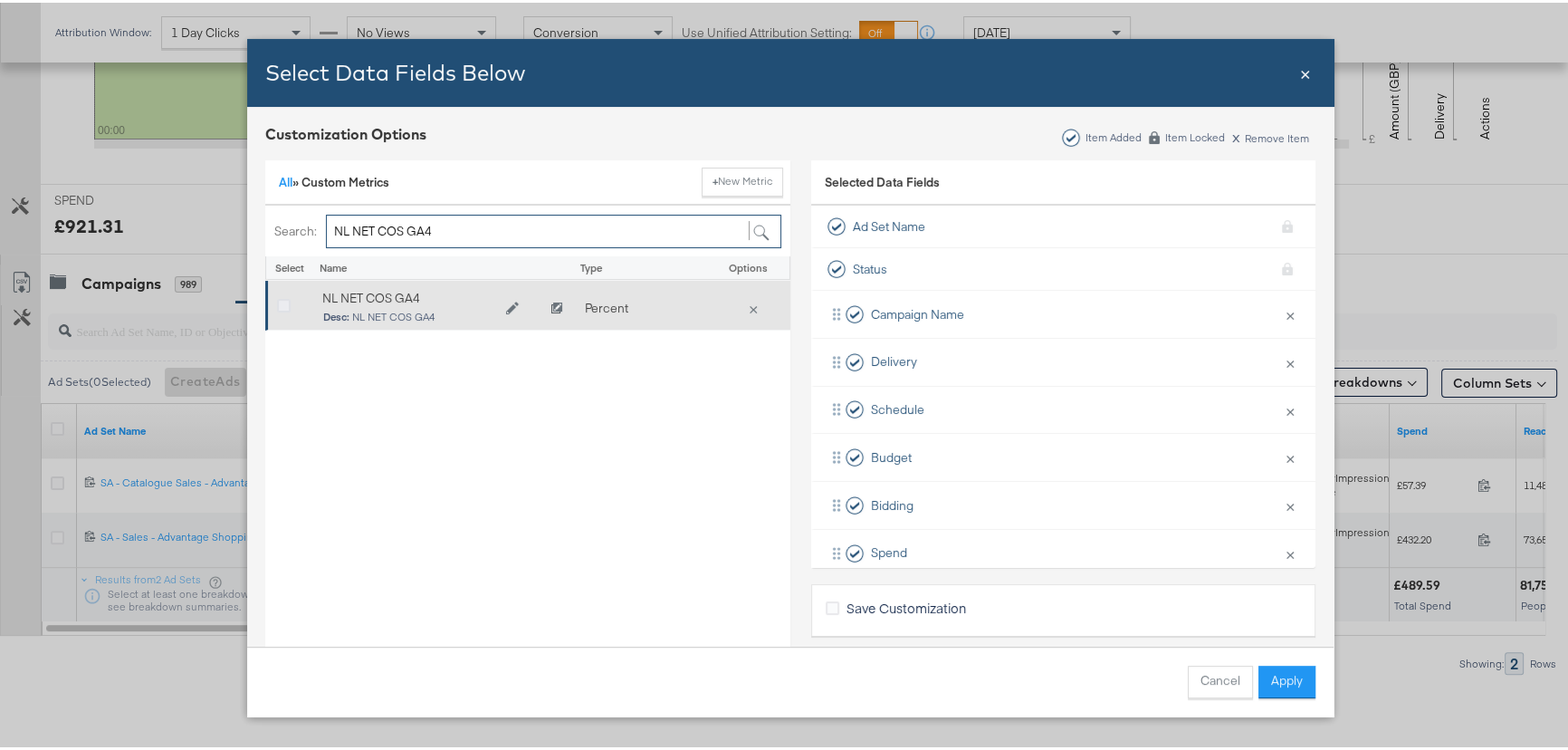 type on "NL NET COS GA4" 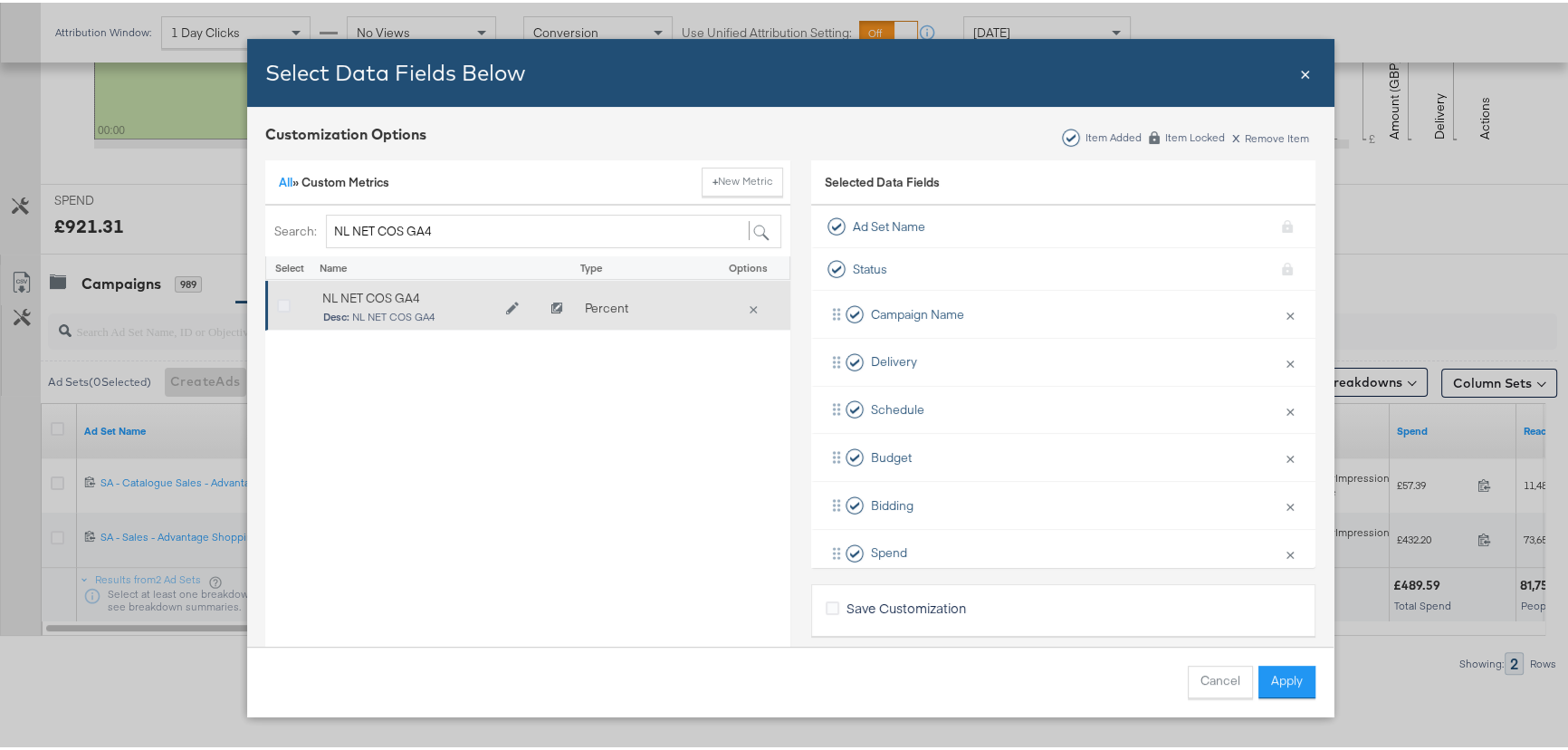 click at bounding box center [283, 303] 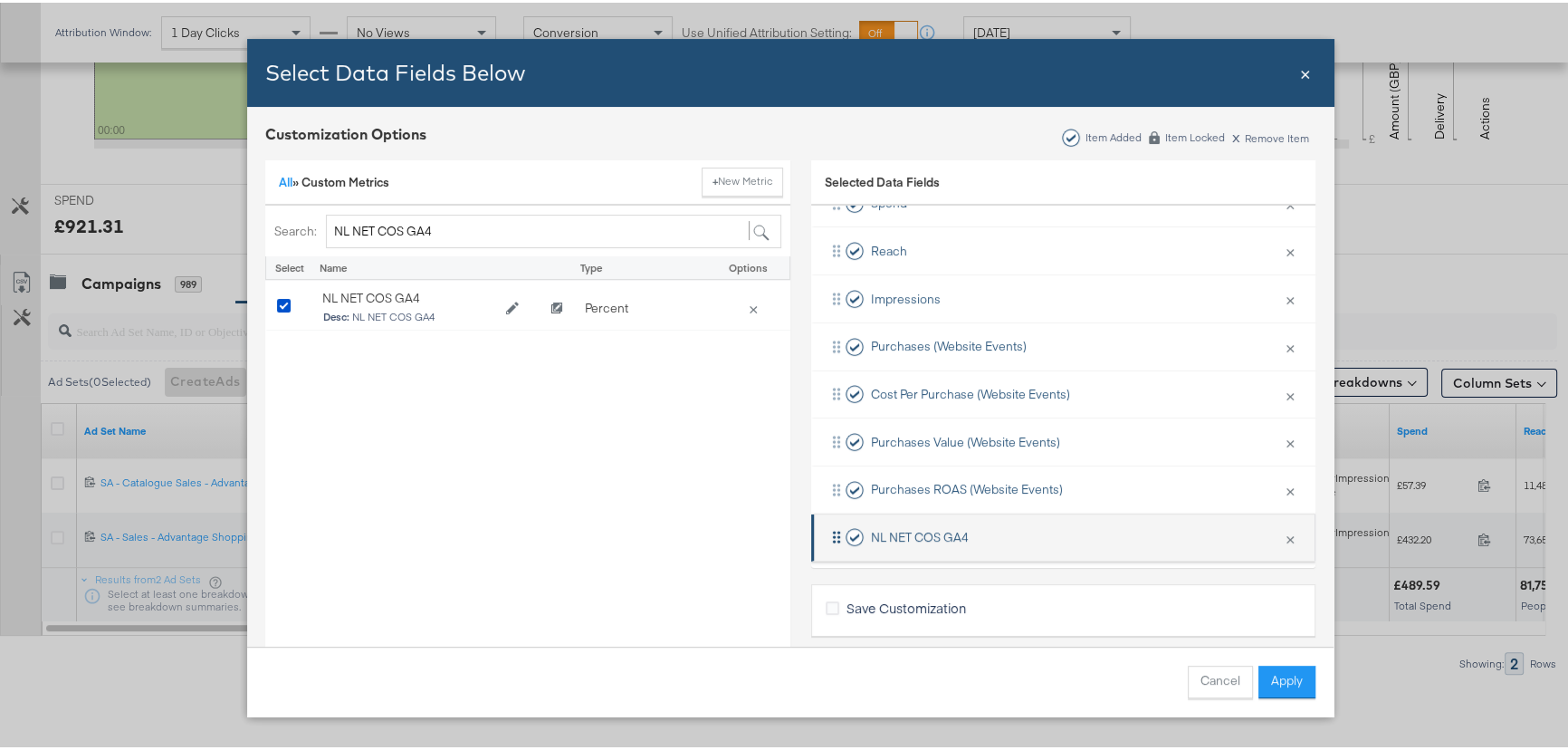 scroll, scrollTop: 361, scrollLeft: 0, axis: vertical 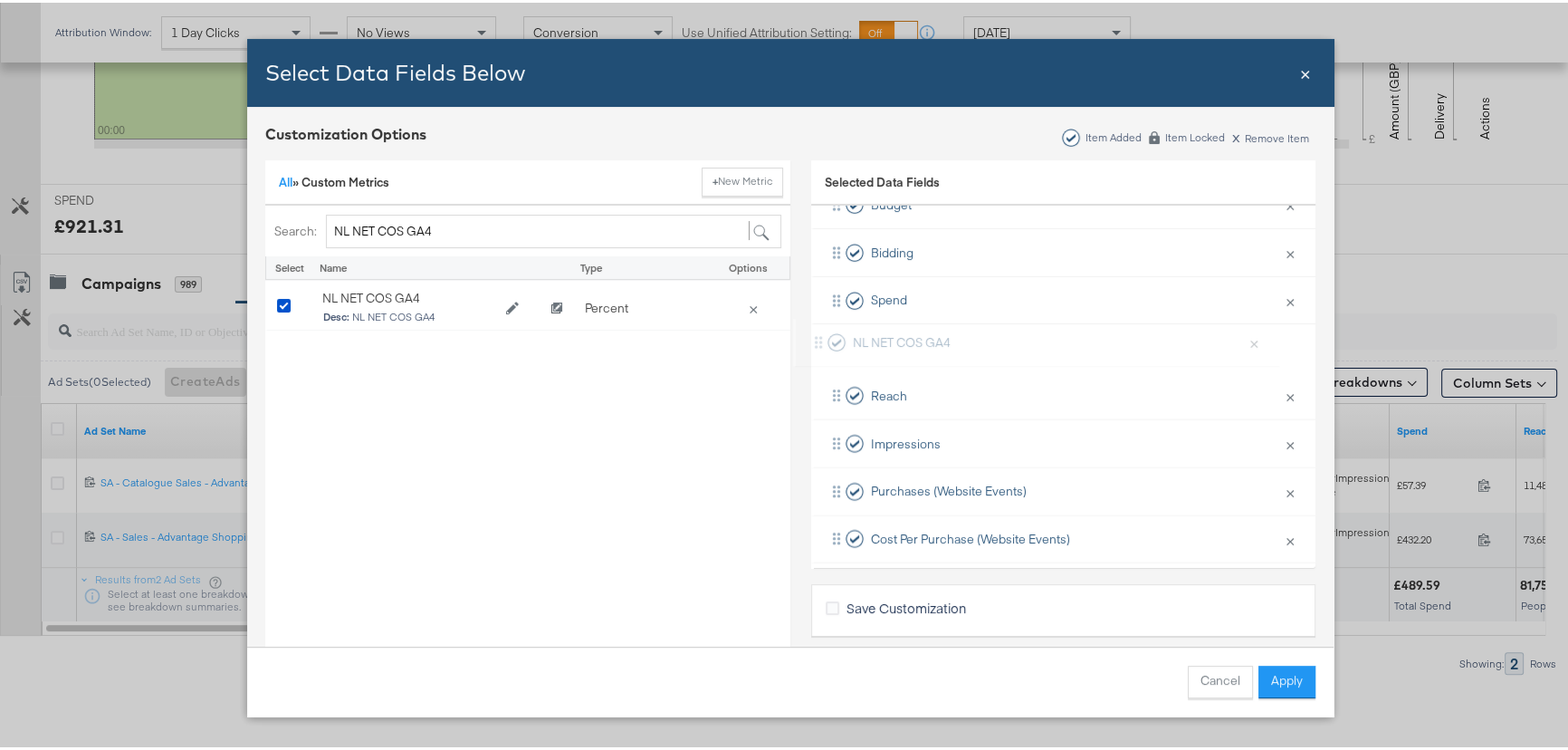 drag, startPoint x: 823, startPoint y: 520, endPoint x: 814, endPoint y: 331, distance: 189.2142 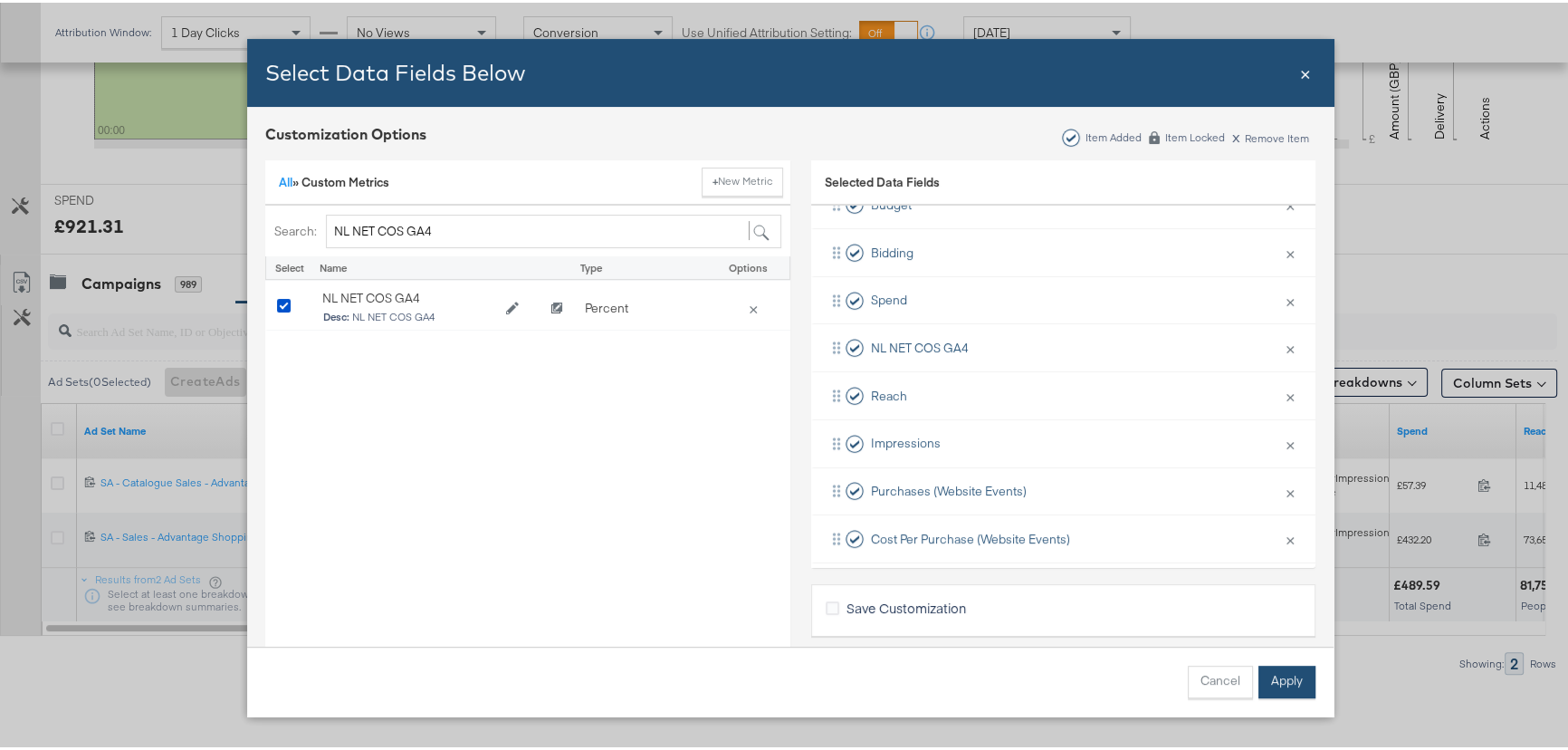 click on "Apply" at bounding box center [1286, 679] 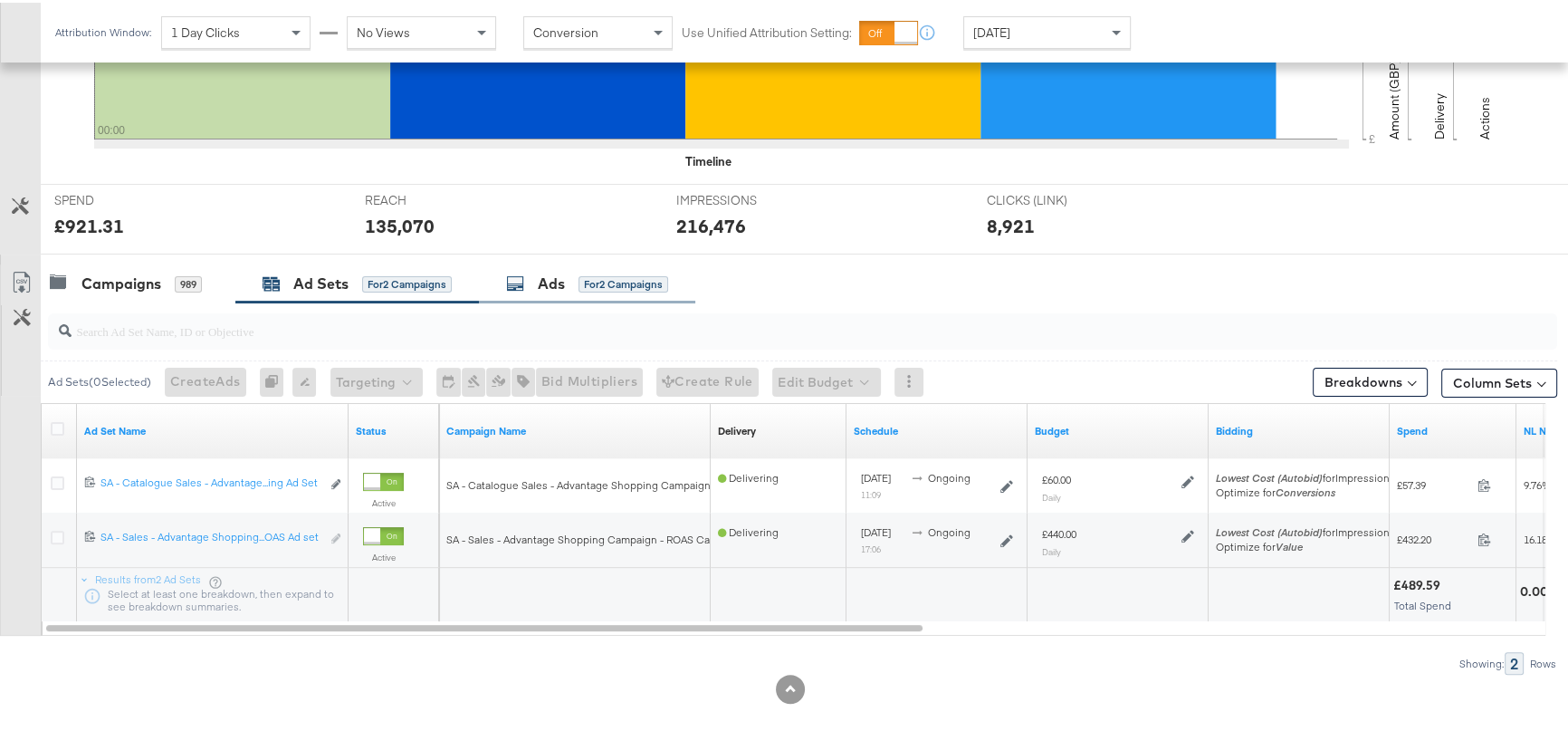 click on "Ads" at bounding box center [551, 281] 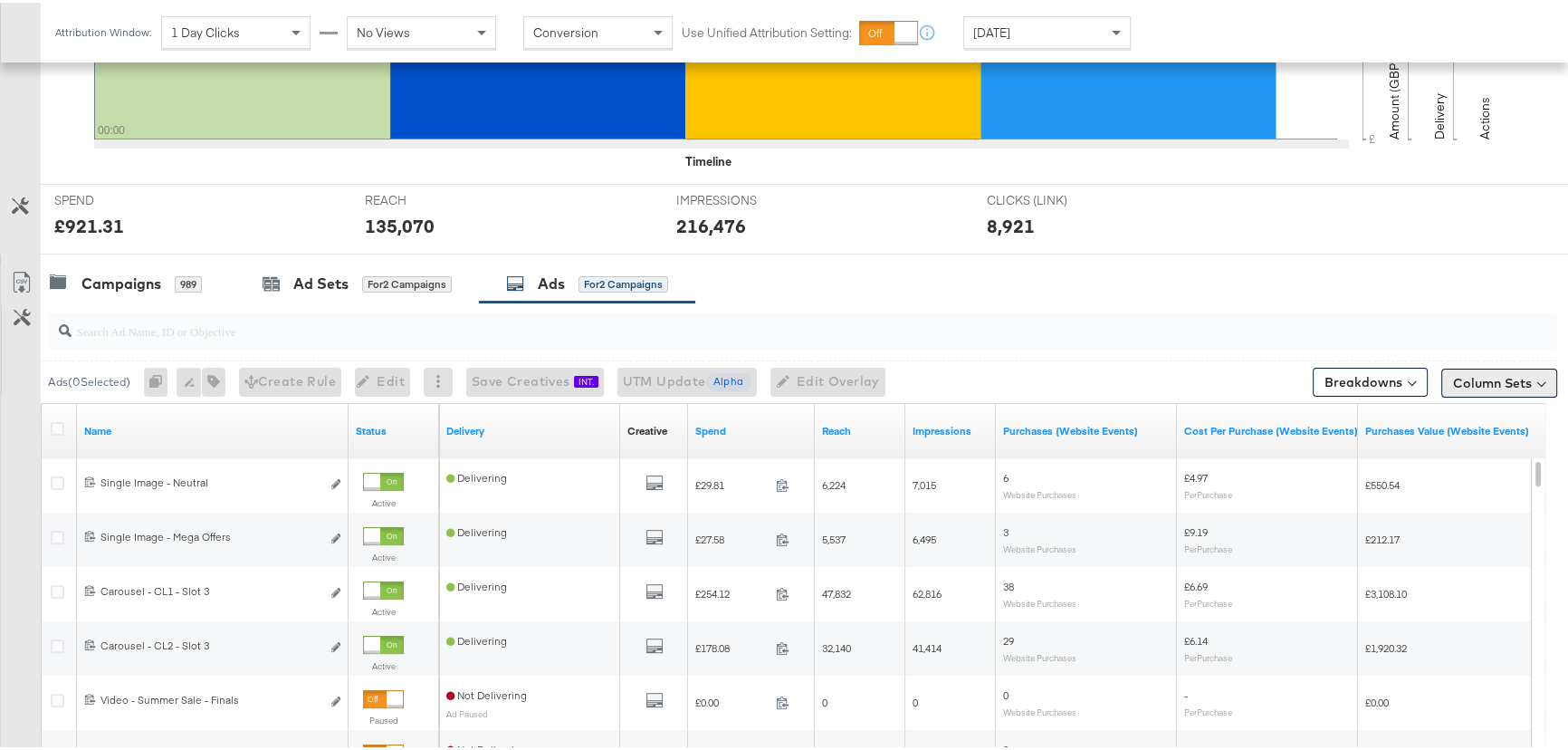 click on "Column Sets" at bounding box center (1499, 380) 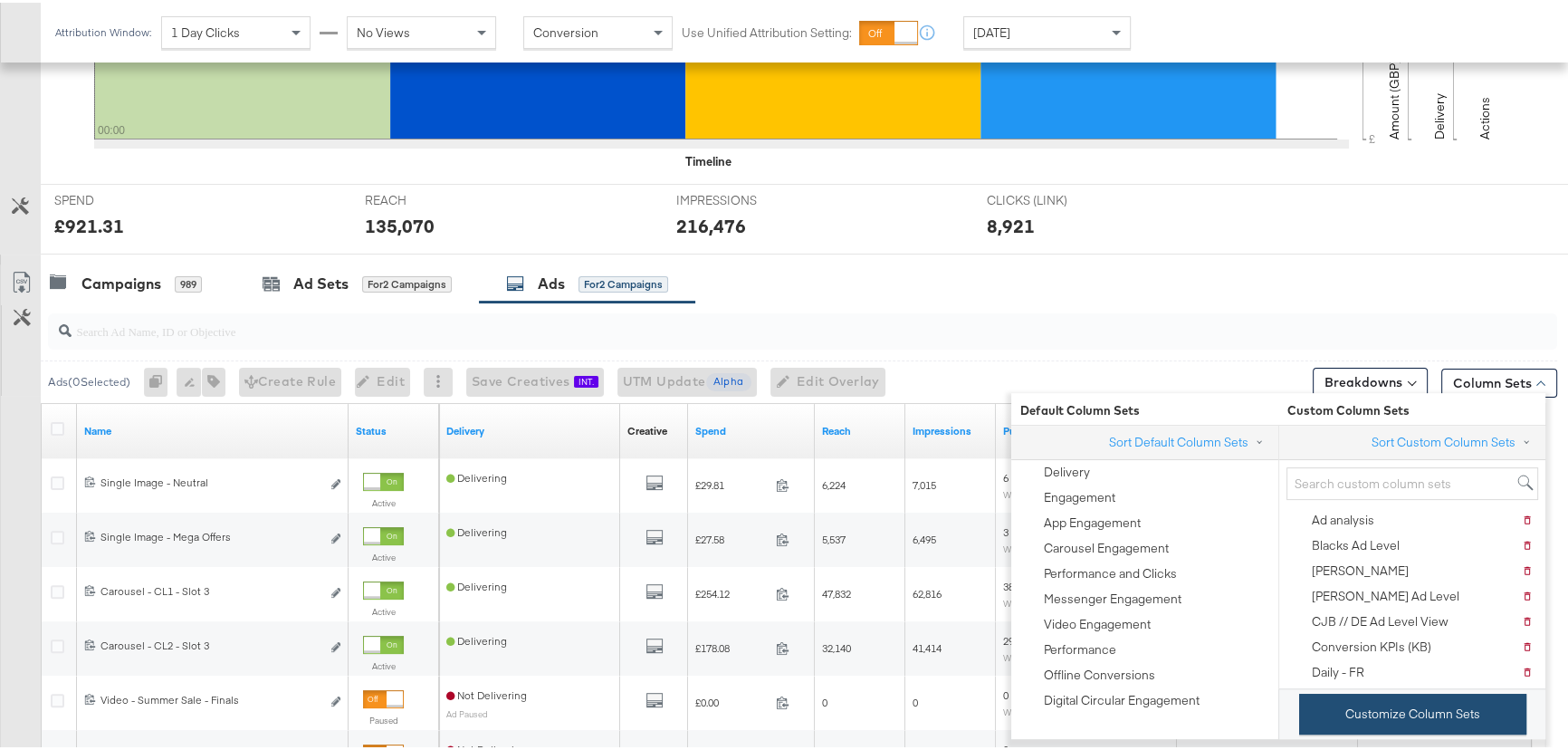 click on "Customize Column Sets" at bounding box center [1412, 711] 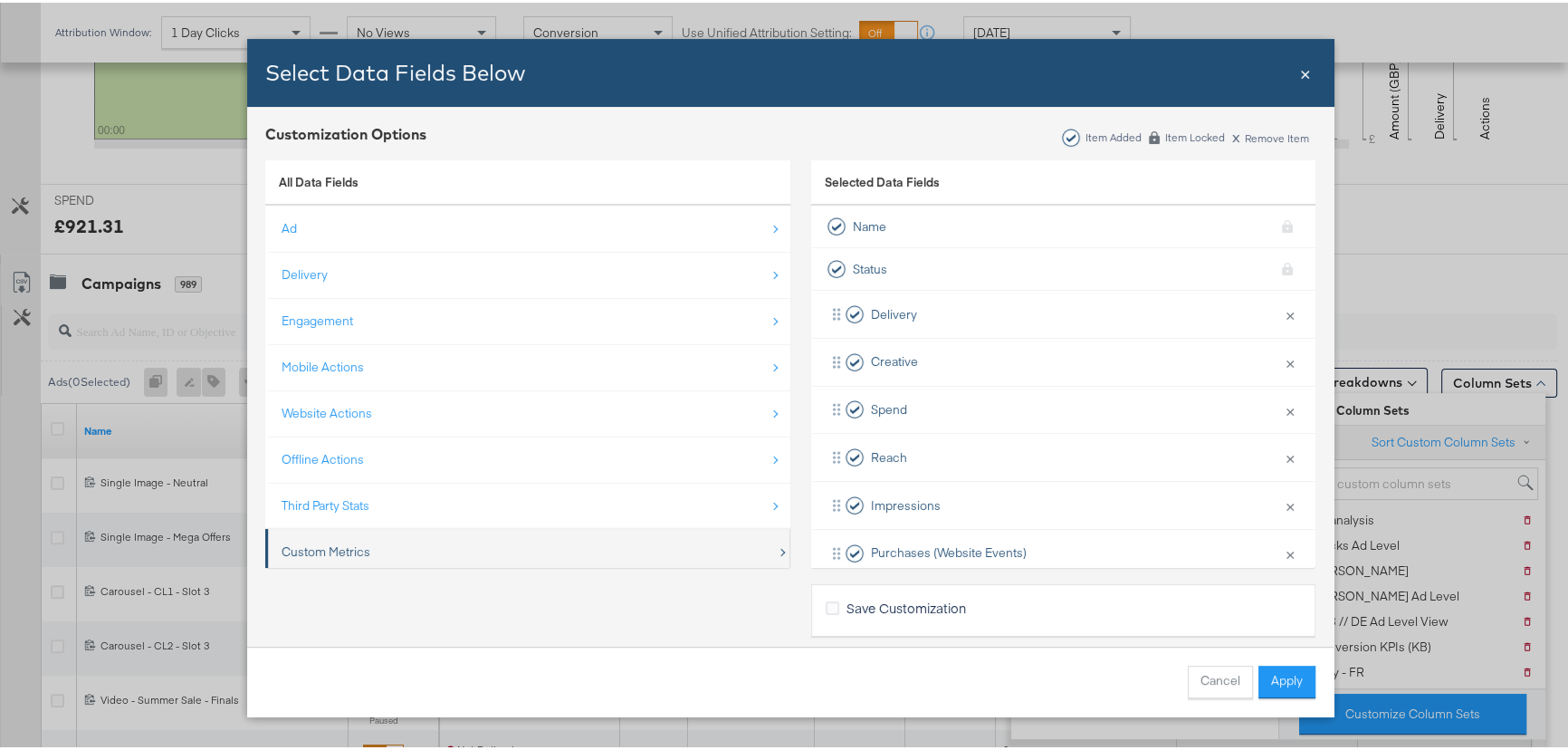 click on "Custom Metrics" at bounding box center [326, 549] 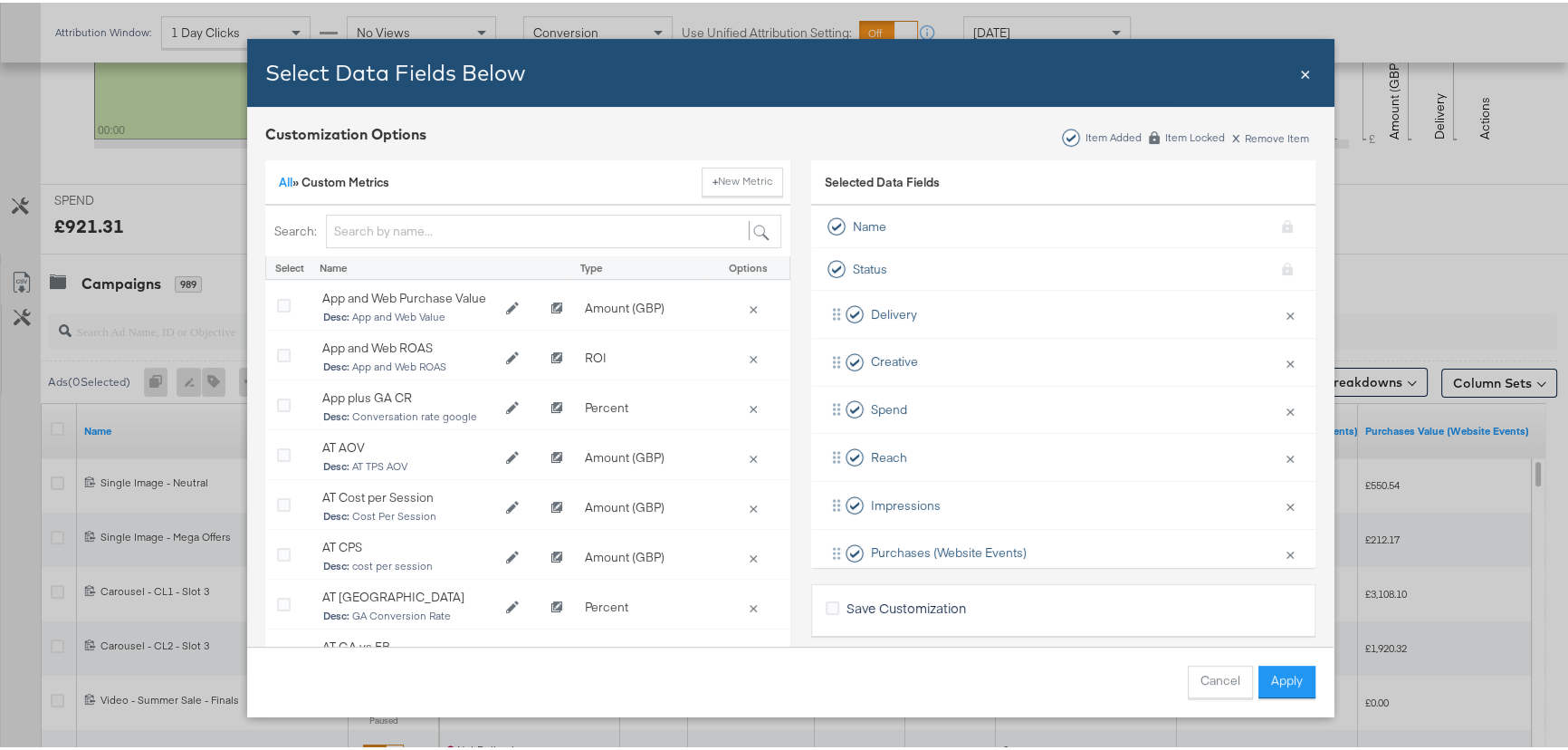 scroll, scrollTop: 65, scrollLeft: 0, axis: vertical 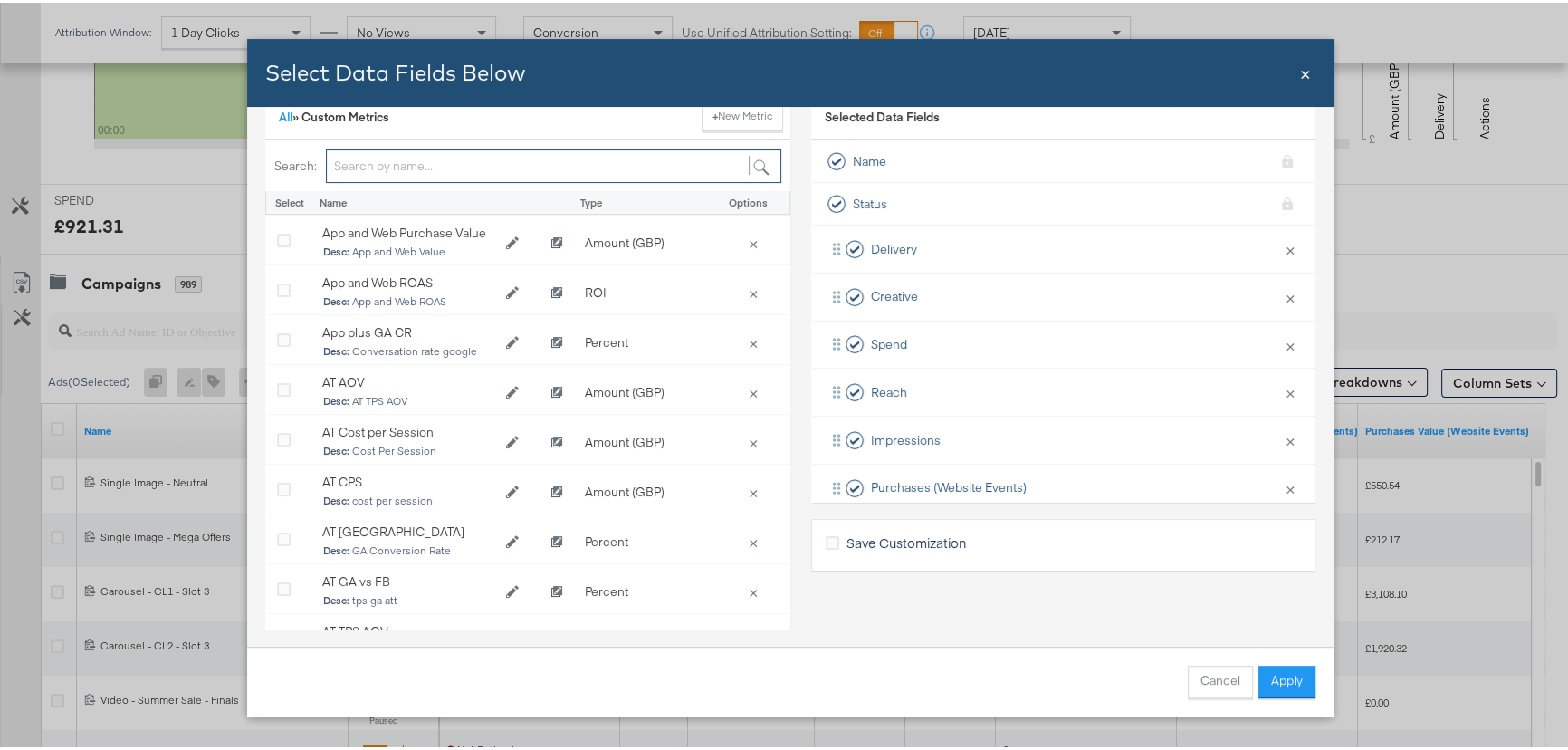 click at bounding box center [553, 163] 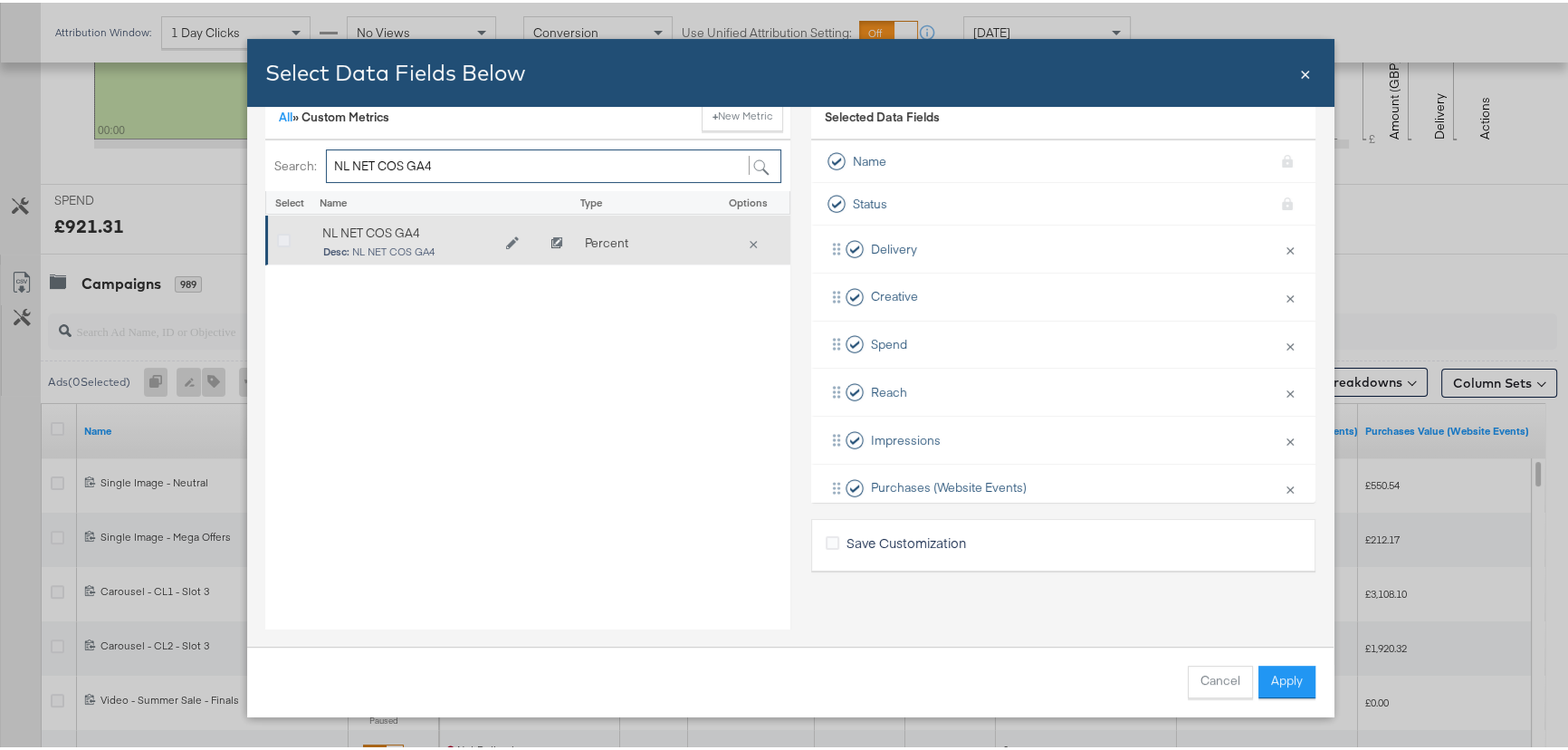 type on "NL NET COS GA4" 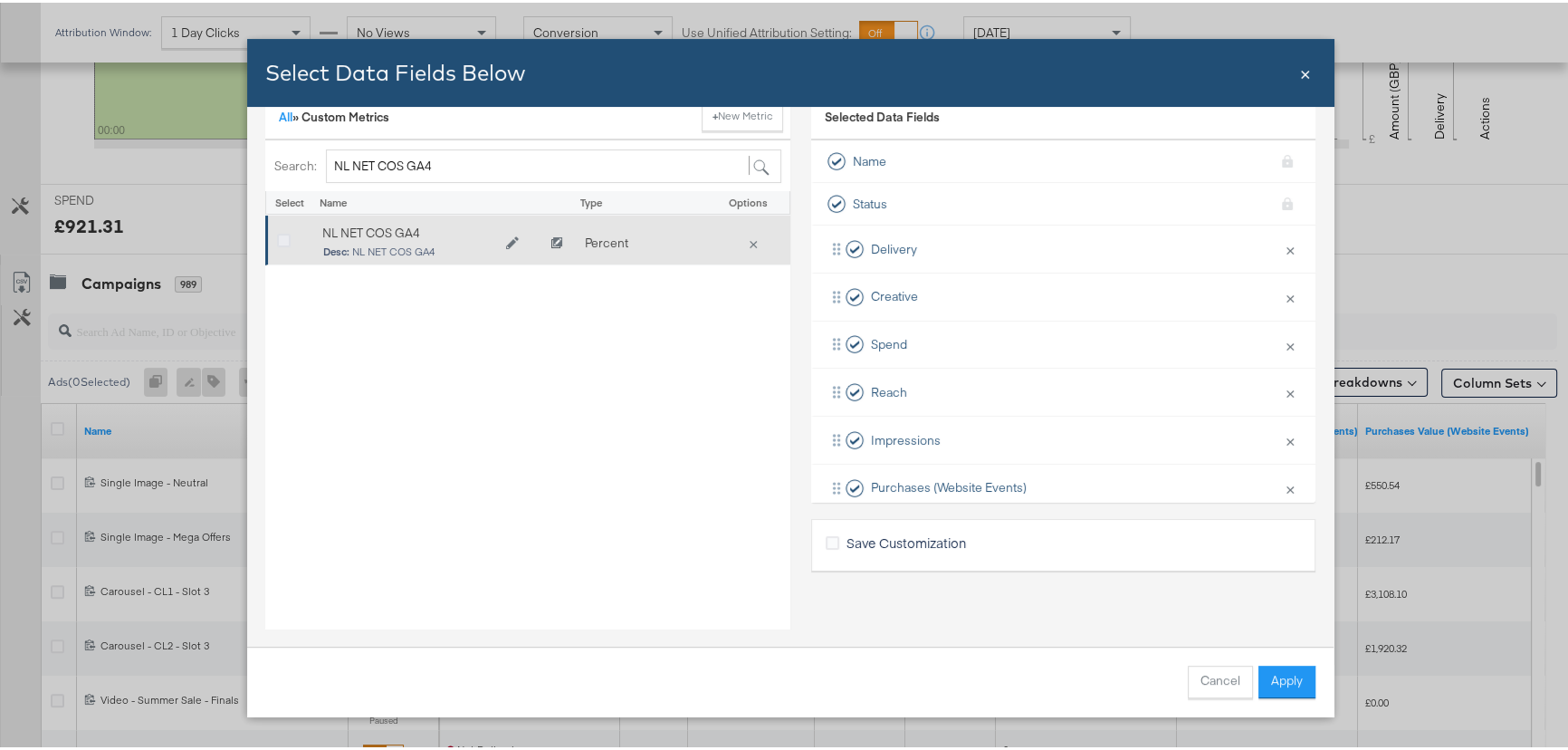 click at bounding box center [283, 238] 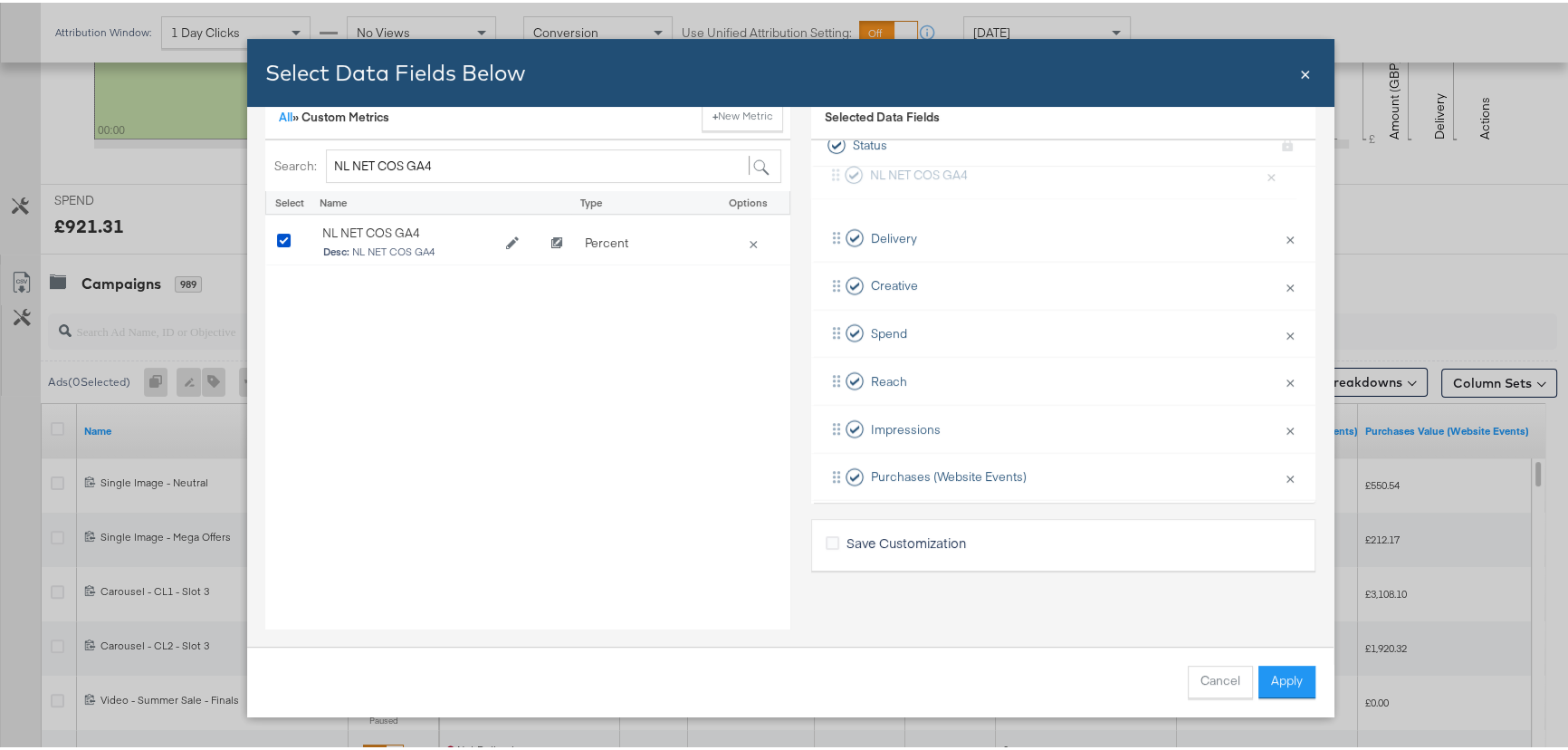 scroll, scrollTop: 44, scrollLeft: 0, axis: vertical 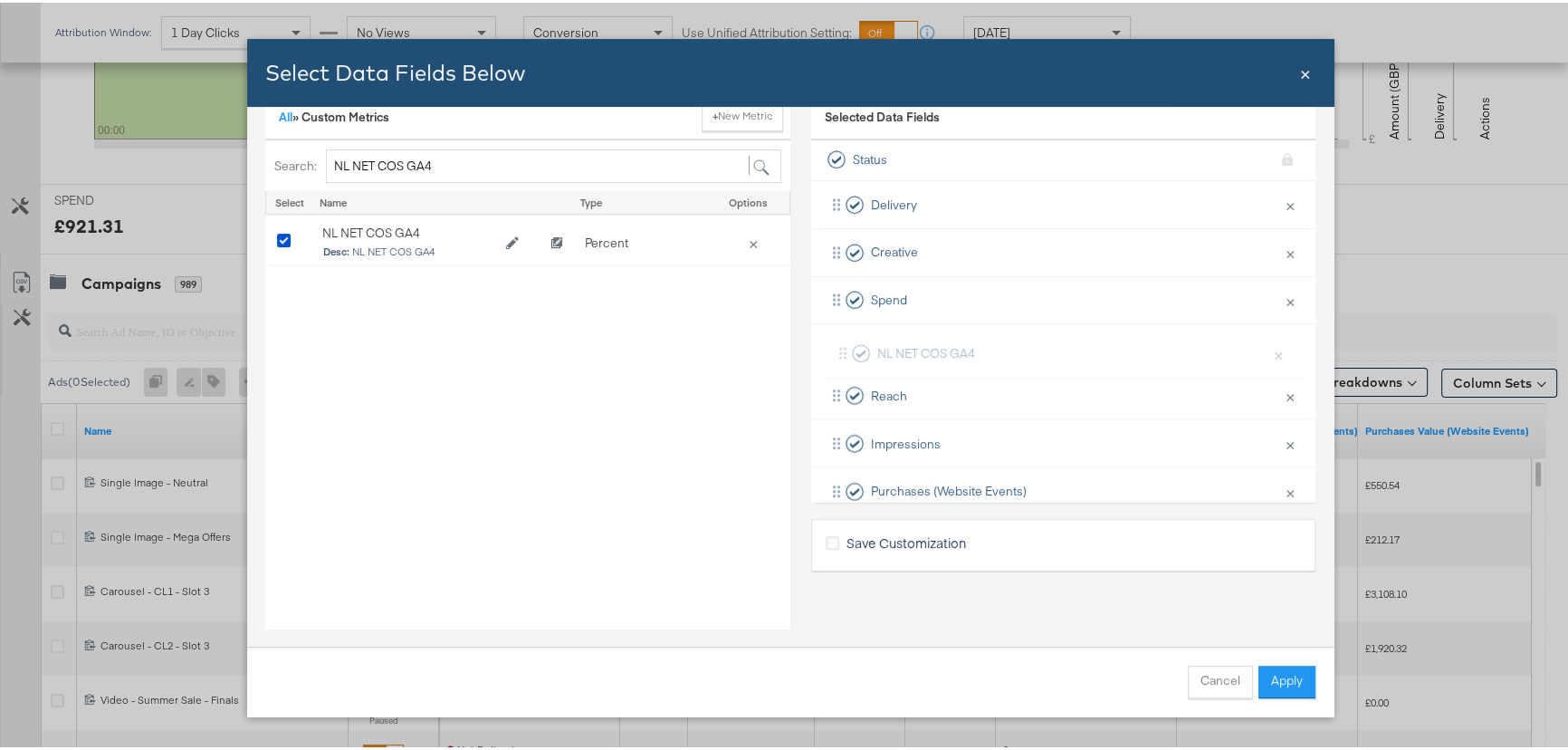 drag, startPoint x: 814, startPoint y: 453, endPoint x: 833, endPoint y: 339, distance: 115.572488 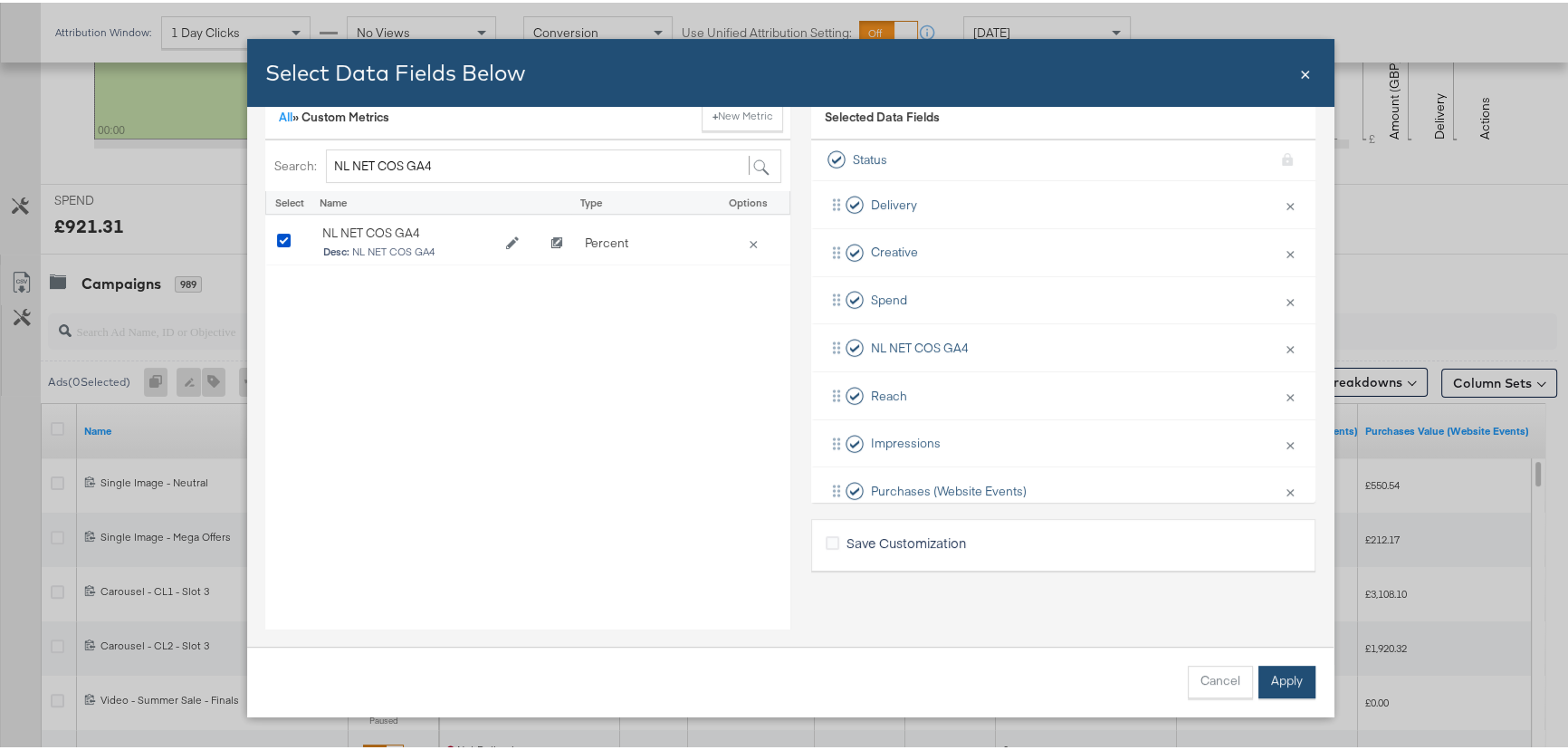 click on "Apply" at bounding box center [1286, 679] 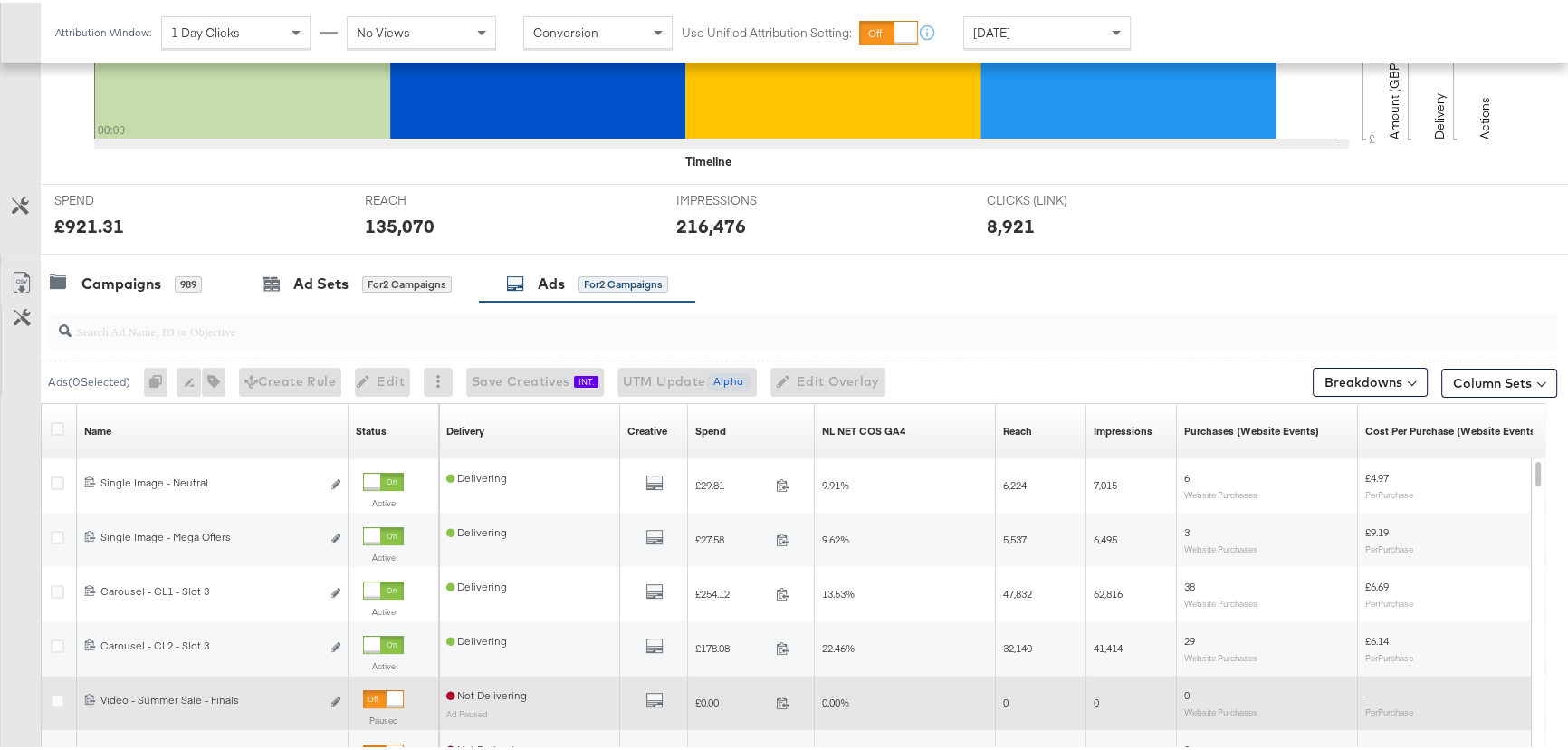 scroll, scrollTop: 19, scrollLeft: 0, axis: vertical 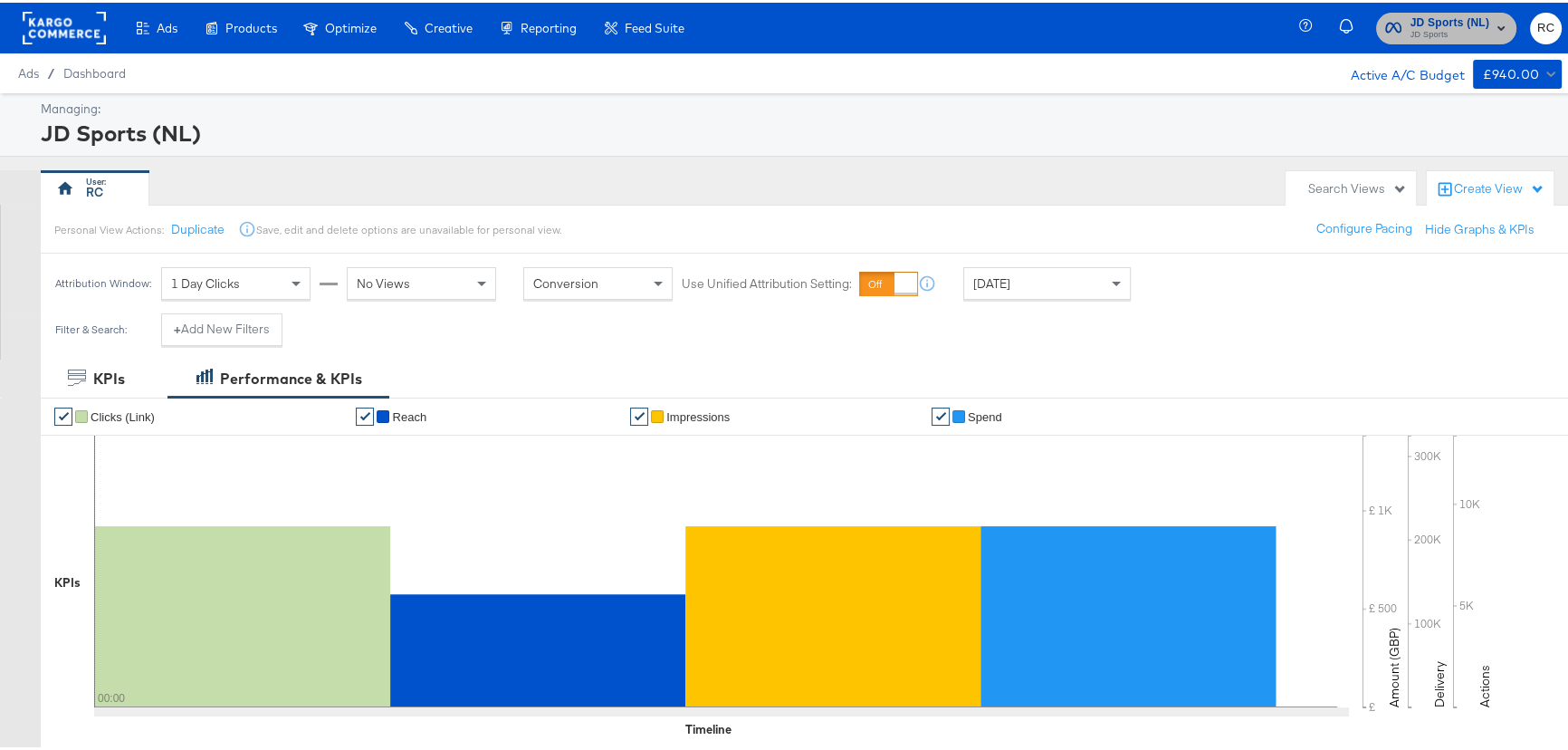click on "JD Sports" at bounding box center (1450, 33) 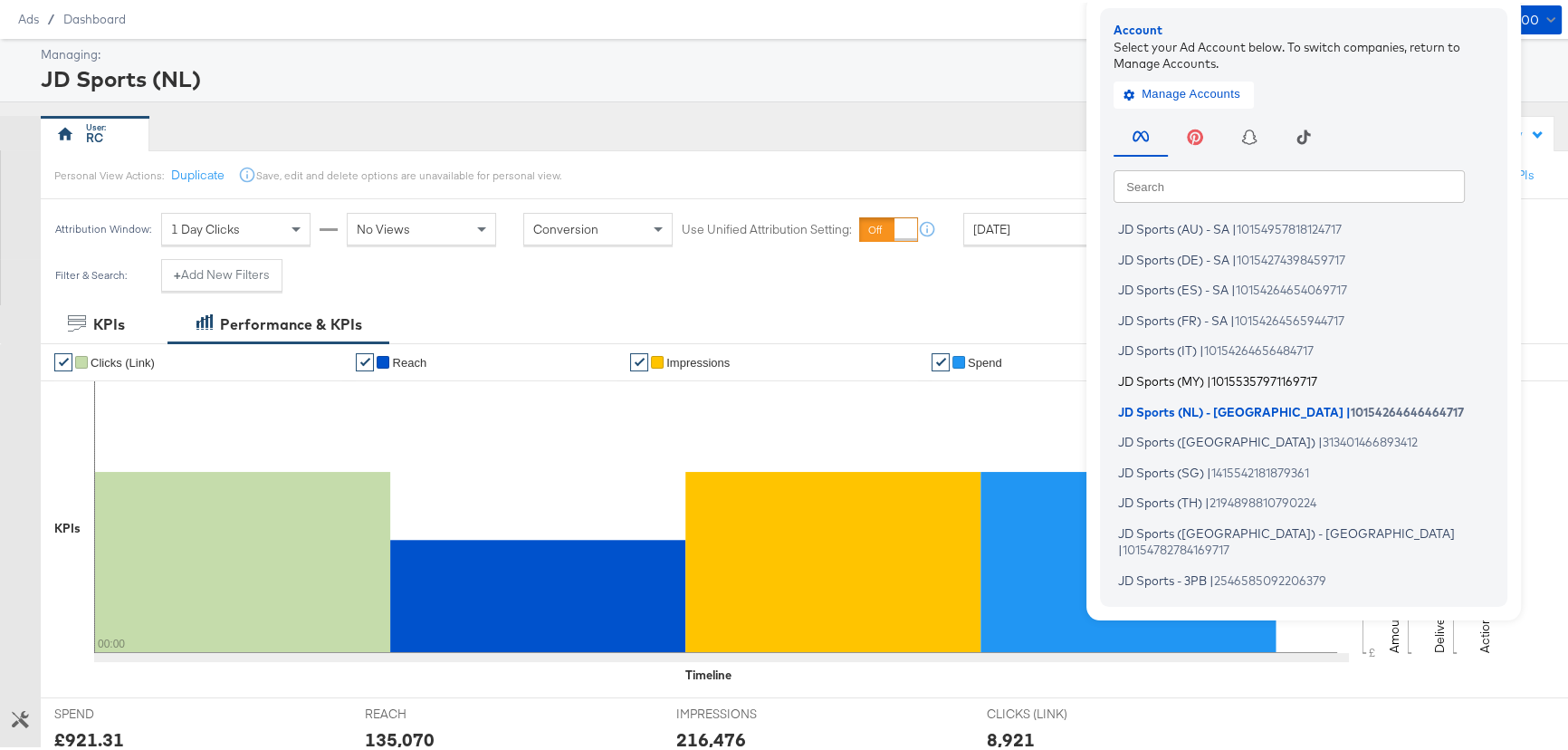 scroll, scrollTop: 82, scrollLeft: 0, axis: vertical 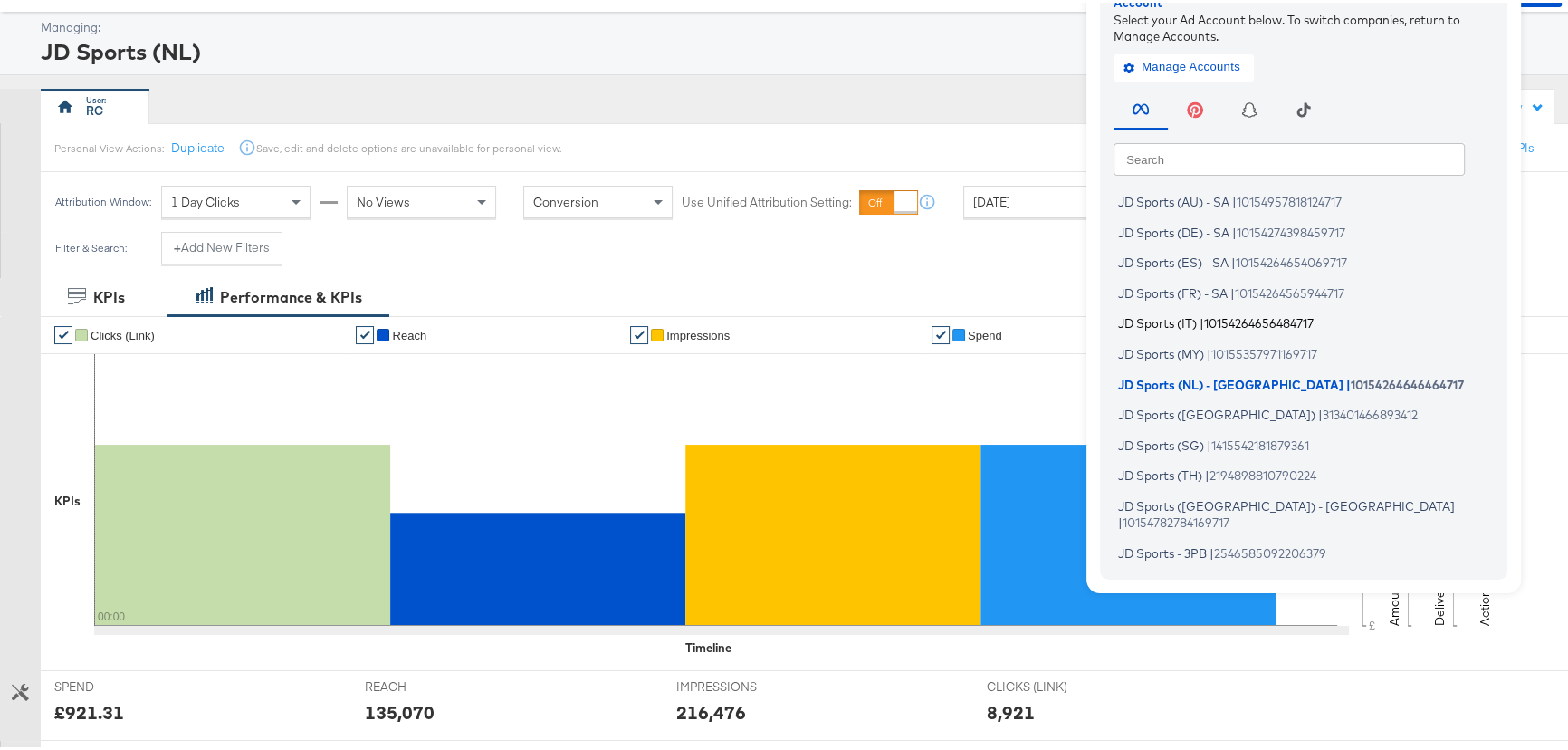click on "|" at bounding box center [1201, 321] 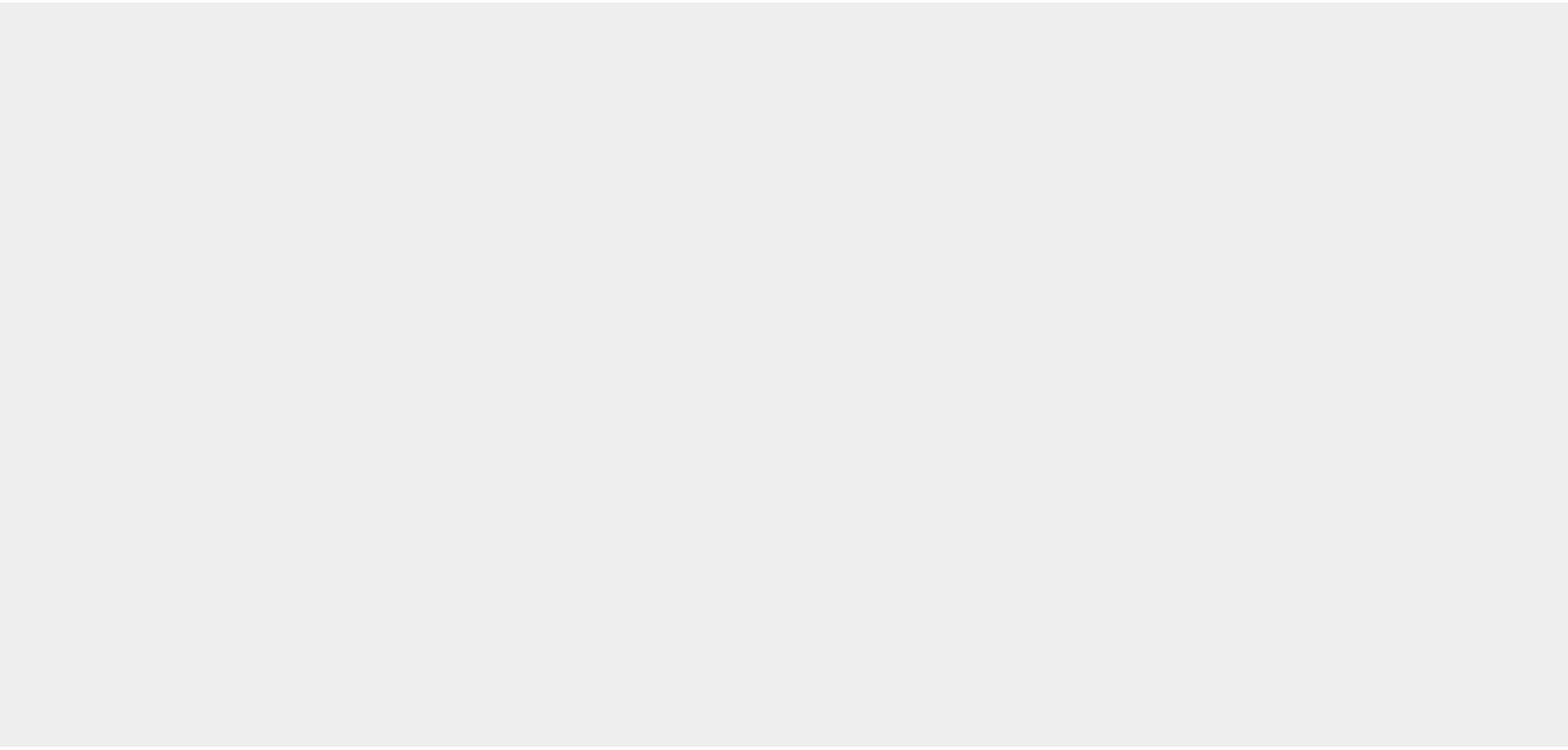 scroll, scrollTop: 0, scrollLeft: 0, axis: both 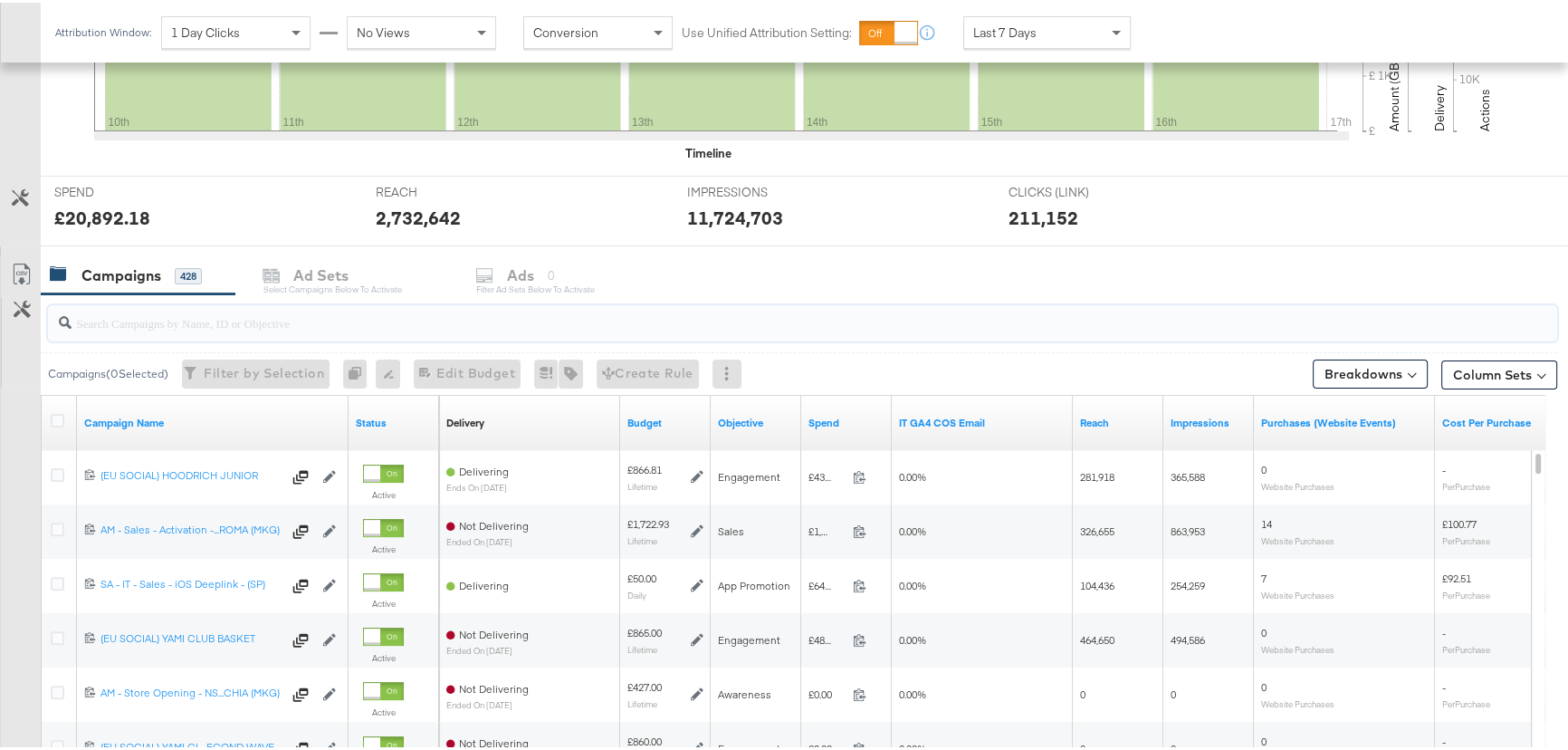 click at bounding box center (746, 312) 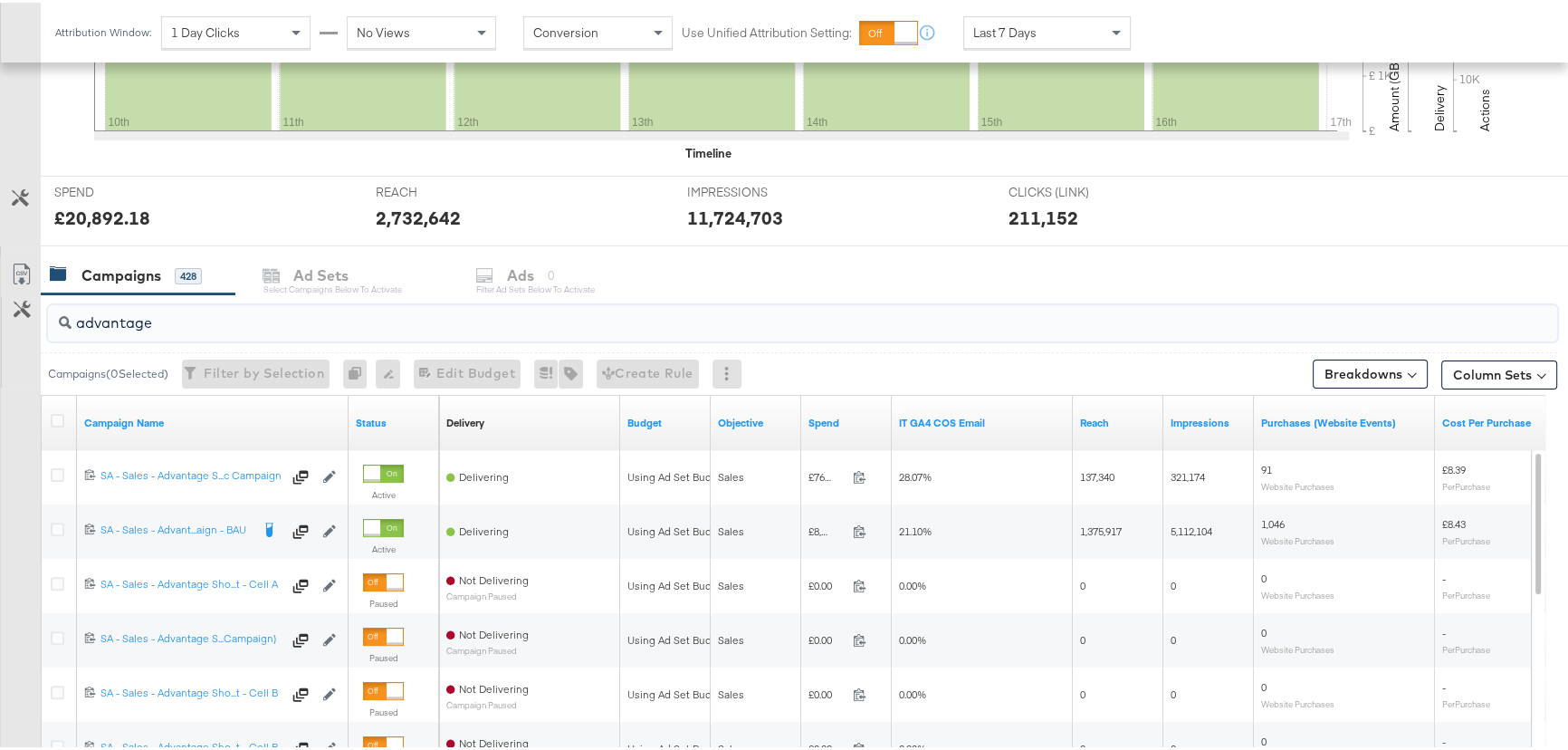 type on "advantage" 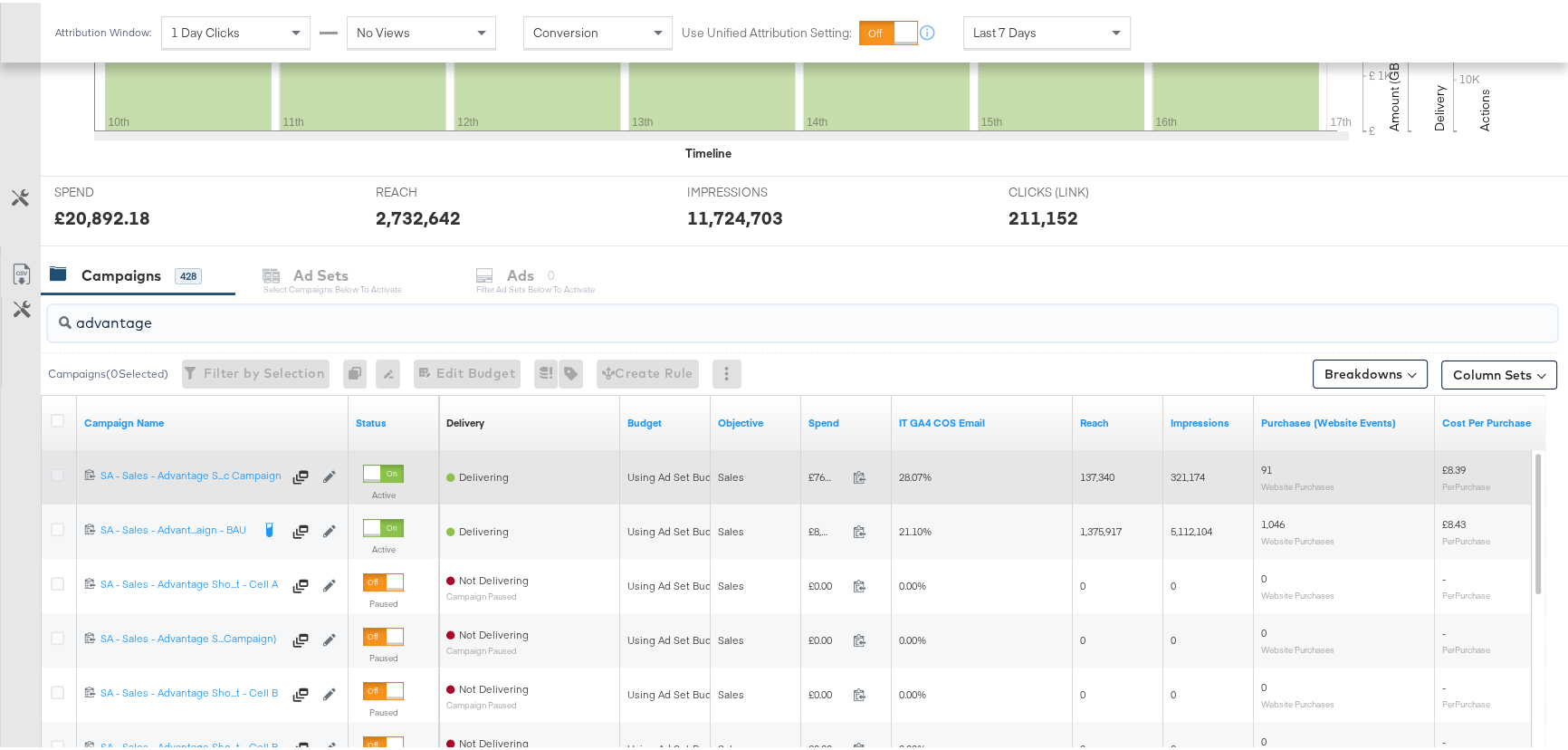 click at bounding box center (57, 472) 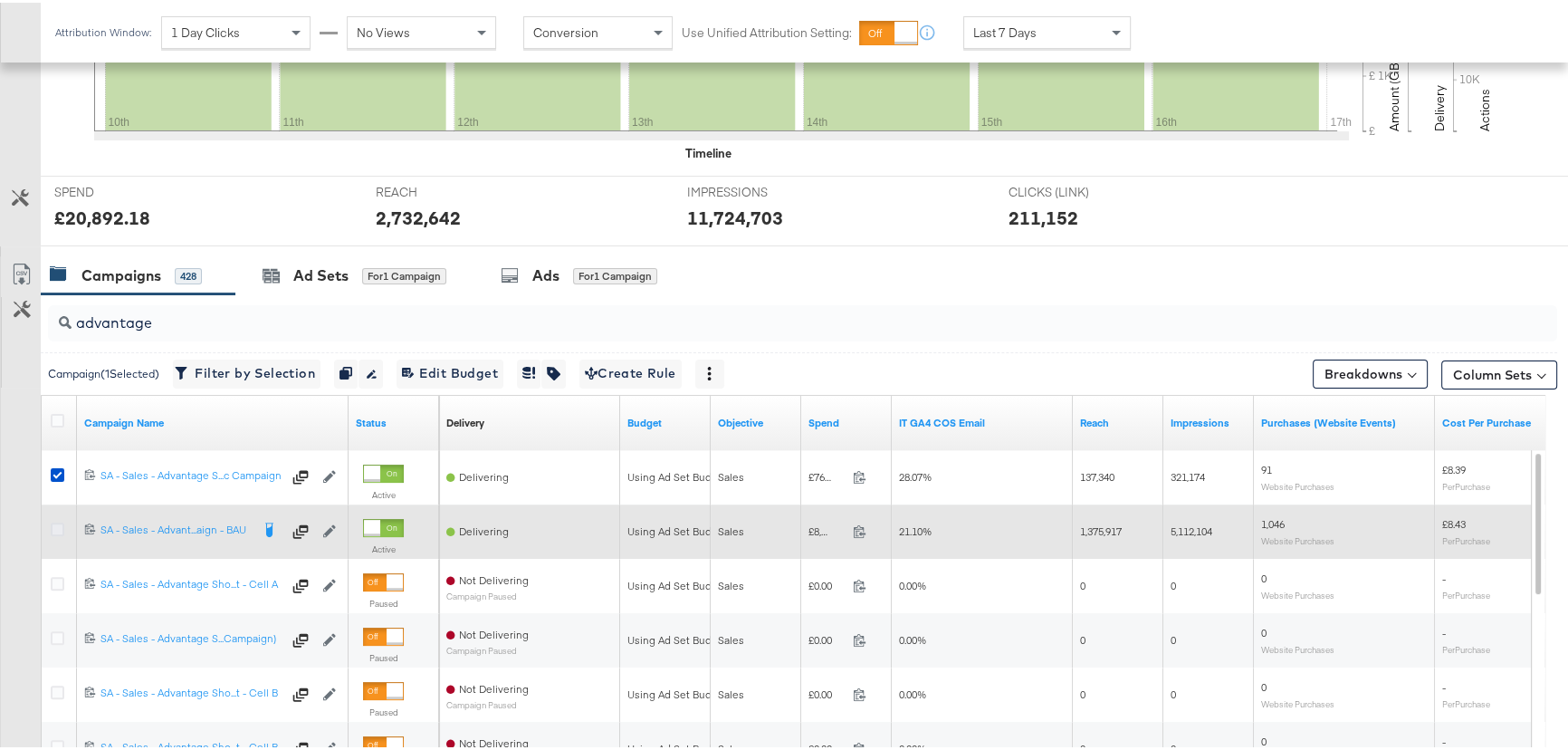click at bounding box center [57, 526] 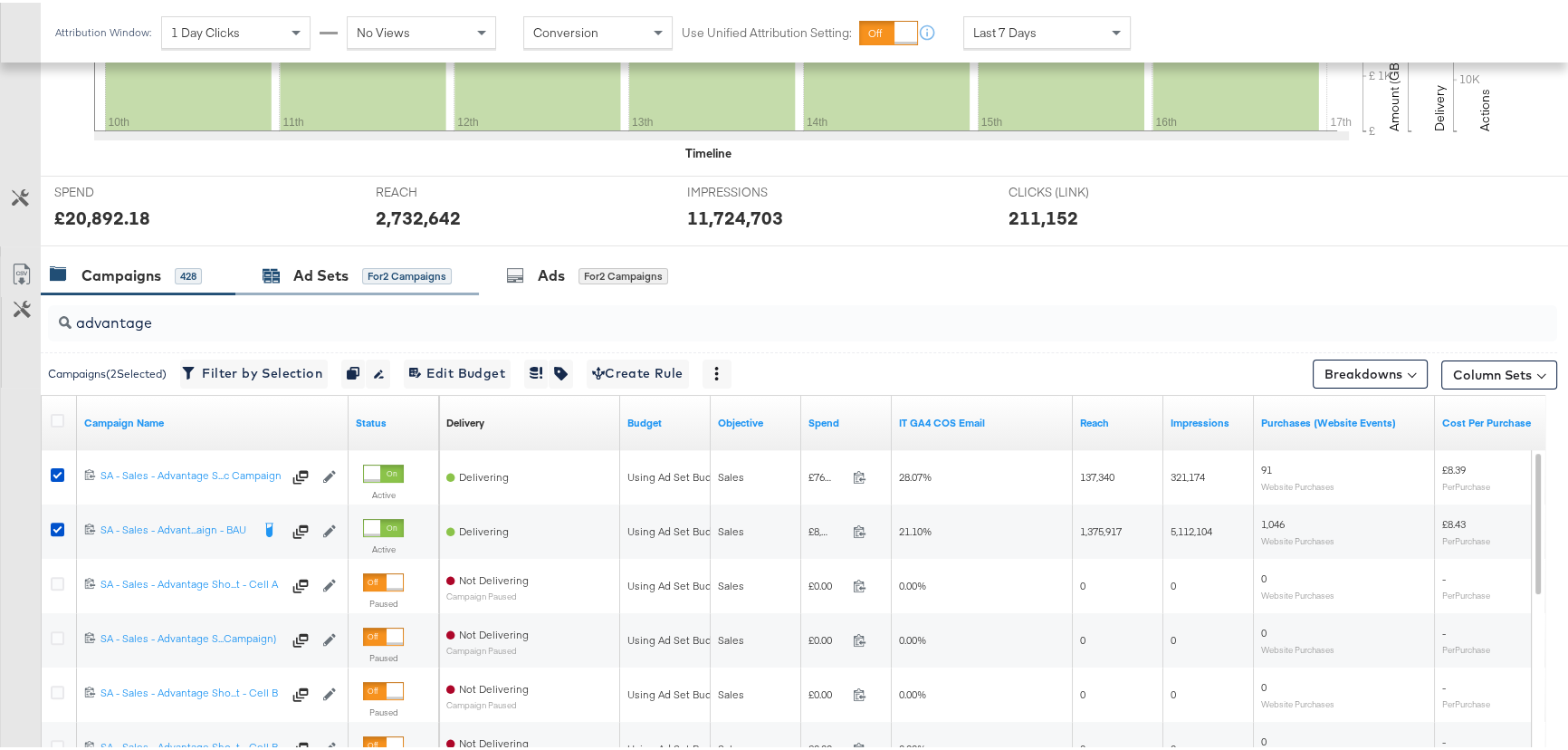 click on "Ad Sets for  2   Campaigns" at bounding box center (357, 273) 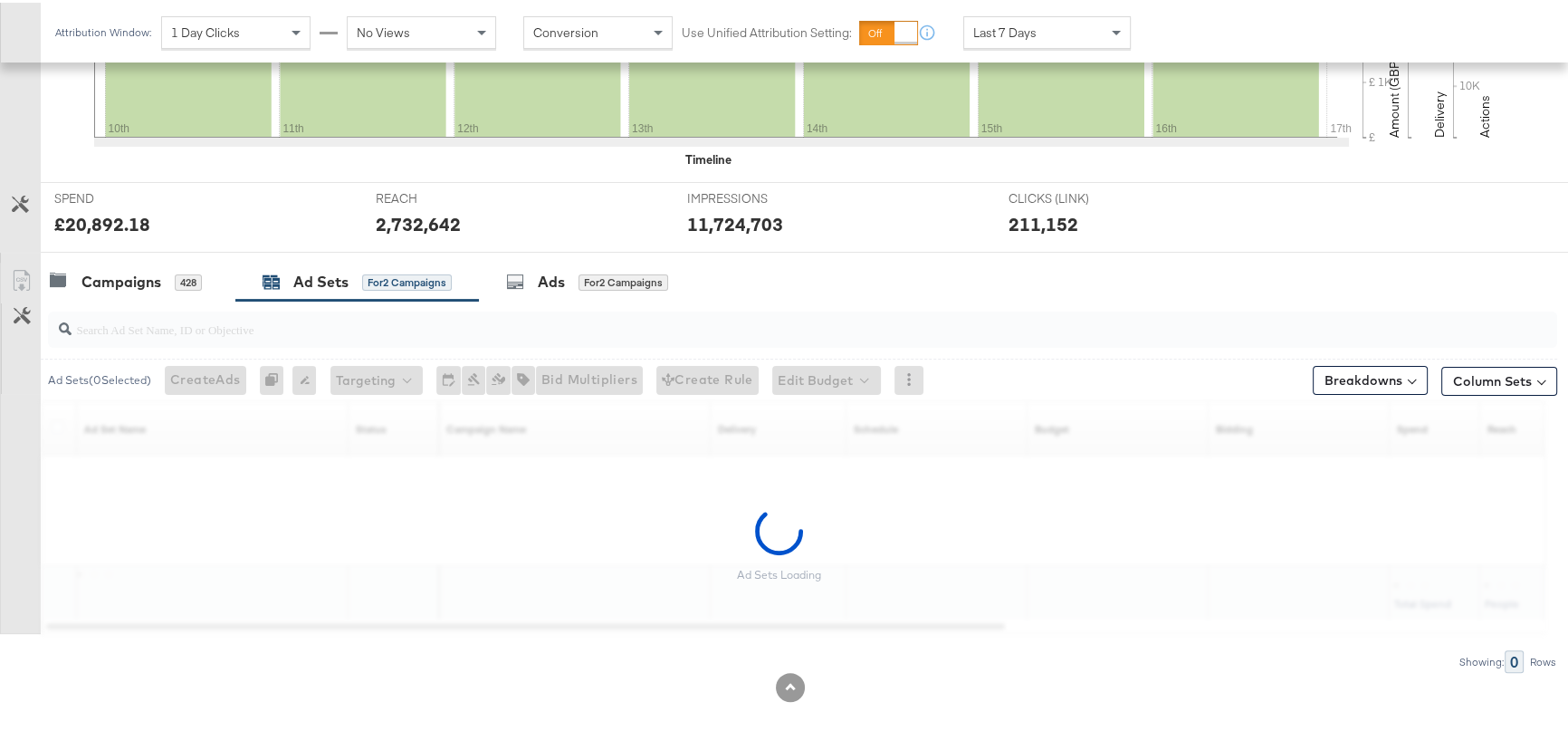 scroll, scrollTop: 568, scrollLeft: 0, axis: vertical 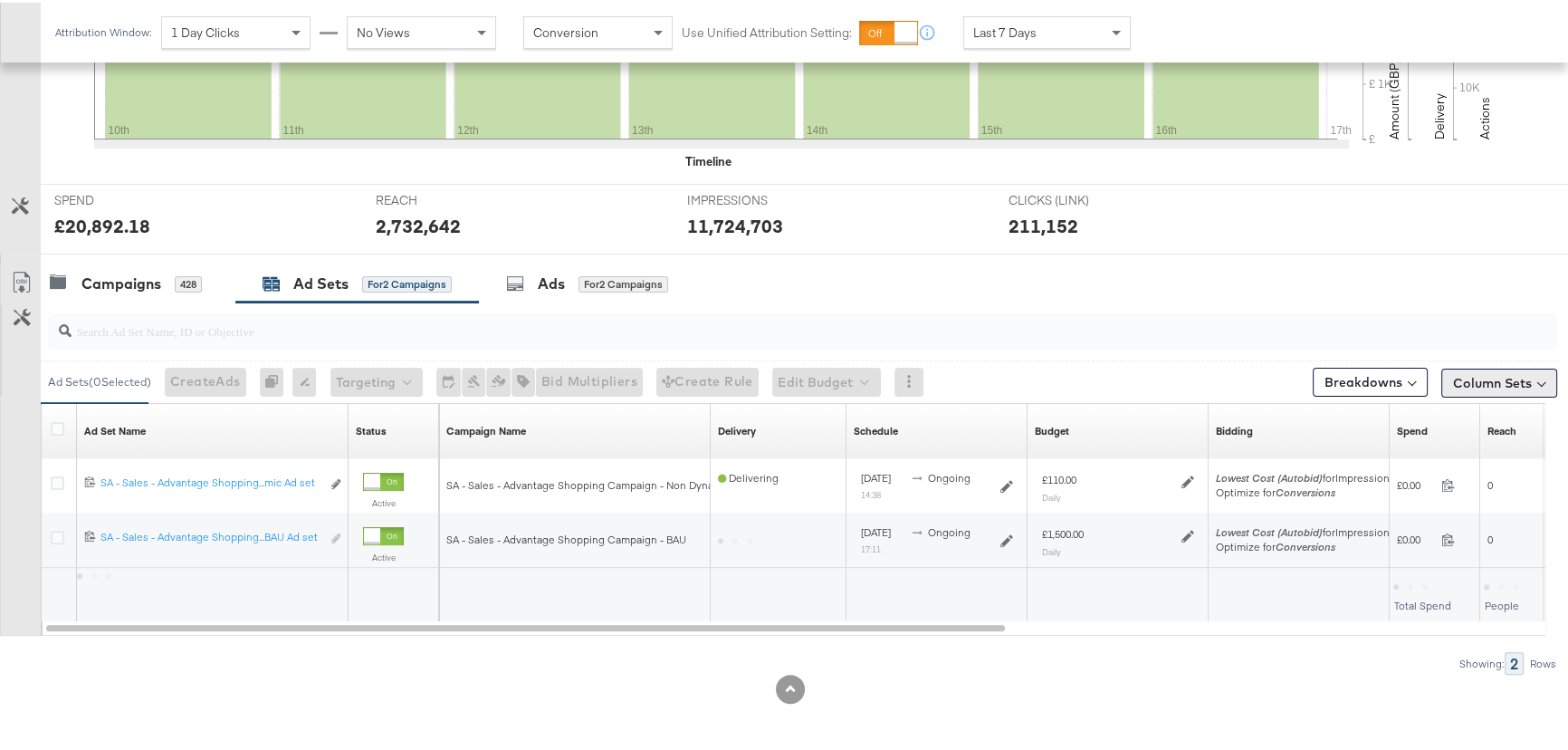 click on "Column Sets" at bounding box center (1499, 380) 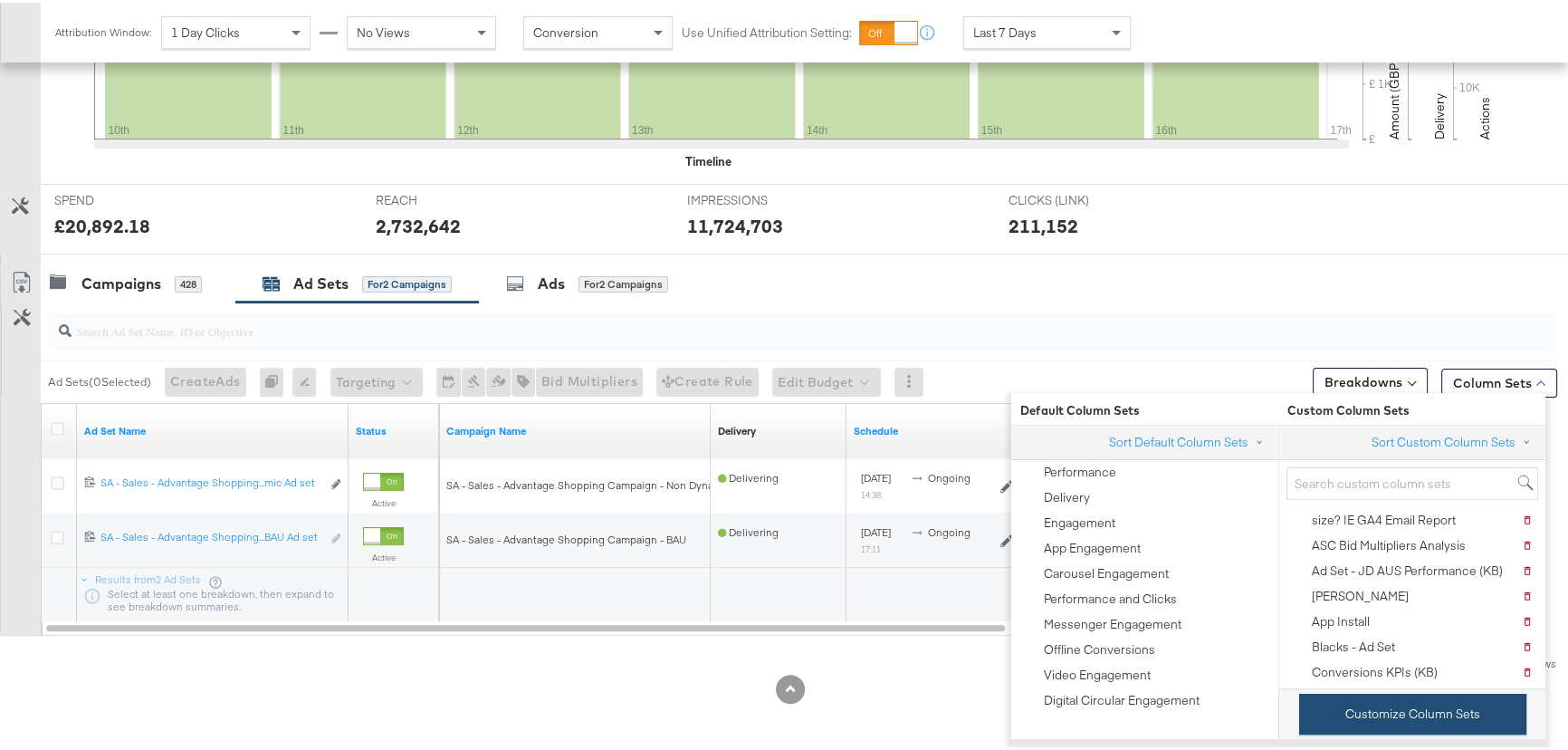 click on "Customize Column Sets" at bounding box center [1412, 711] 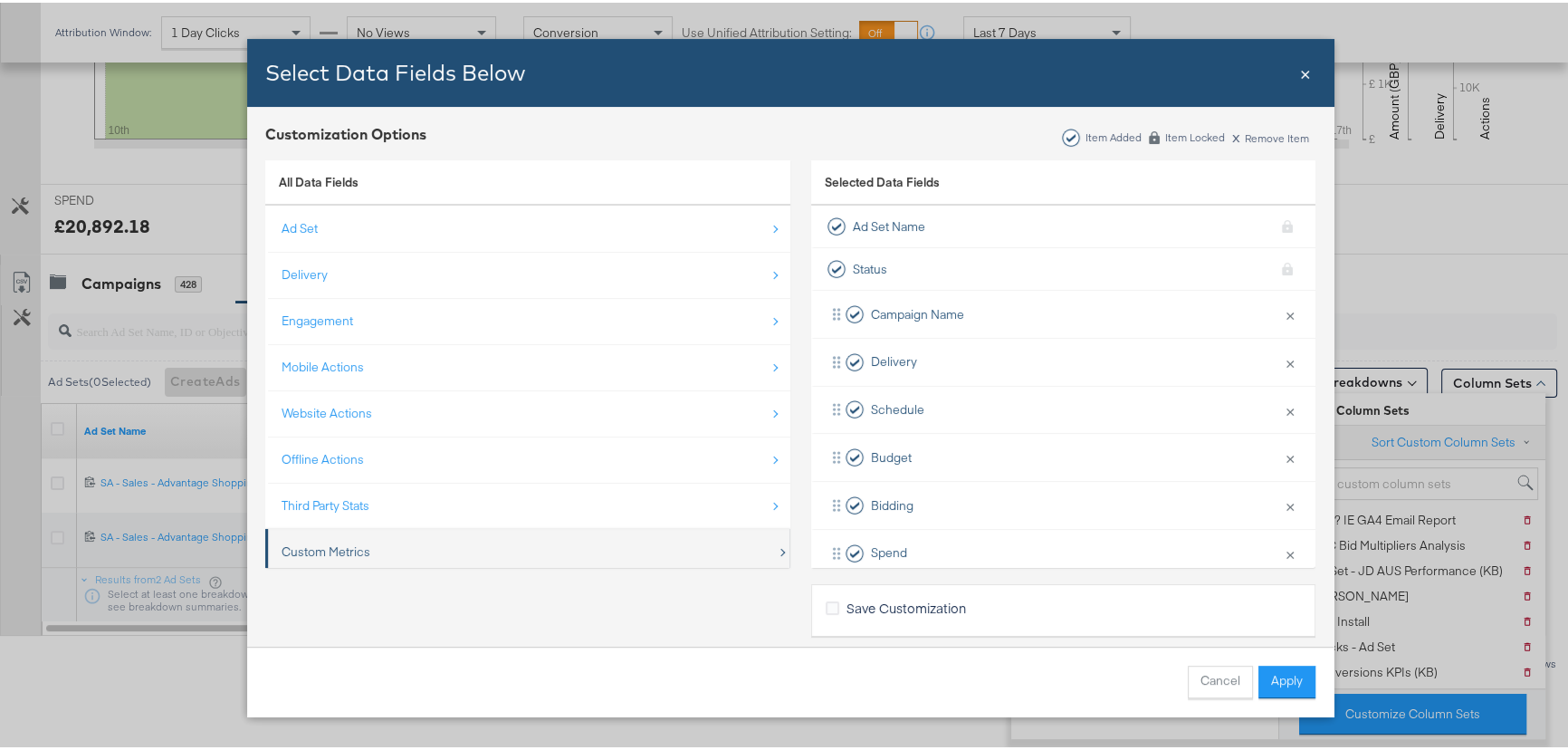 click on "Custom Metrics" at bounding box center (326, 549) 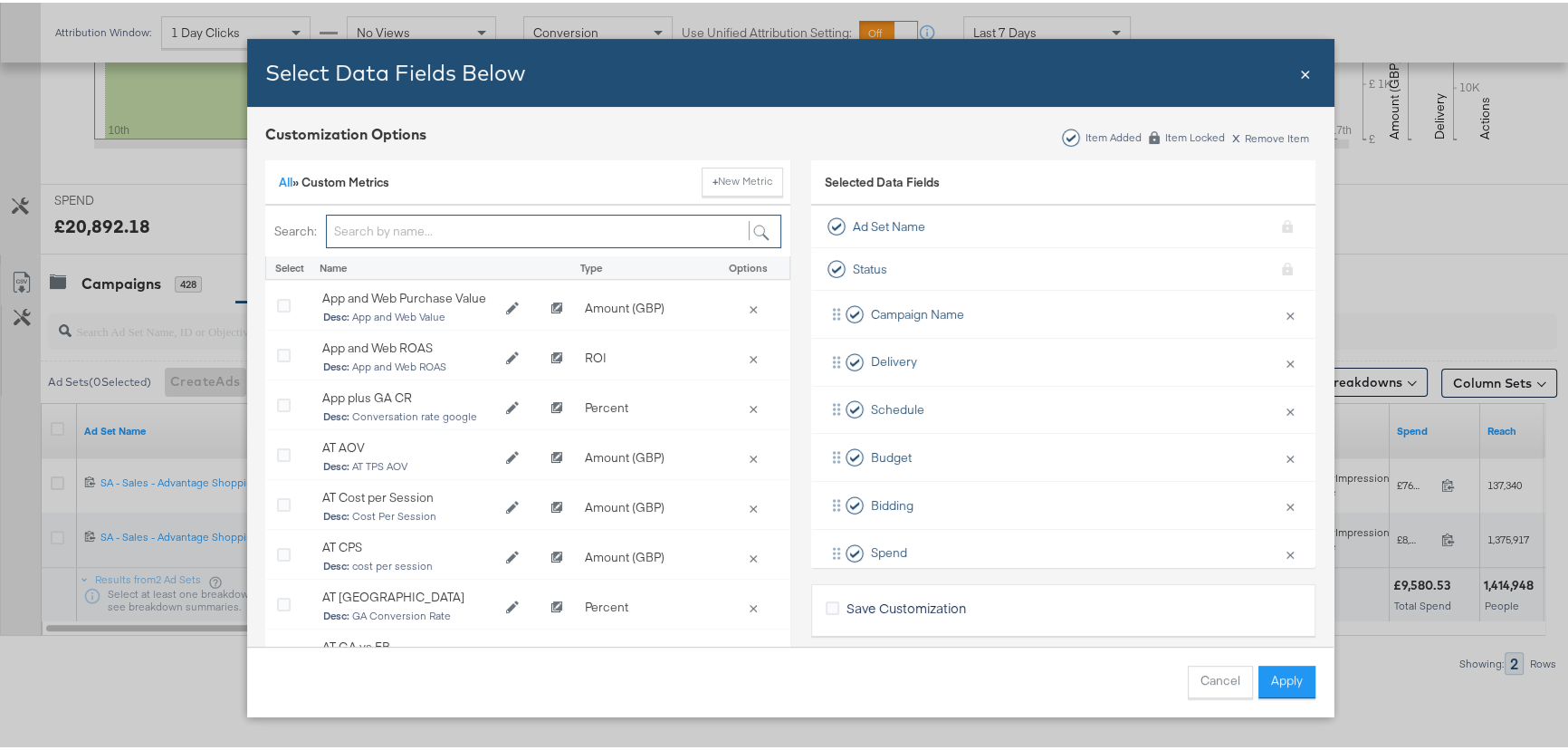 click at bounding box center (553, 228) 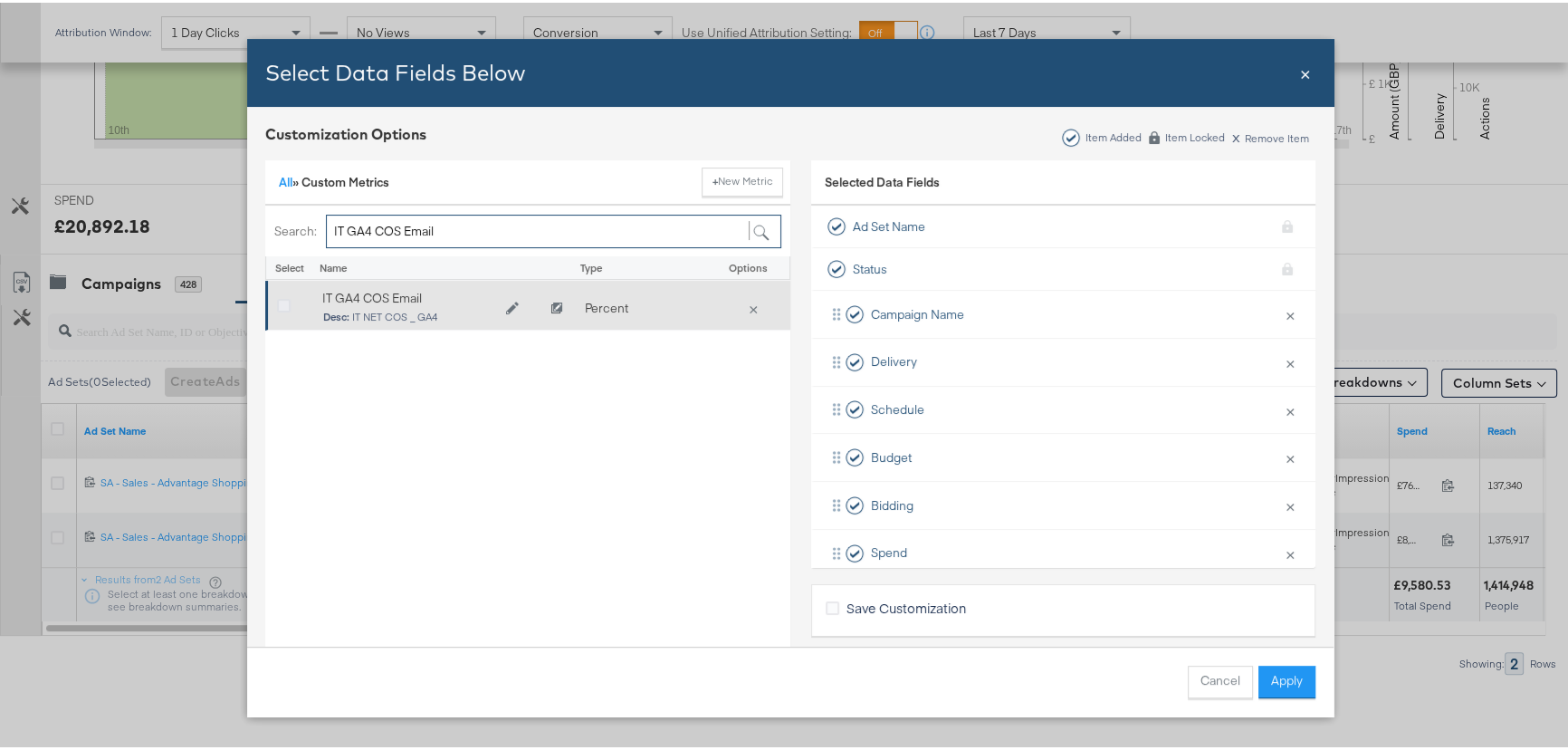 type on "IT GA4 COS Email" 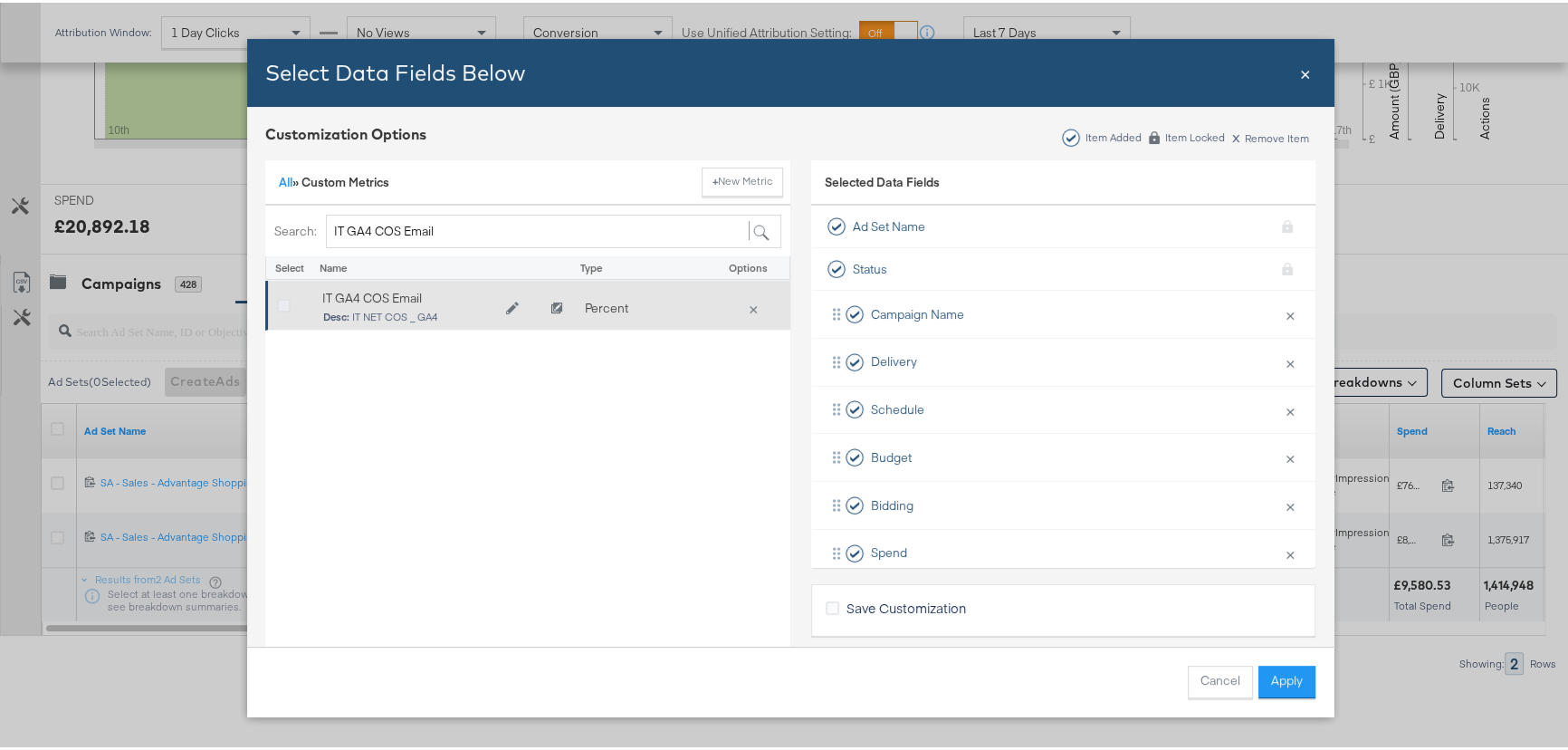 click at bounding box center (283, 303) 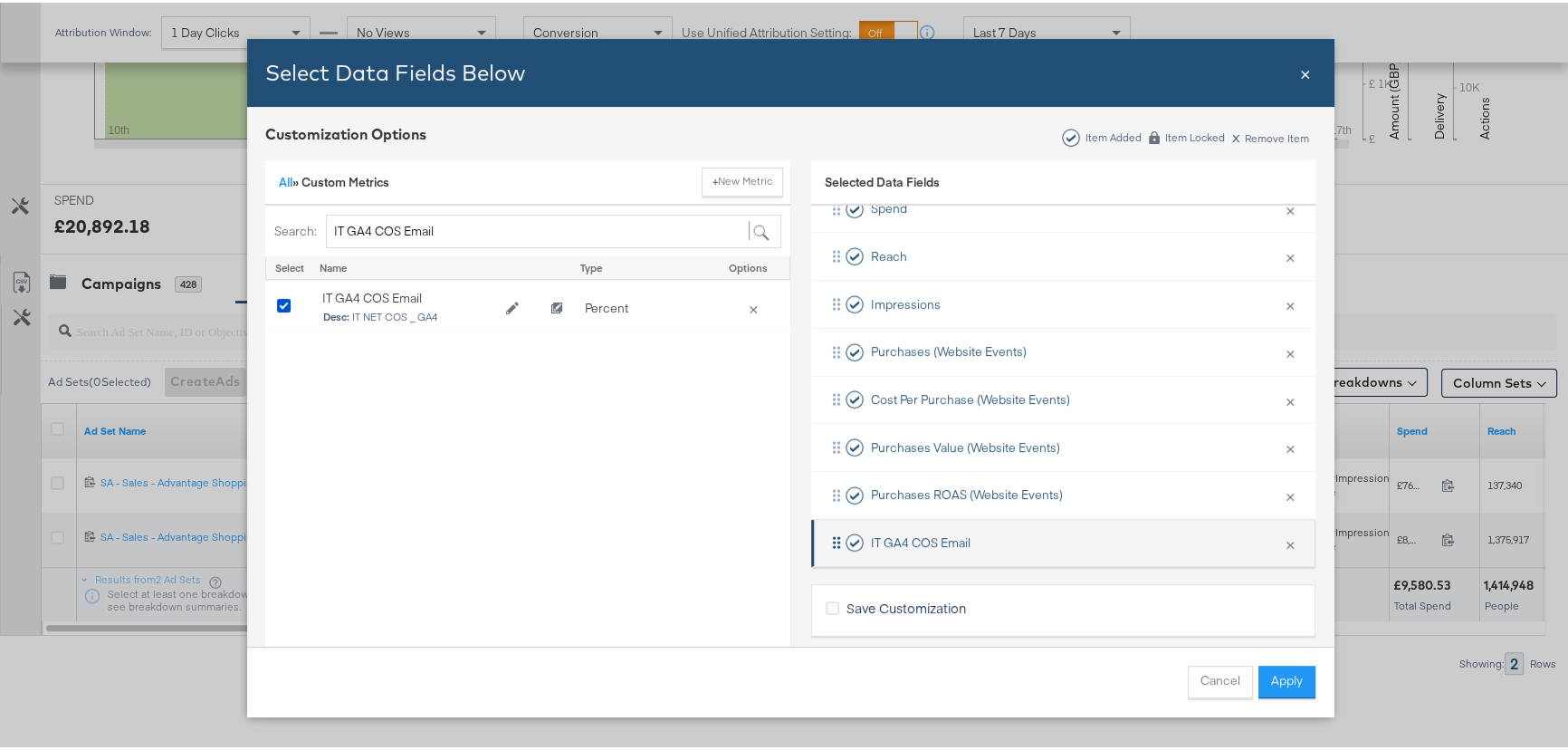 scroll, scrollTop: 361, scrollLeft: 0, axis: vertical 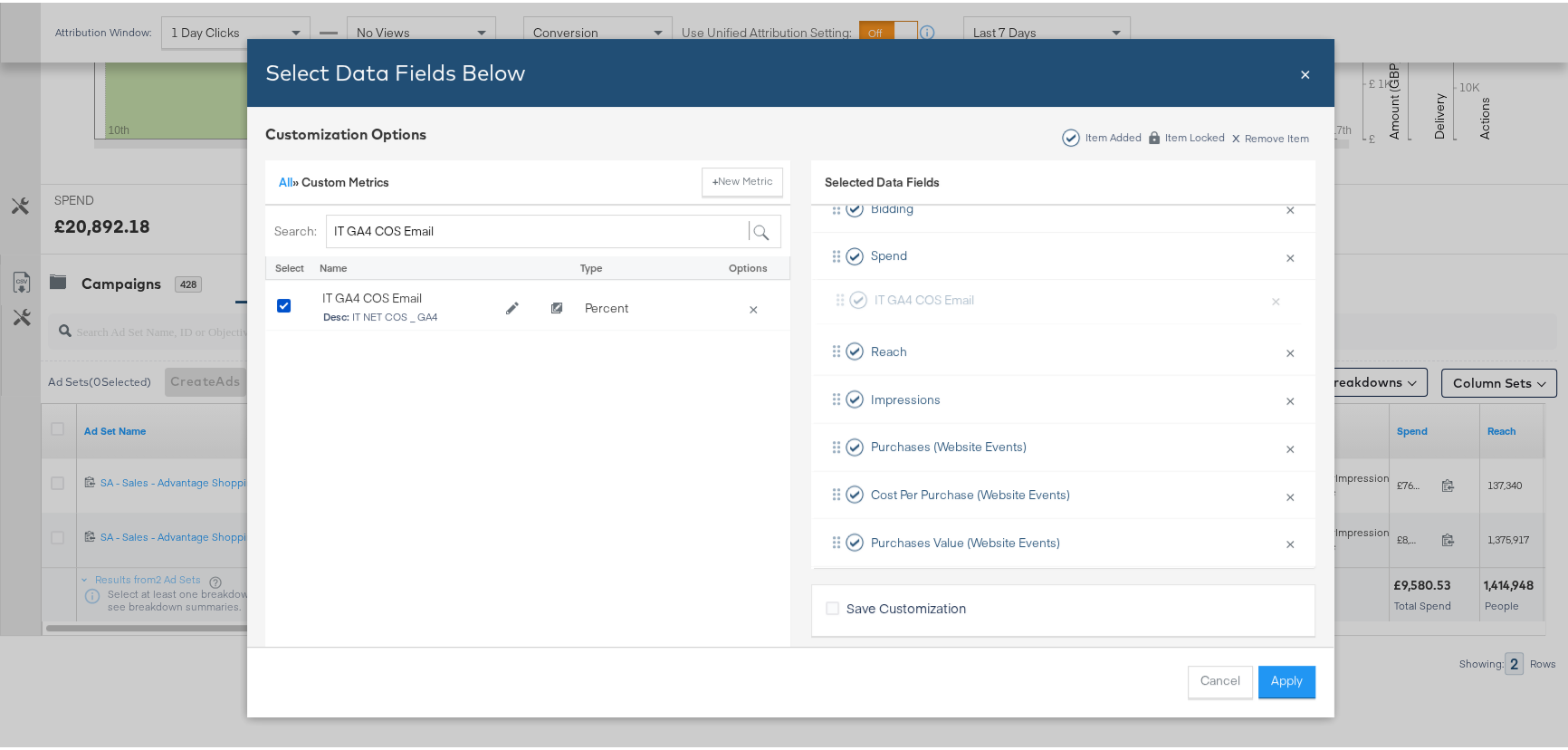 drag, startPoint x: 816, startPoint y: 520, endPoint x: 833, endPoint y: 284, distance: 236.6115 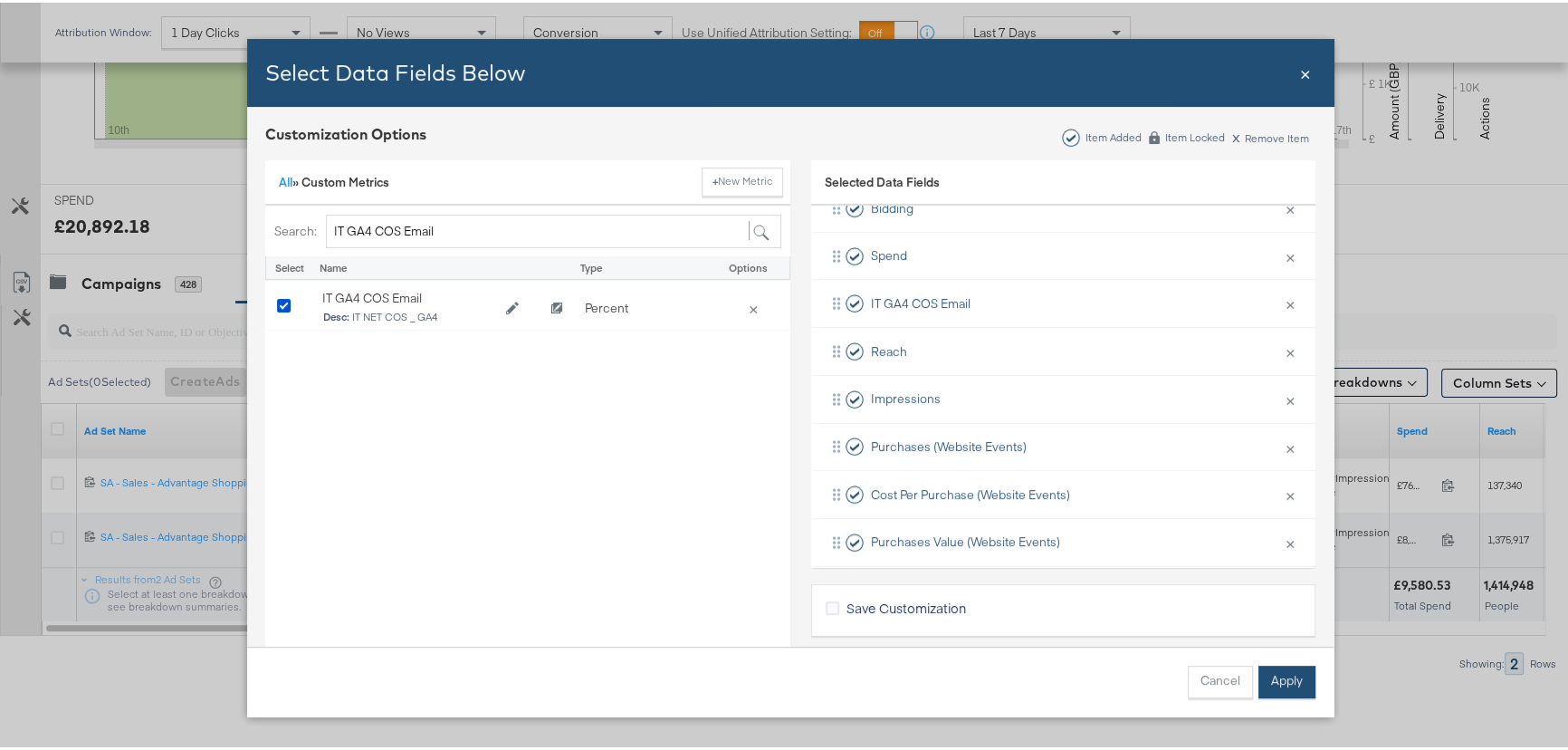 click on "Apply" at bounding box center (1286, 679) 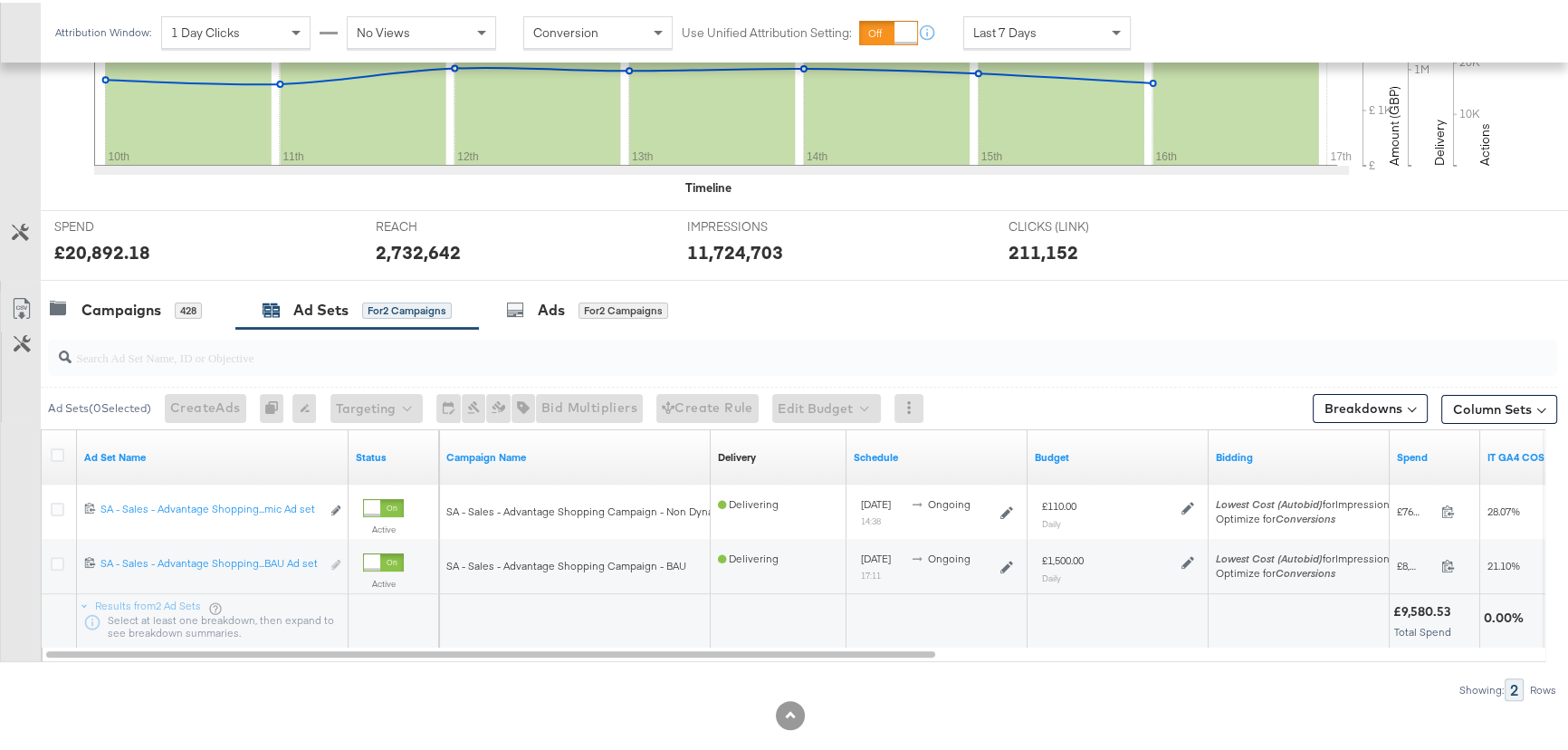 scroll, scrollTop: 568, scrollLeft: 0, axis: vertical 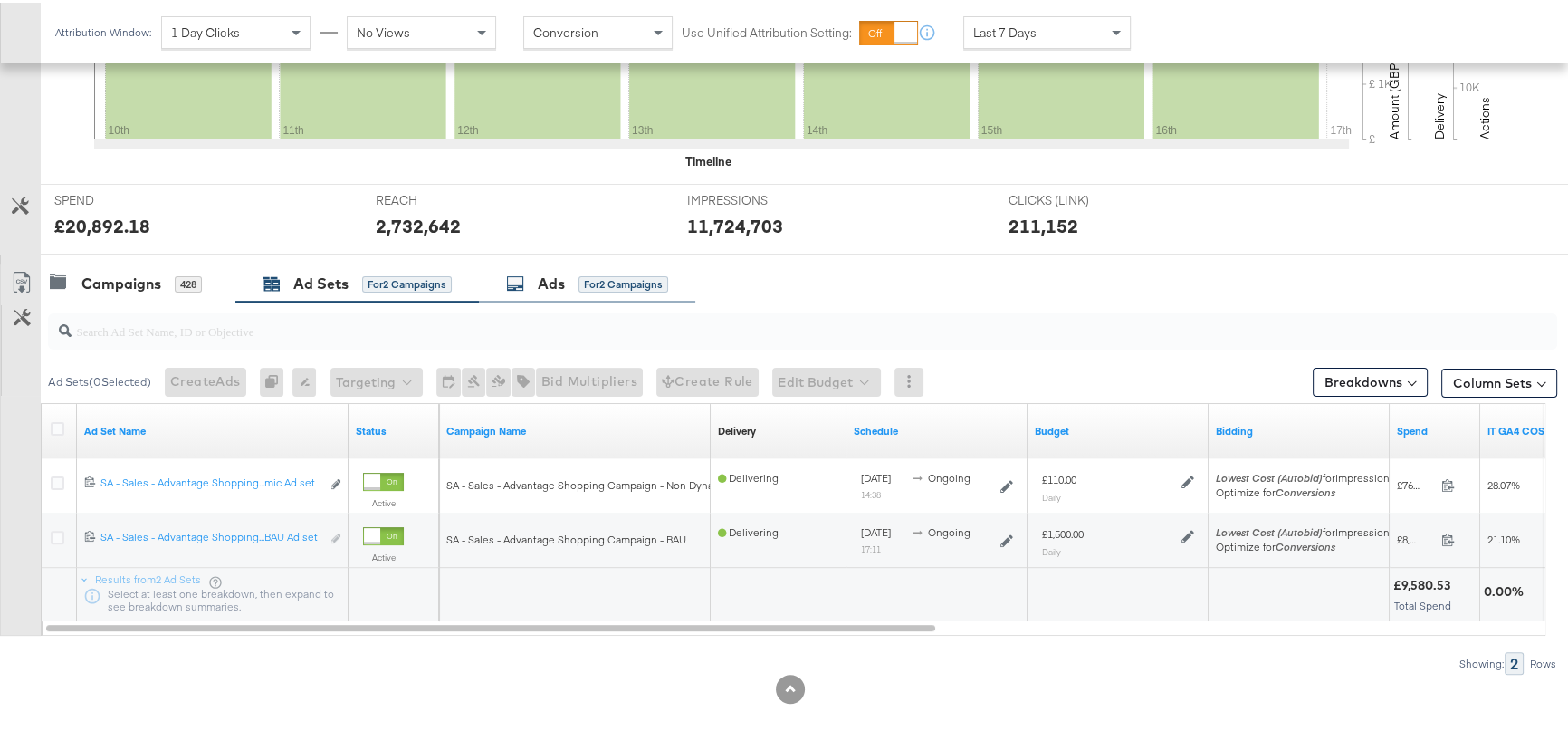 click on "for  2   Campaigns" at bounding box center [623, 282] 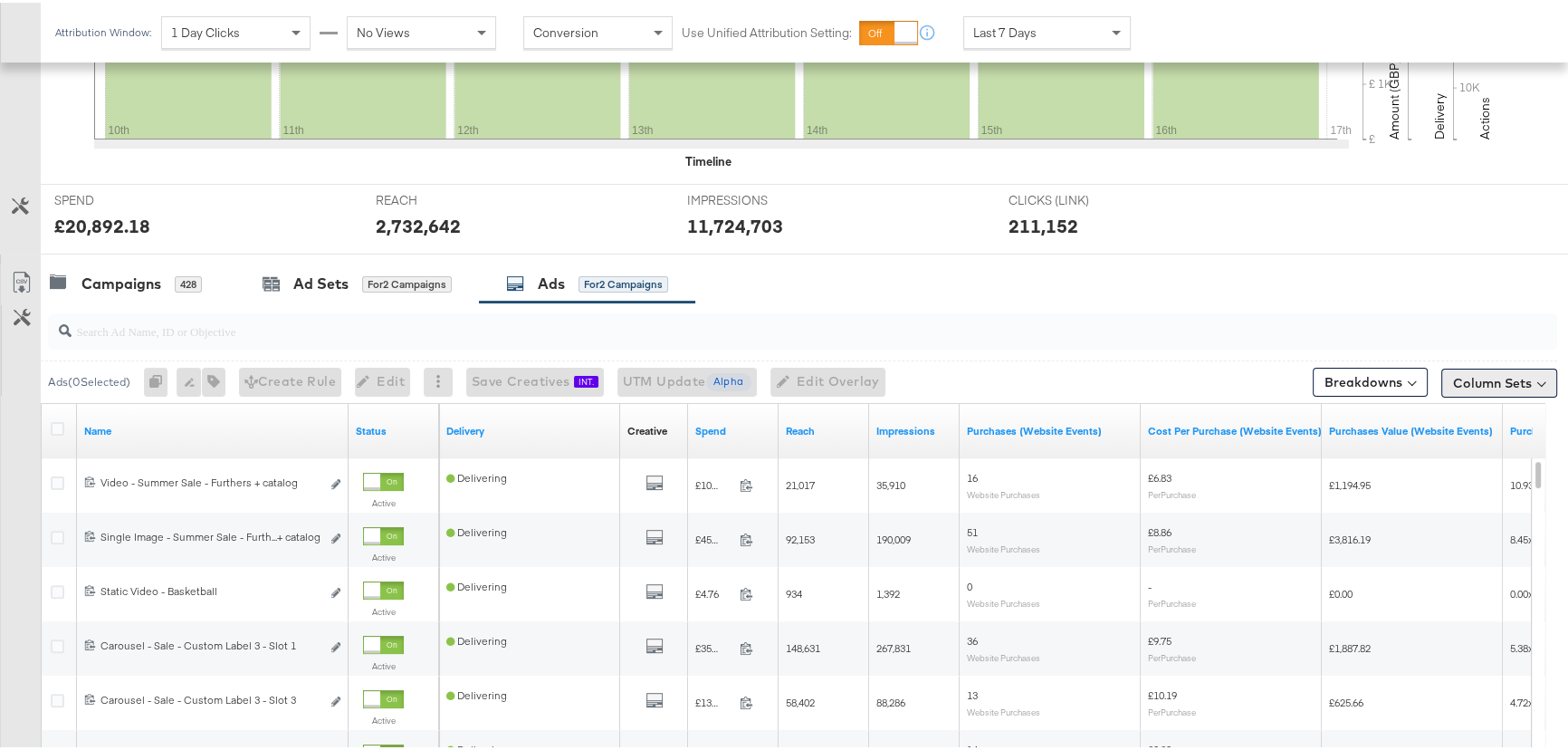 click on "Column Sets" at bounding box center [1499, 380] 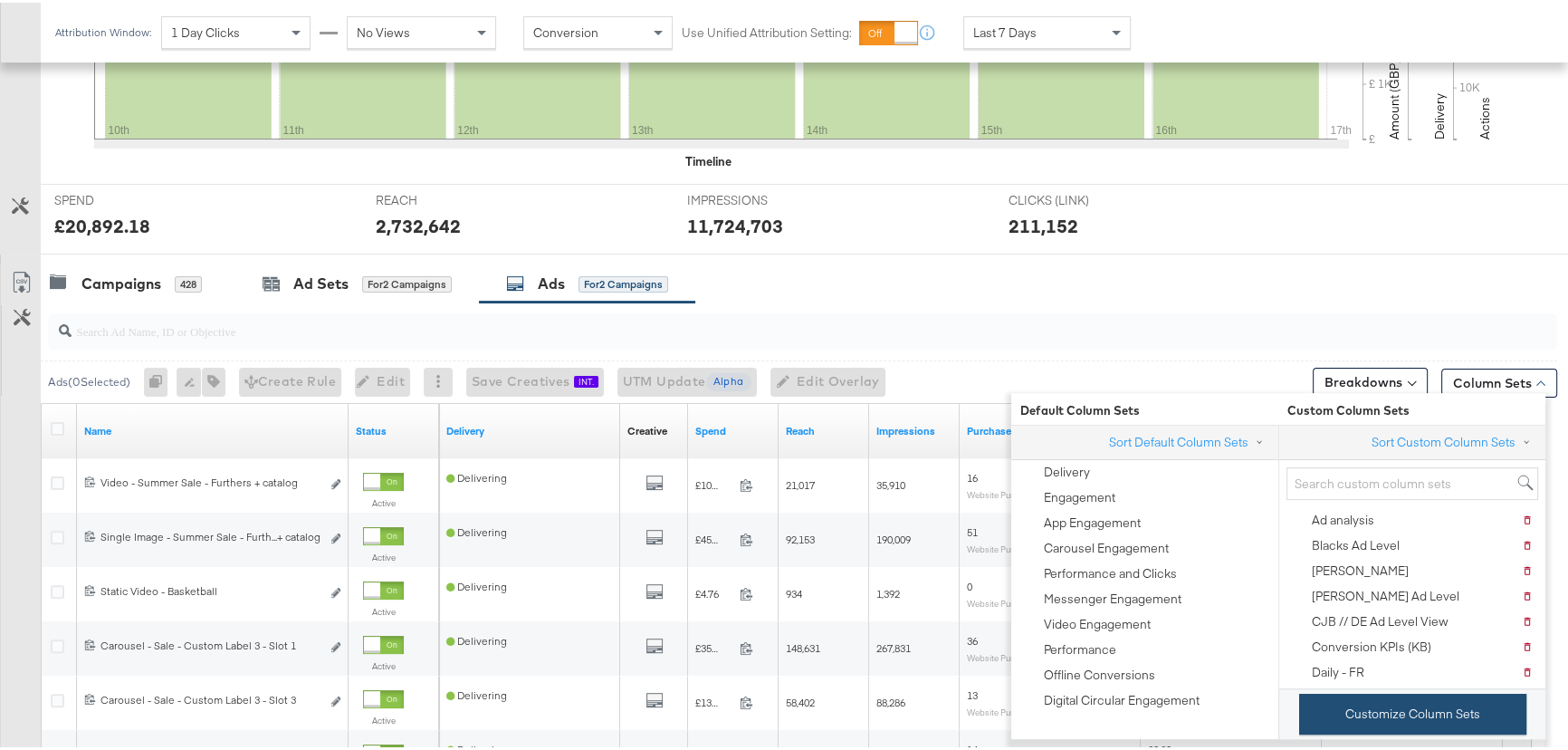 click on "Customize Column Sets" at bounding box center (1412, 711) 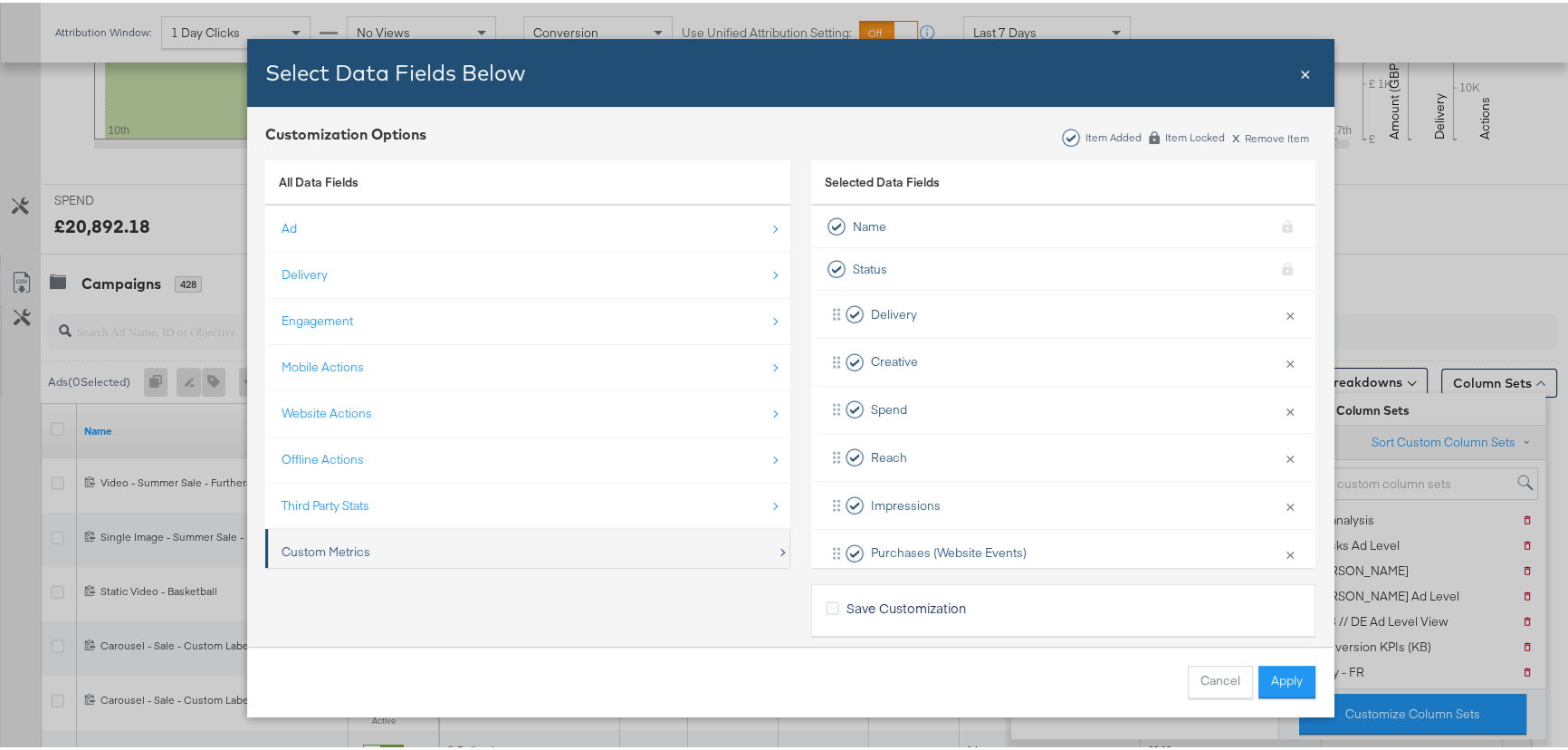click on "Custom Metrics" at bounding box center [326, 549] 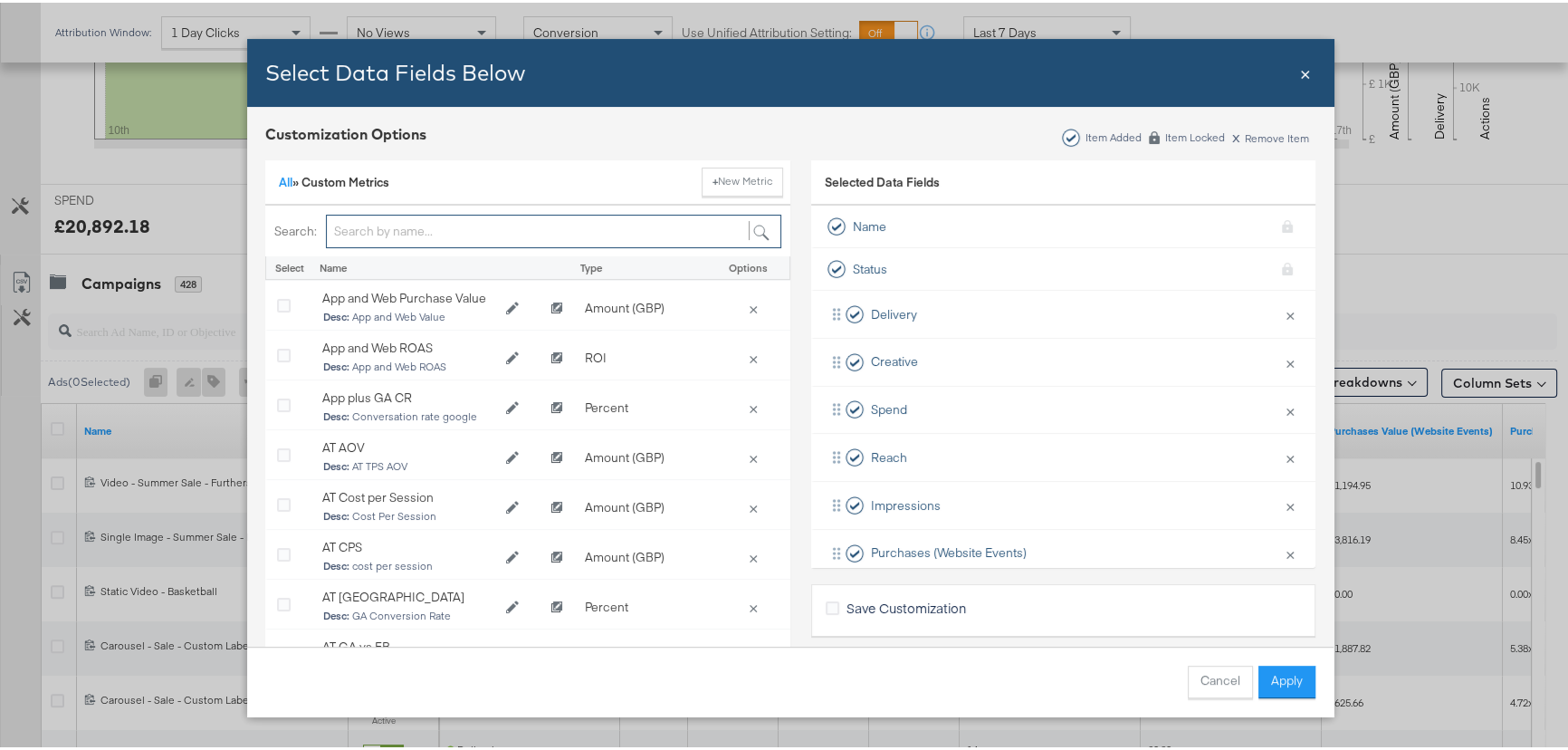 click at bounding box center [553, 228] 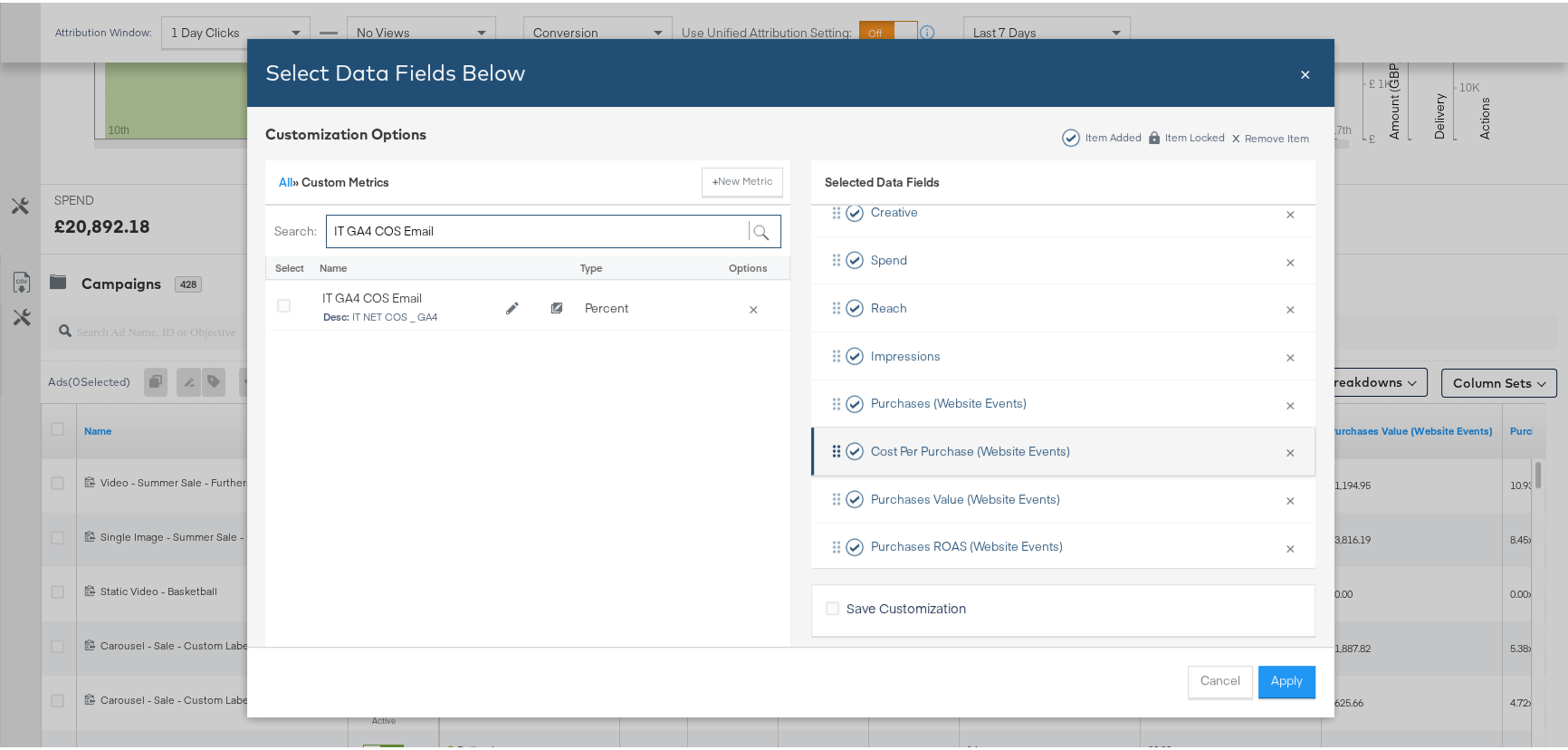 scroll, scrollTop: 169, scrollLeft: 0, axis: vertical 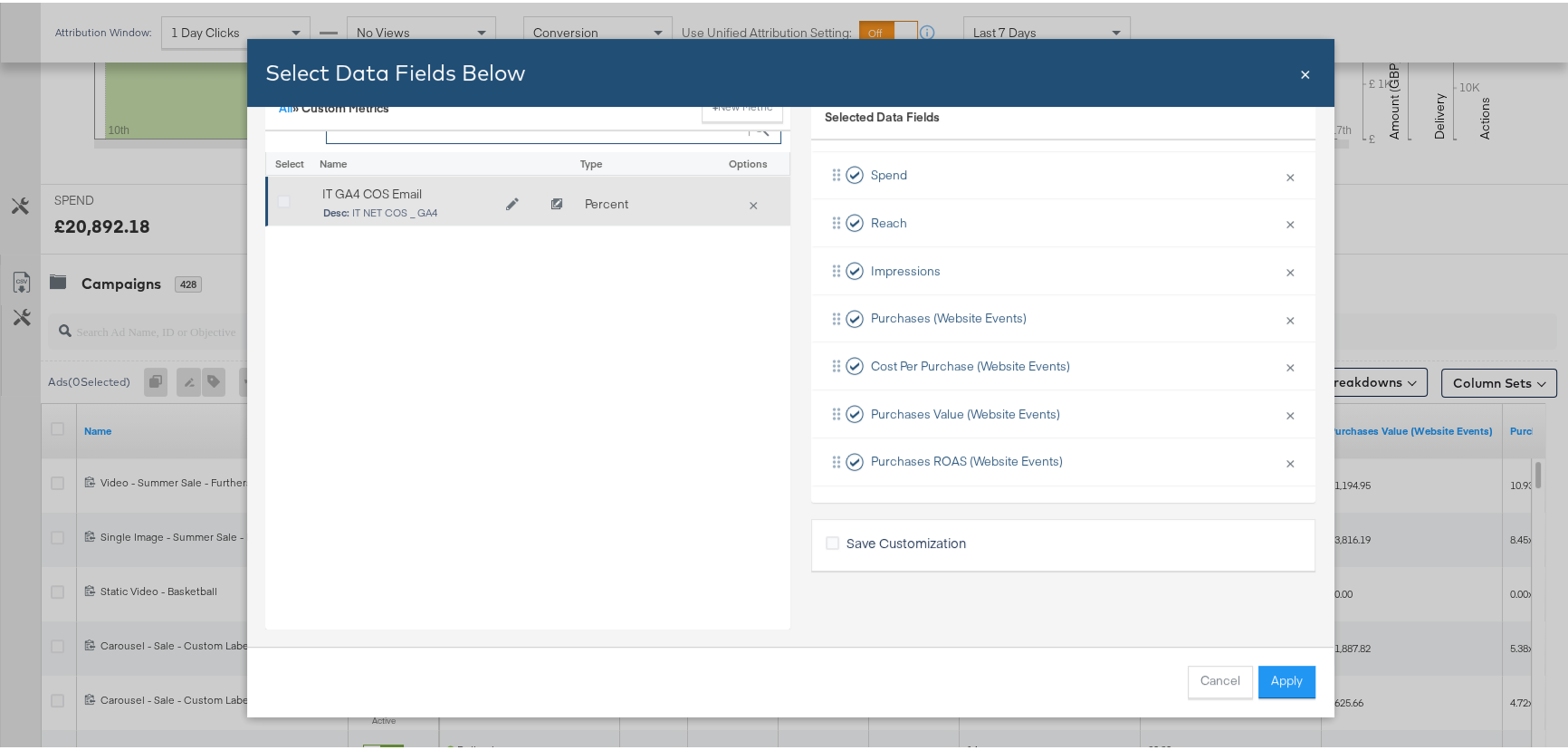 type on "IT GA4 COS Email" 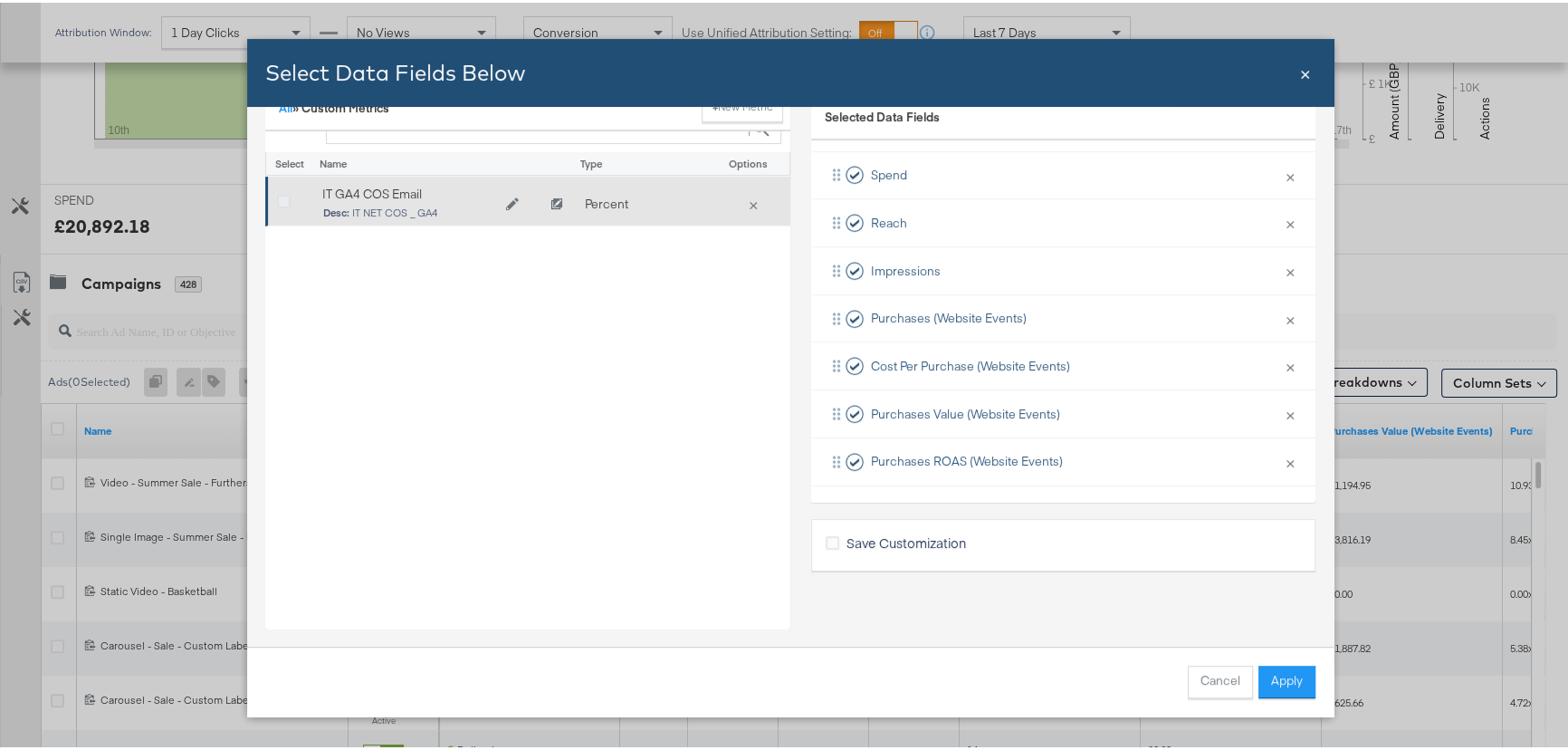click at bounding box center [283, 199] 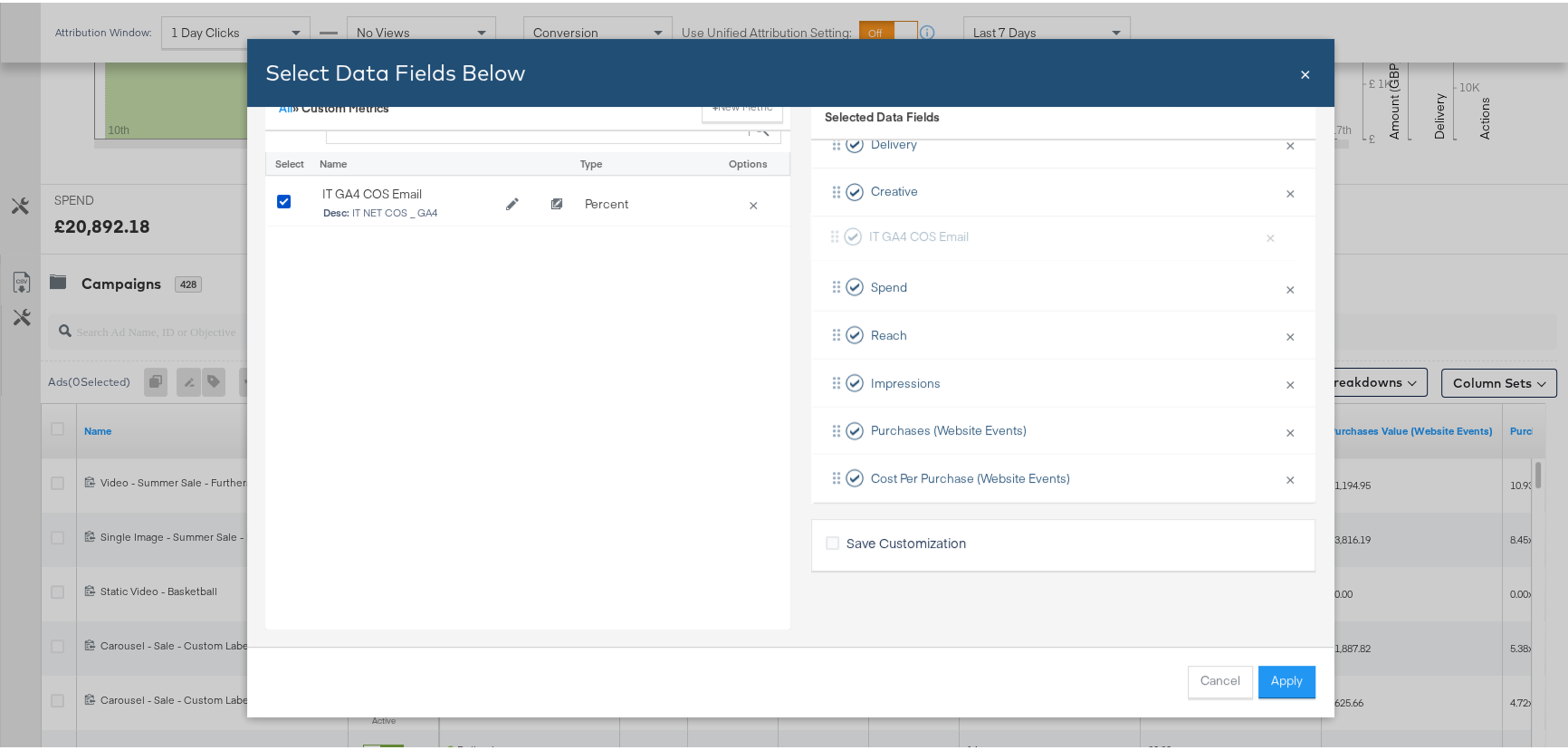 scroll, scrollTop: 91, scrollLeft: 0, axis: vertical 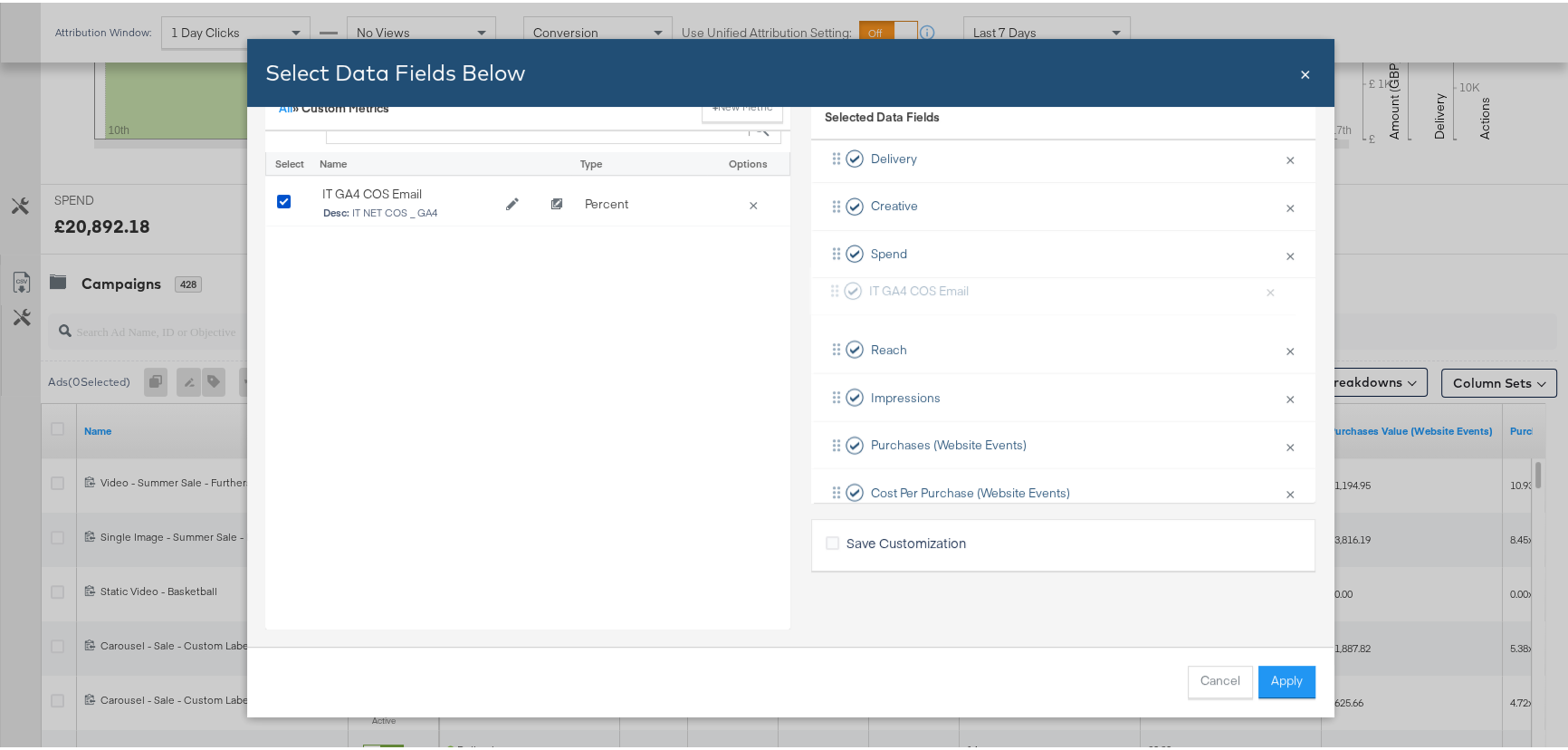 drag, startPoint x: 818, startPoint y: 461, endPoint x: 829, endPoint y: 281, distance: 180.3358 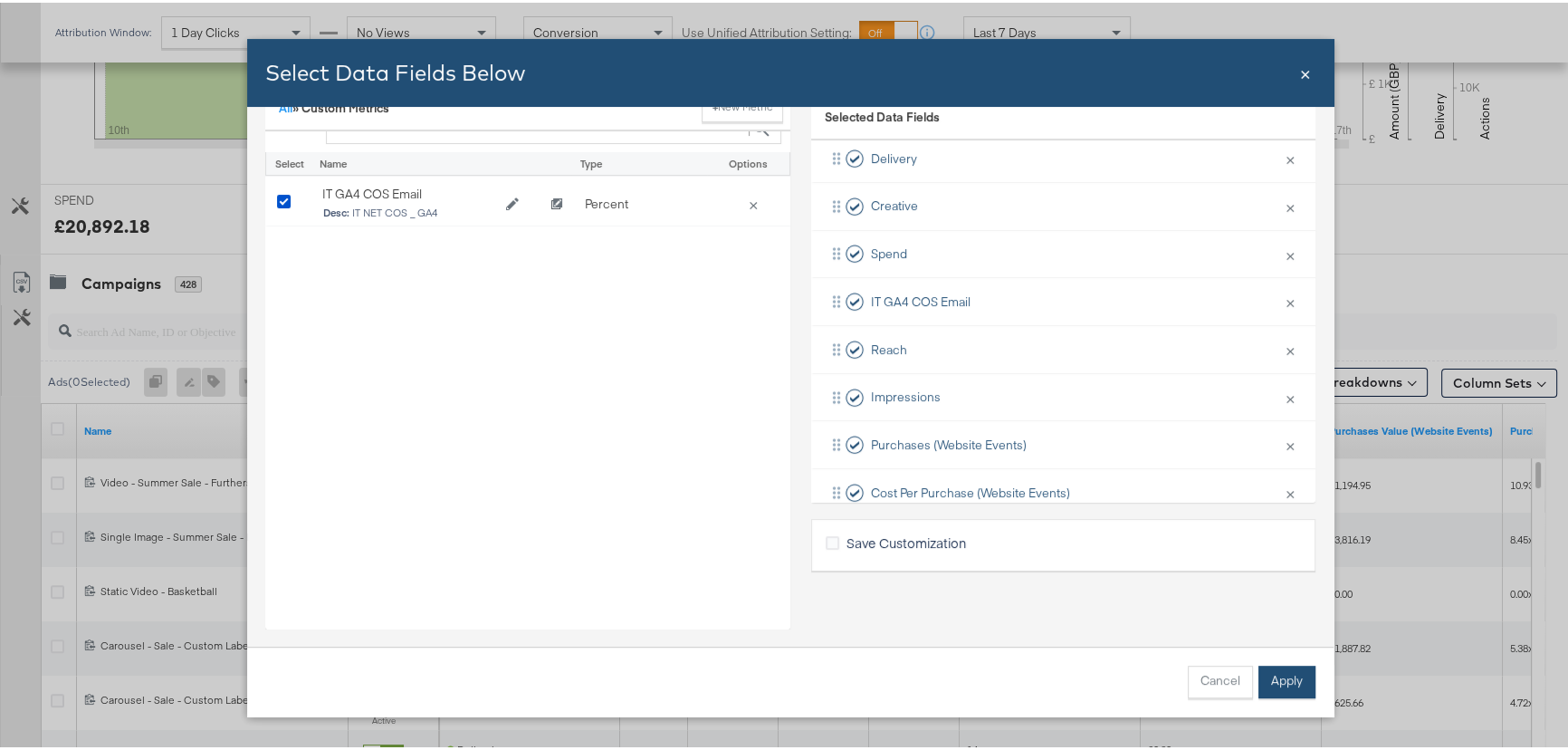 click on "Apply" at bounding box center [1286, 679] 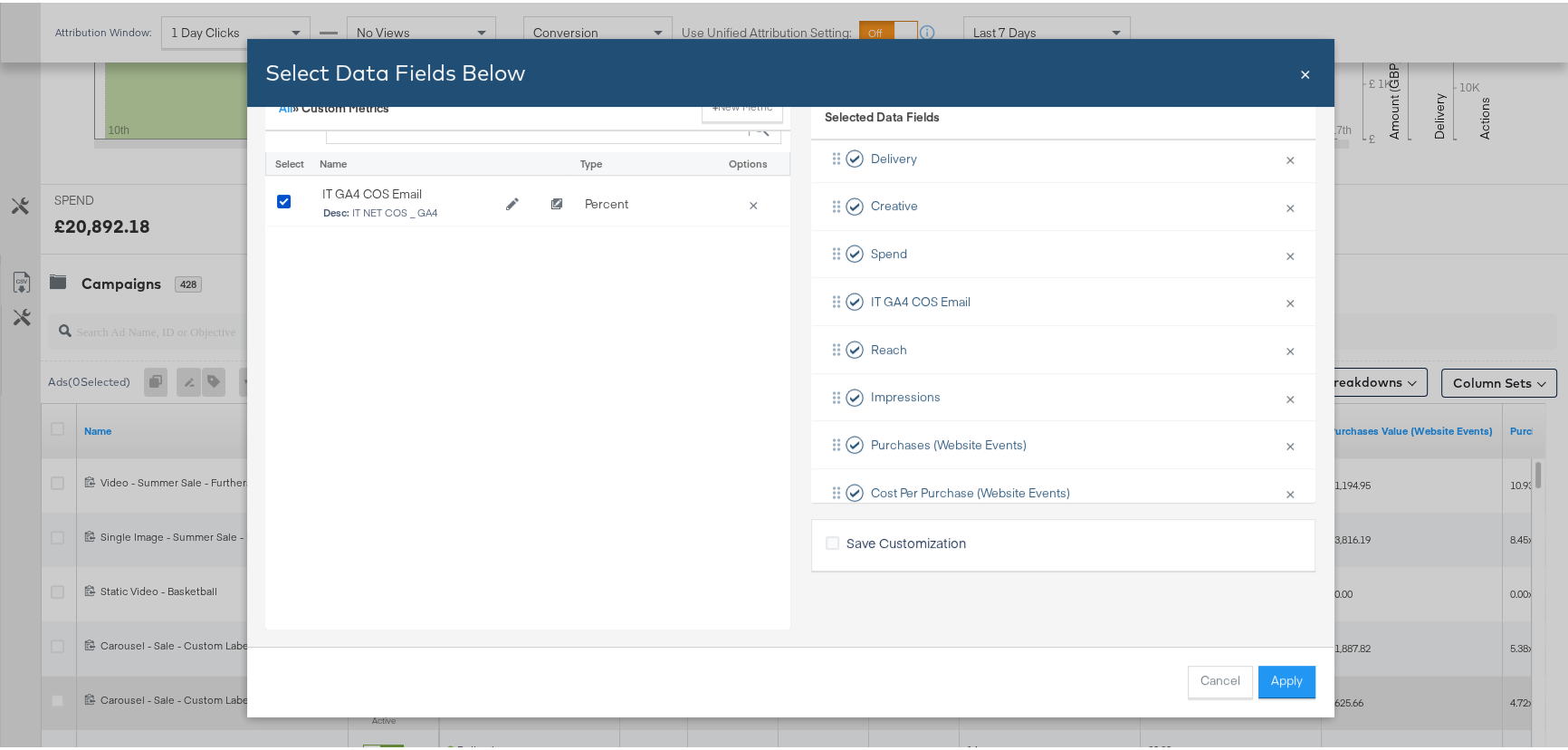 scroll, scrollTop: 0, scrollLeft: 0, axis: both 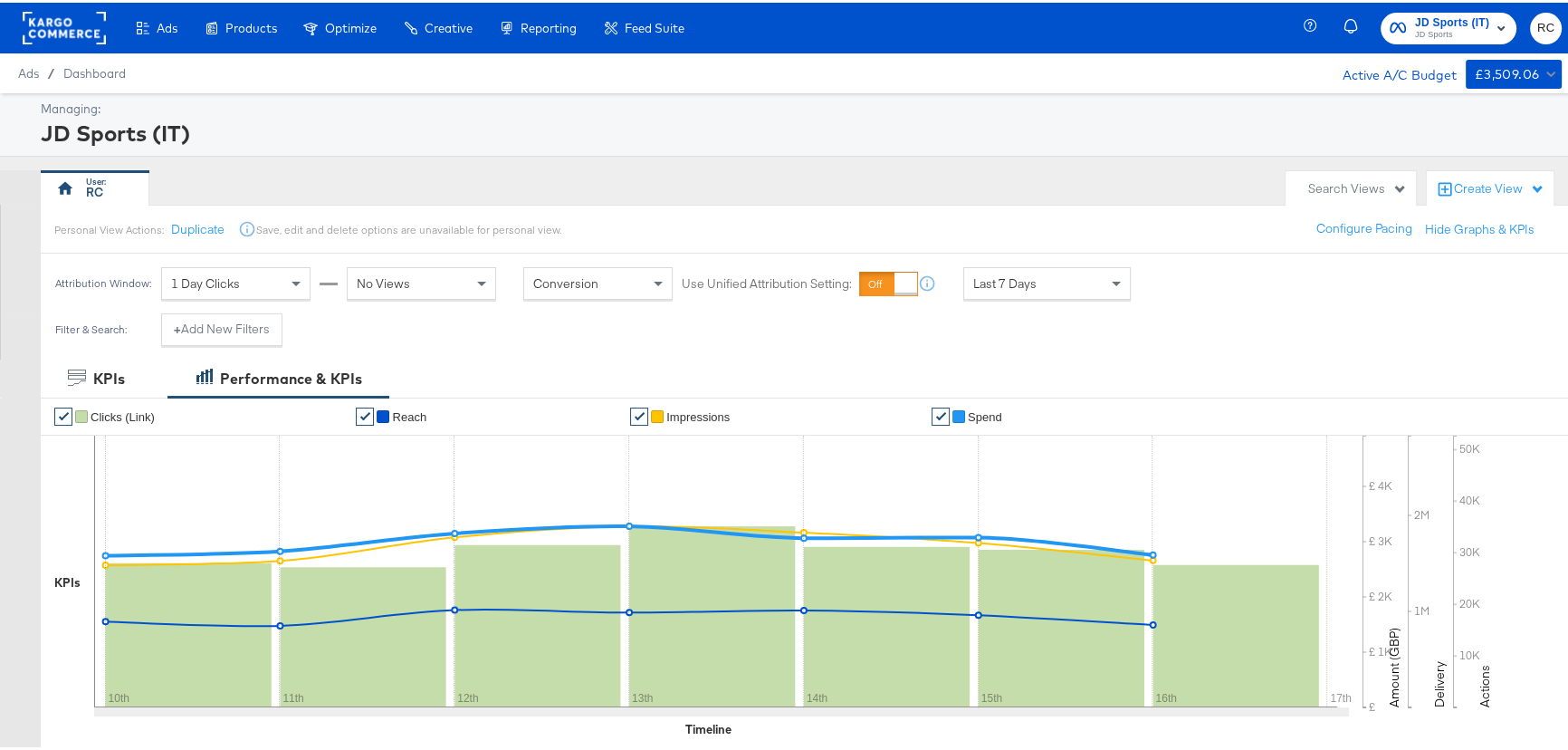 click on "JD Sports (IT) JD Sports RC" at bounding box center [1445, 25] 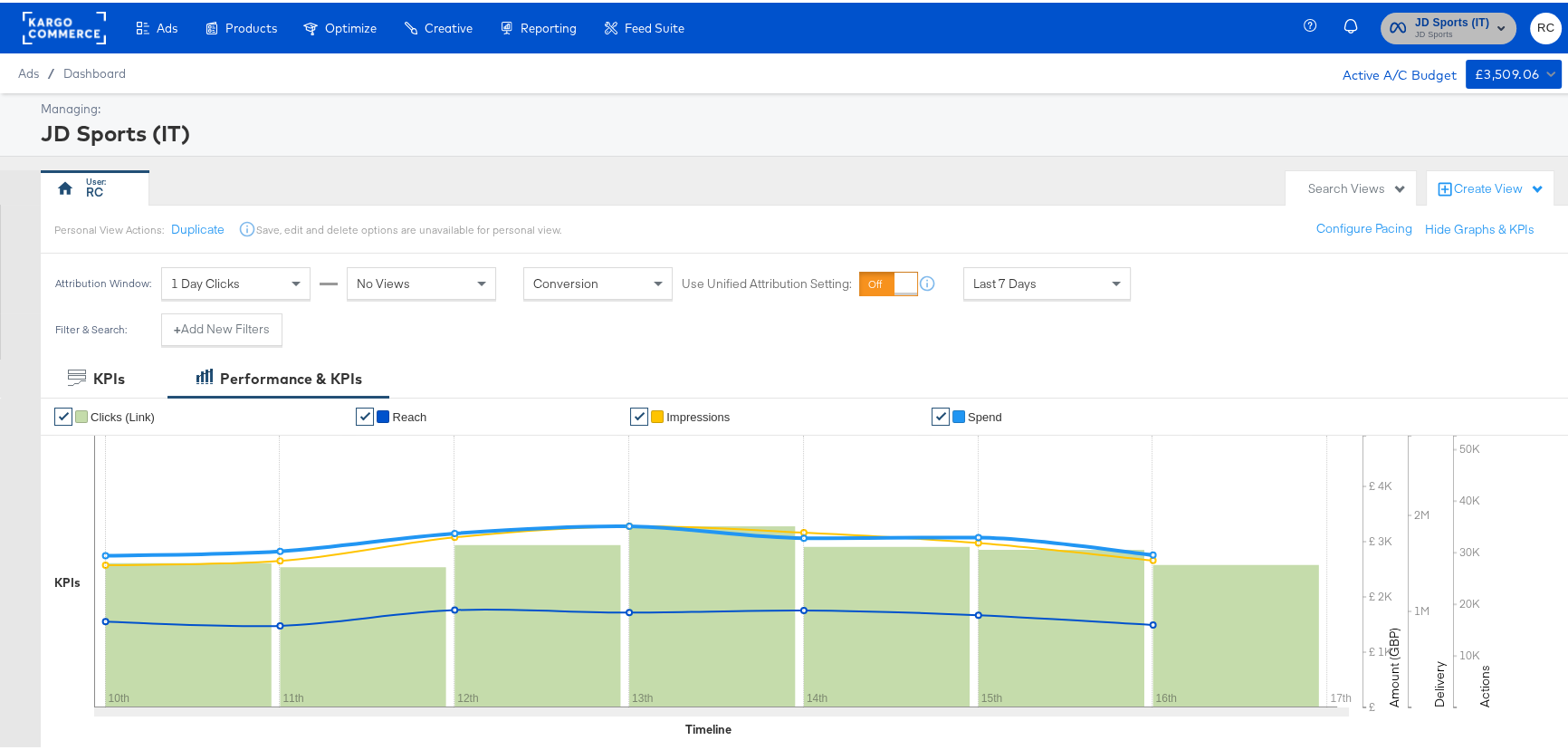 click on "JD Sports" at bounding box center (1452, 33) 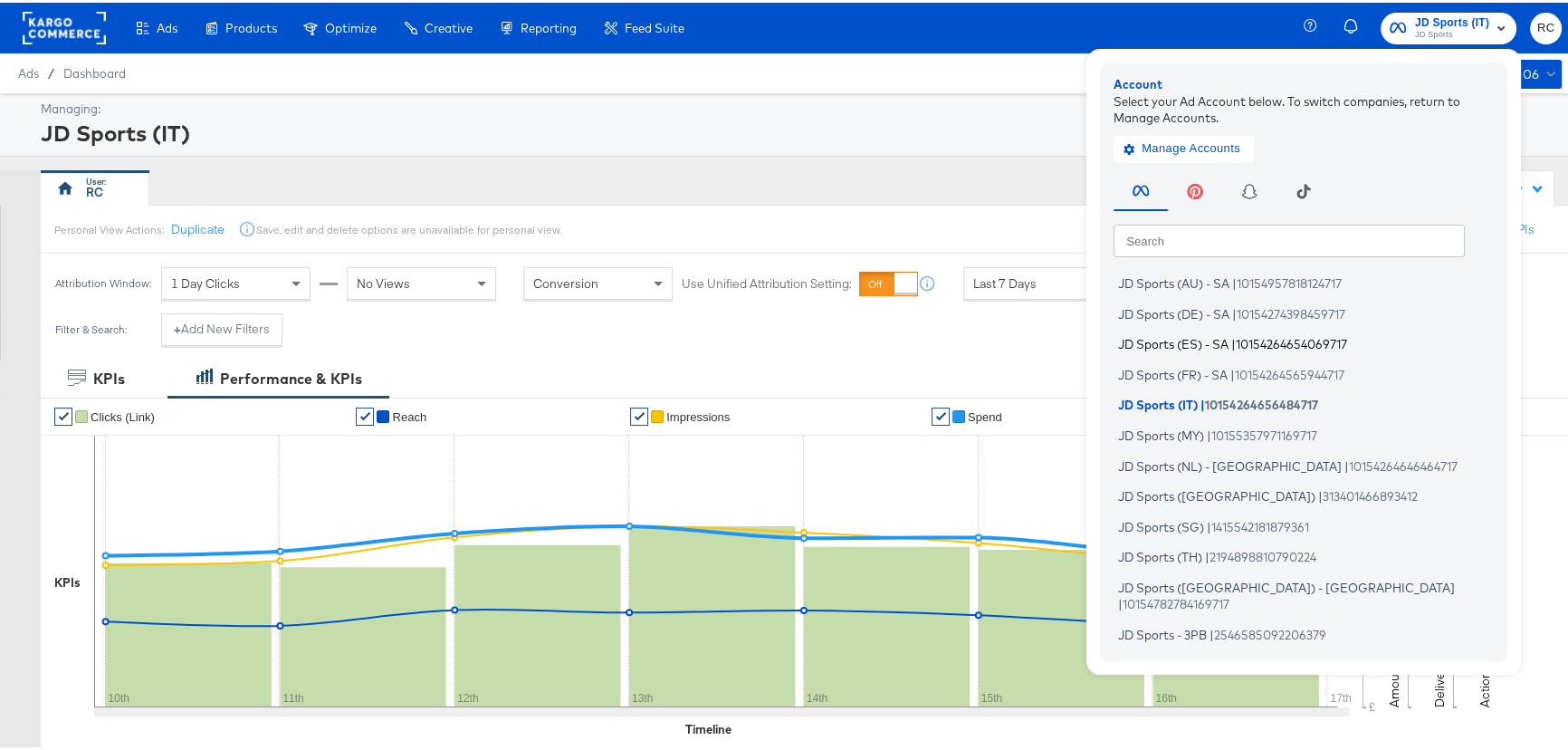 click on "JD Sports (ES) - SA    |  10154264654069717" at bounding box center (1308, 341) 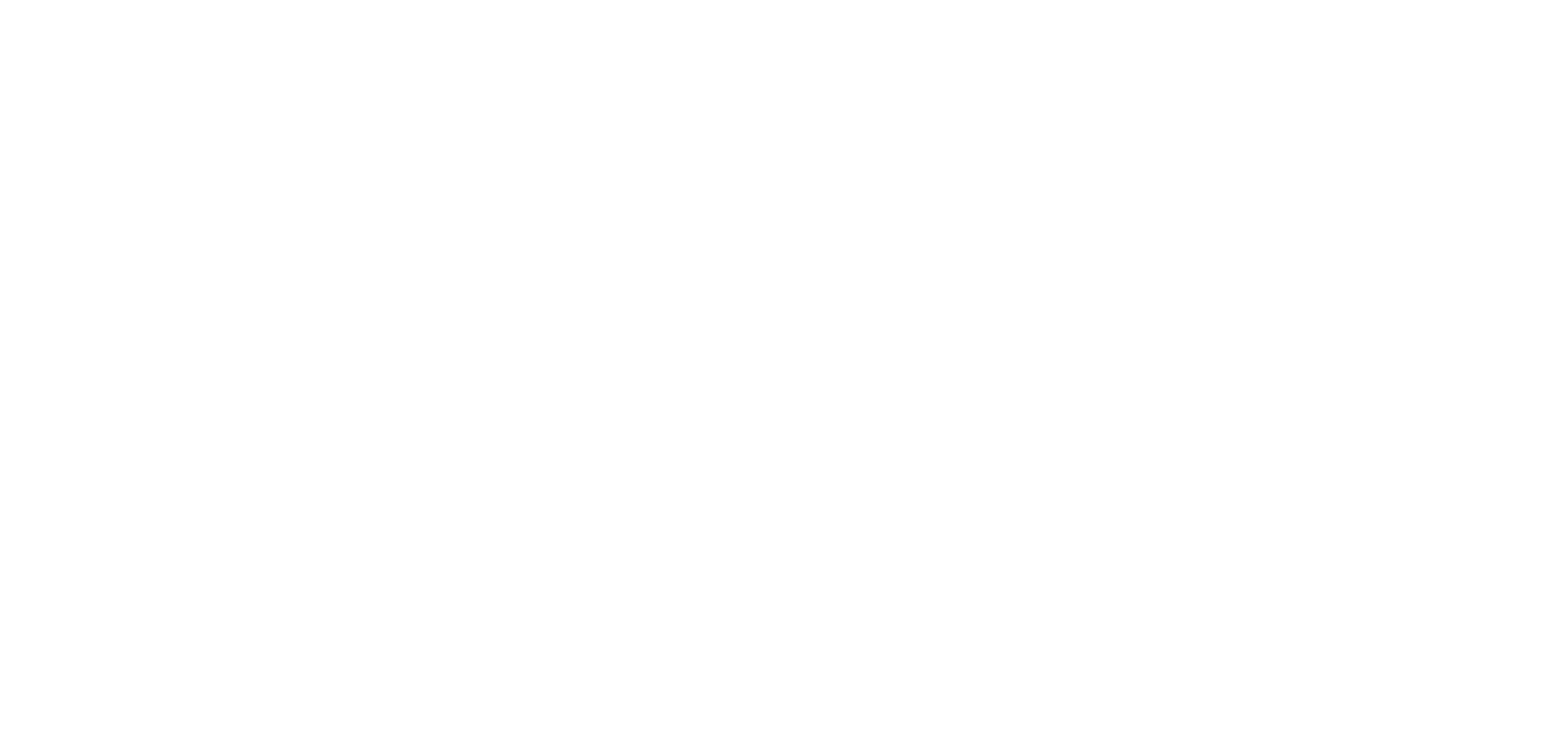 scroll, scrollTop: 0, scrollLeft: 0, axis: both 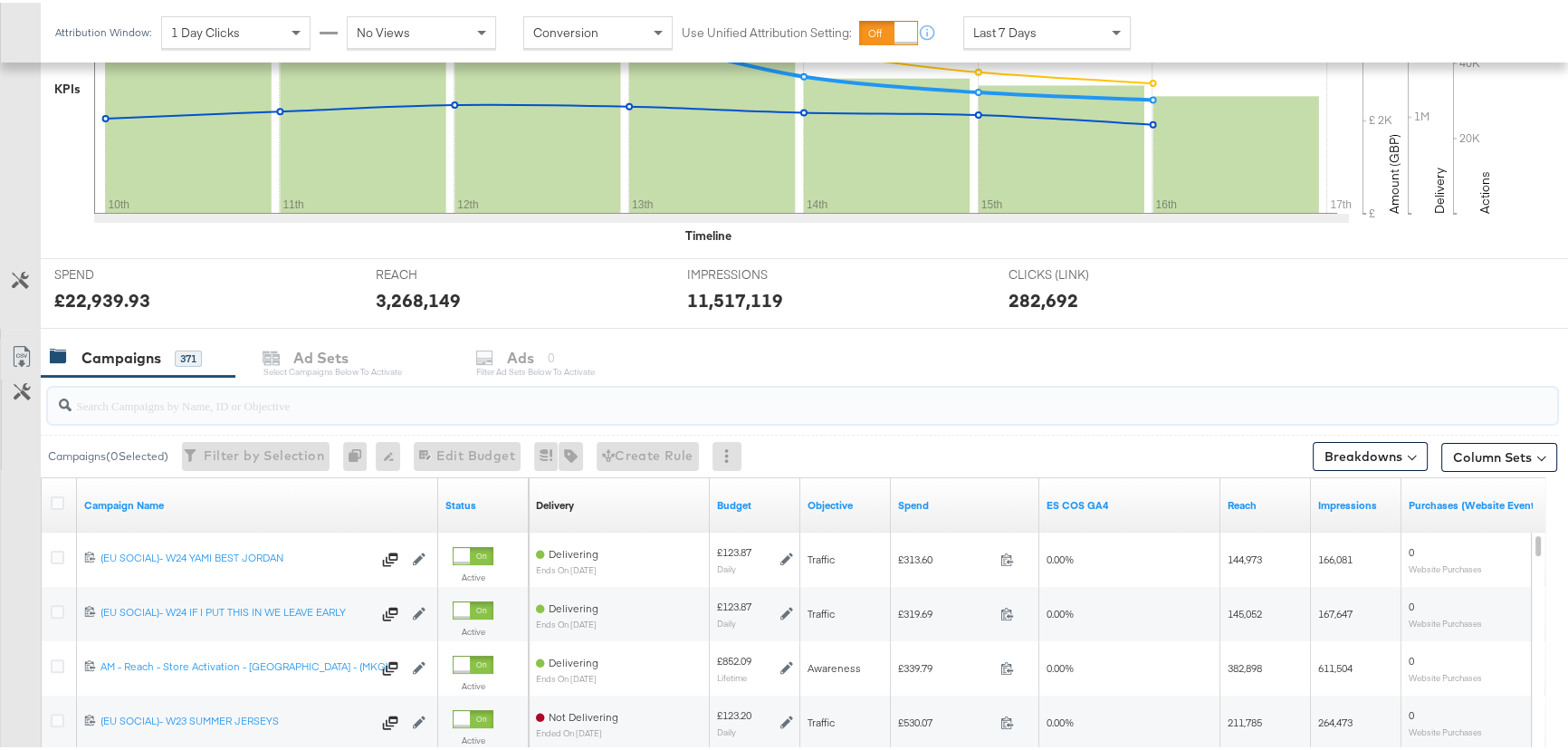 click at bounding box center [746, 395] 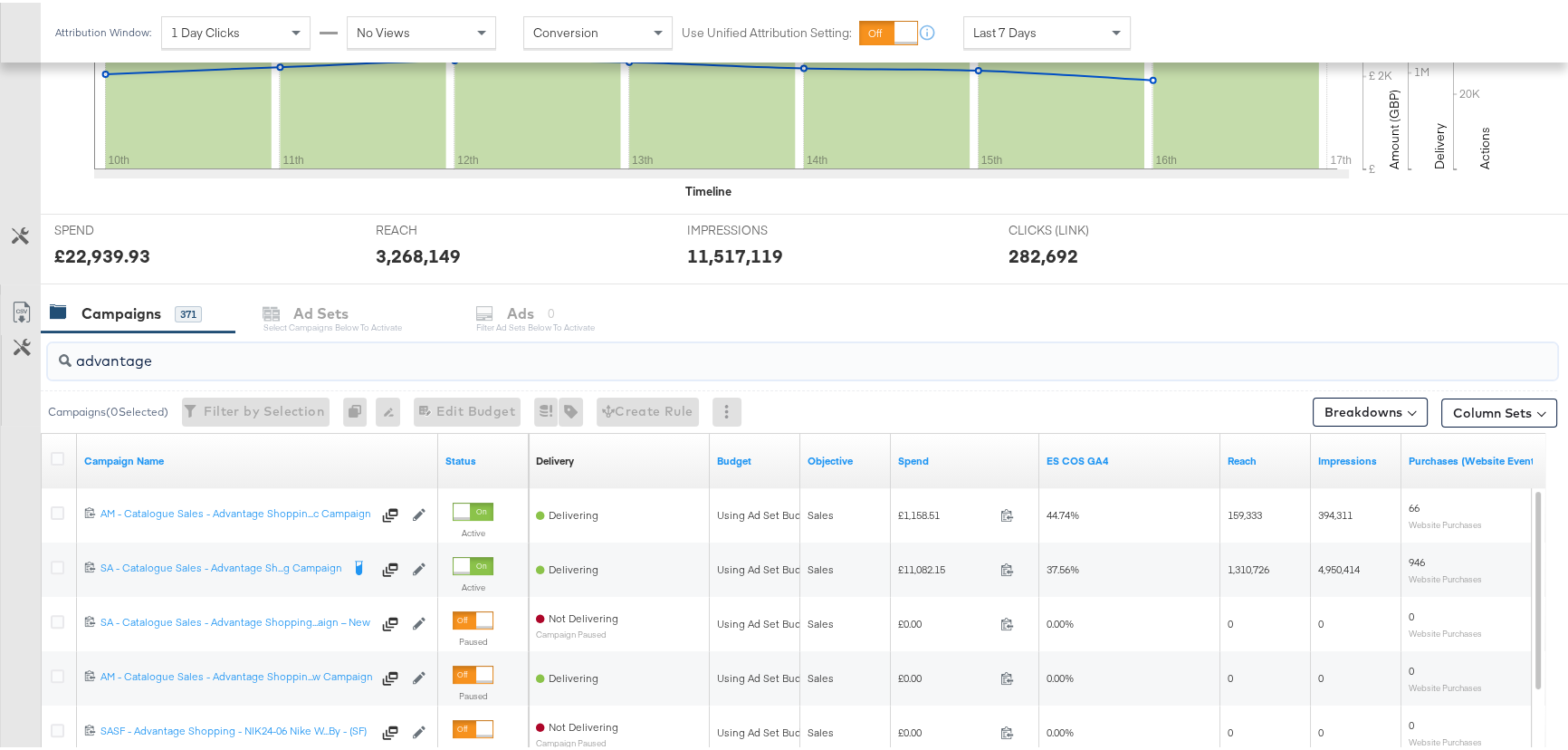 scroll, scrollTop: 659, scrollLeft: 0, axis: vertical 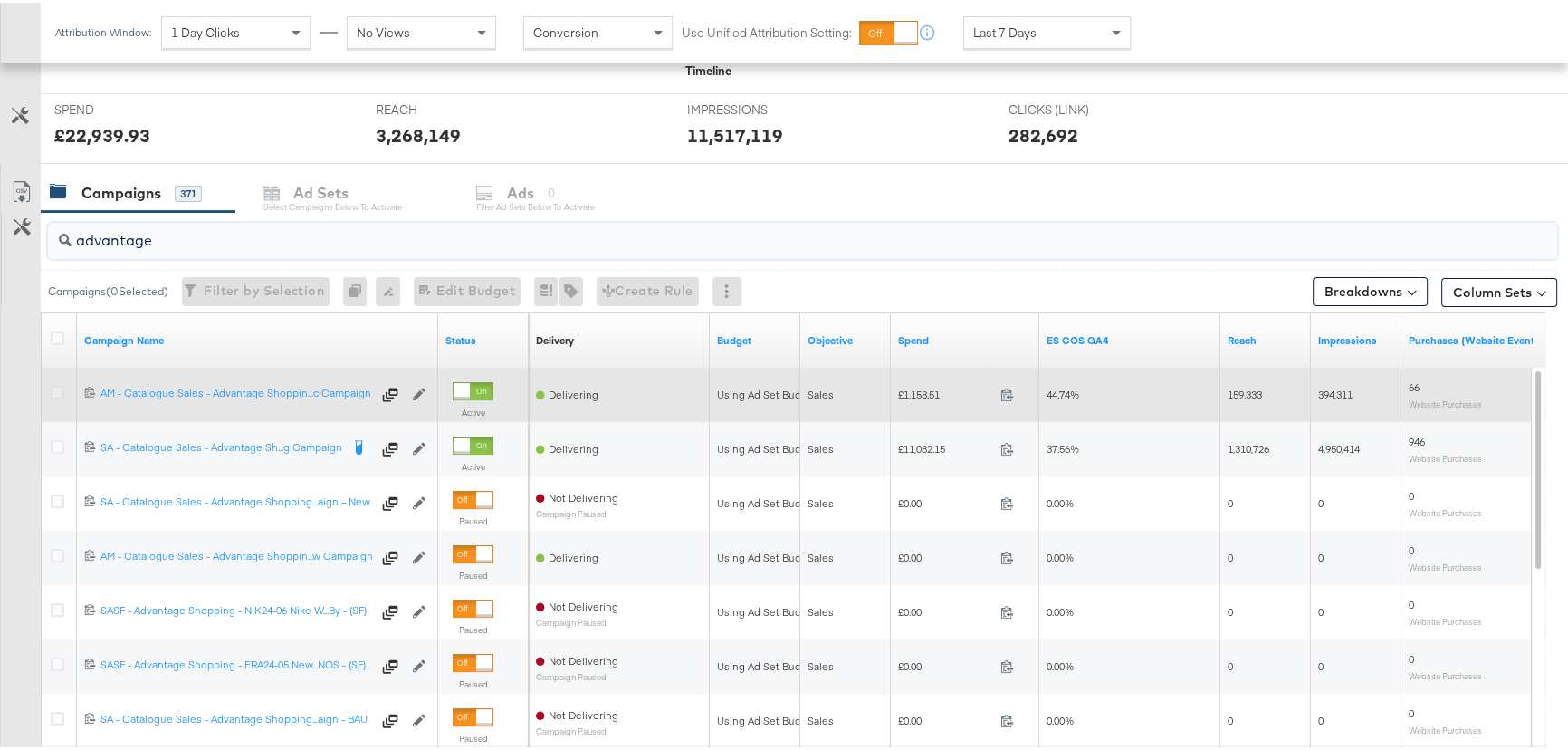 type on "advantage" 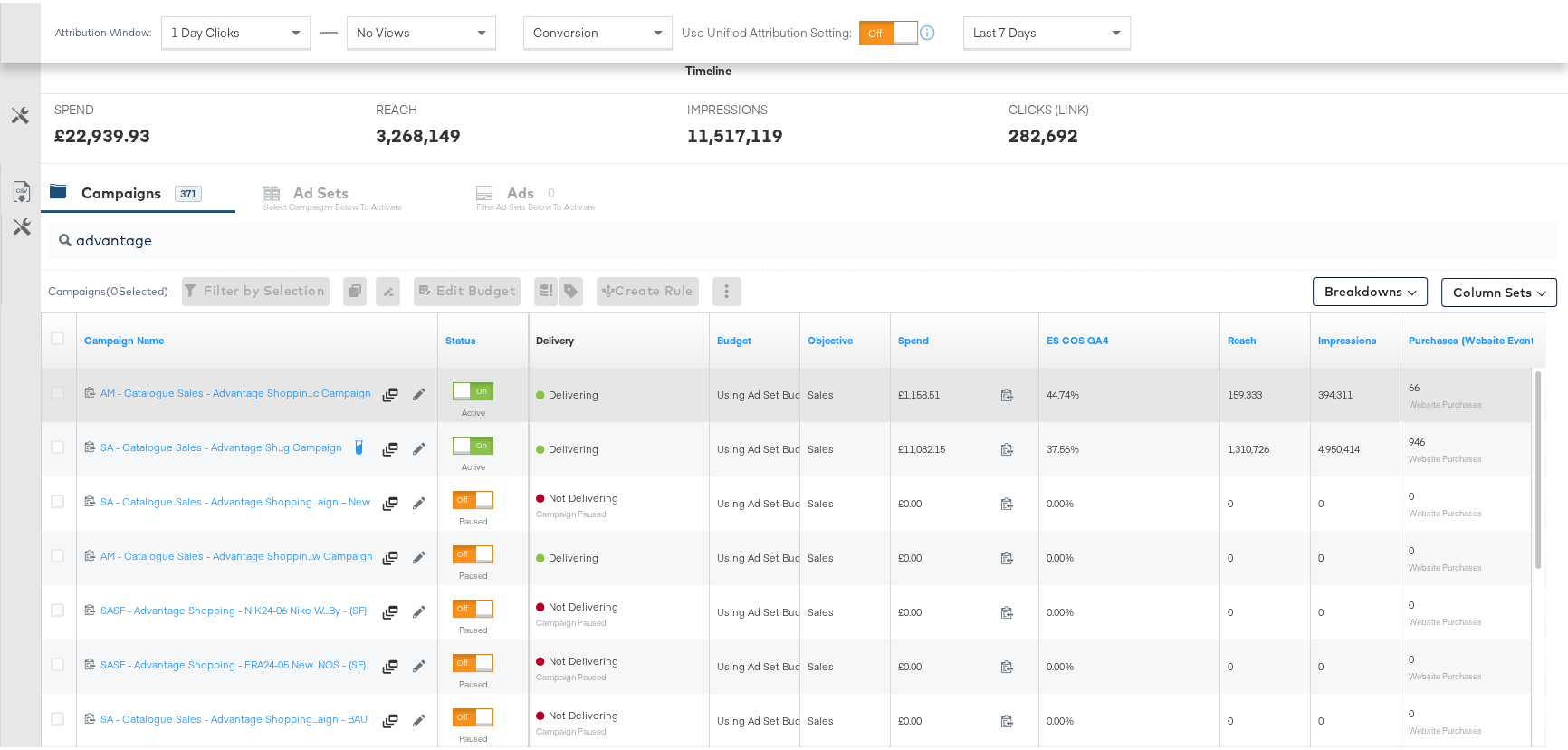 click at bounding box center [57, 389] 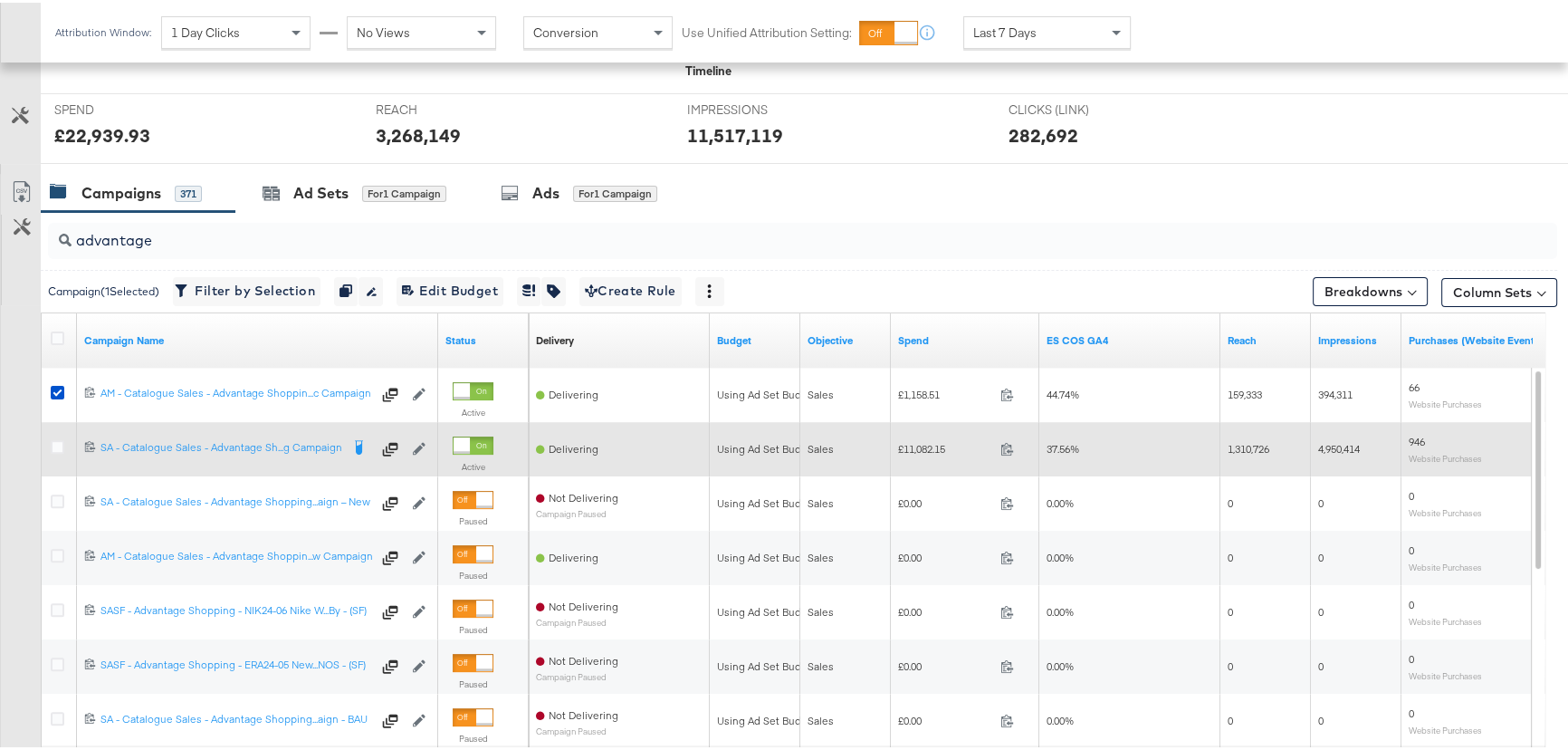 click at bounding box center (60, 447) 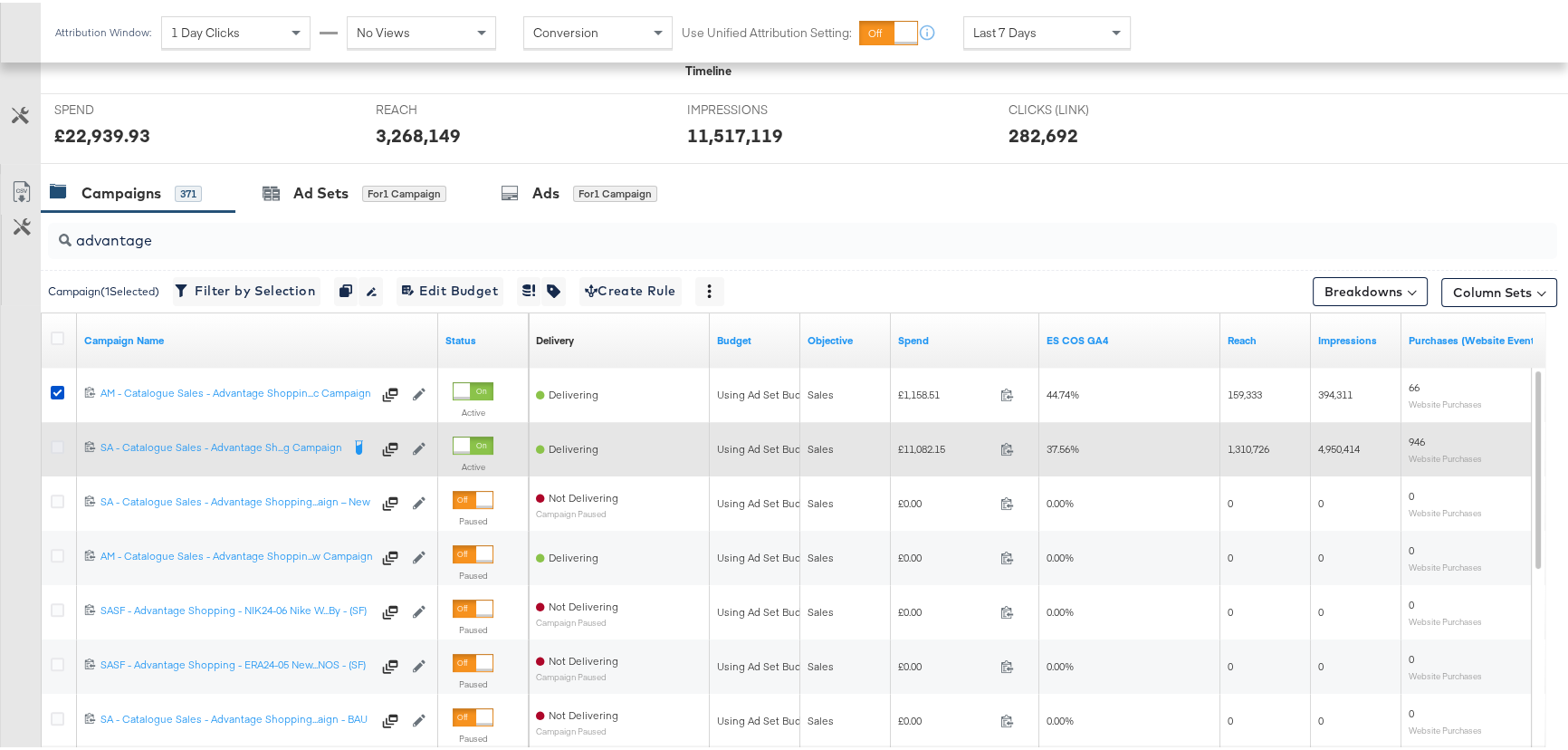 click at bounding box center (57, 444) 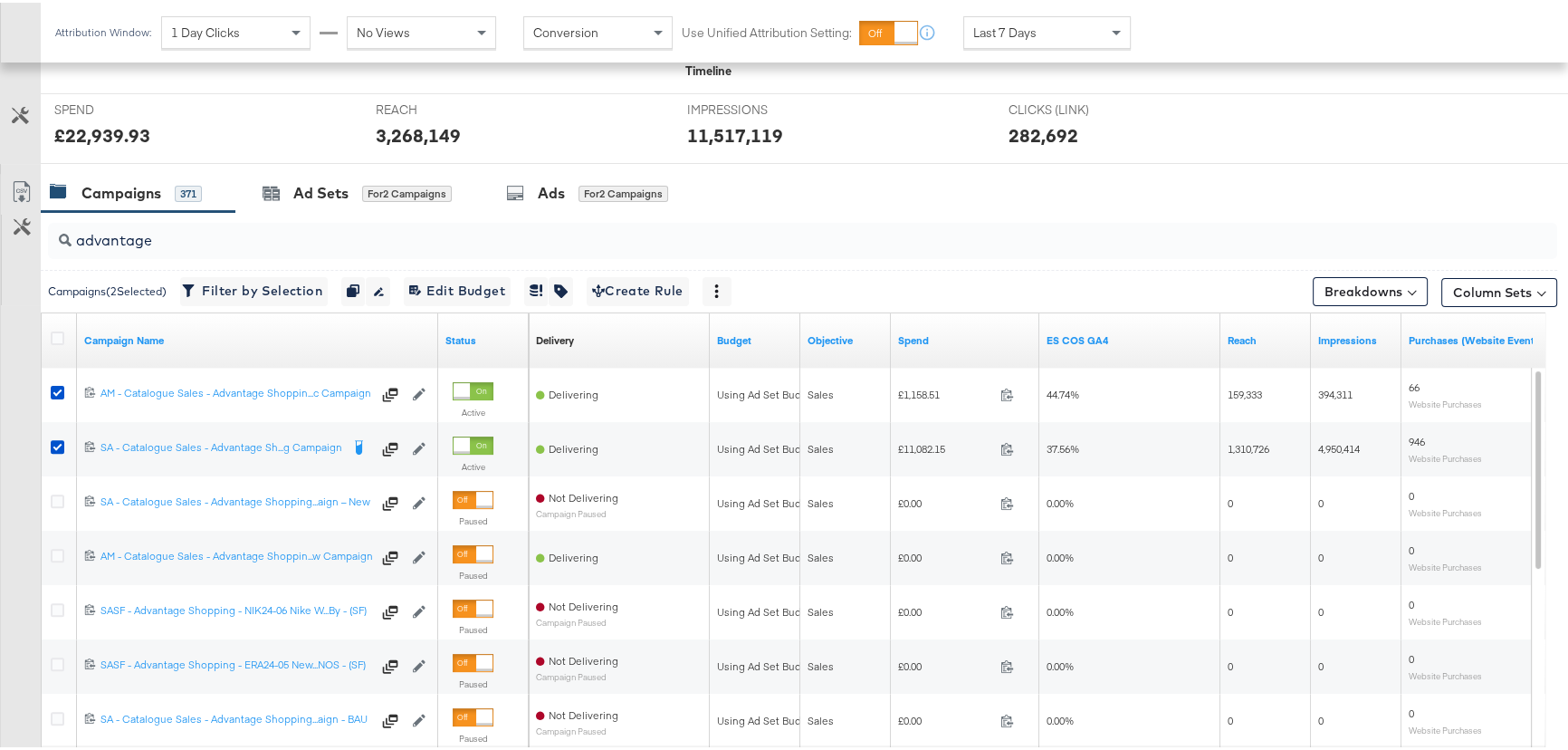 click on "Ad Sets for  2   Campaigns" at bounding box center [357, 190] 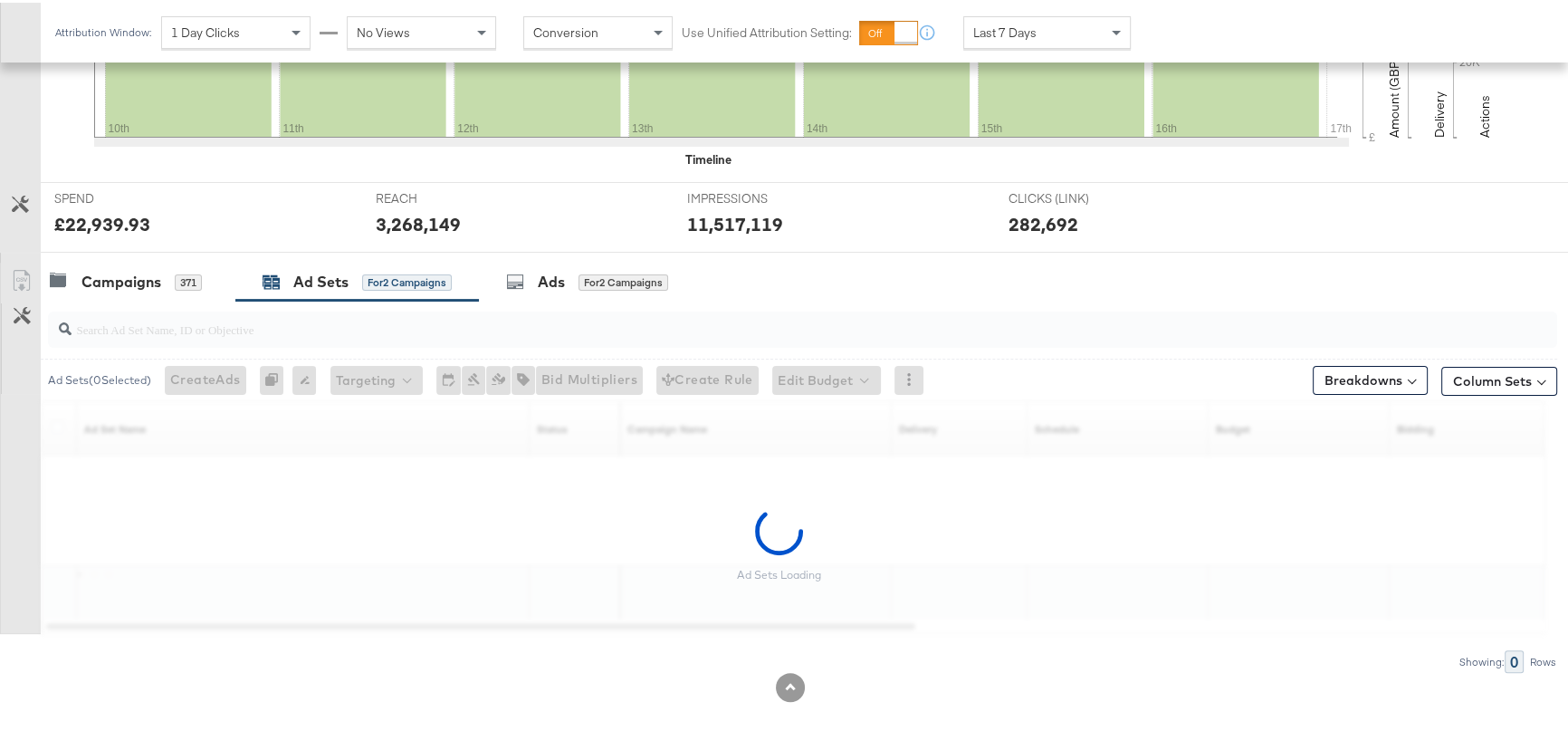 scroll, scrollTop: 568, scrollLeft: 0, axis: vertical 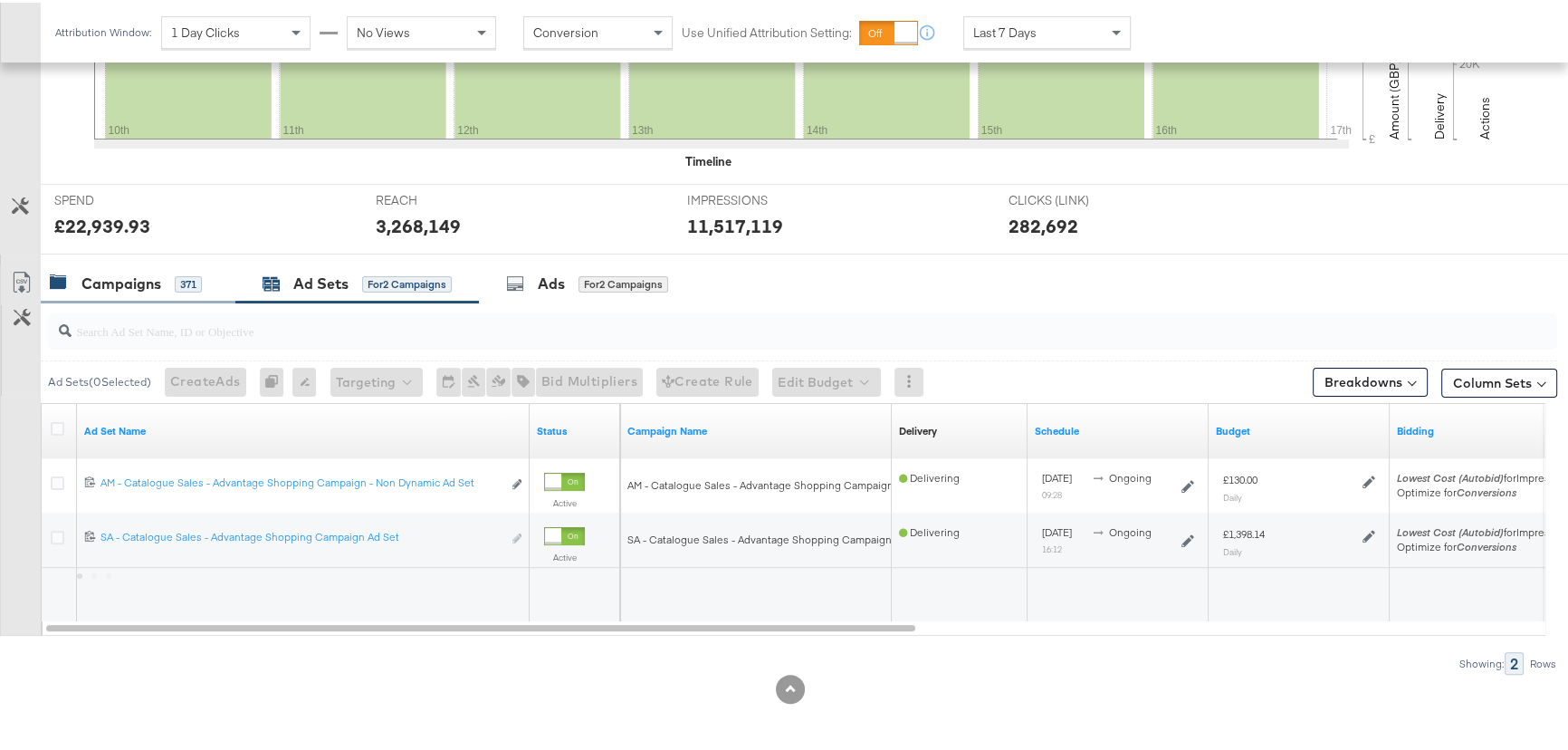 click on "Campaigns" at bounding box center (121, 281) 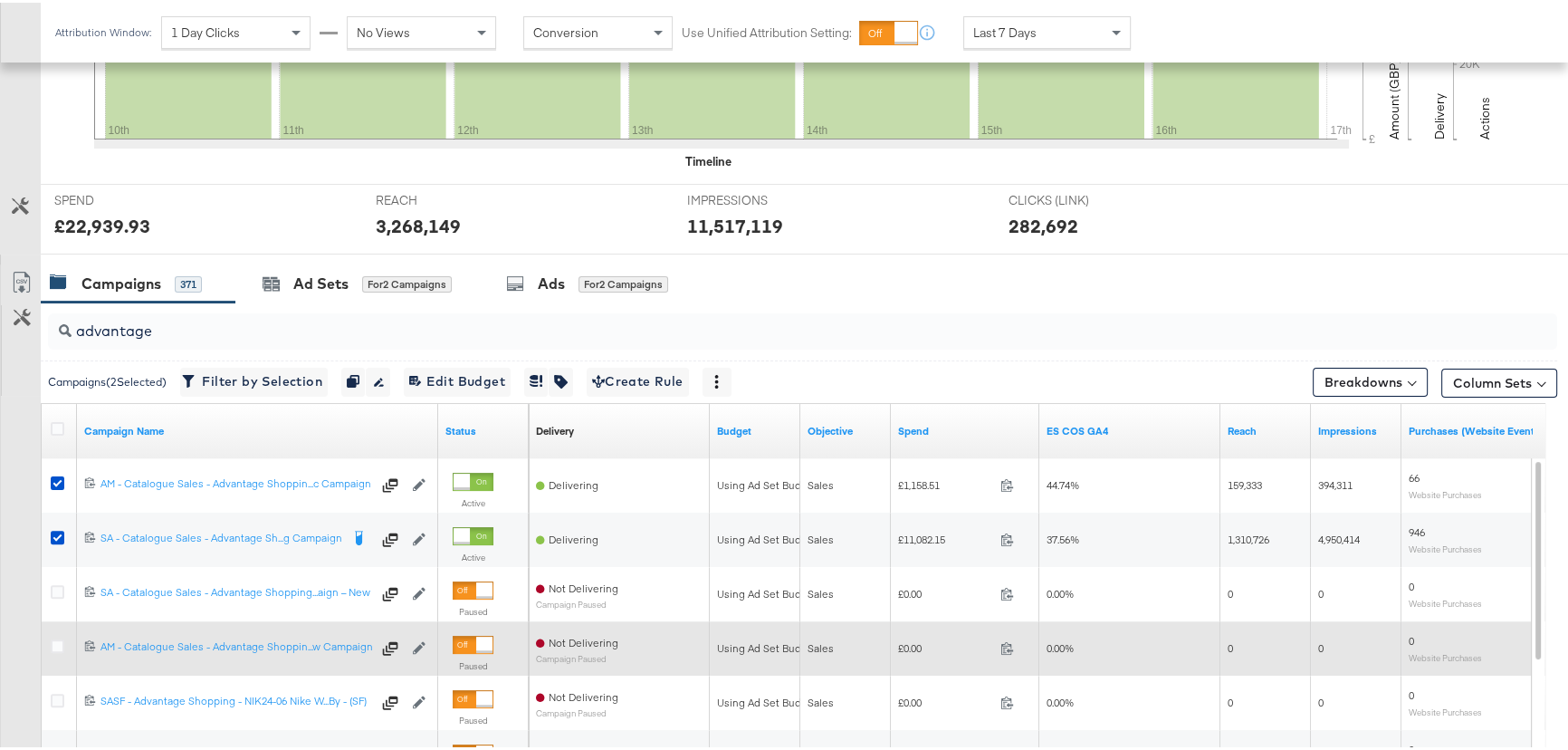 scroll, scrollTop: 659, scrollLeft: 0, axis: vertical 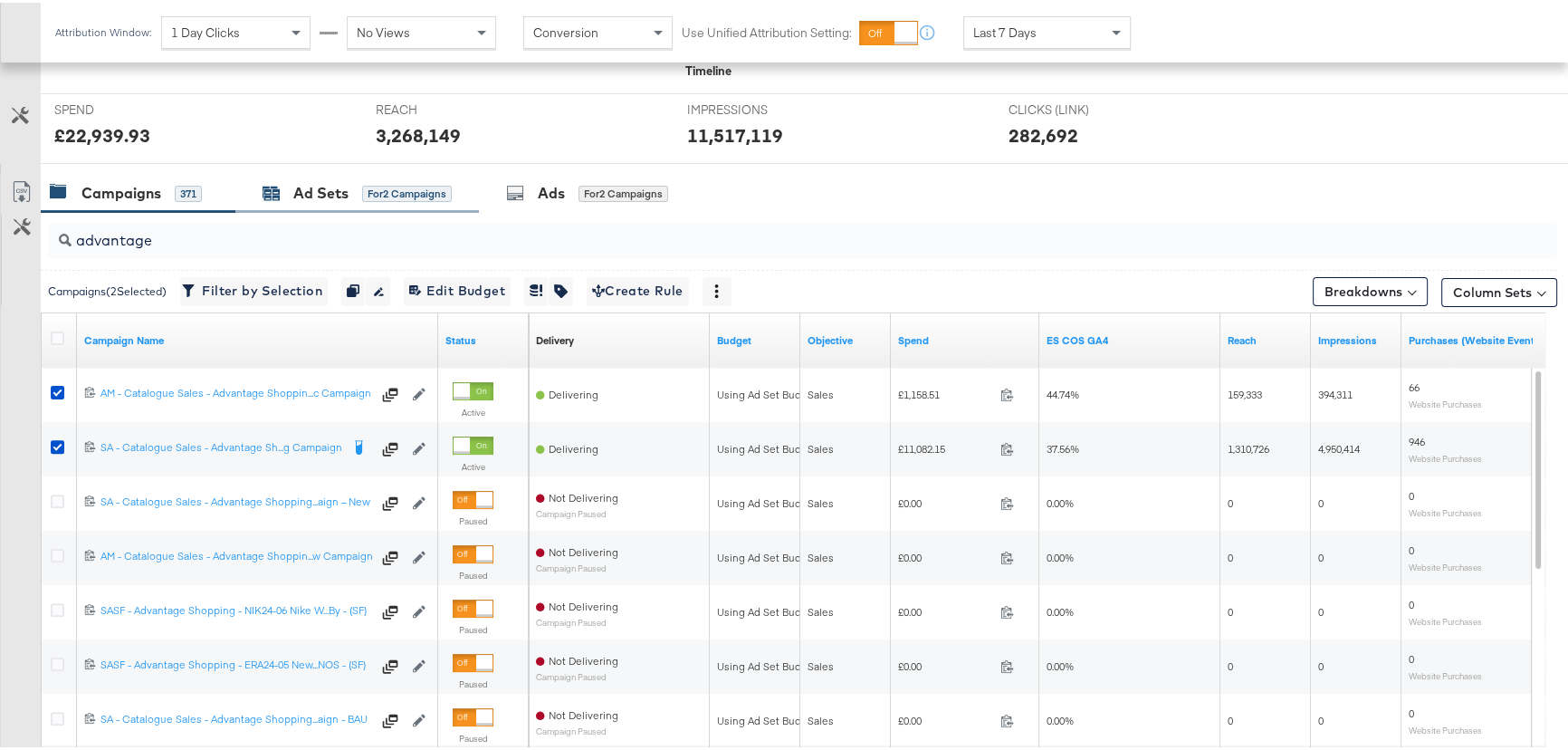 click on "Ad Sets" at bounding box center [320, 190] 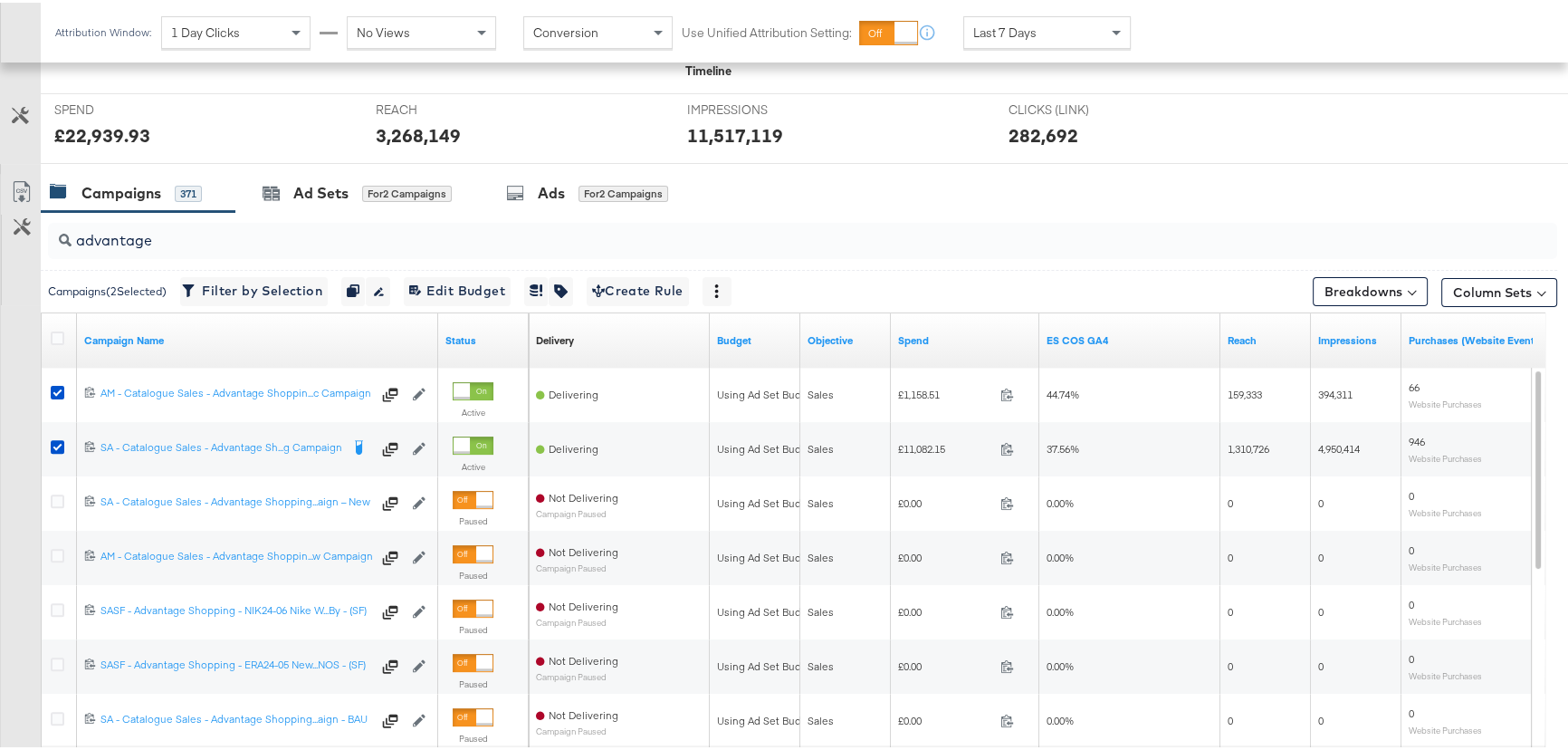 scroll, scrollTop: 568, scrollLeft: 0, axis: vertical 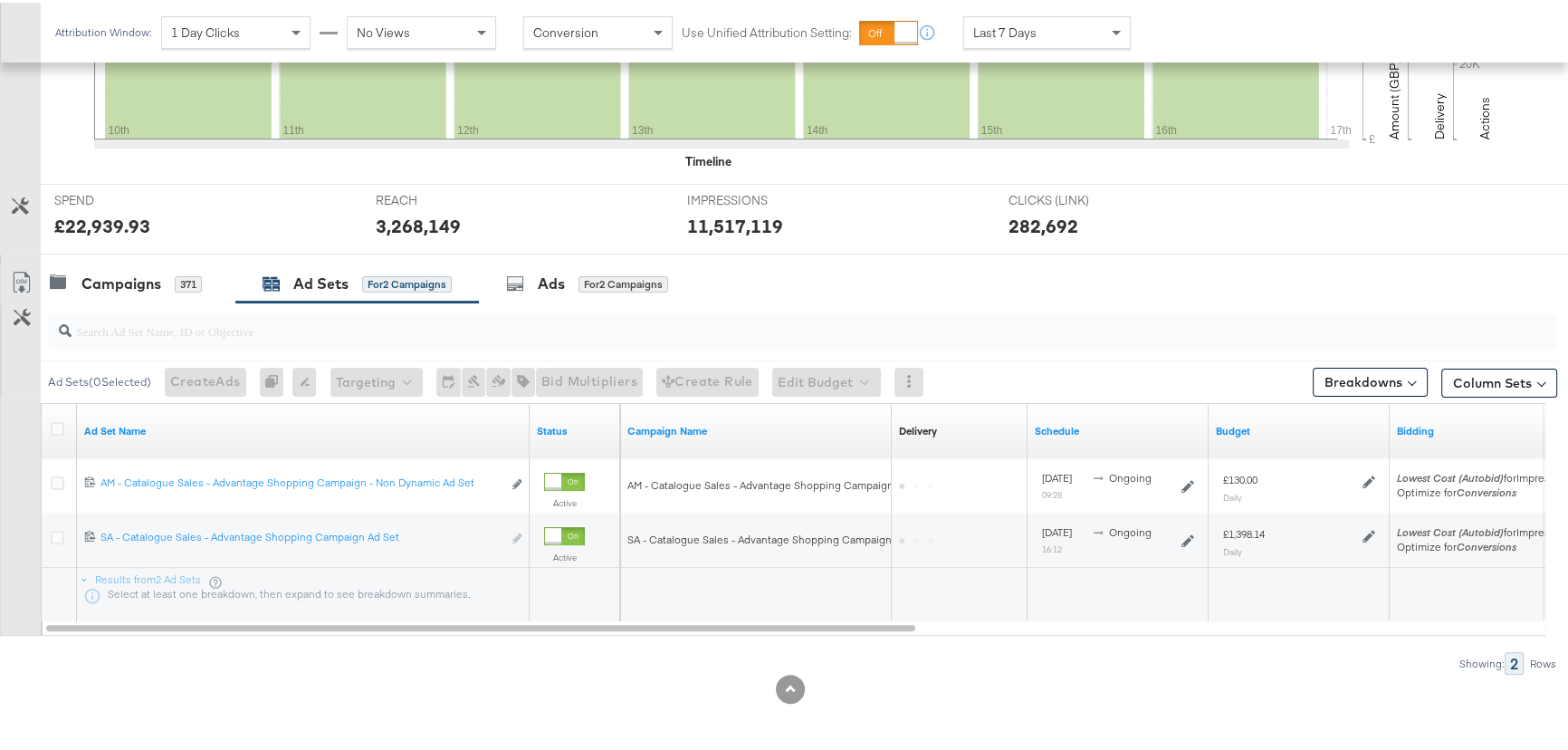 click at bounding box center (789, 687) 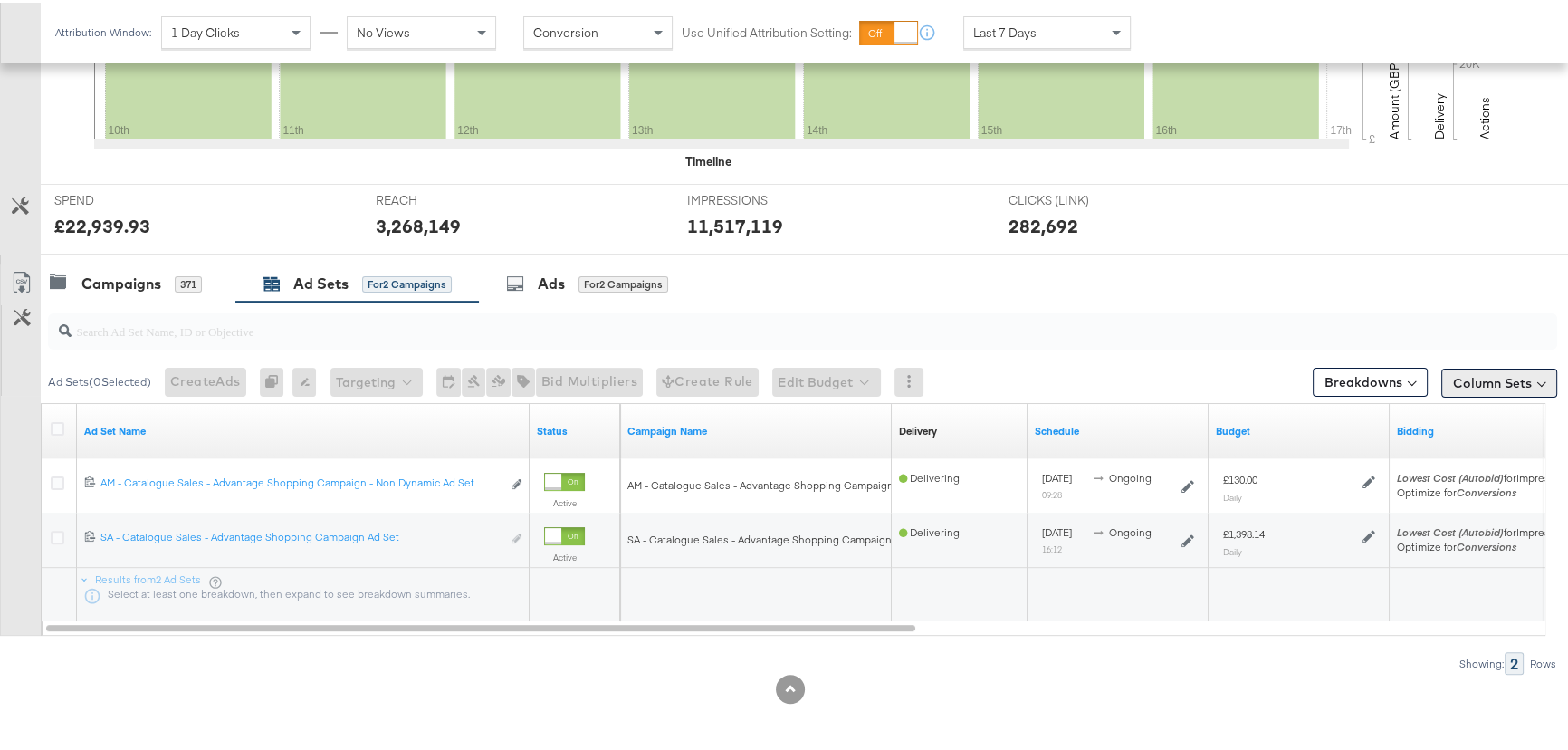 click on "Column Sets" at bounding box center [1499, 380] 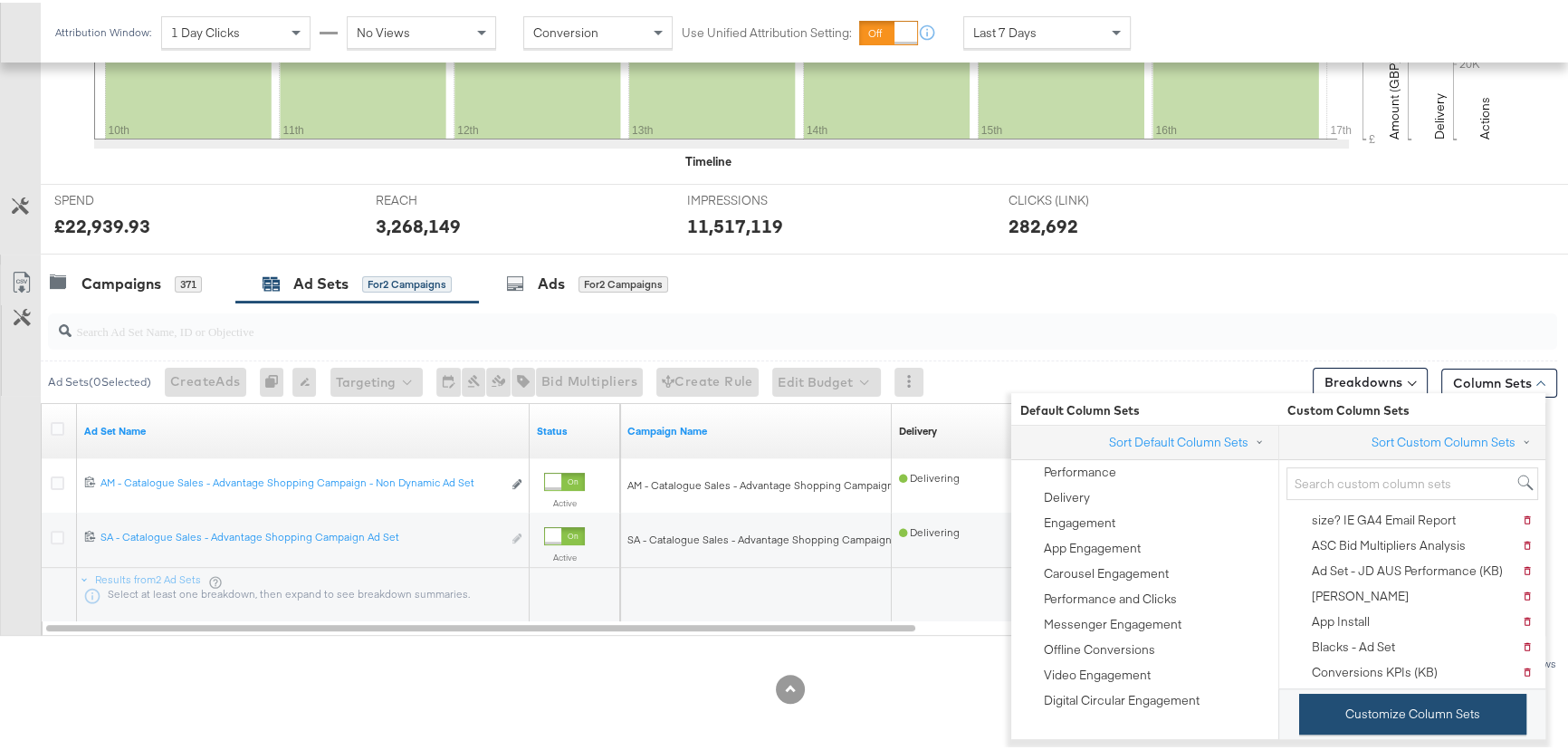 click on "Customize Column Sets" at bounding box center (1412, 711) 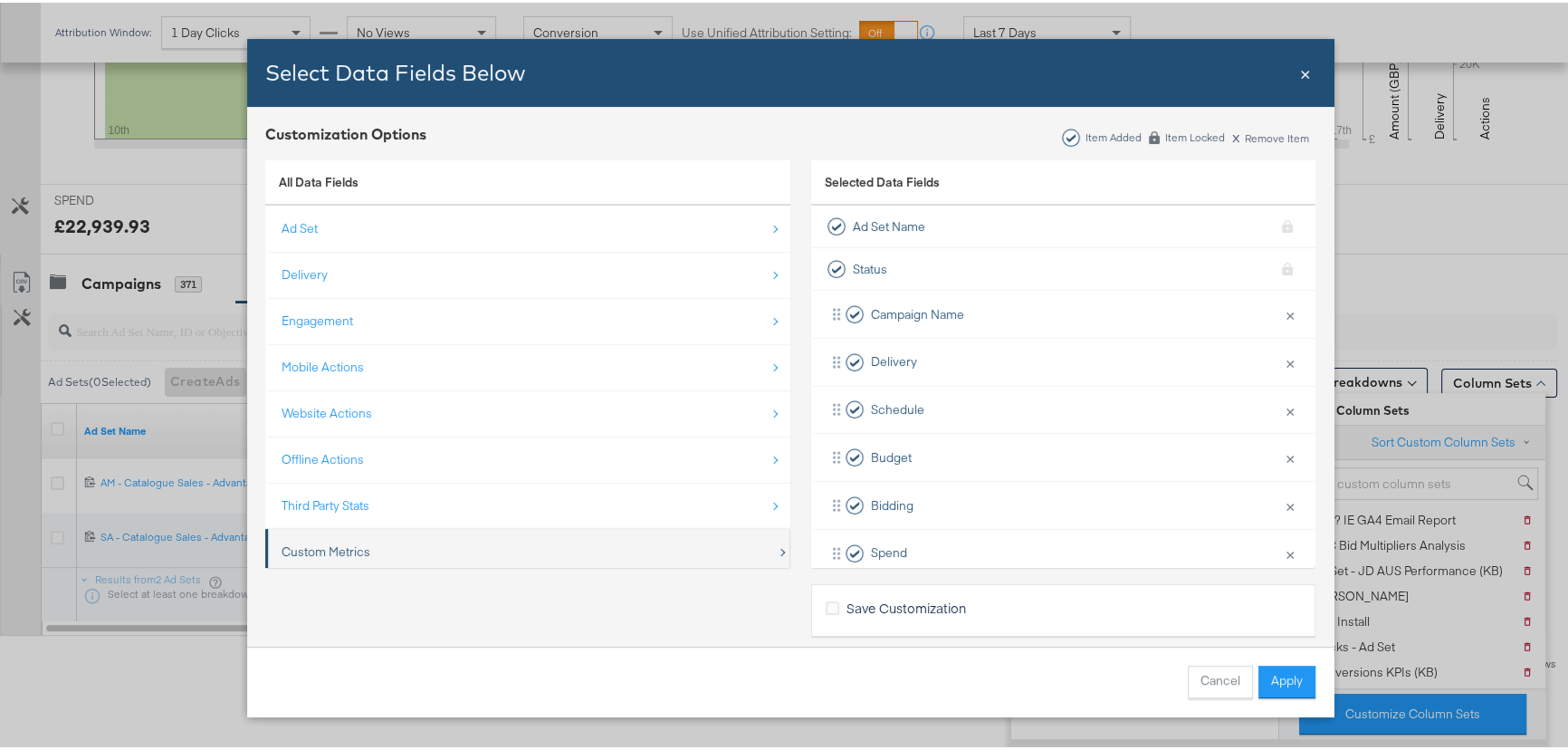 click on "Custom Metrics" at bounding box center [529, 549] 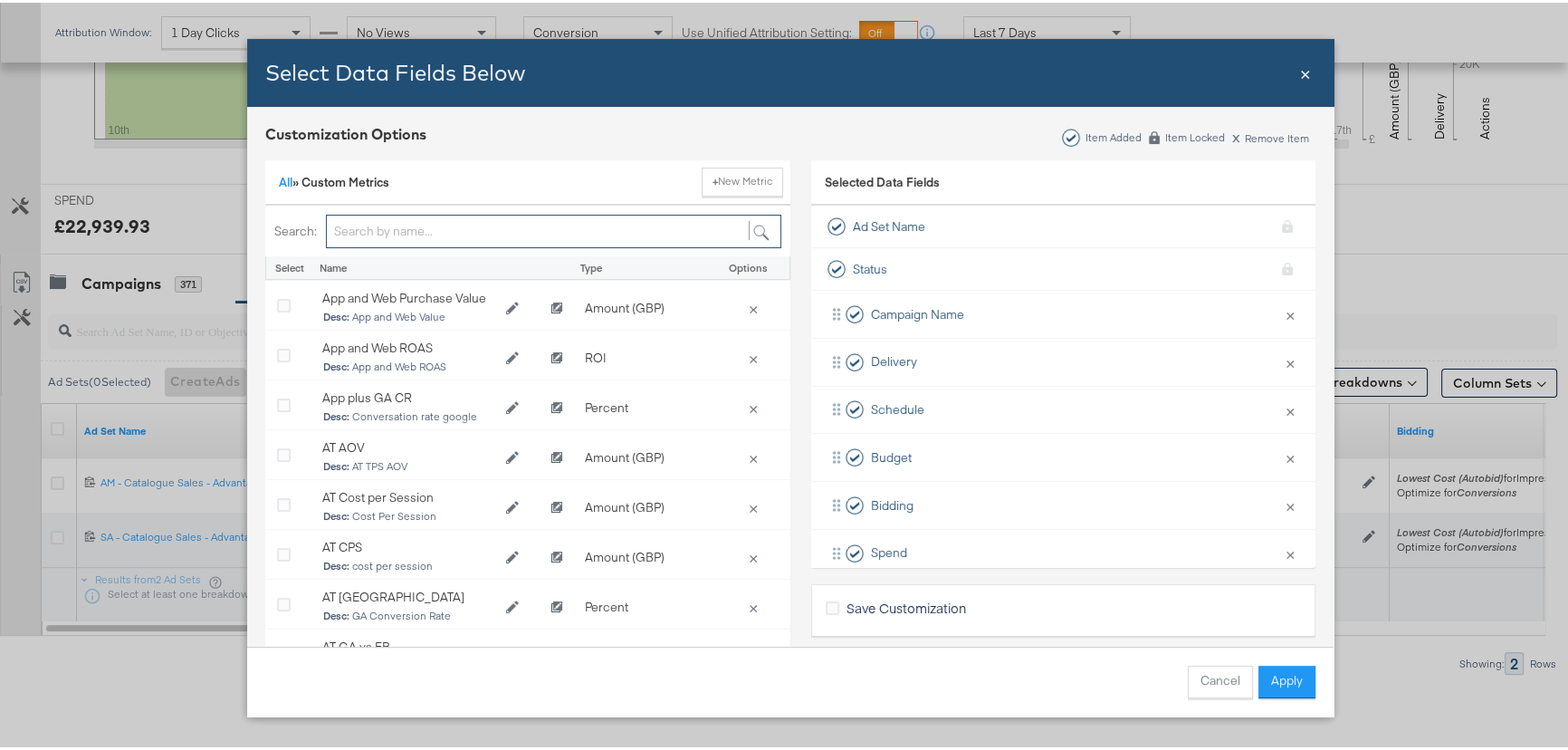 click at bounding box center (553, 228) 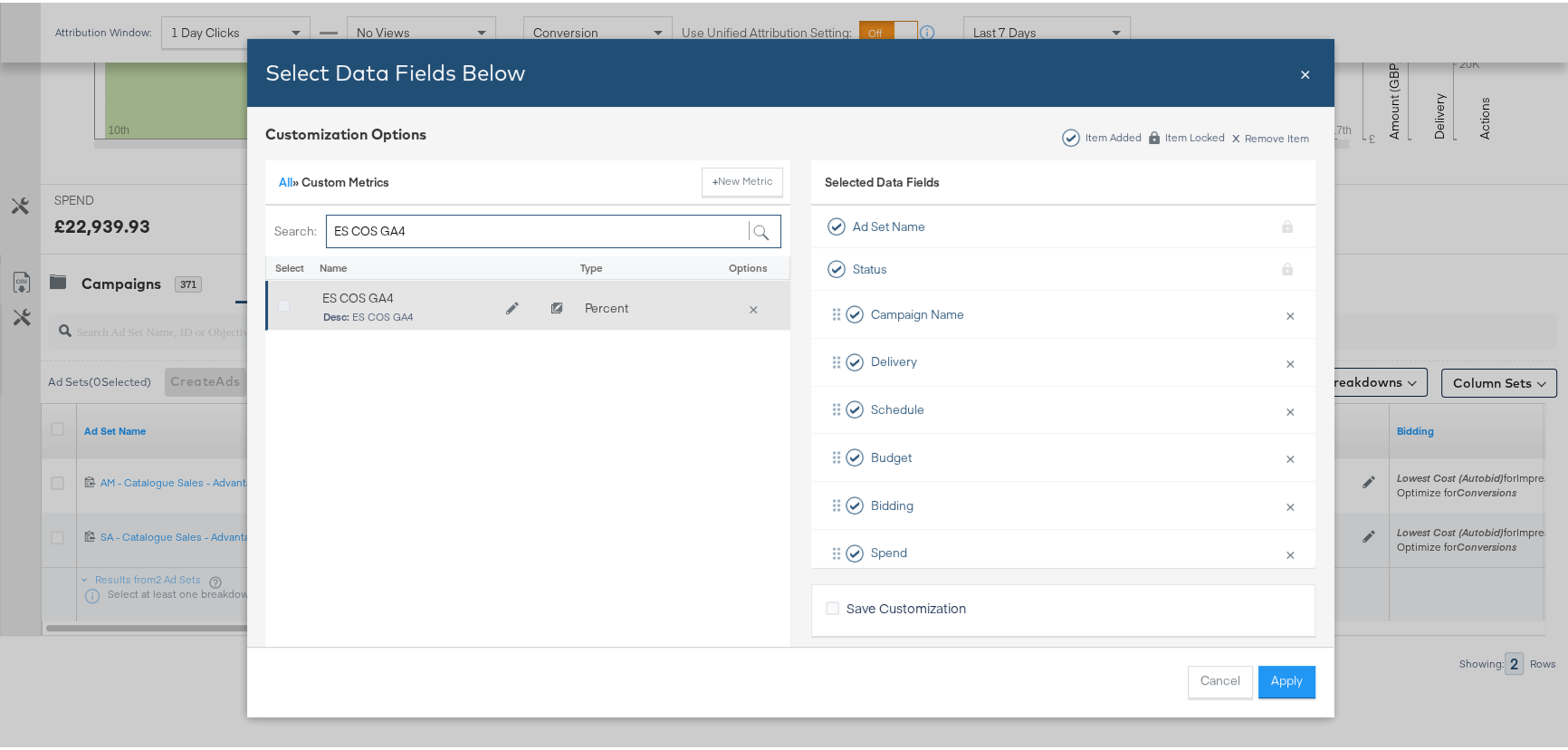 type on "ES COS GA4" 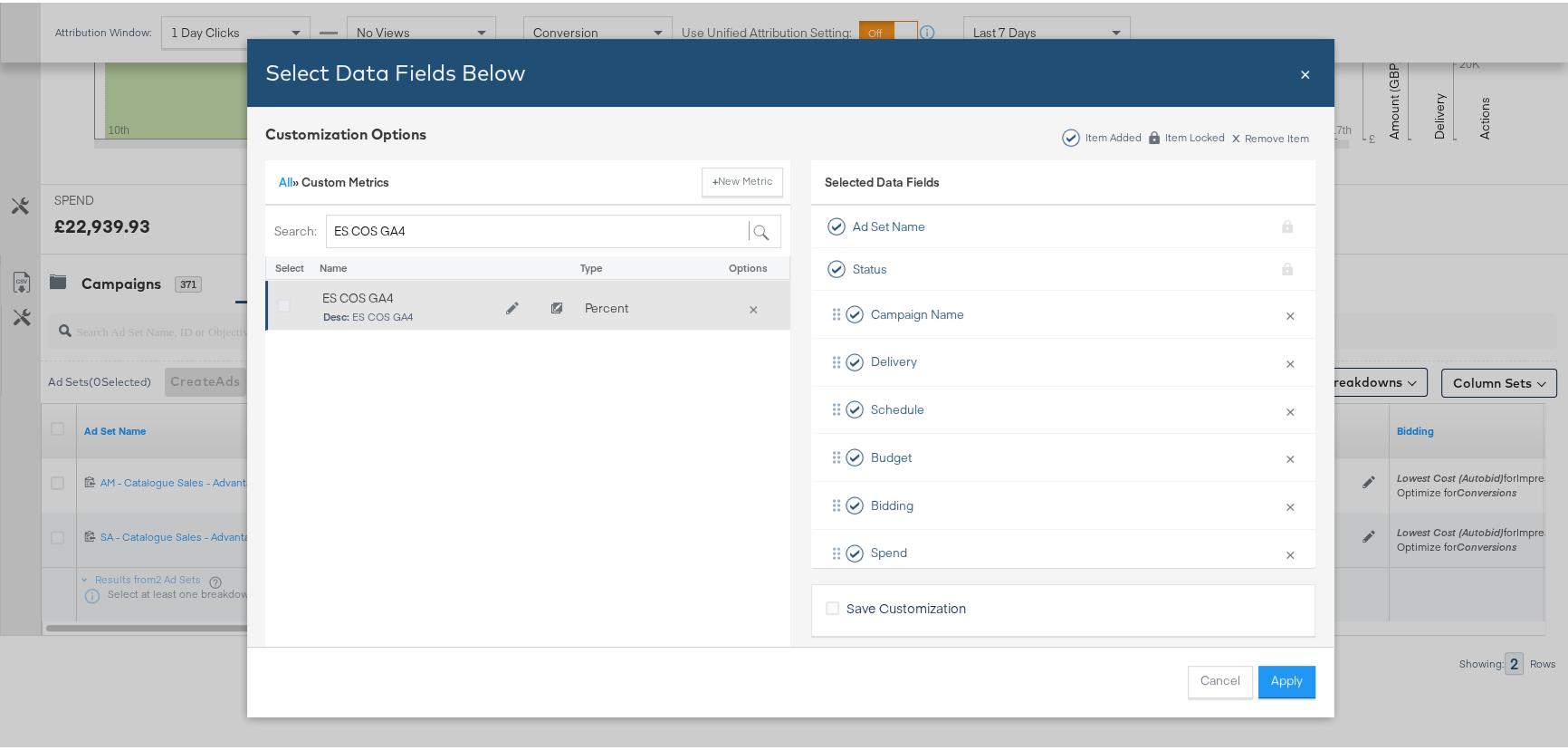 click at bounding box center (283, 303) 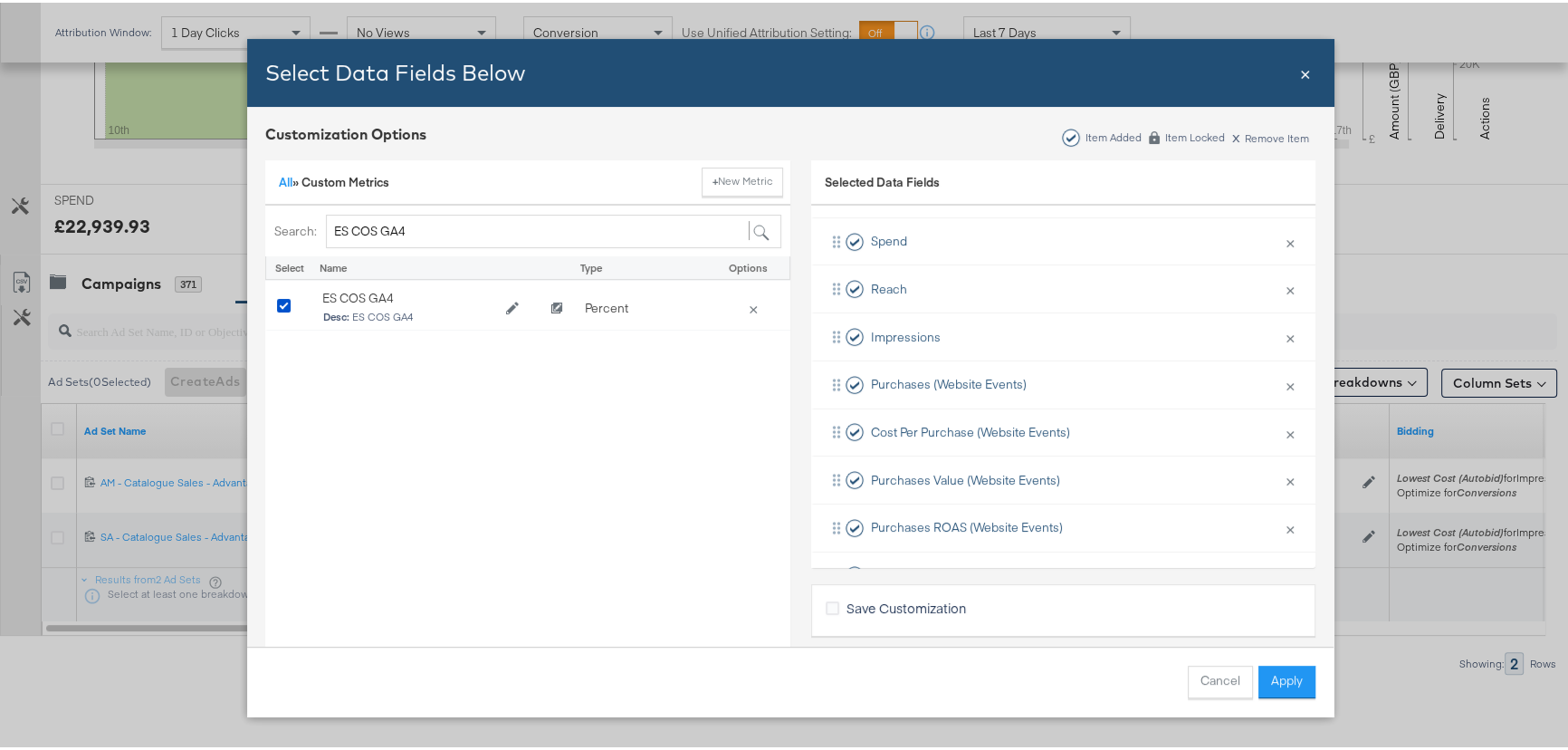 scroll, scrollTop: 361, scrollLeft: 0, axis: vertical 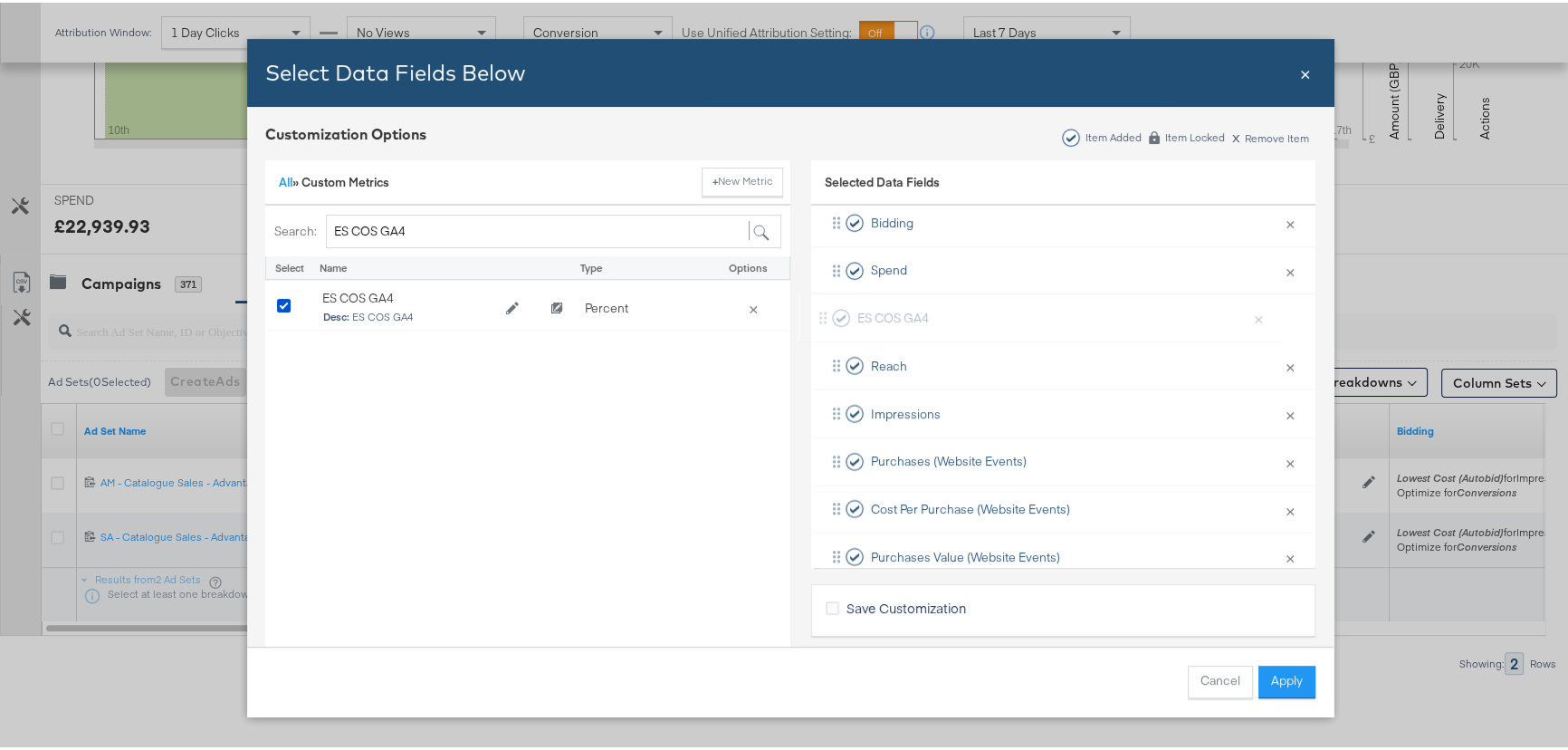 drag, startPoint x: 825, startPoint y: 523, endPoint x: 823, endPoint y: 306, distance: 217.00922 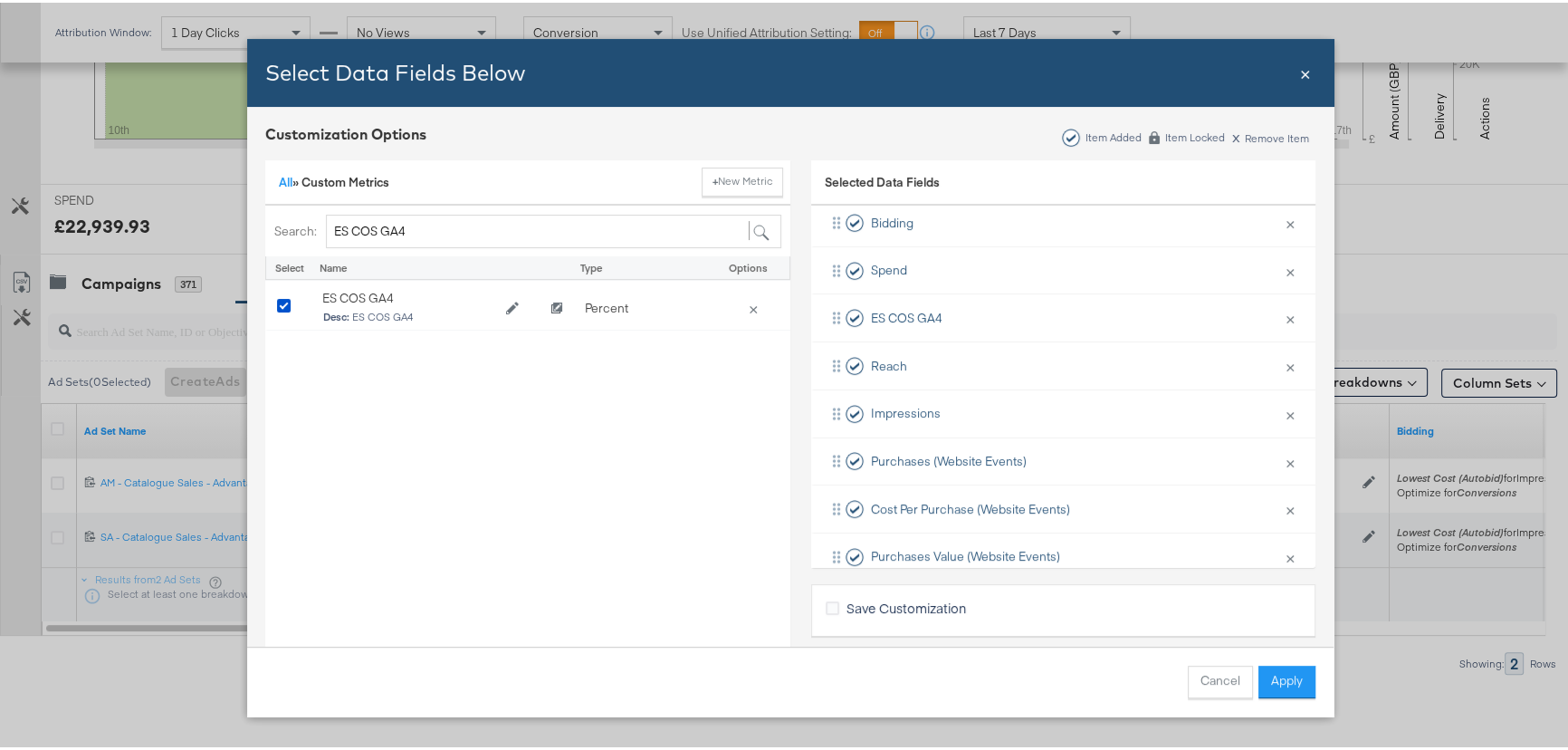 click on "Apply" at bounding box center (1286, 679) 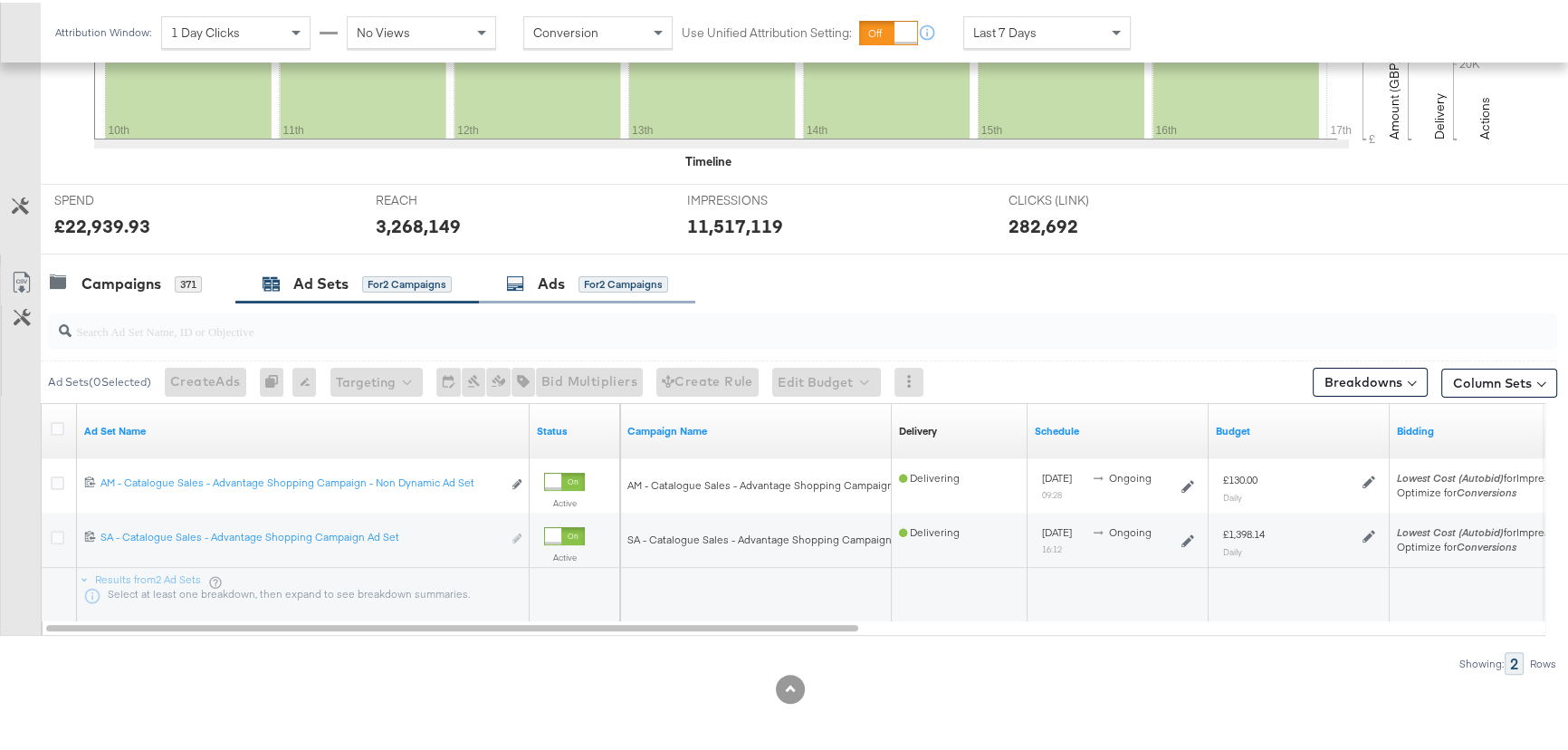 click on "Ads" at bounding box center [551, 281] 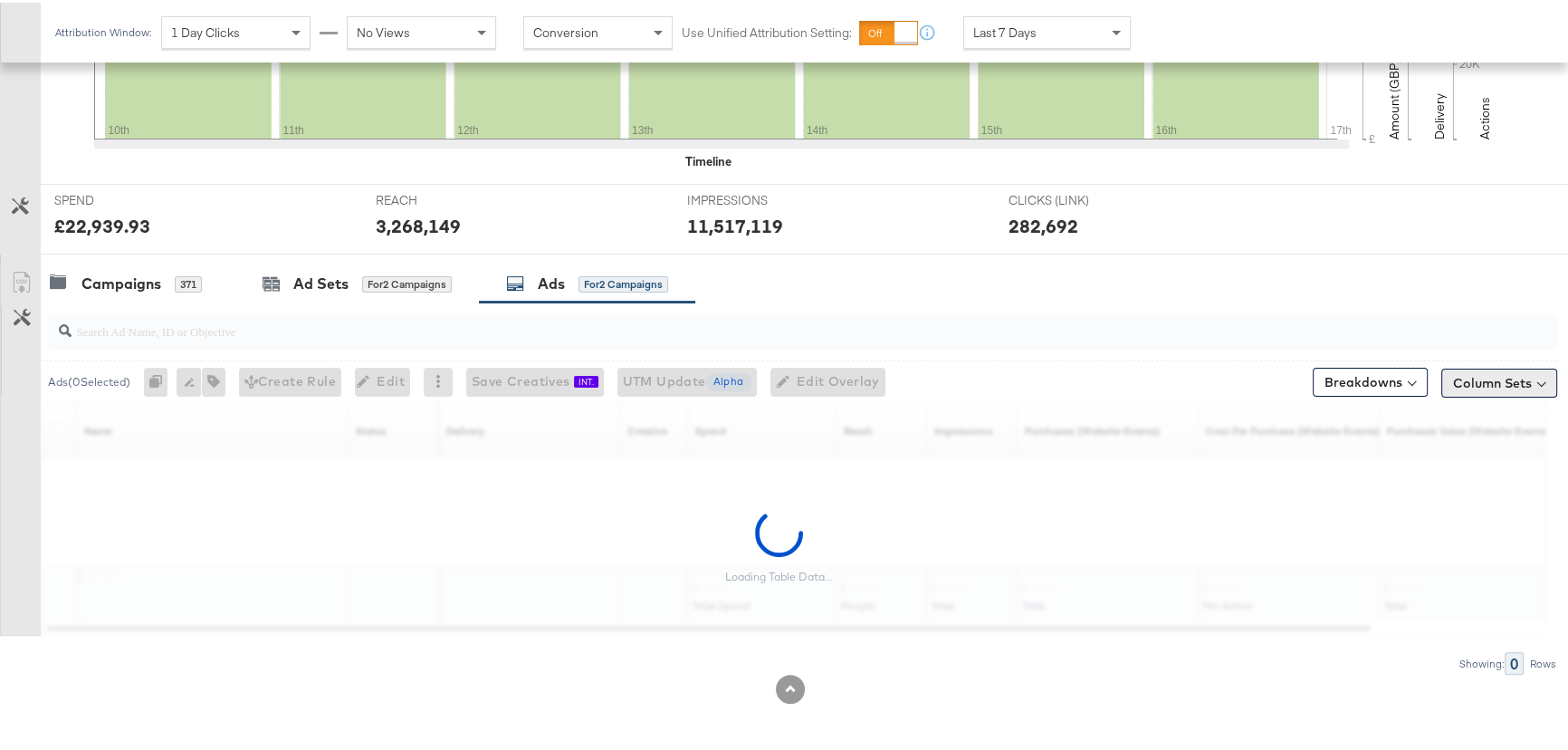 click on "Column Sets" at bounding box center [1499, 380] 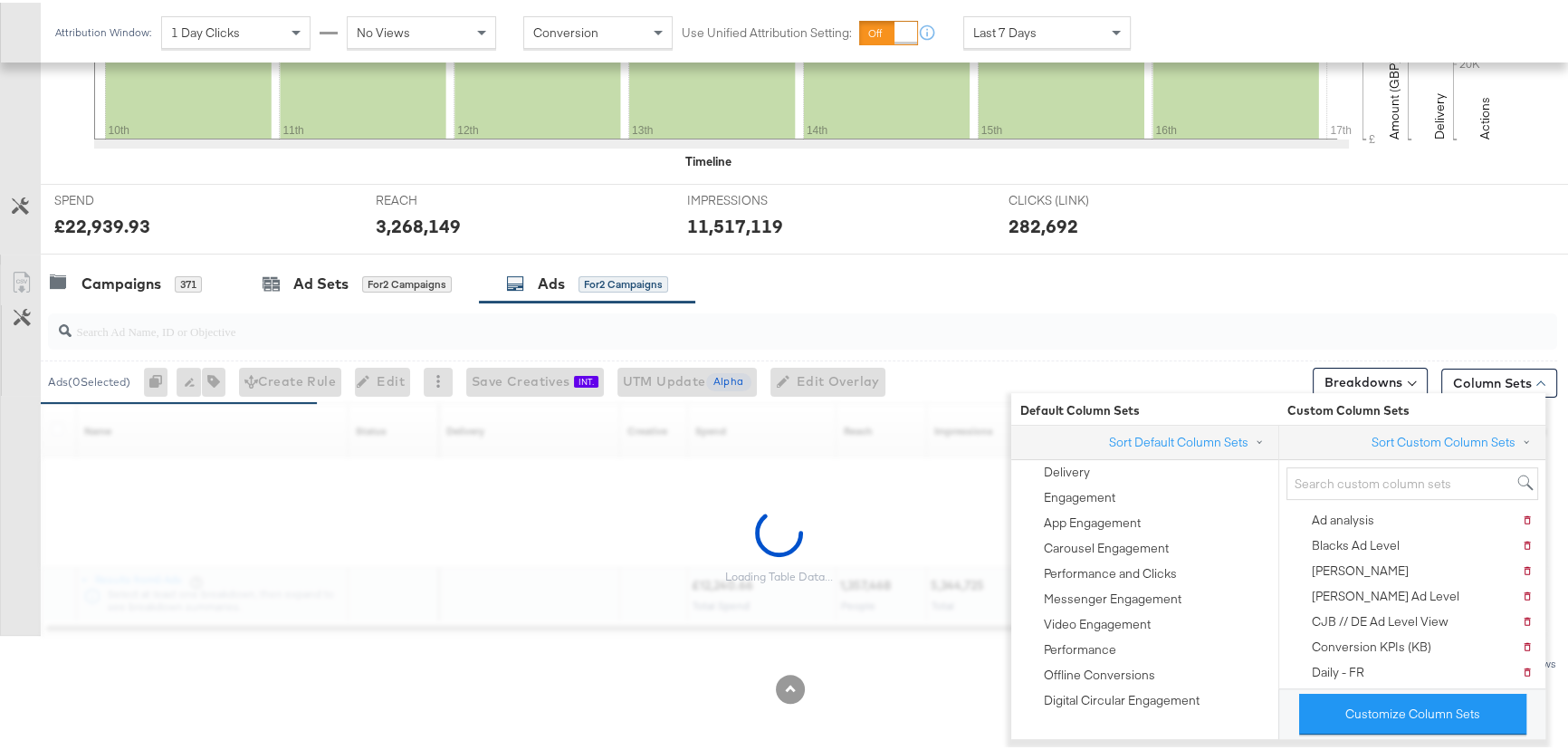click at bounding box center (789, 687) 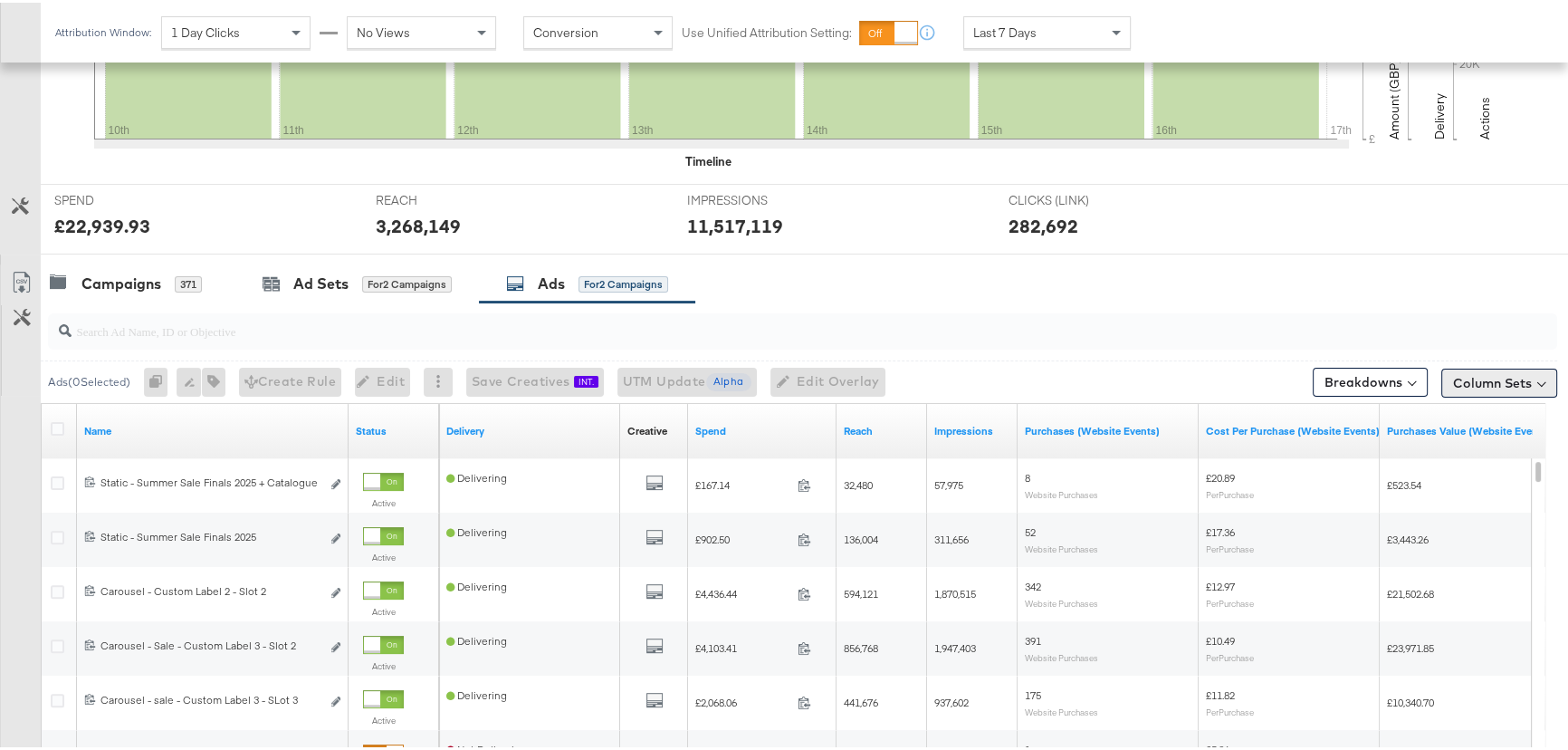 click on "Column Sets" at bounding box center (1499, 380) 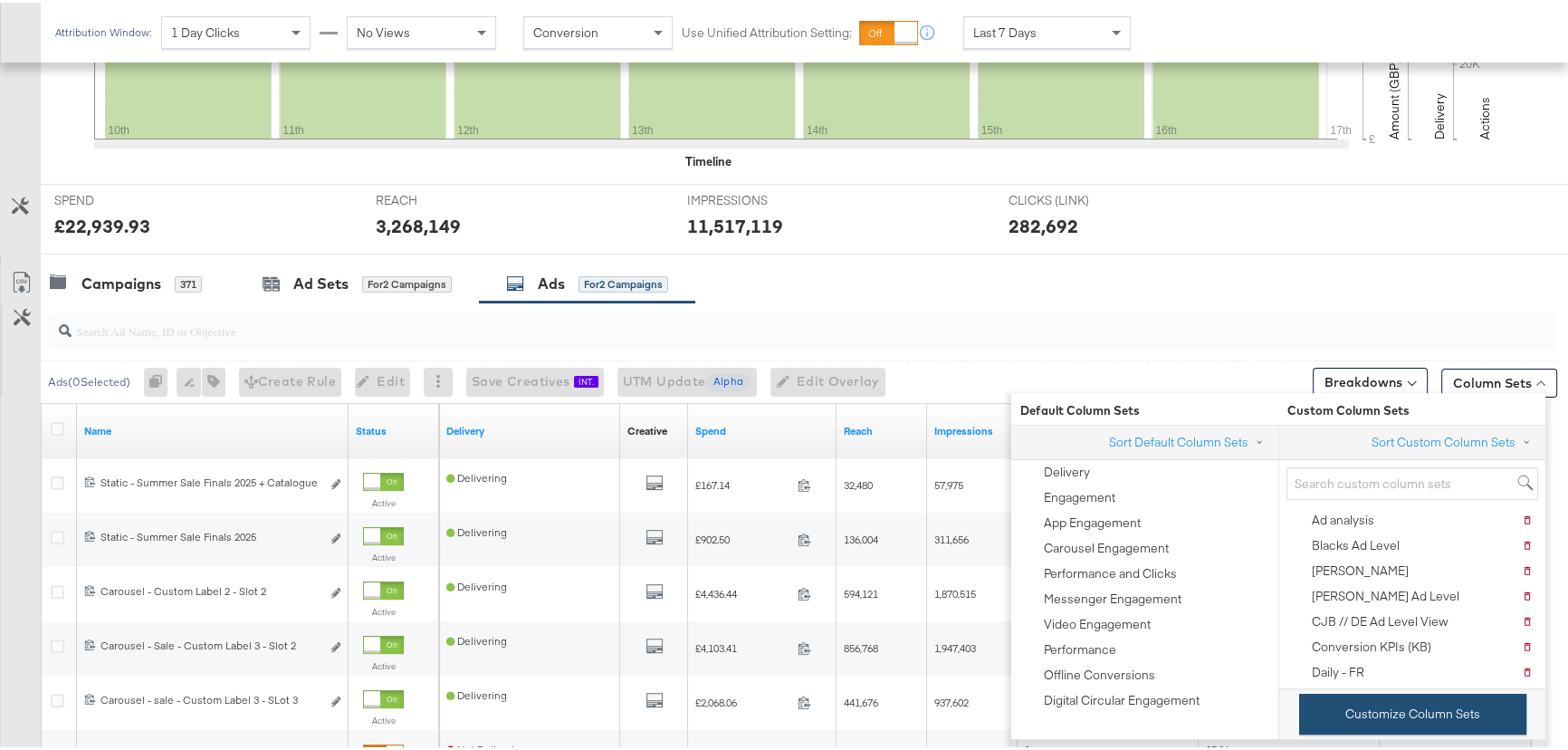 click on "Customize Column Sets" at bounding box center (1412, 711) 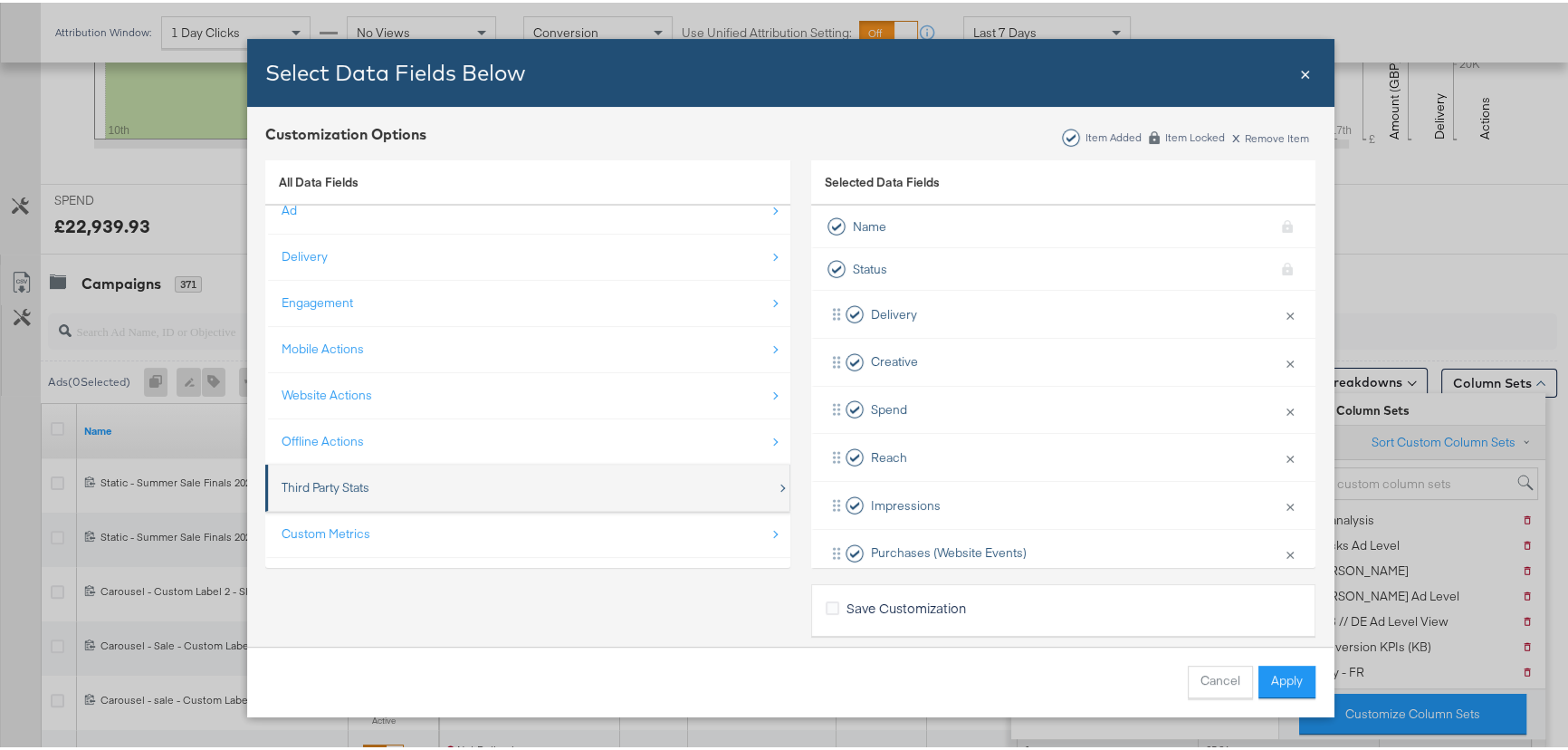 scroll, scrollTop: 25, scrollLeft: 0, axis: vertical 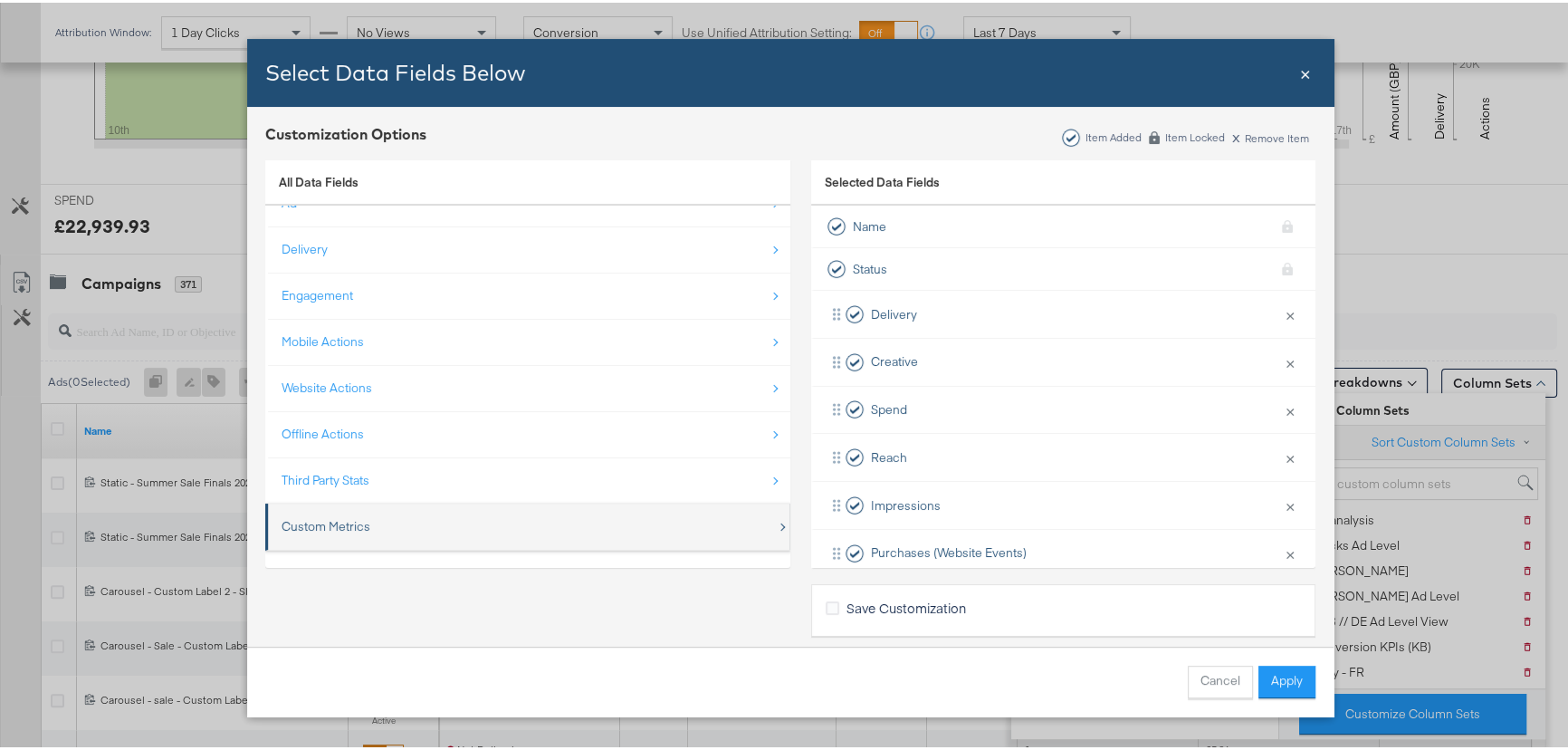 click on "Custom Metrics" at bounding box center [326, 524] 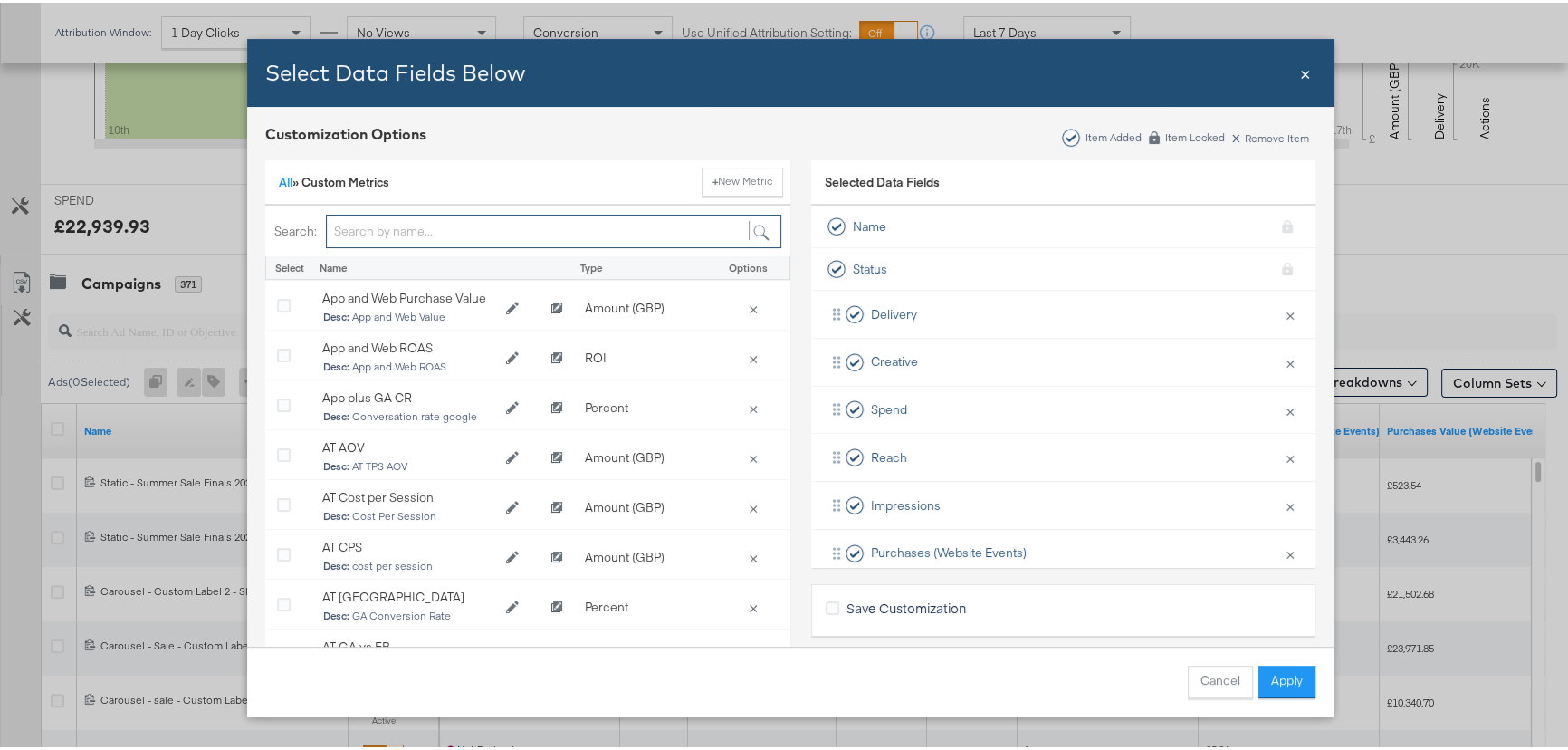 click at bounding box center [553, 228] 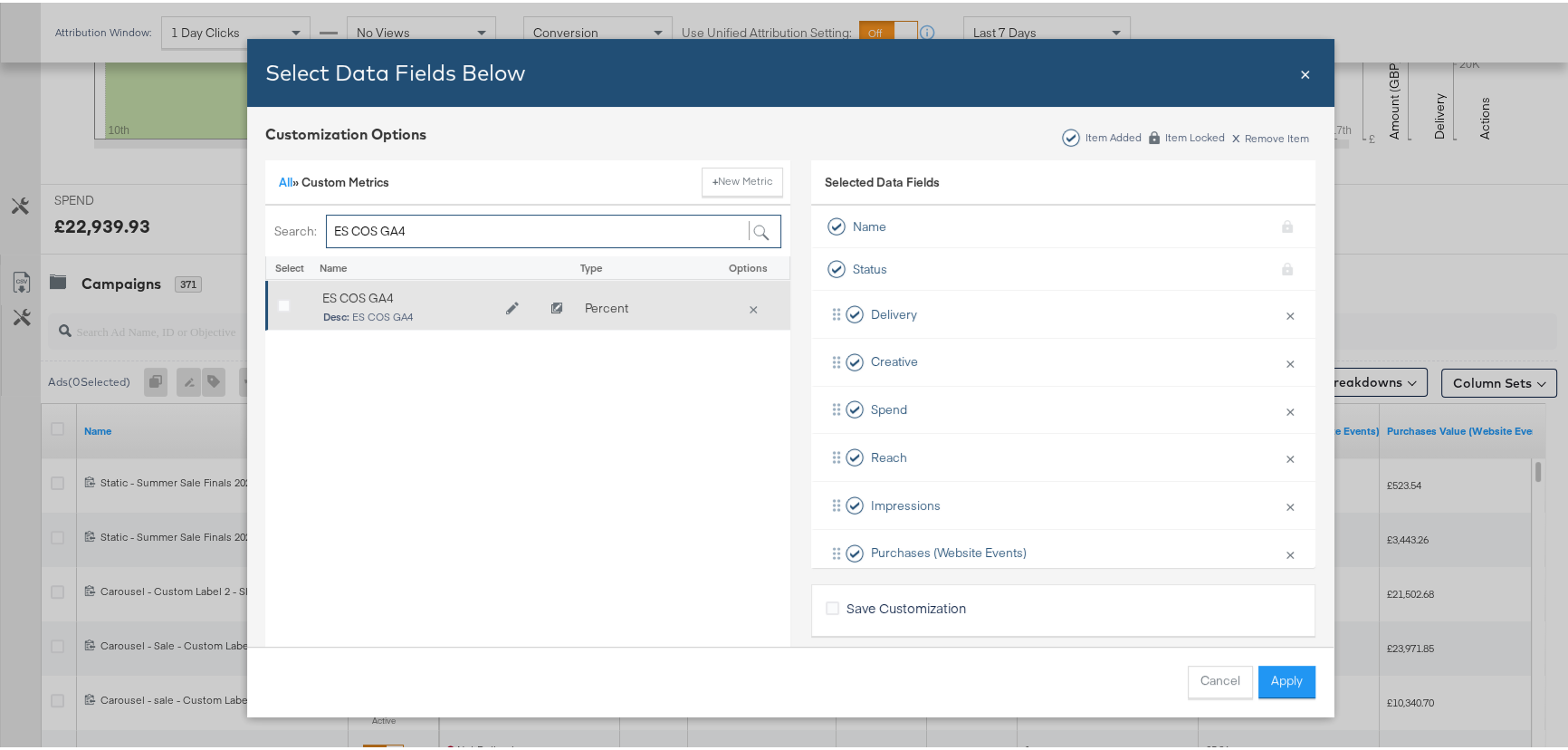 type on "ES COS GA4" 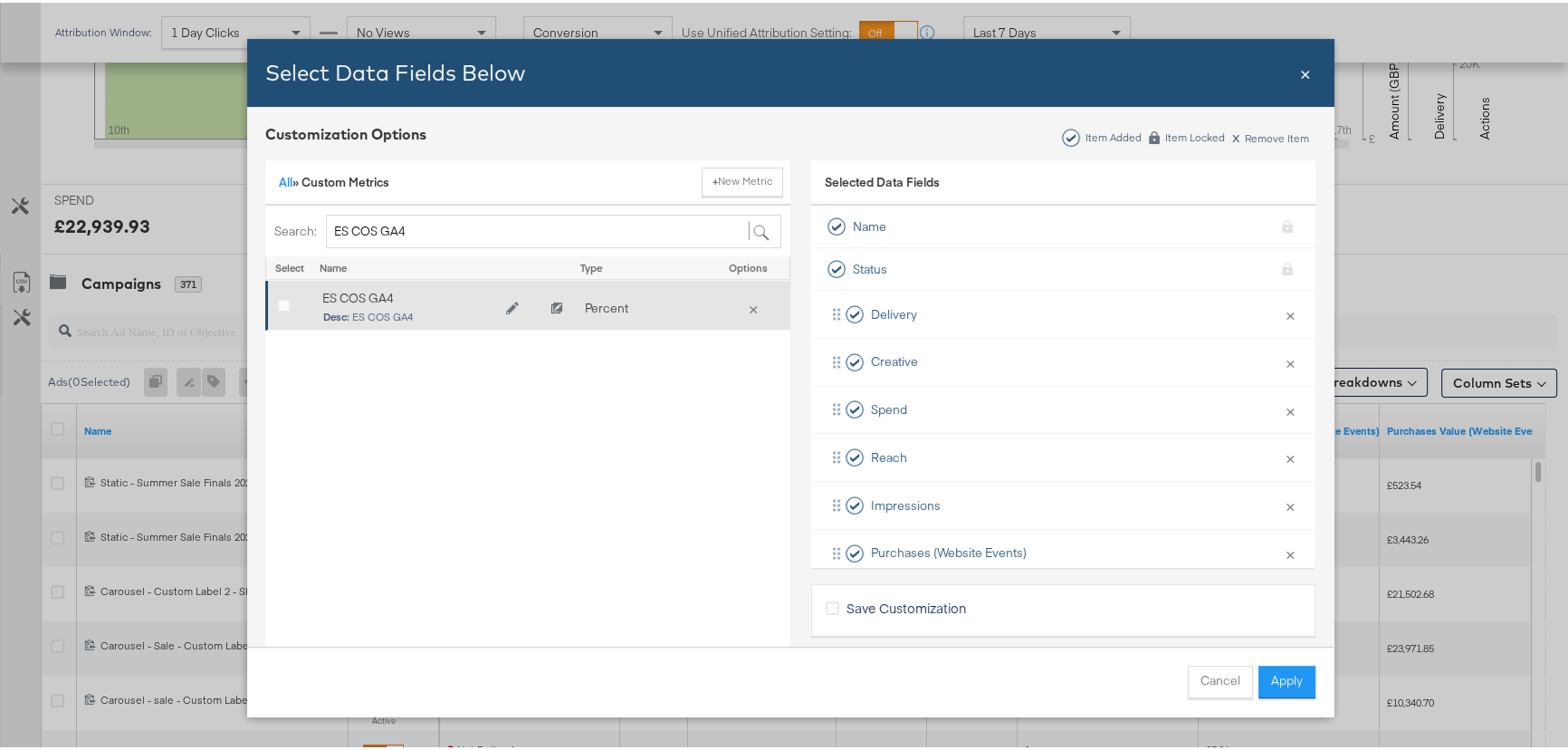 click on "ES COS GA4 Desc:   ES COS GA4 Percent ×" at bounding box center [528, 303] 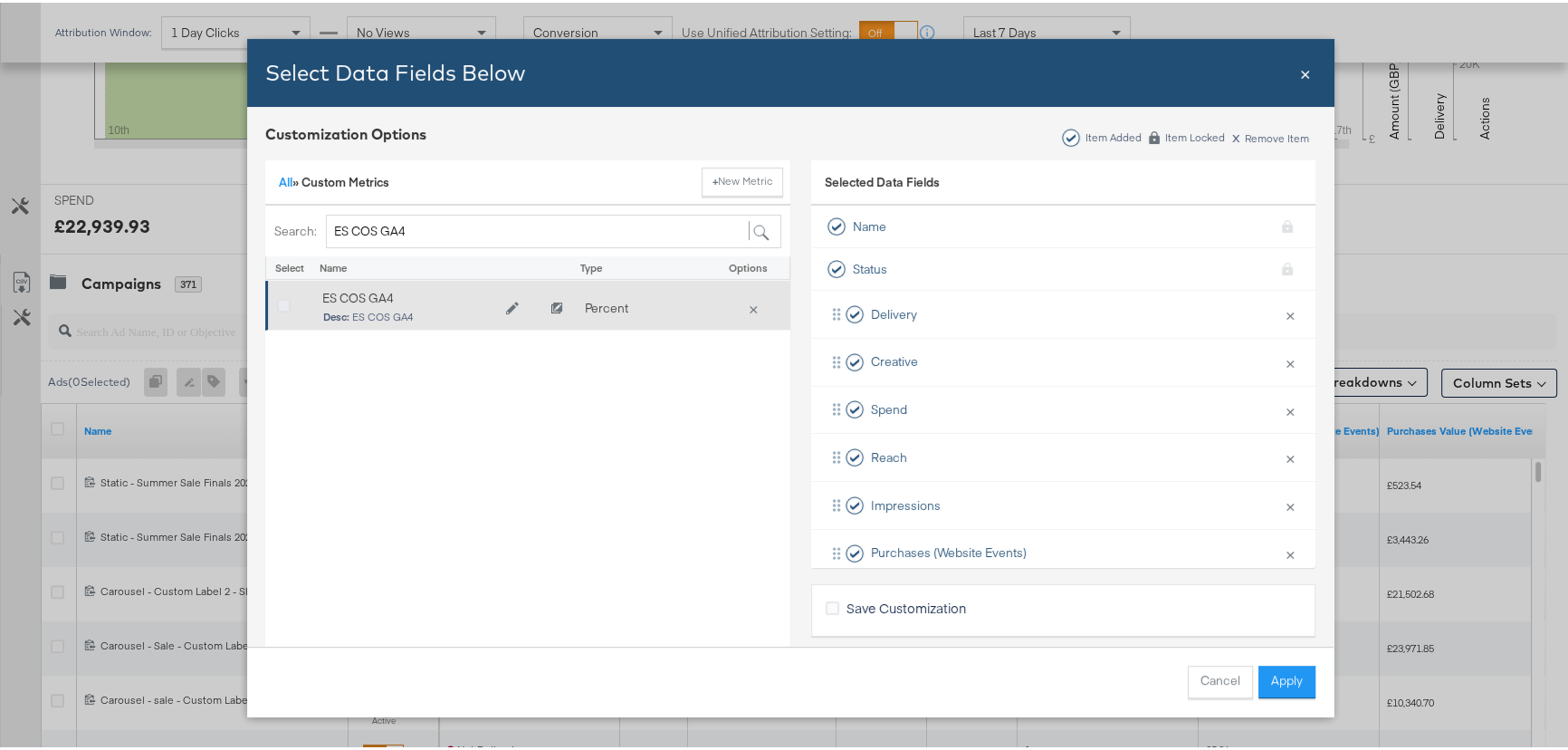 click at bounding box center [283, 303] 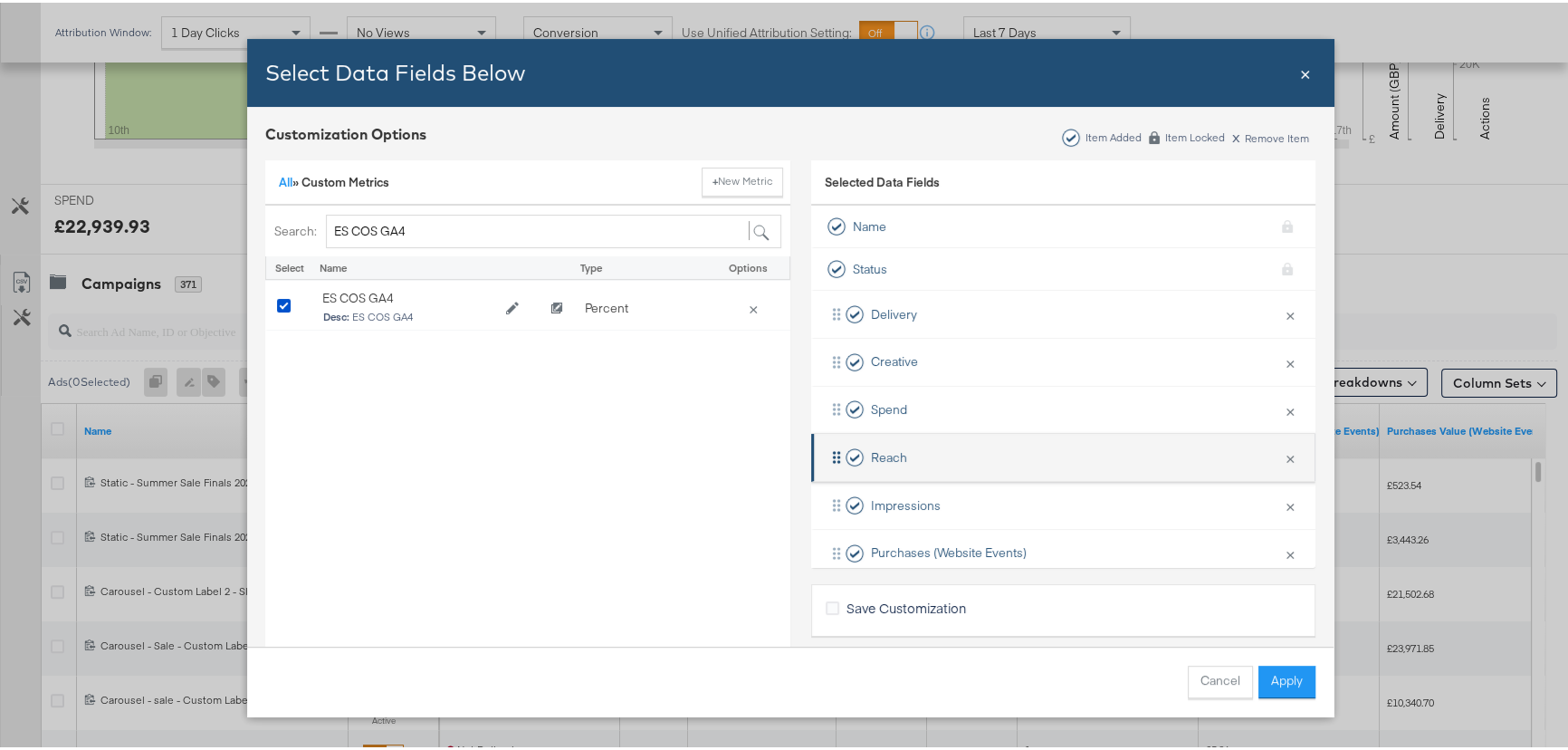 scroll, scrollTop: 217, scrollLeft: 0, axis: vertical 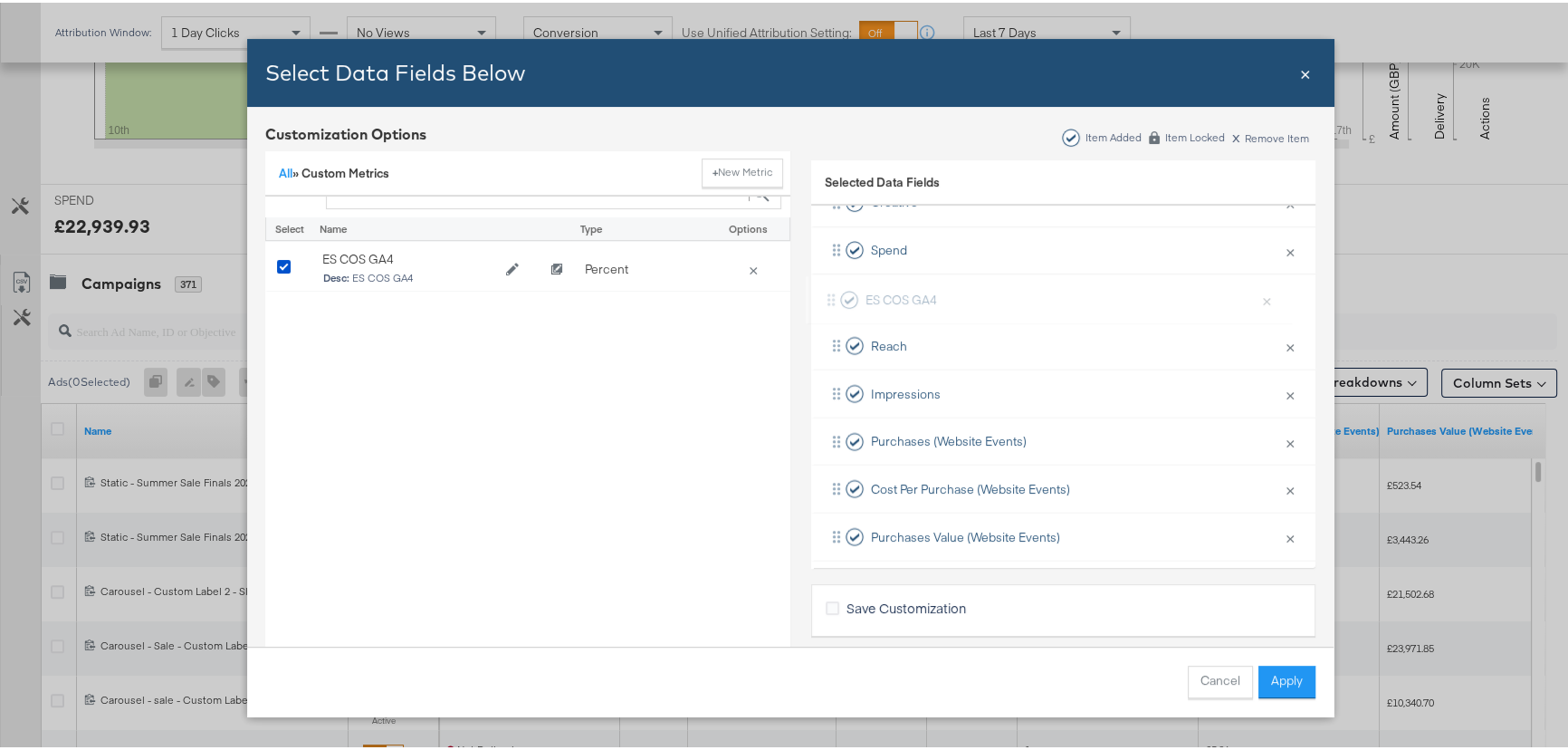 drag, startPoint x: 825, startPoint y: 517, endPoint x: 831, endPoint y: 275, distance: 242.07437 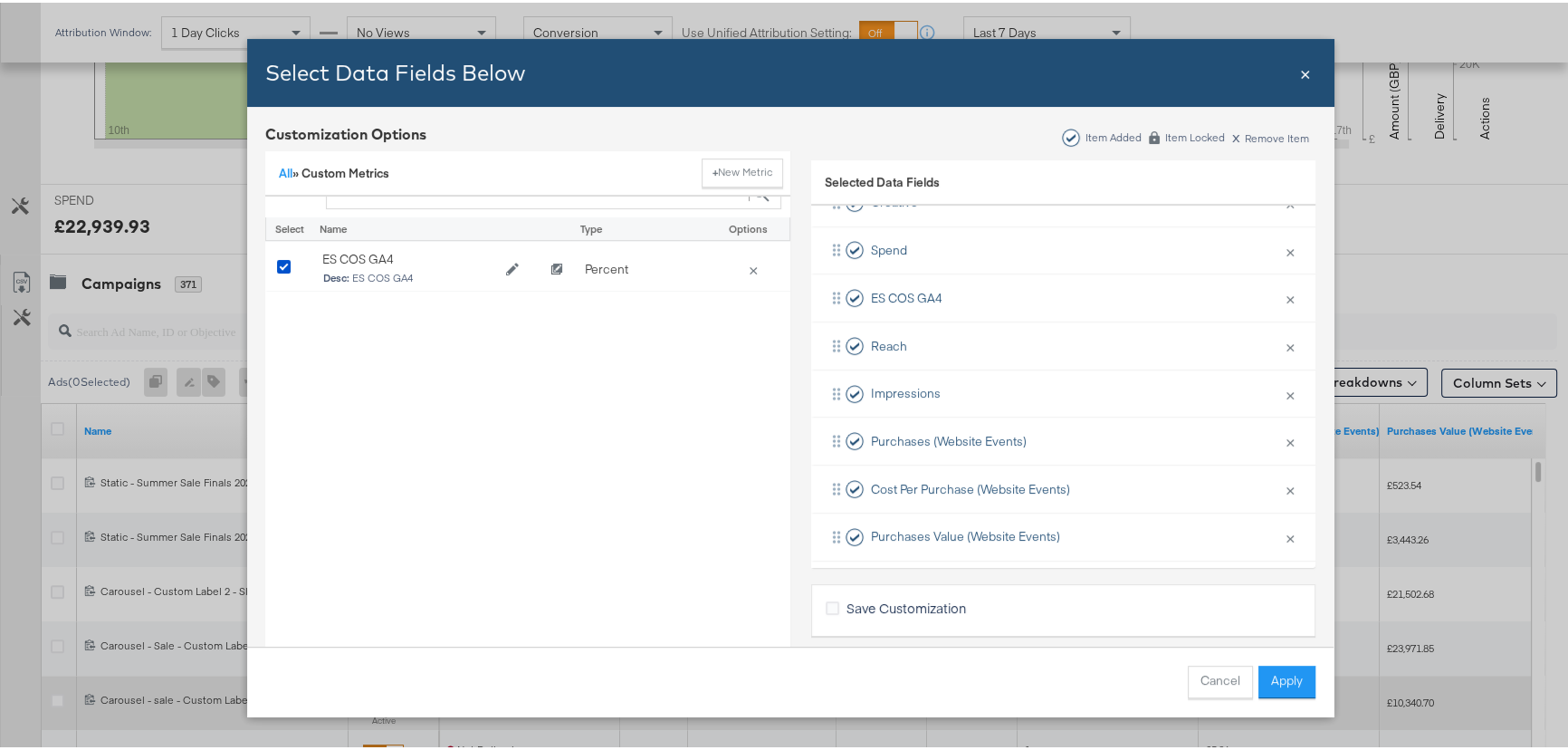 click on "Apply" at bounding box center [1286, 679] 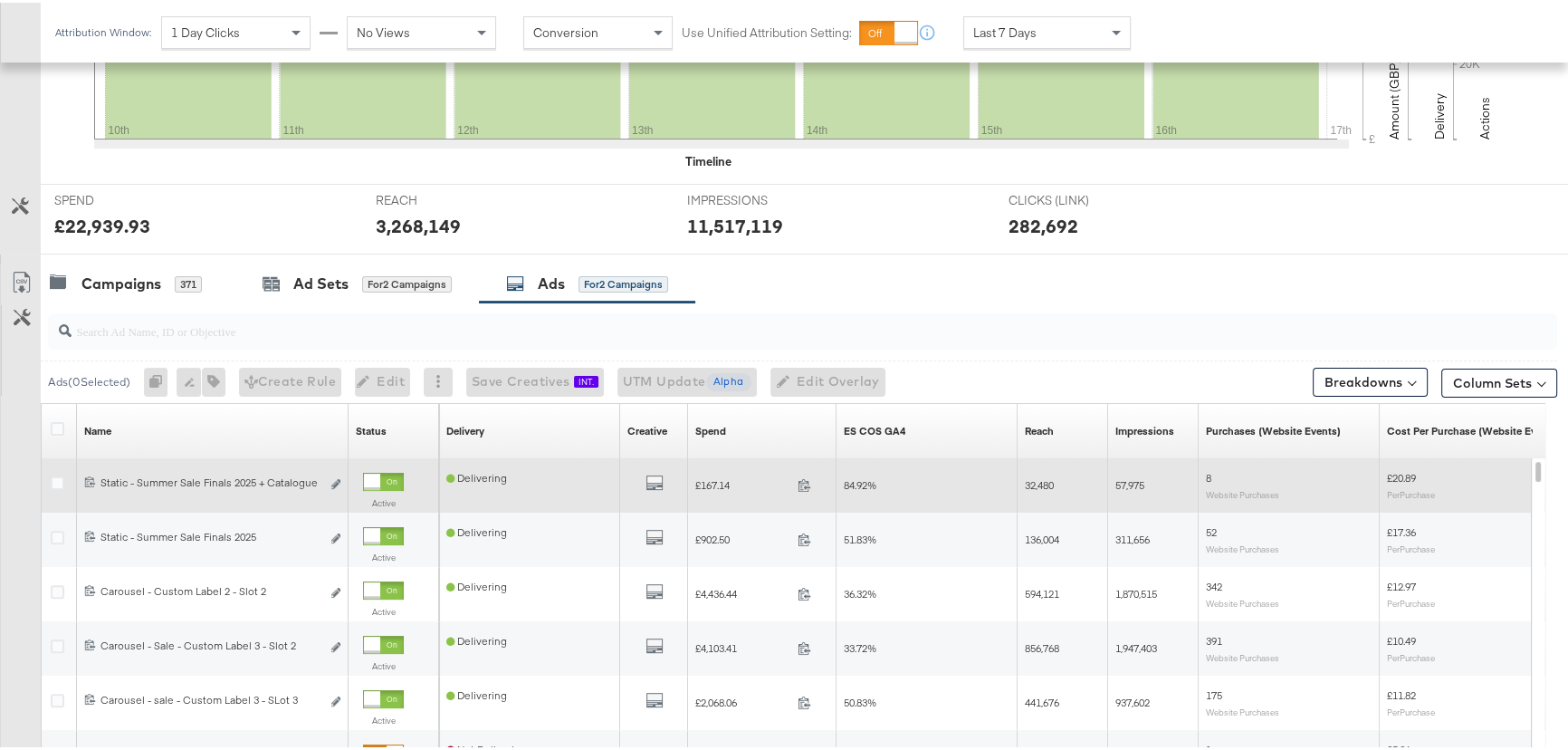 scroll, scrollTop: 0, scrollLeft: 0, axis: both 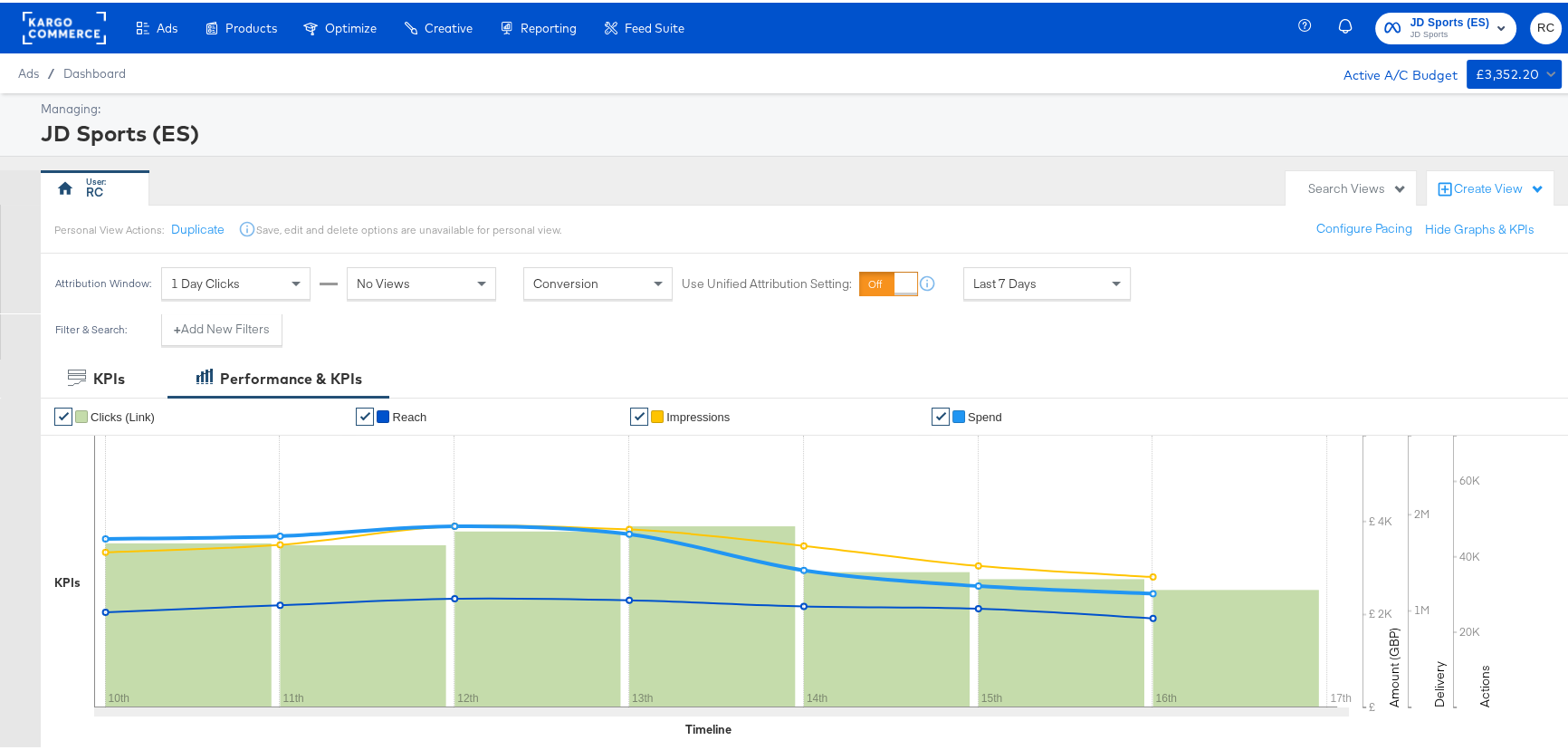 click on "JD Sports" at bounding box center (1449, 33) 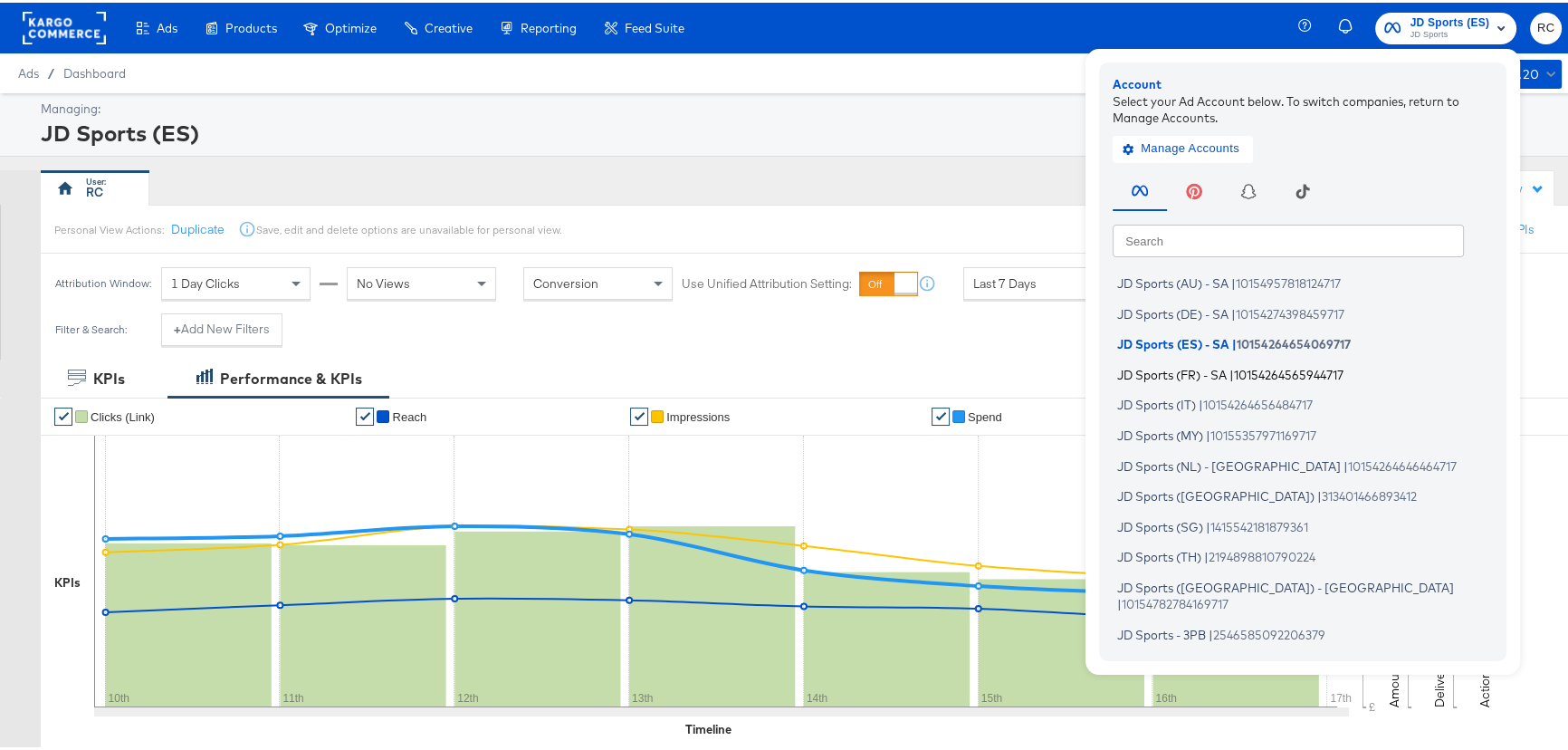 click on "10154264565944717" at bounding box center (1288, 371) 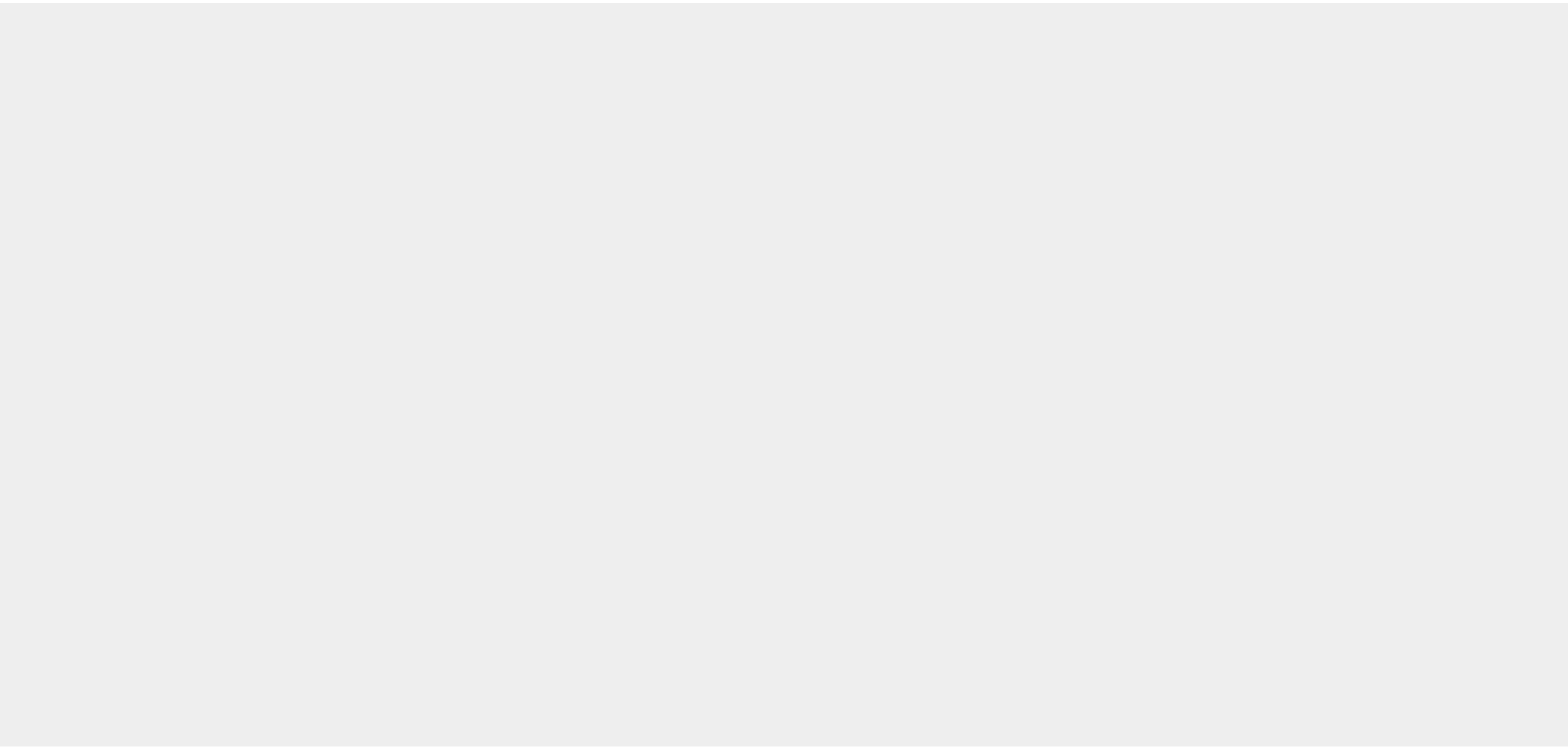 scroll, scrollTop: 0, scrollLeft: 0, axis: both 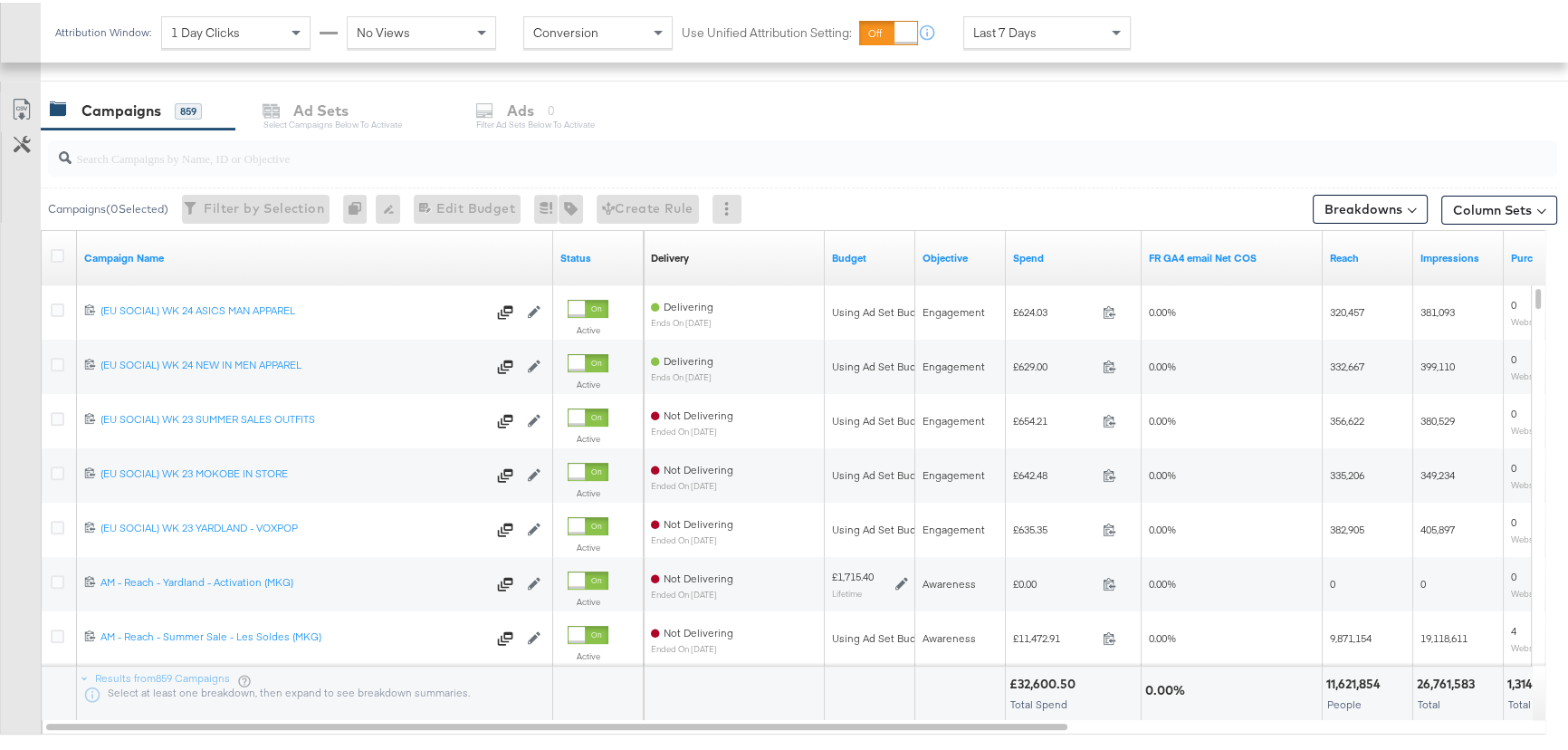 click at bounding box center [746, 148] 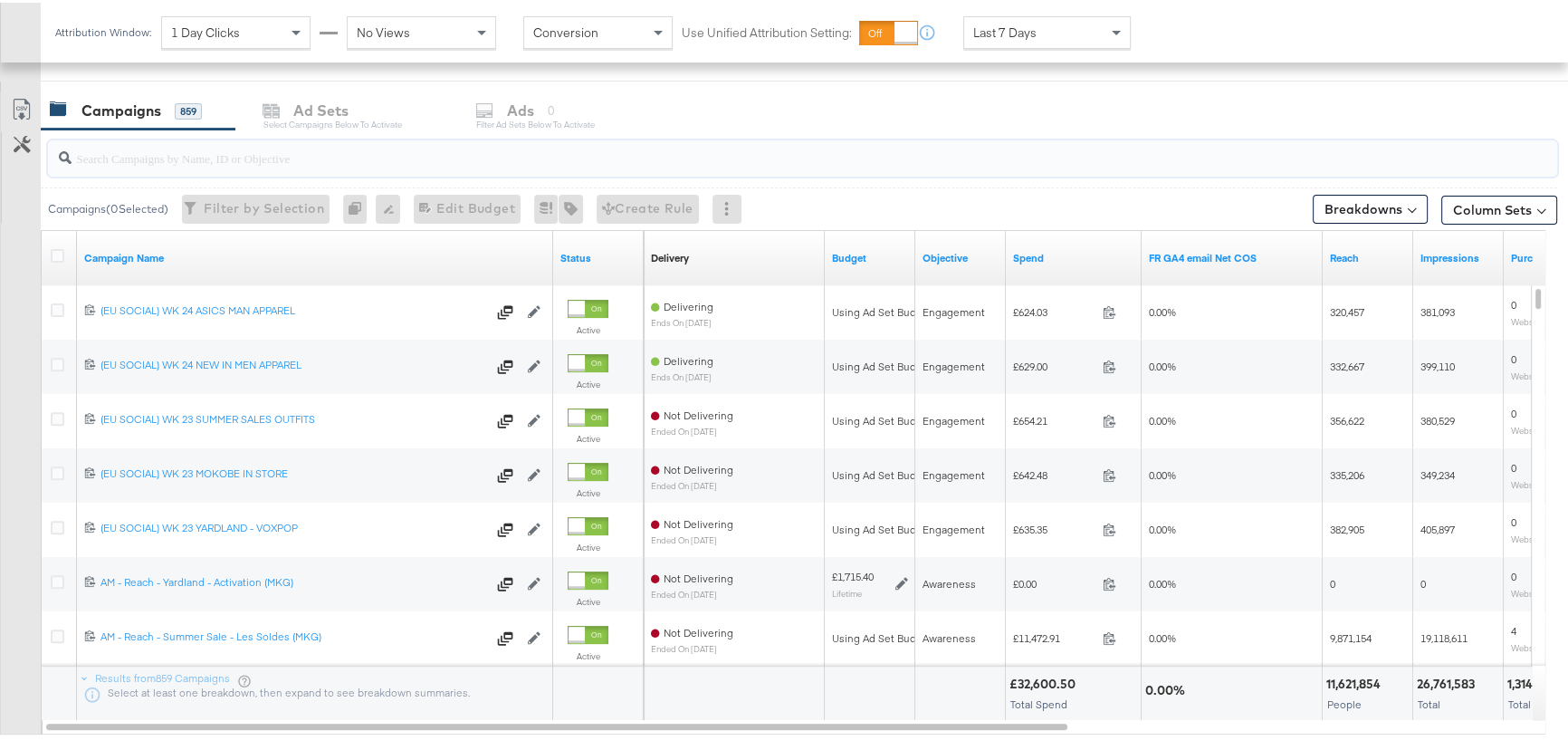 paste on "AM - Reach - Summer Sale - Les Soldes (MKG)" 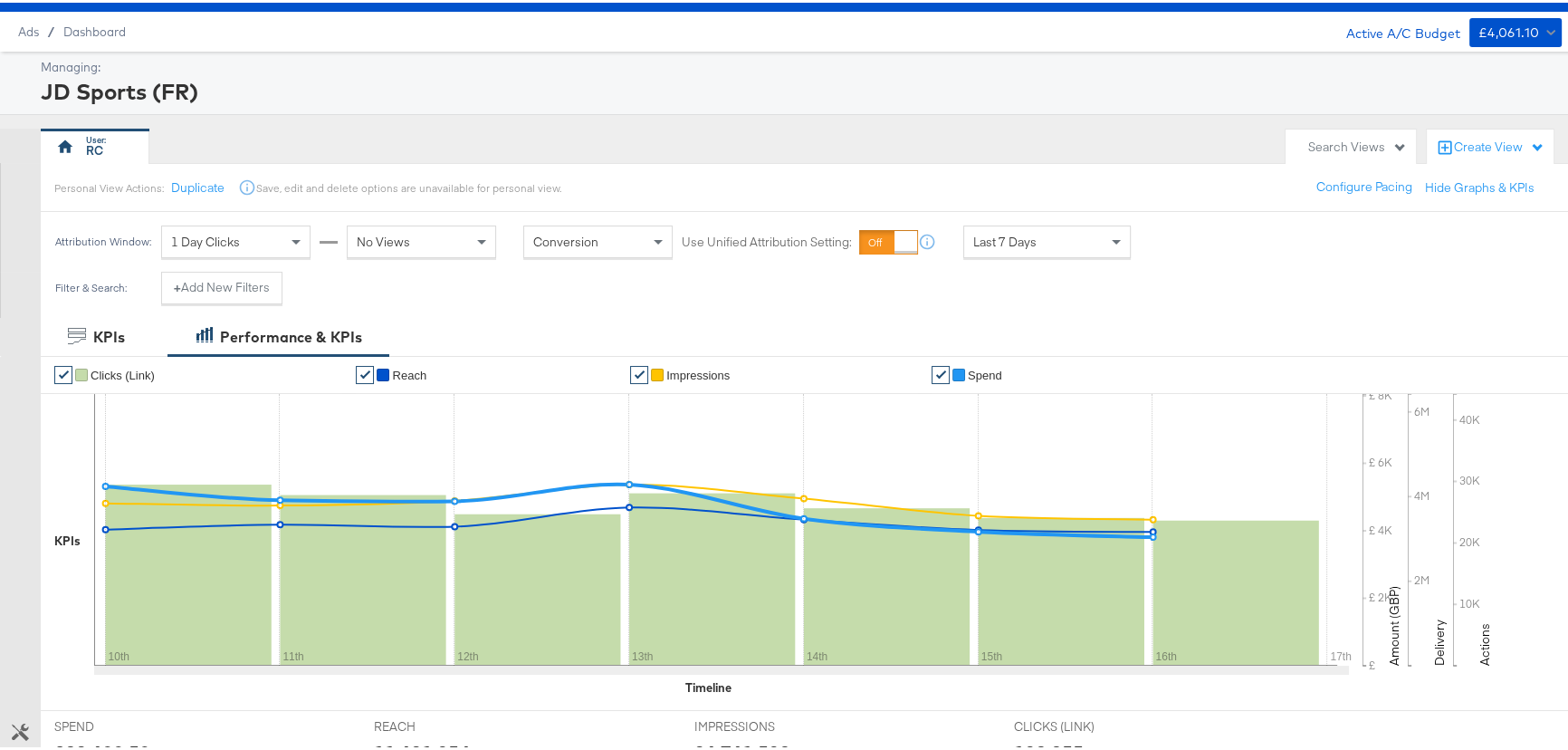 scroll, scrollTop: 19, scrollLeft: 0, axis: vertical 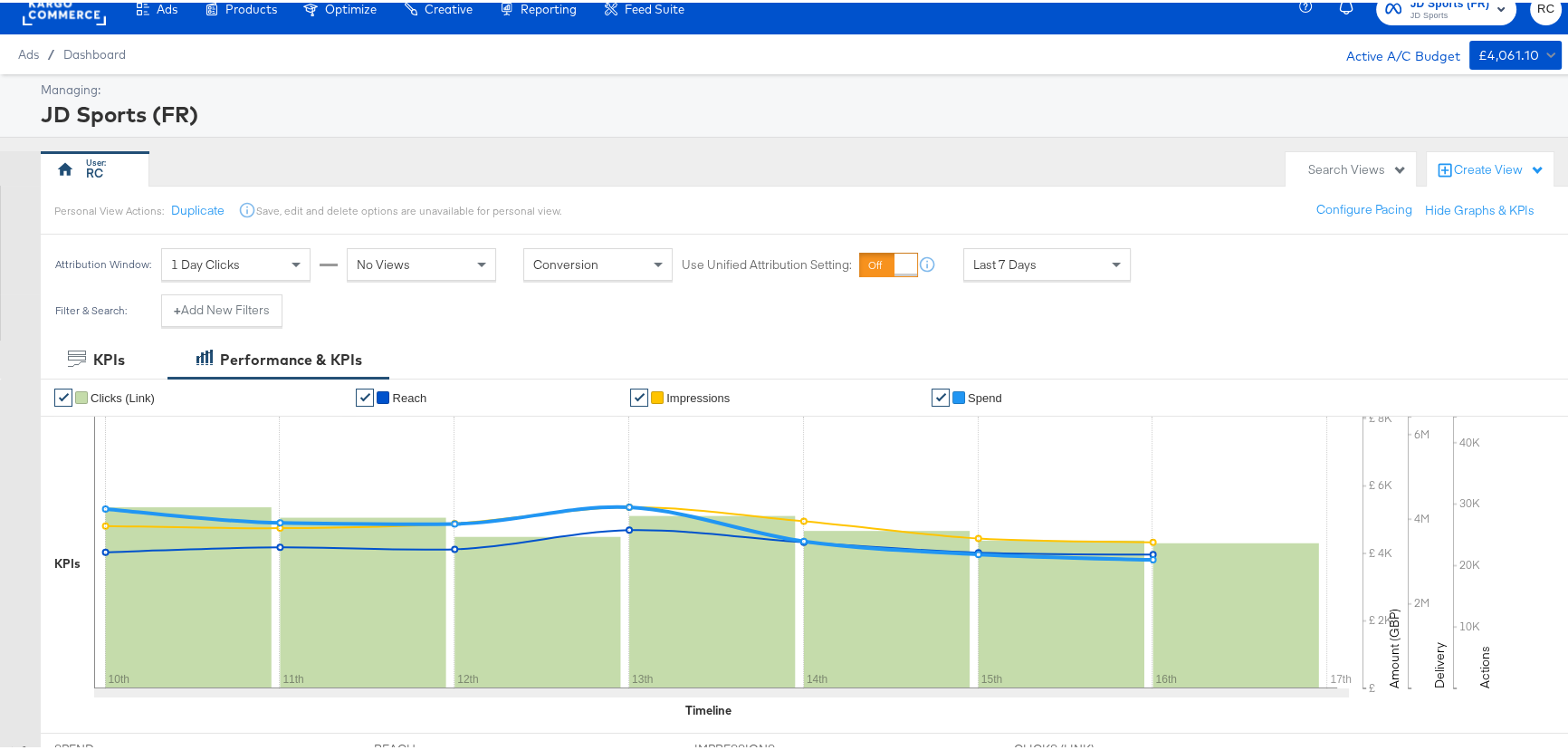 type on "AM - Reach - Summer Sale - Les Soldes (MKG)" 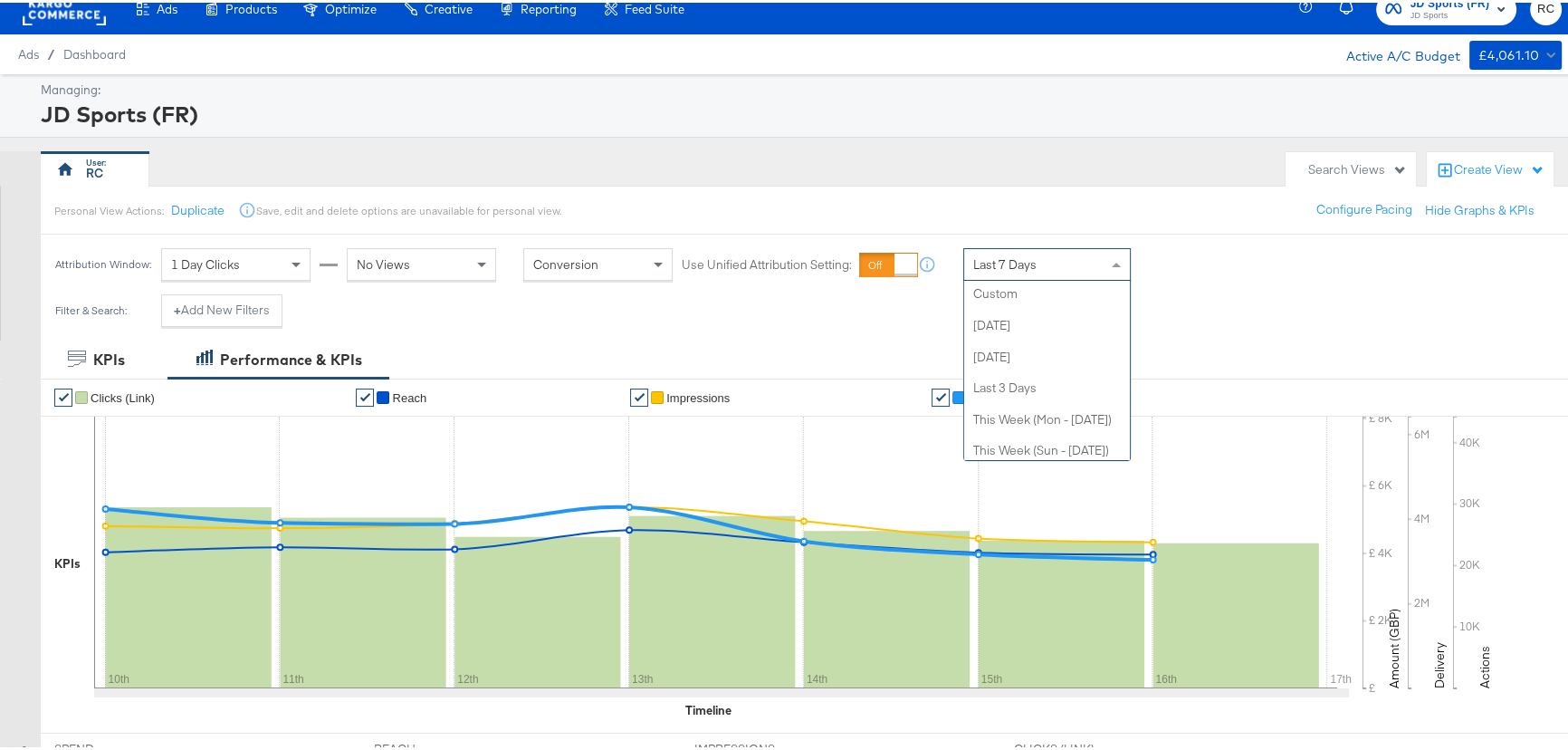 scroll, scrollTop: 0, scrollLeft: 0, axis: both 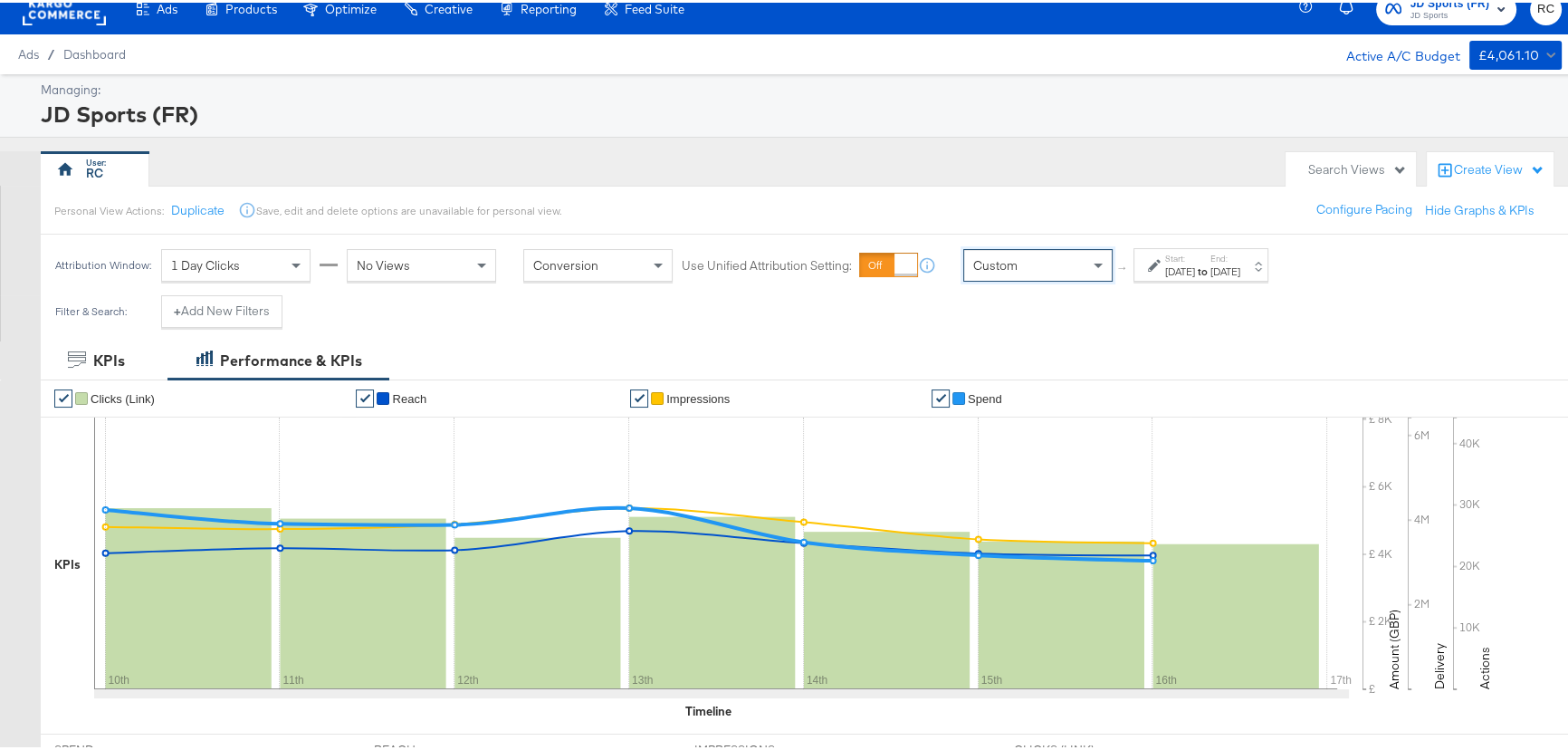 click on "[DATE]" at bounding box center [1180, 269] 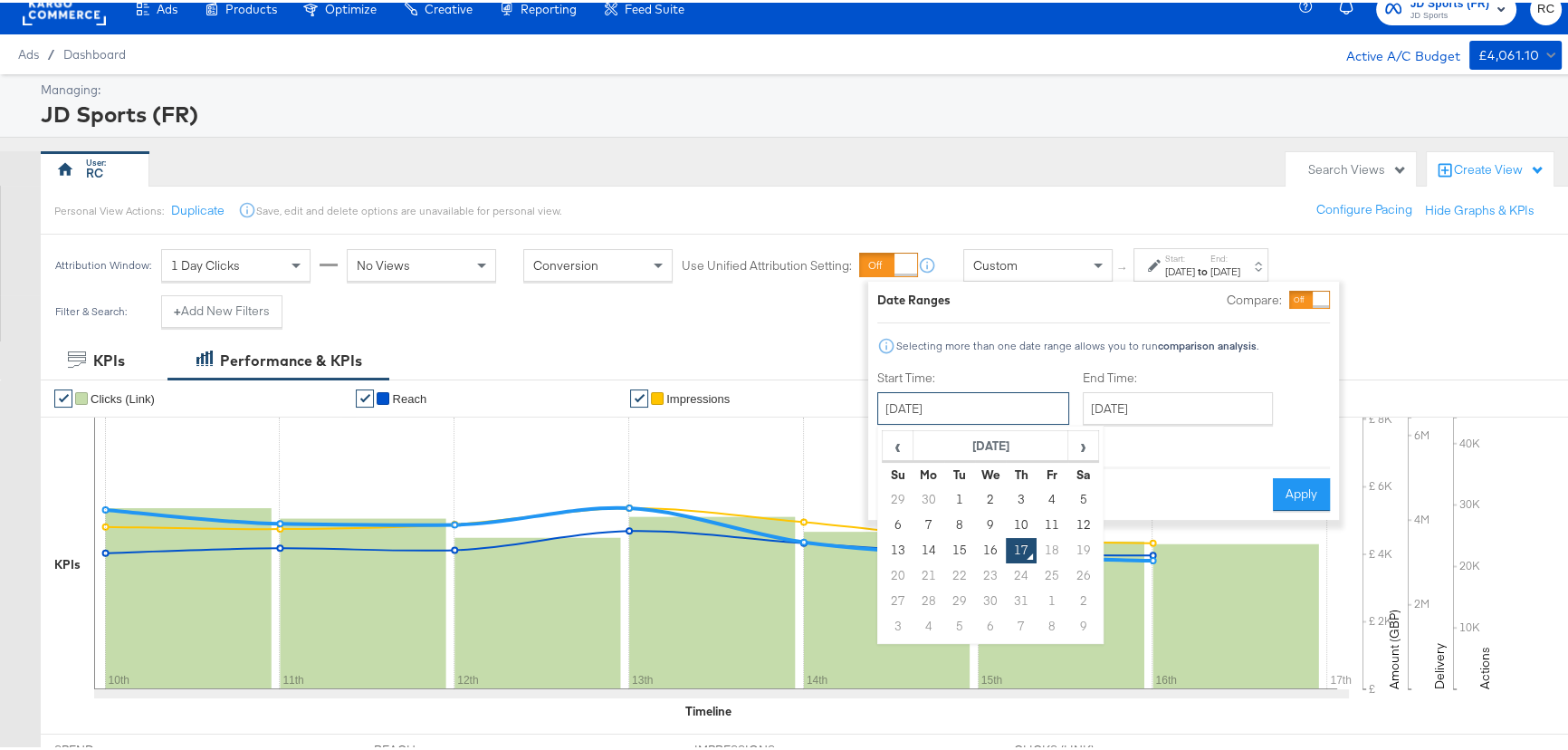 click on "[DATE]" at bounding box center (973, 406) 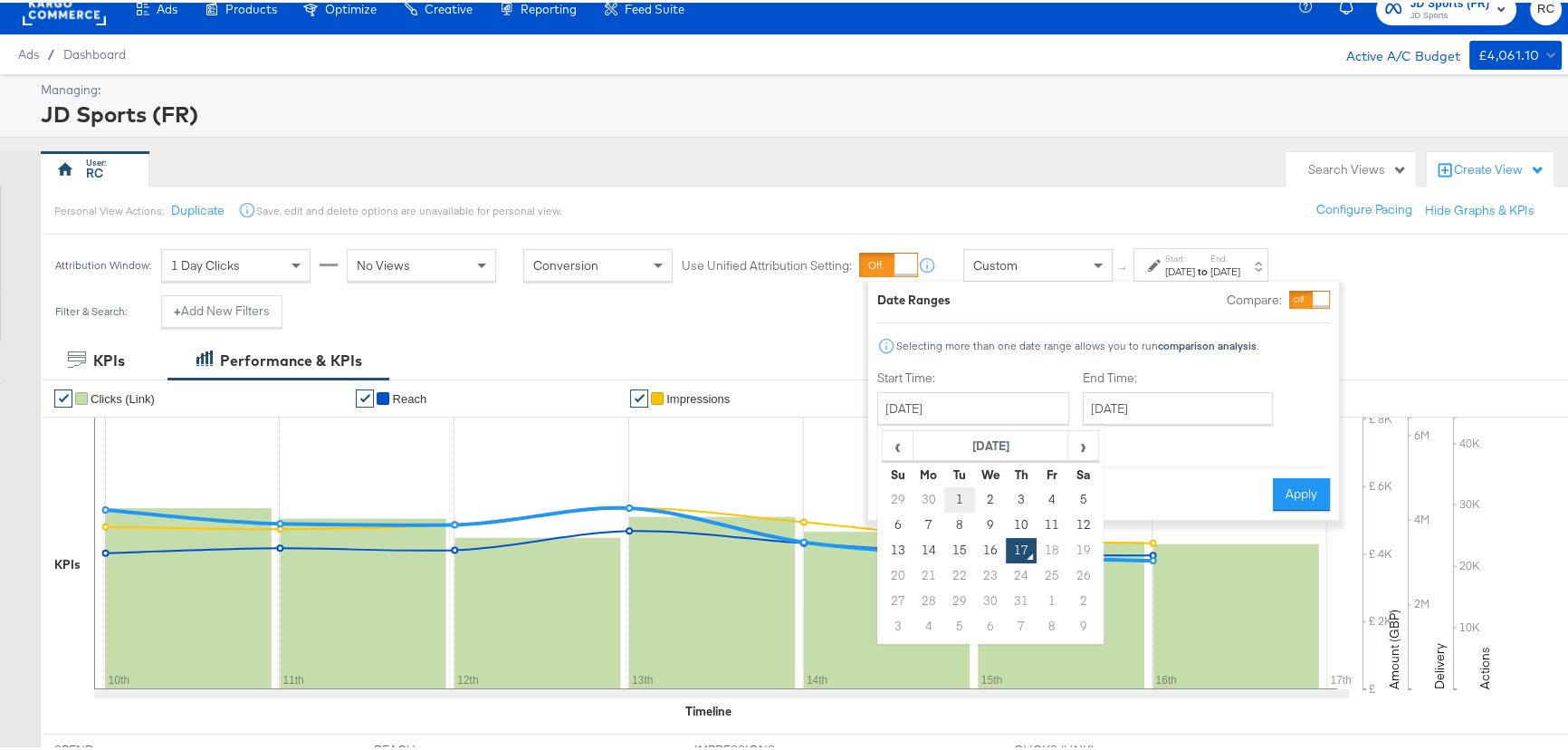 click on "1" at bounding box center [960, 497] 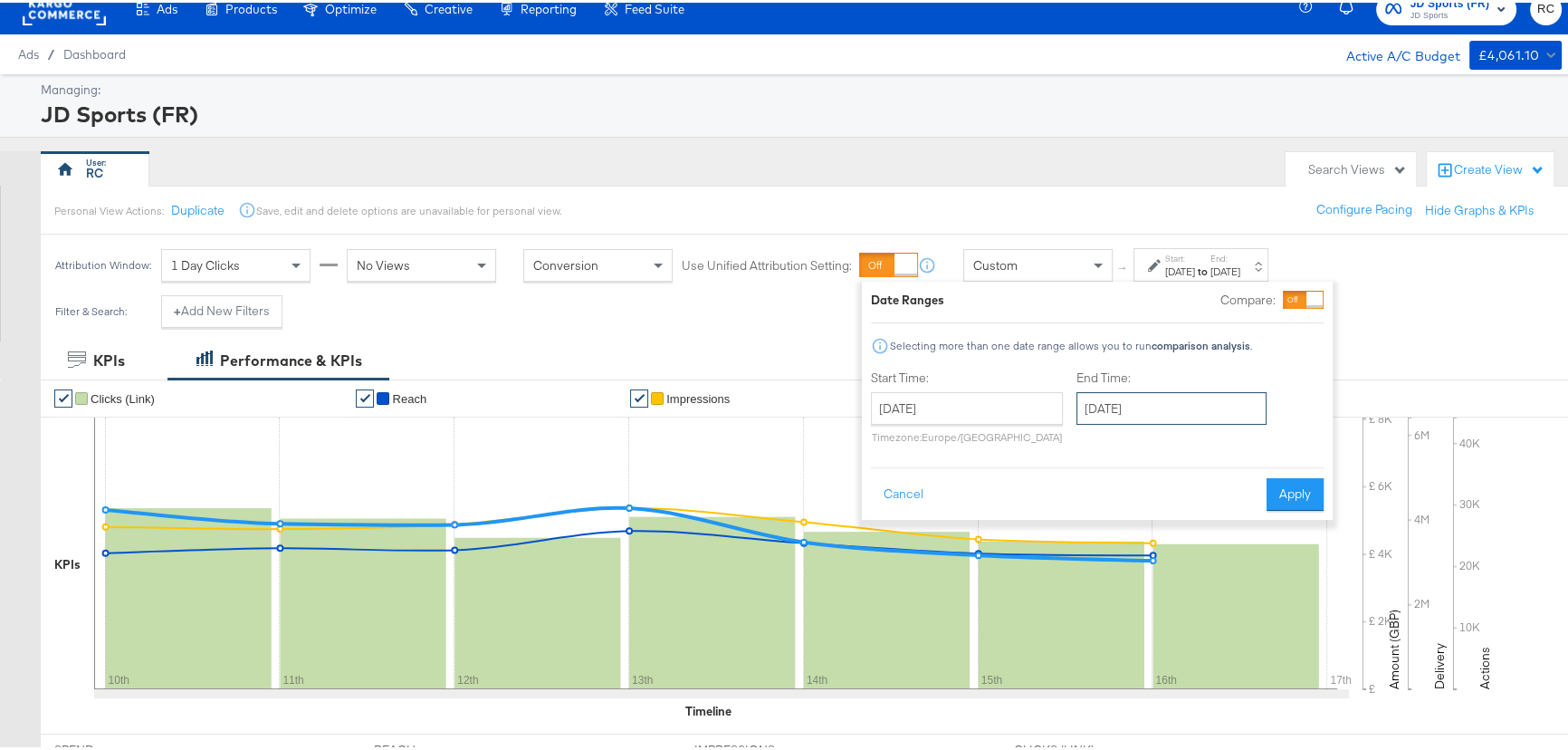 click on "[DATE]" at bounding box center [1171, 406] 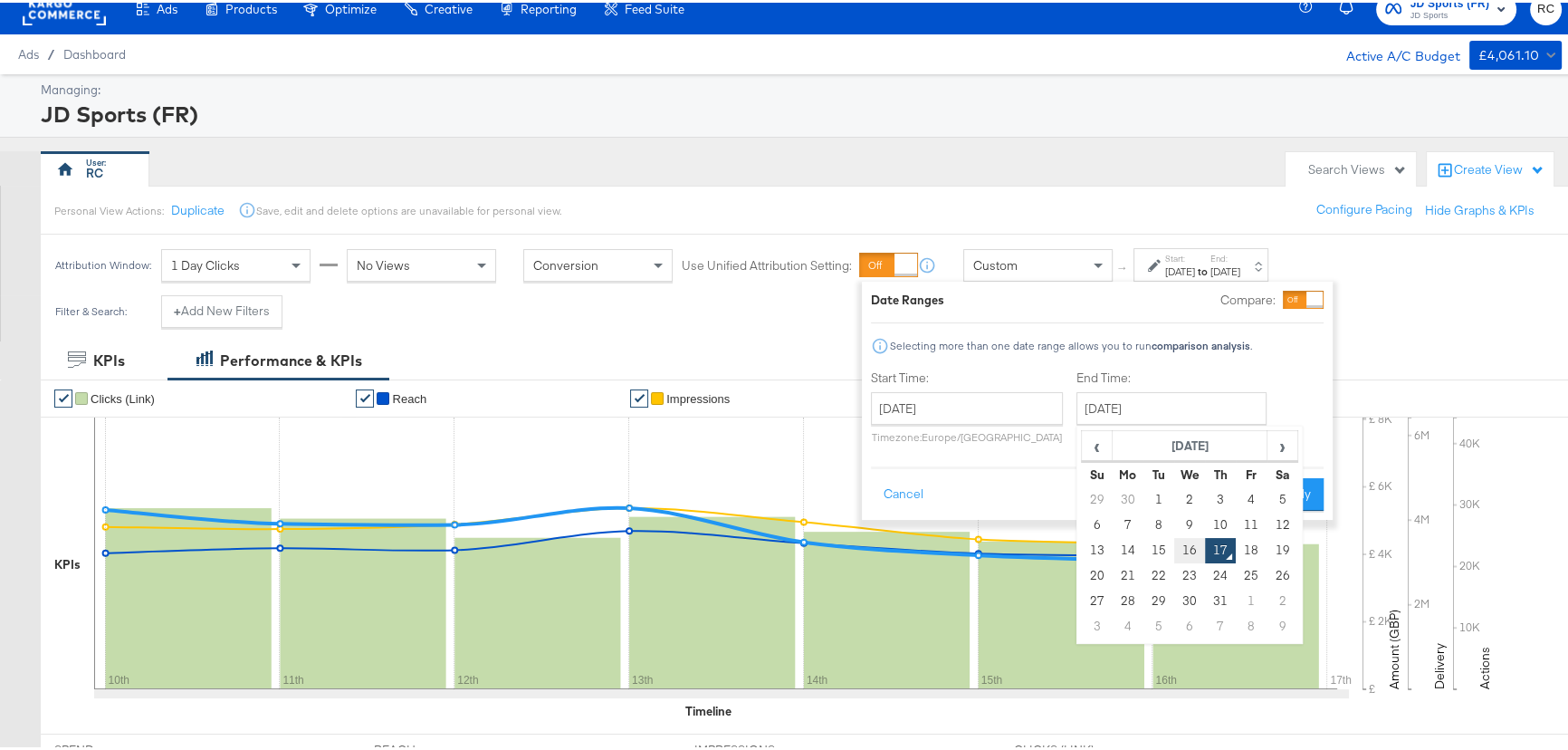click on "16" at bounding box center (1190, 548) 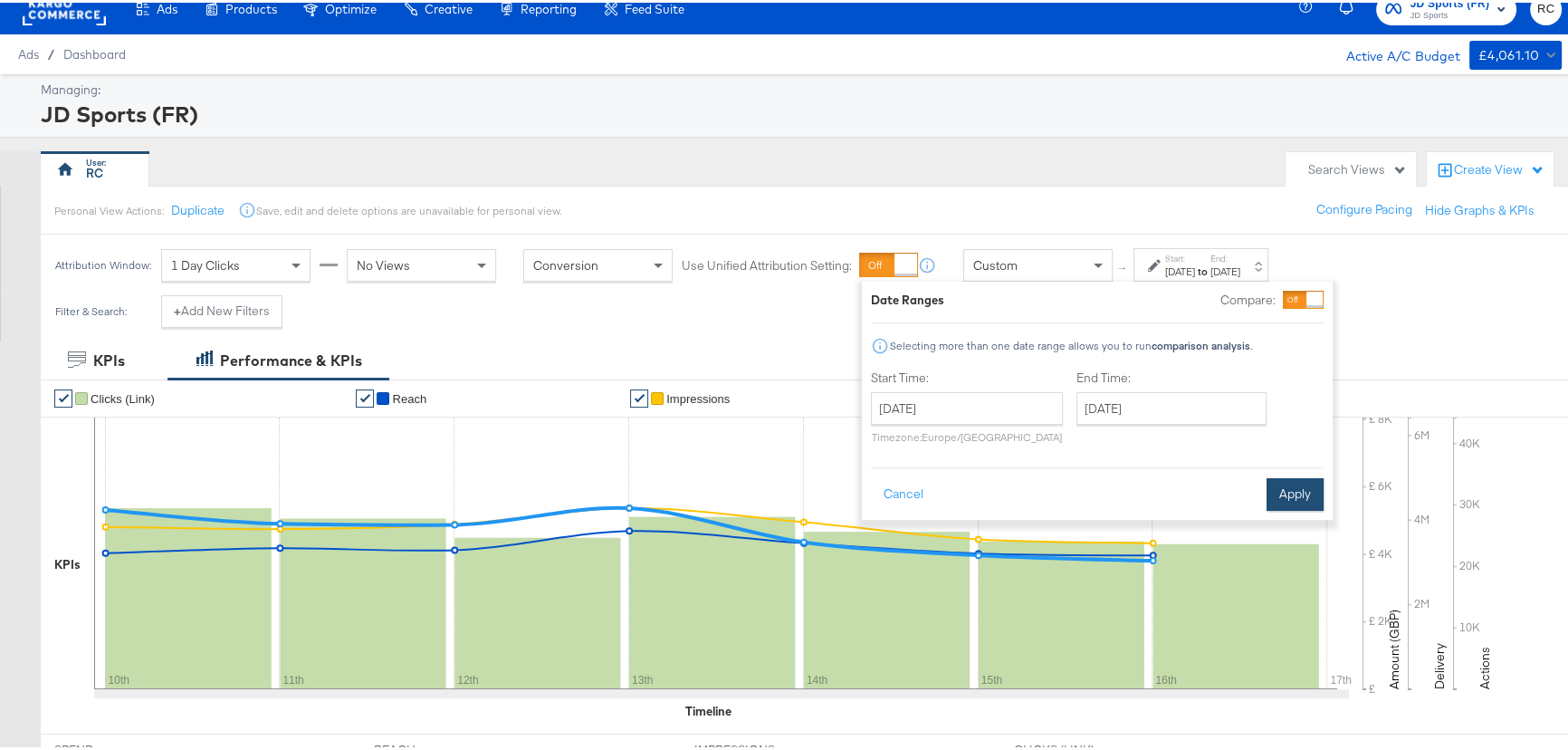 click on "Apply" at bounding box center [1295, 492] 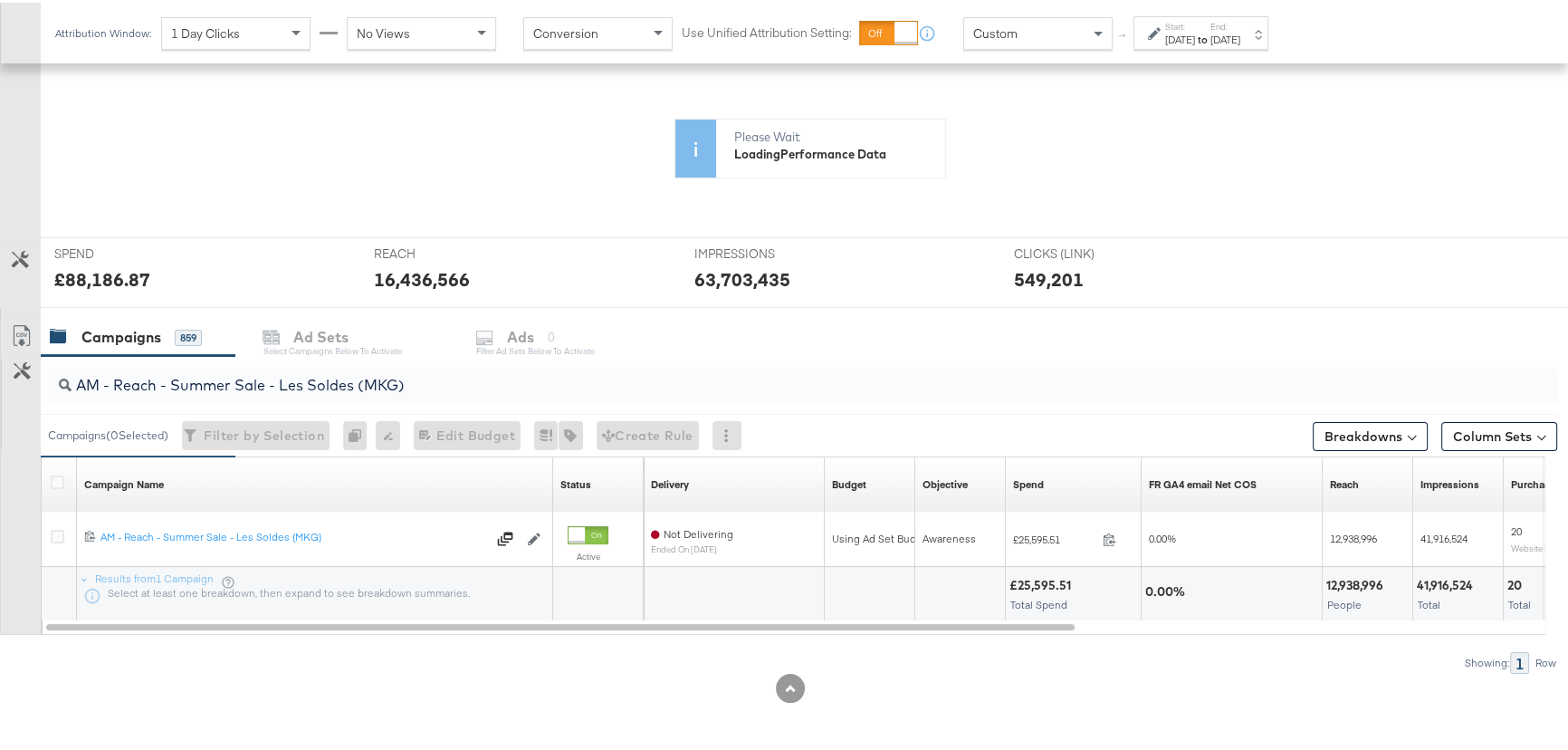 scroll, scrollTop: 514, scrollLeft: 0, axis: vertical 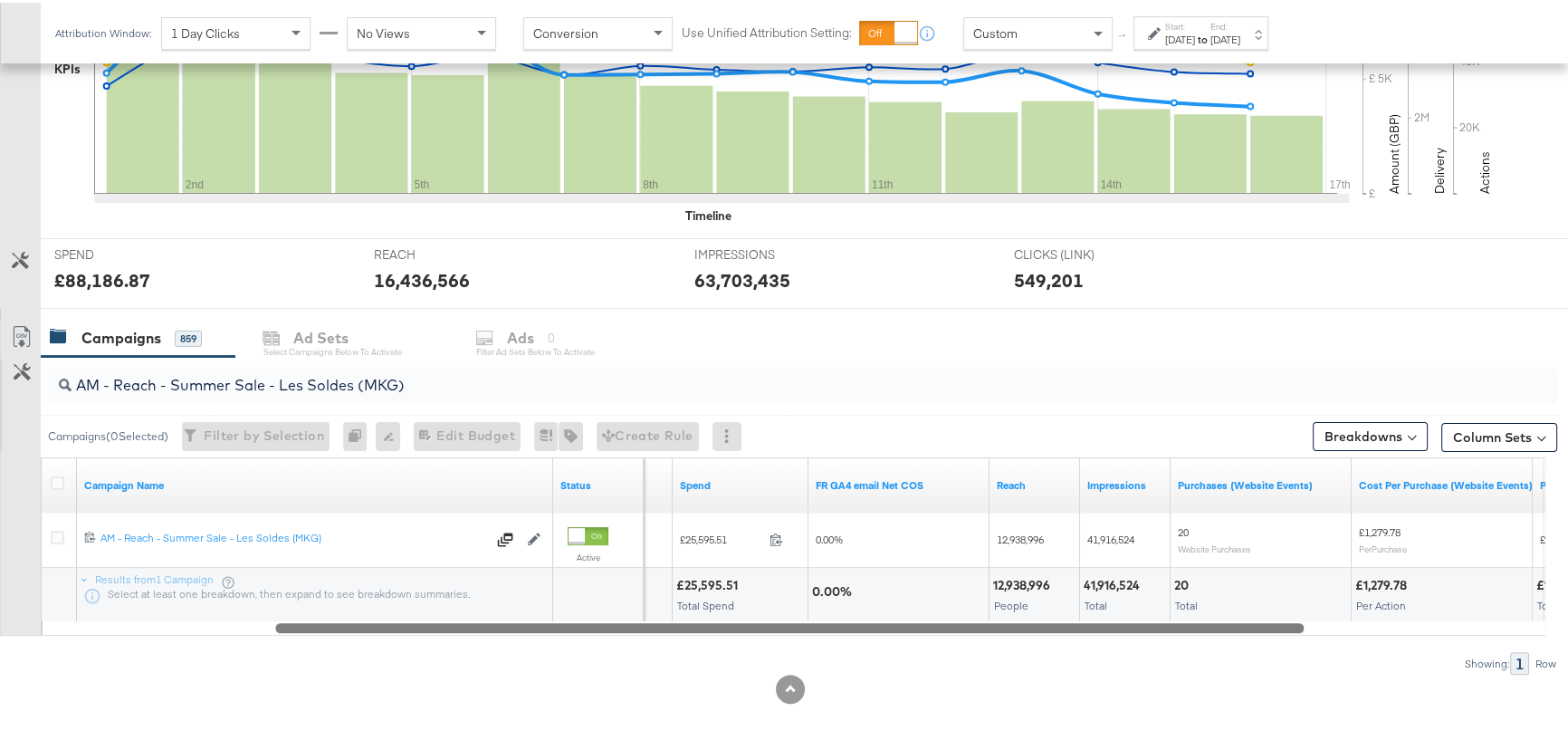 drag, startPoint x: 606, startPoint y: 620, endPoint x: 839, endPoint y: 639, distance: 233.77339 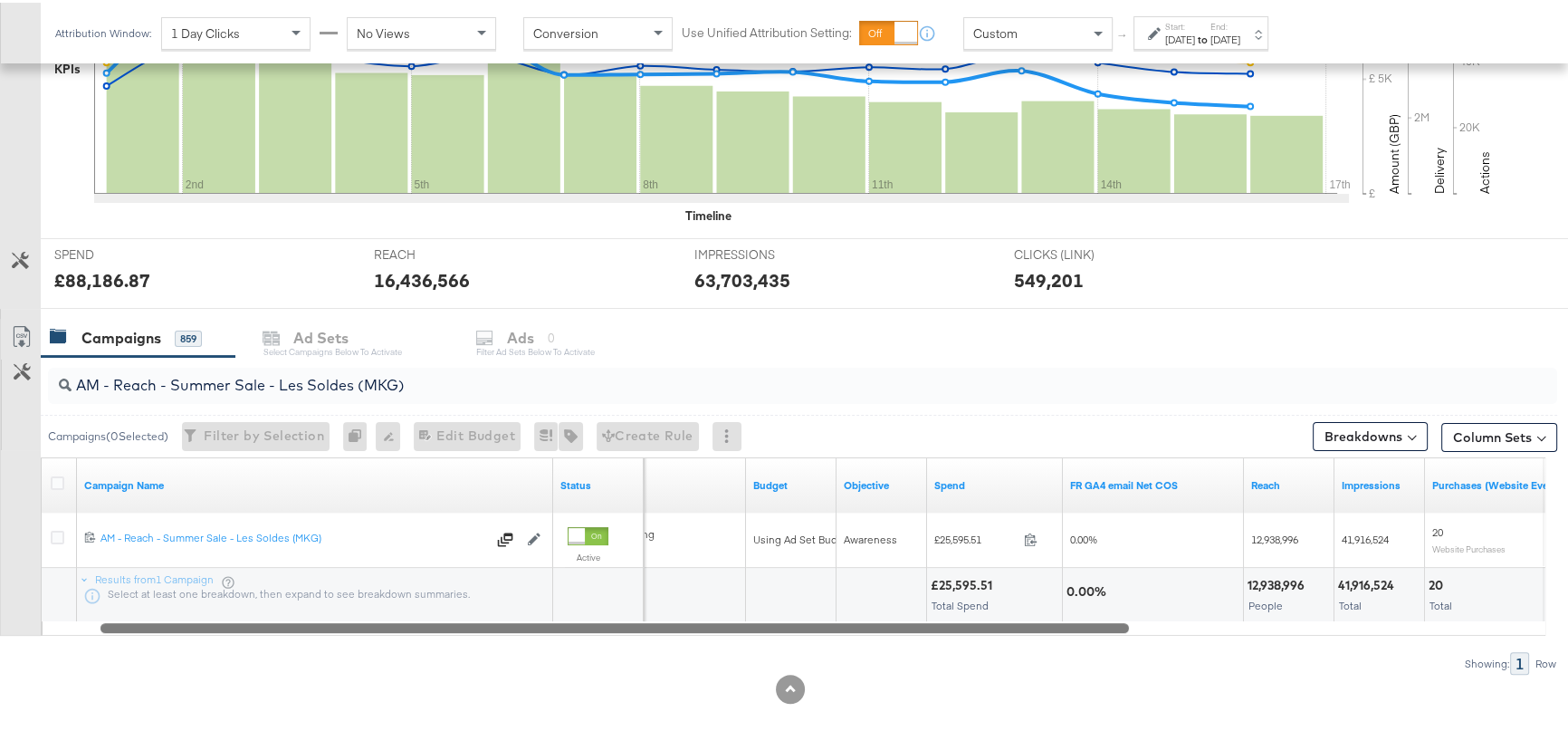 drag, startPoint x: 494, startPoint y: 625, endPoint x: 262, endPoint y: 647, distance: 233.0408 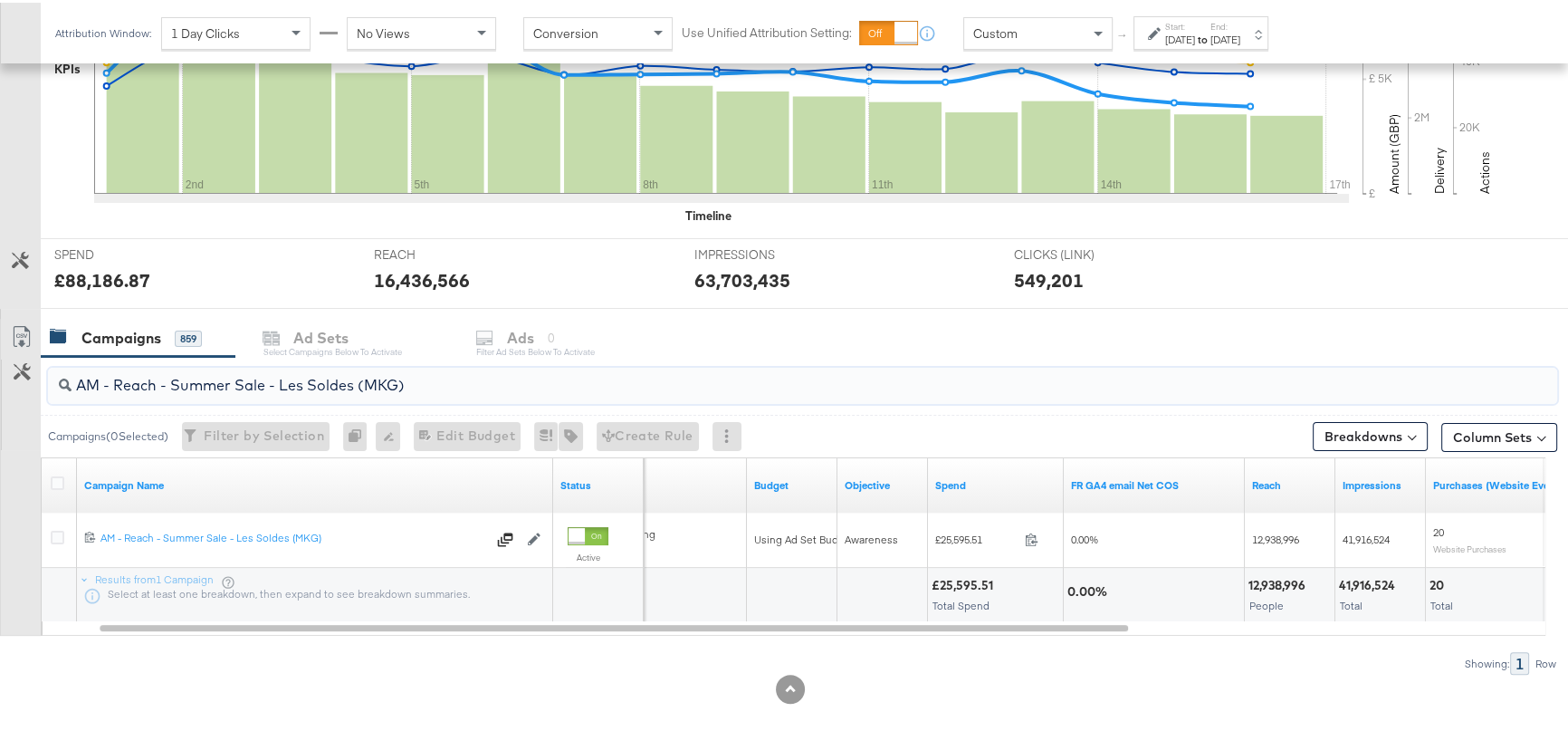 drag, startPoint x: 453, startPoint y: 376, endPoint x: 46, endPoint y: 377, distance: 407.0012 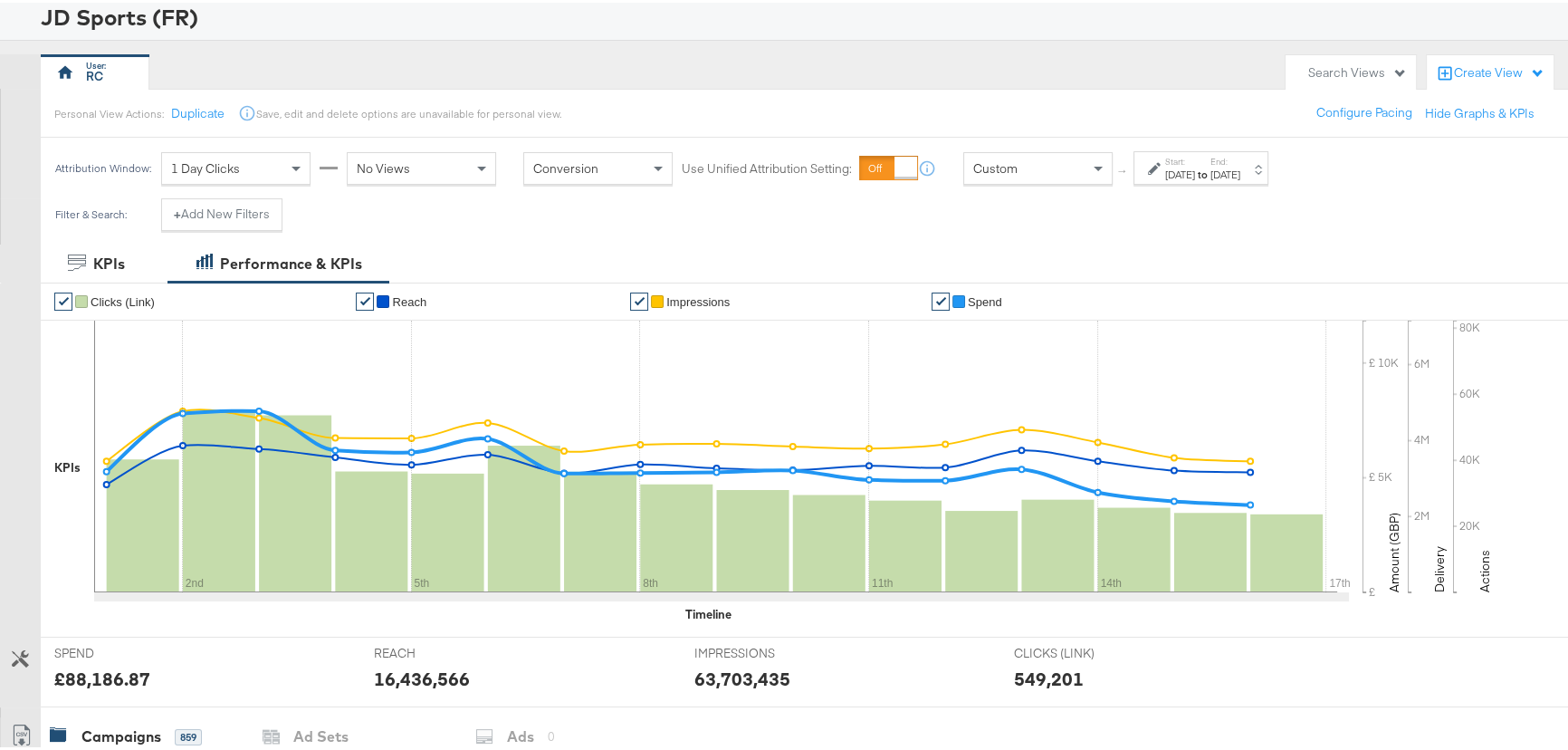 scroll, scrollTop: 20, scrollLeft: 0, axis: vertical 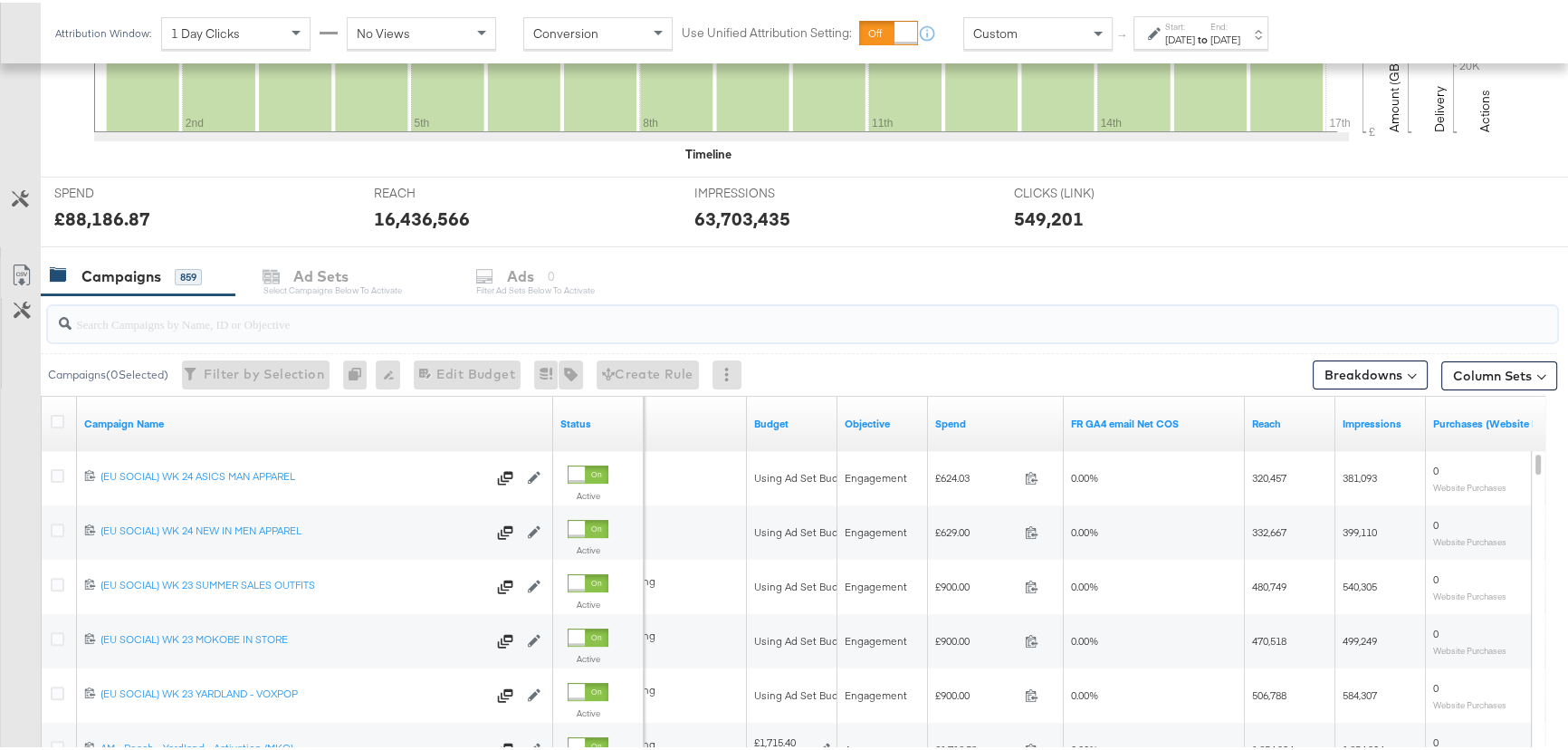 click at bounding box center [746, 313] 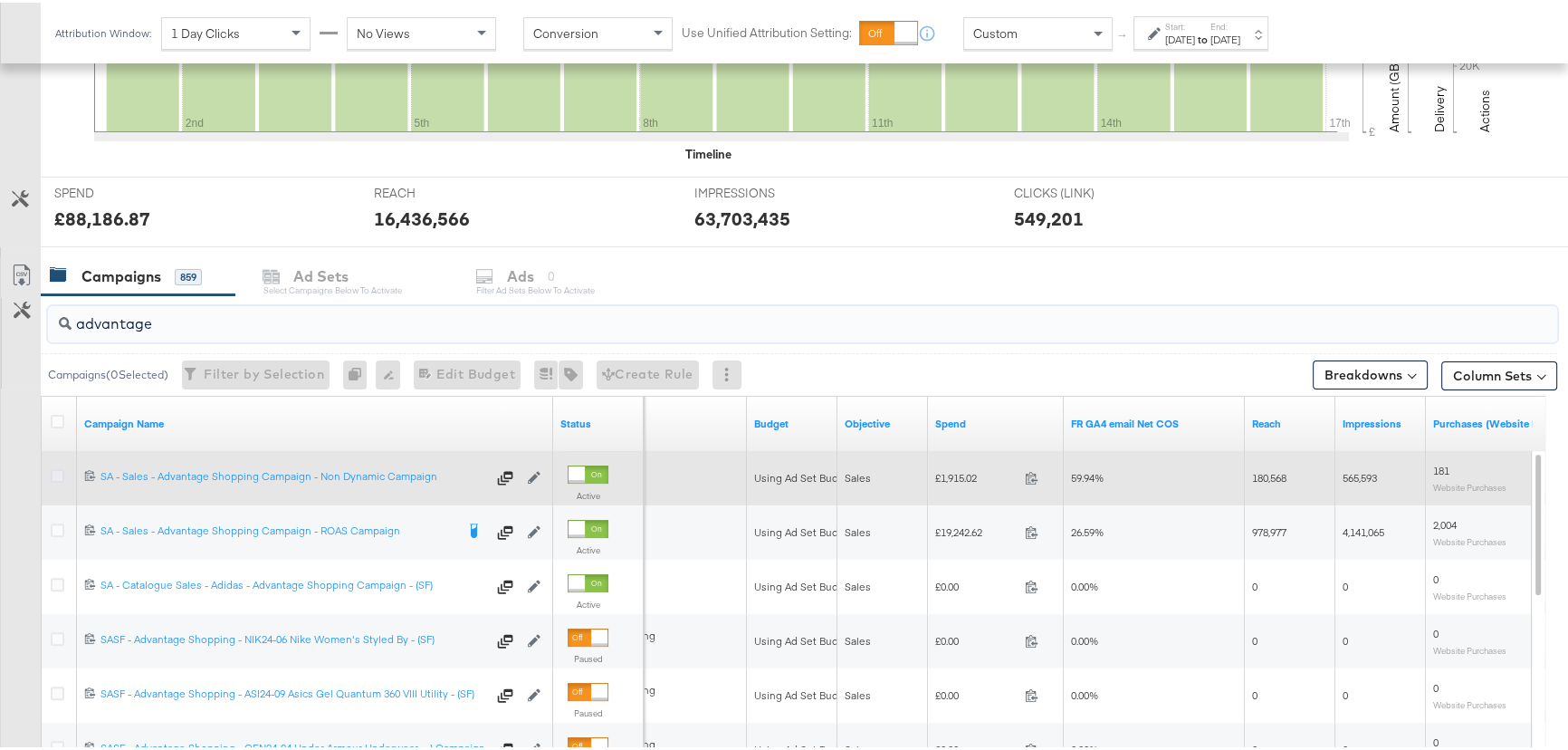 type on "advantage" 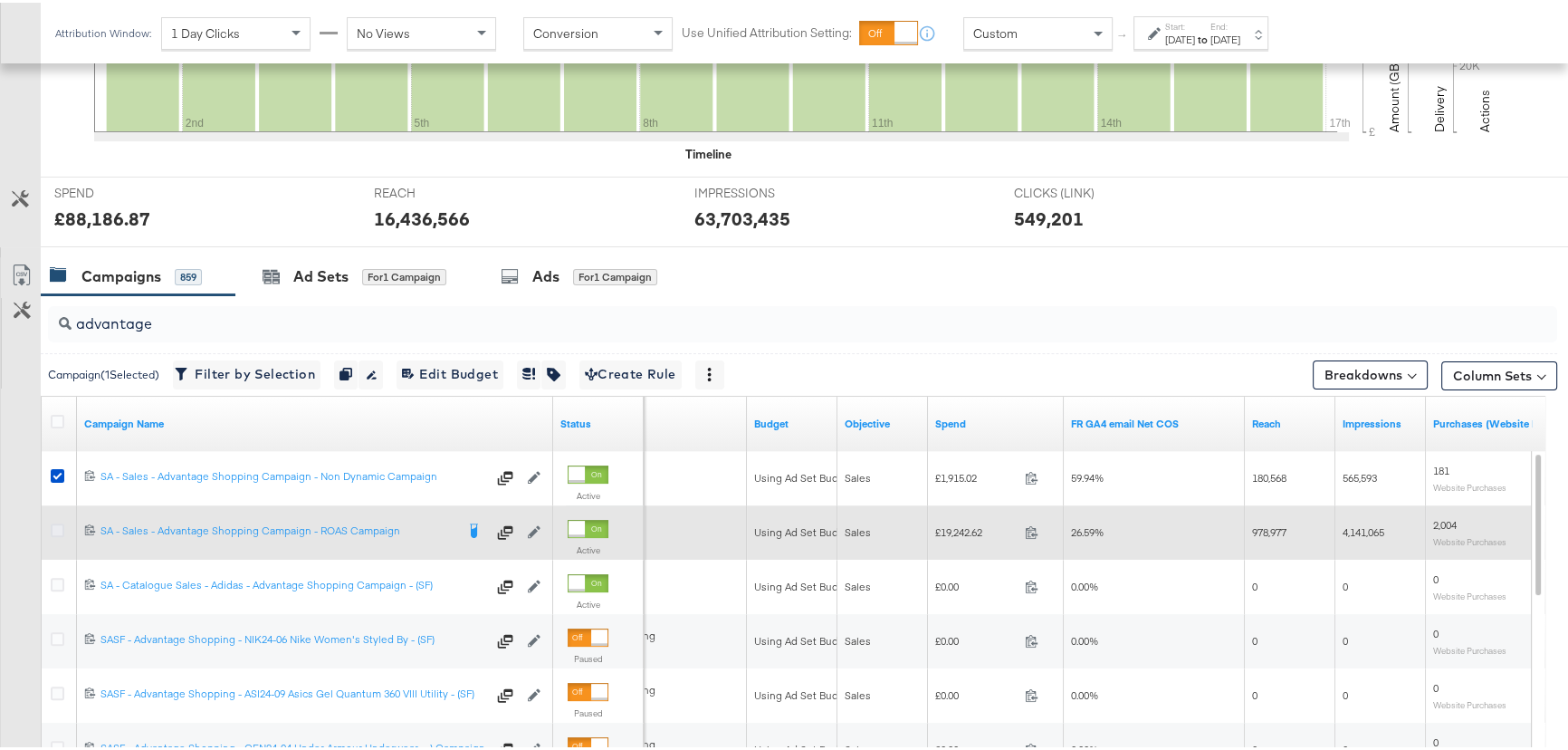 click at bounding box center (57, 527) 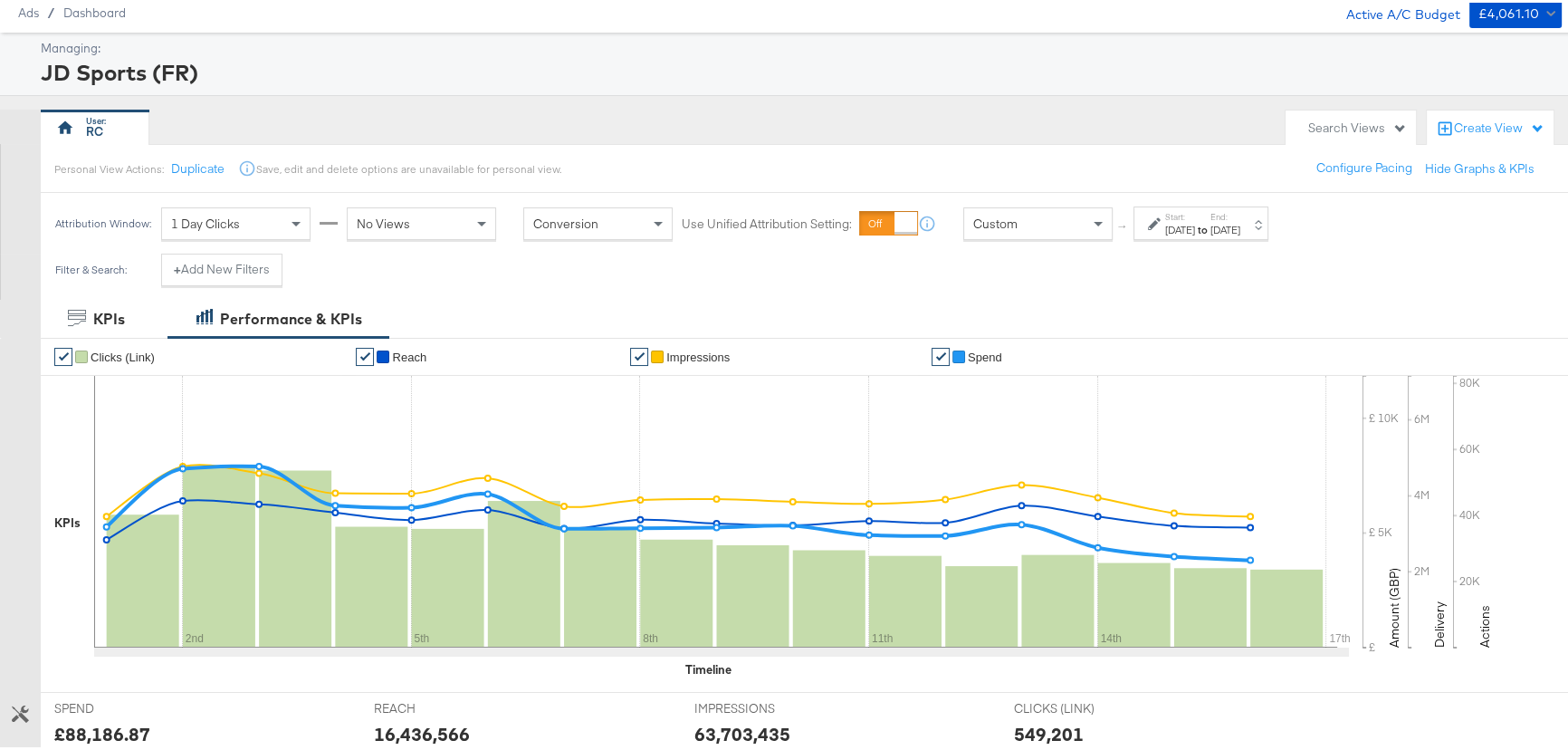 scroll, scrollTop: 0, scrollLeft: 0, axis: both 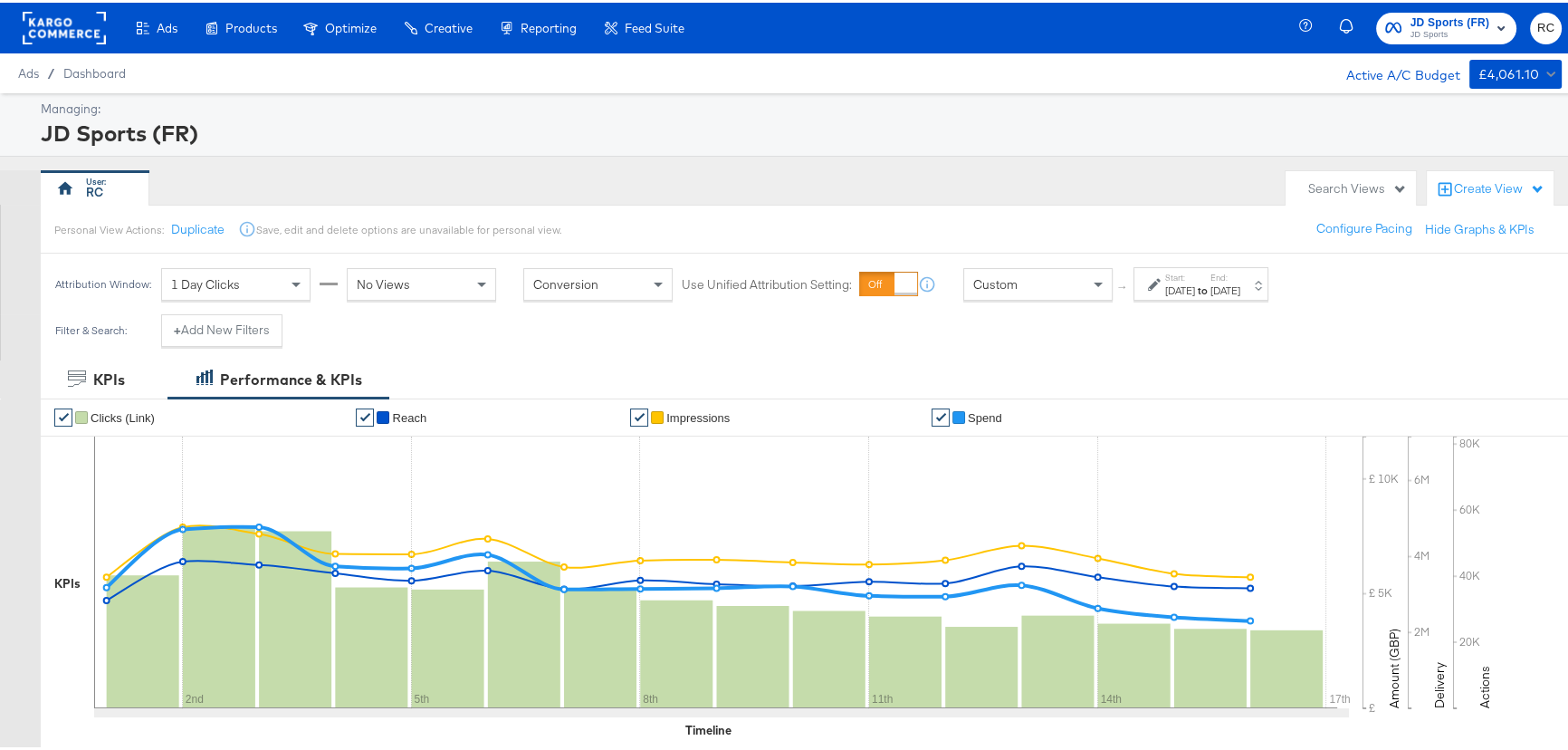 click on "to" at bounding box center (1202, 287) 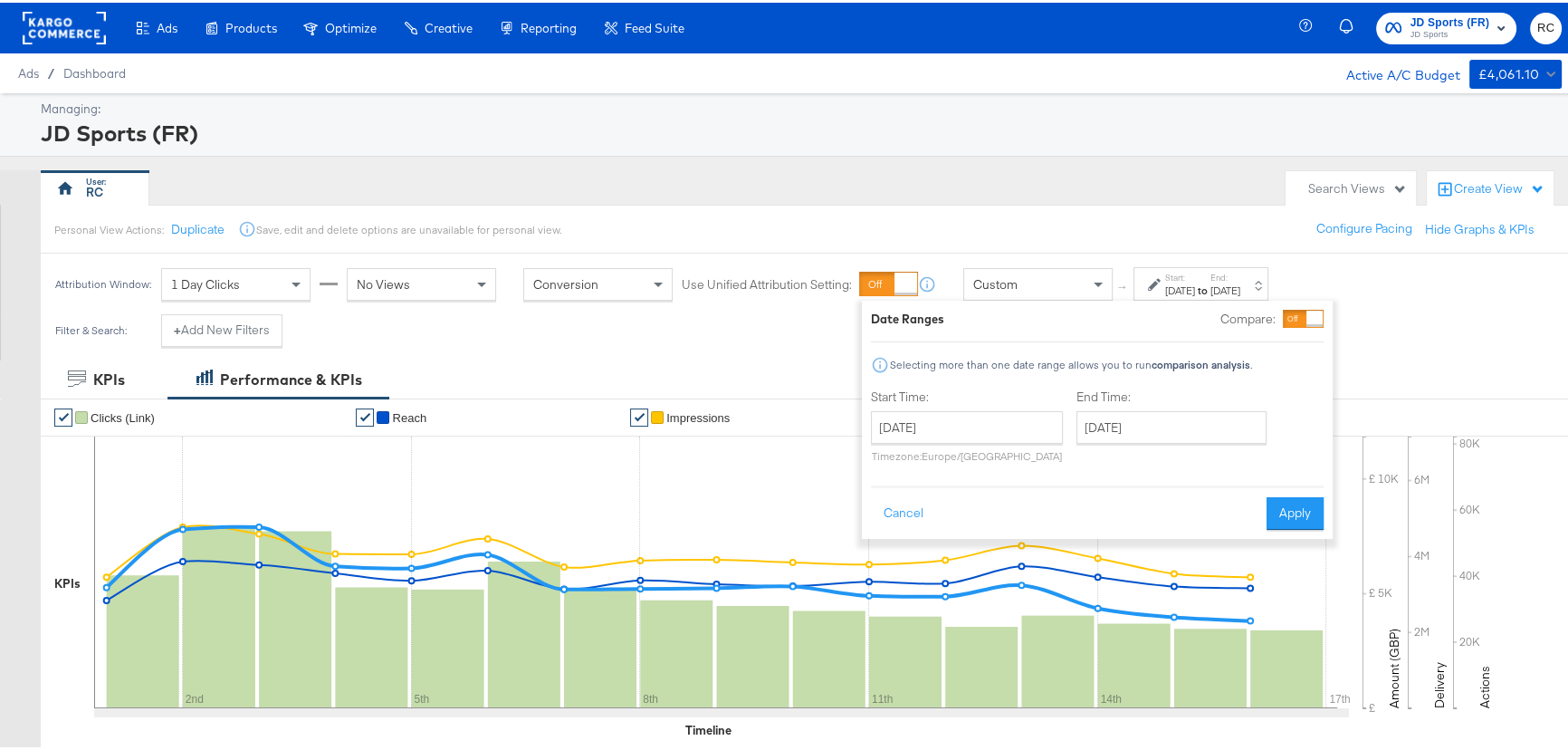 click on "Custom" at bounding box center [1037, 282] 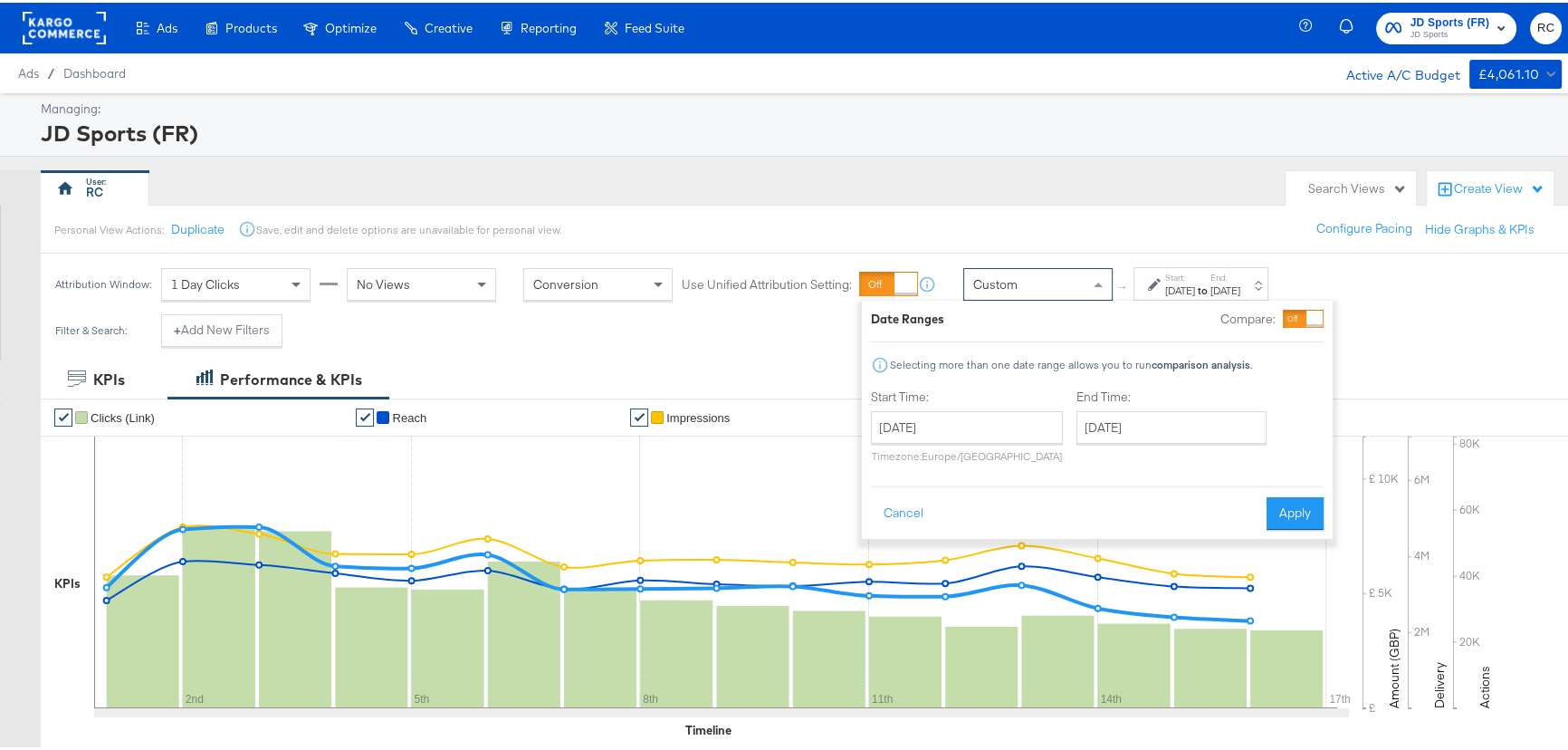 click on "Custom" at bounding box center (1037, 282) 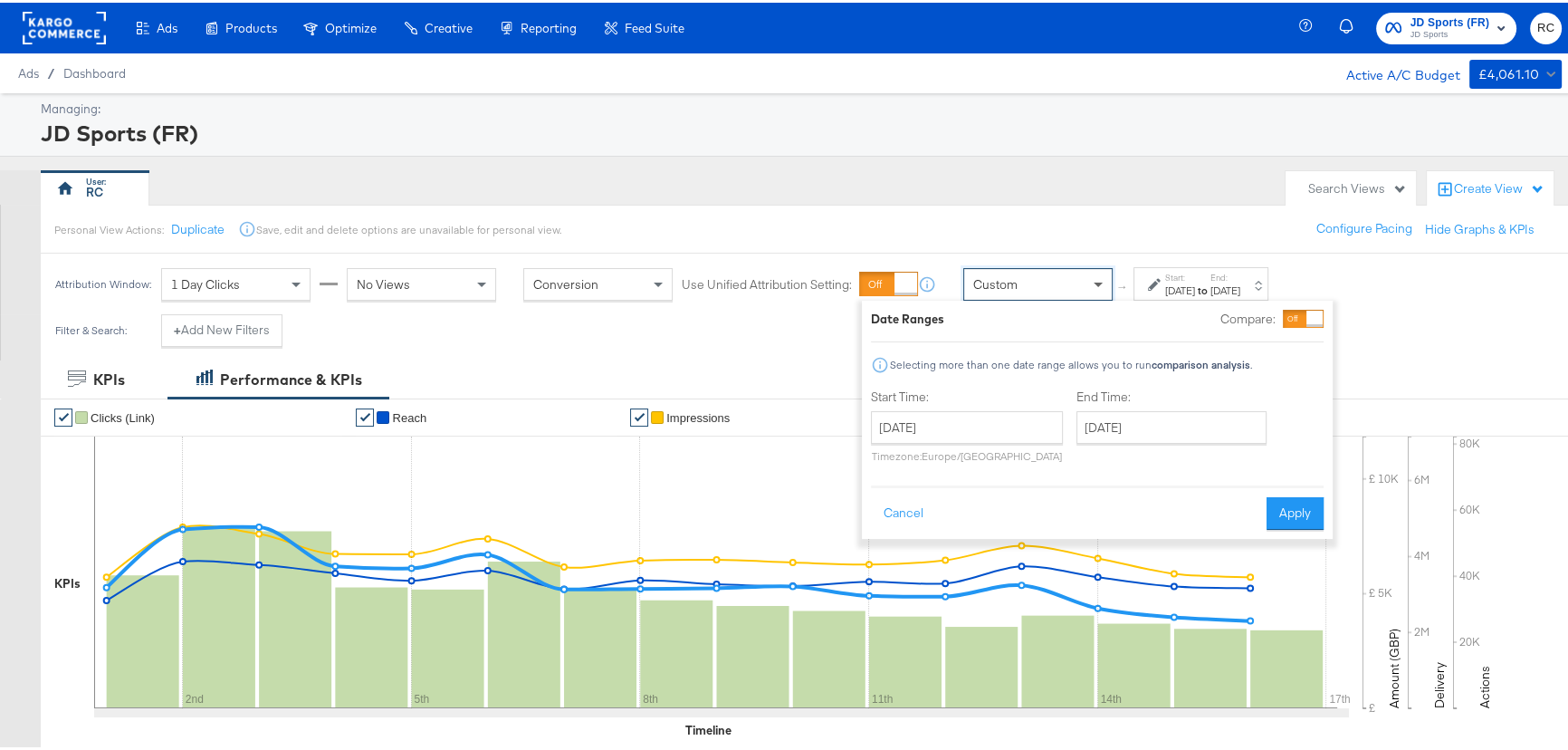 click at bounding box center [1100, 282] 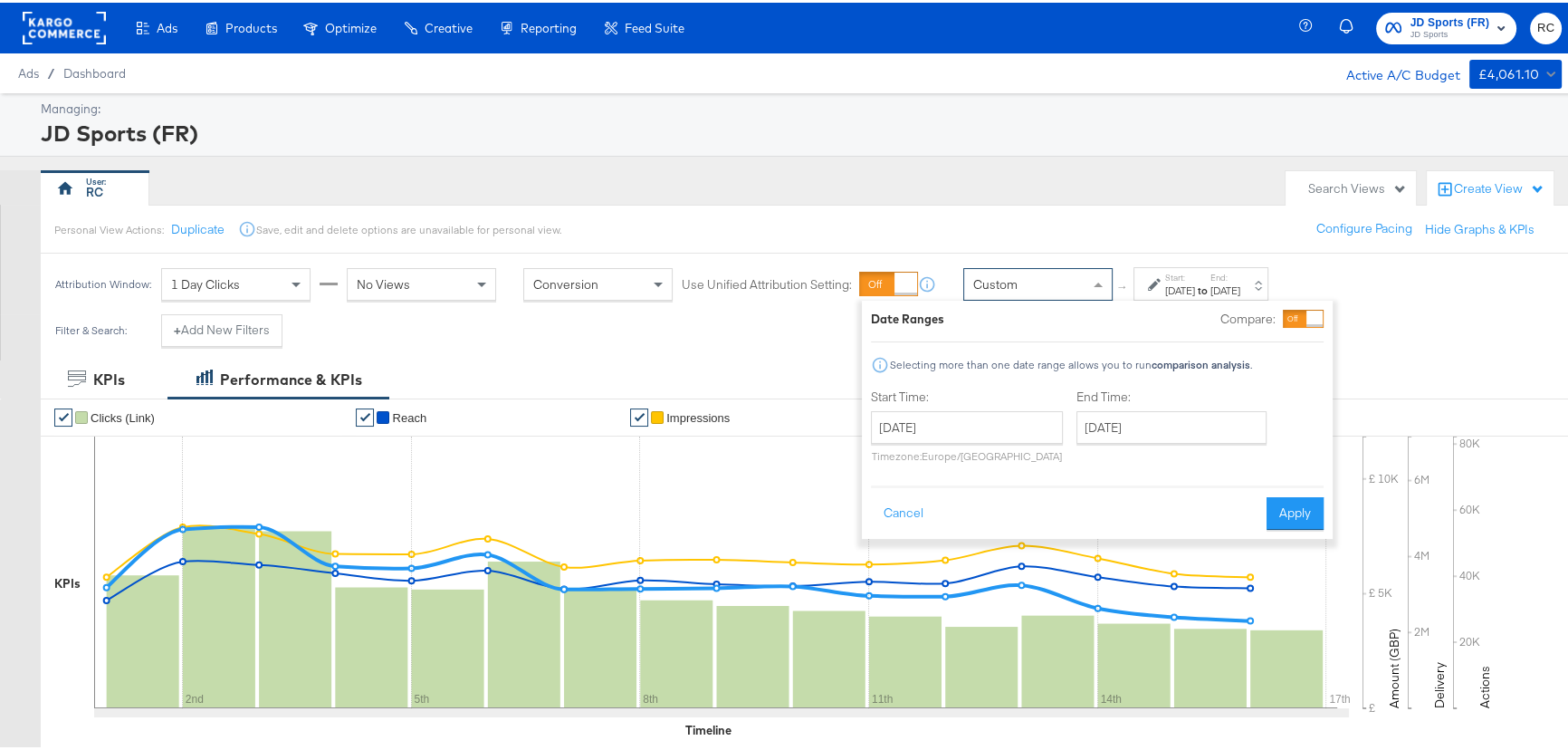 click at bounding box center (1100, 282) 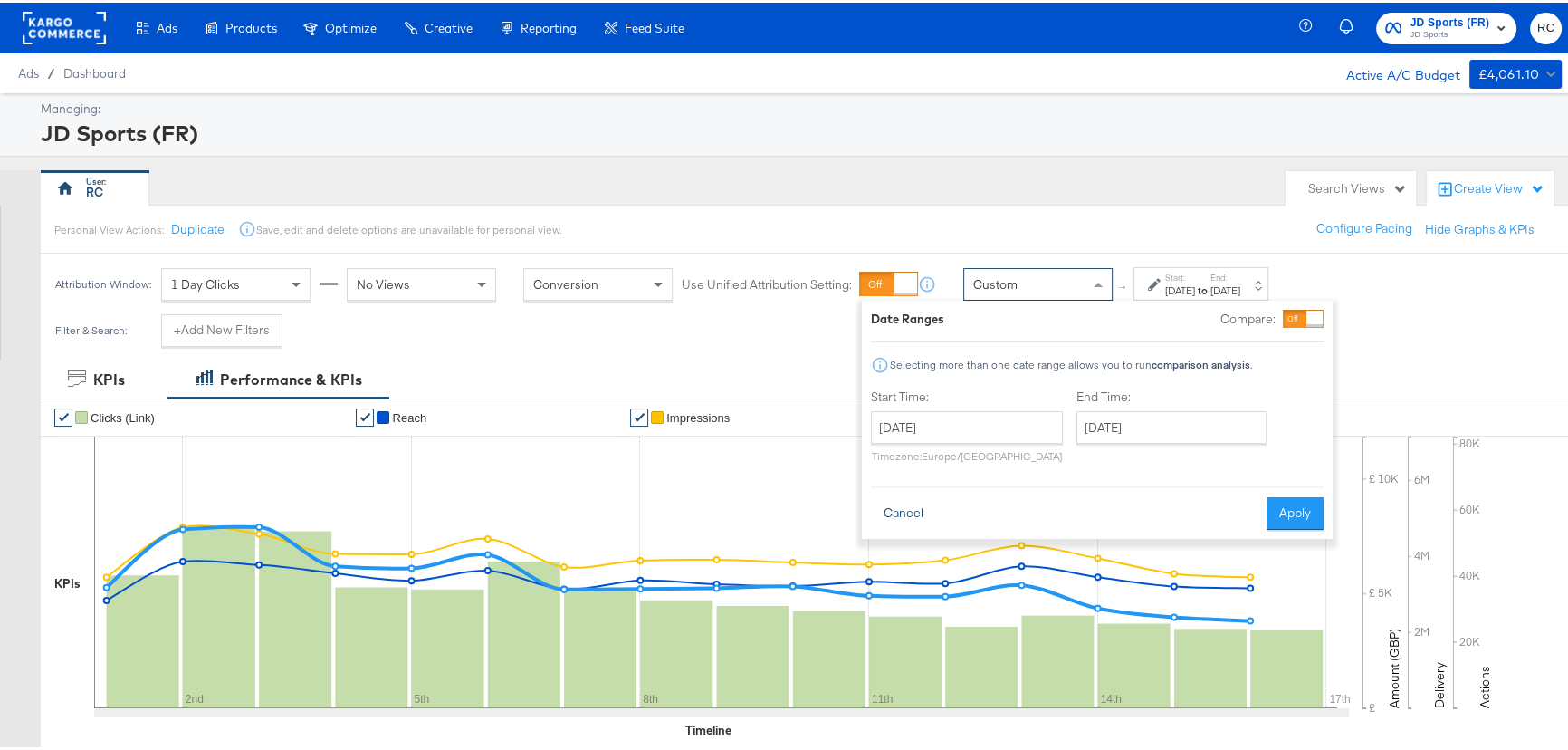 click on "Cancel" at bounding box center (904, 511) 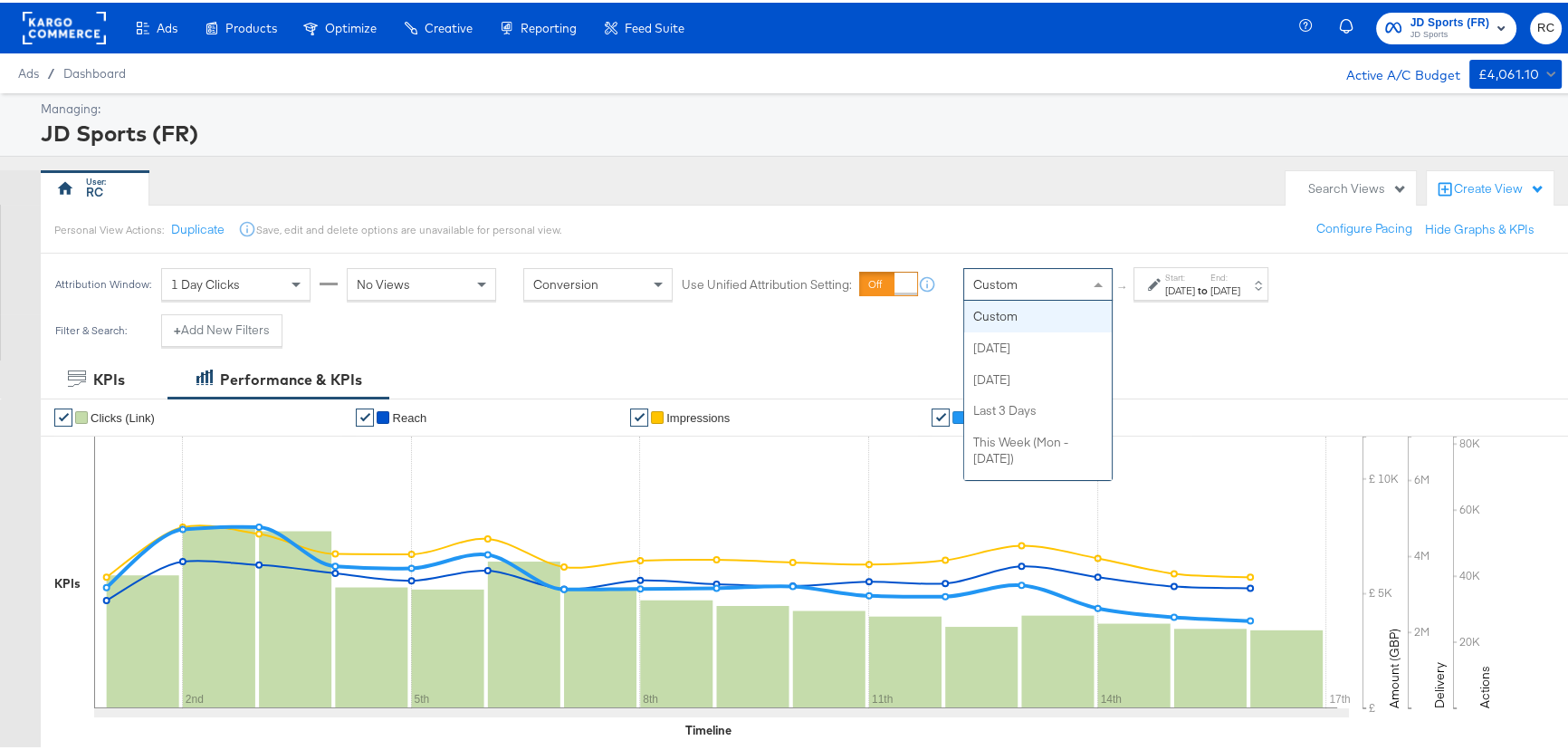 click at bounding box center (1100, 282) 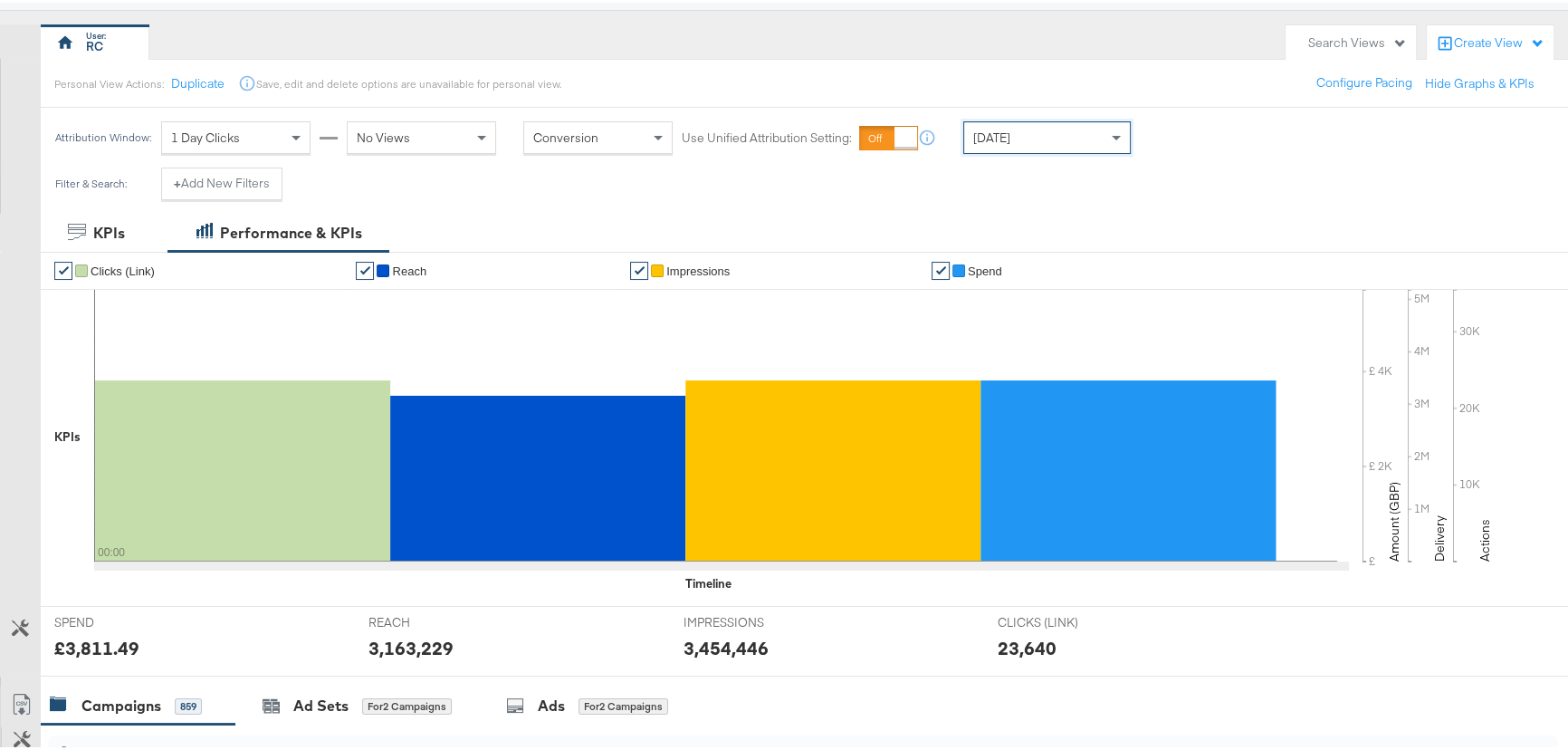scroll, scrollTop: 0, scrollLeft: 0, axis: both 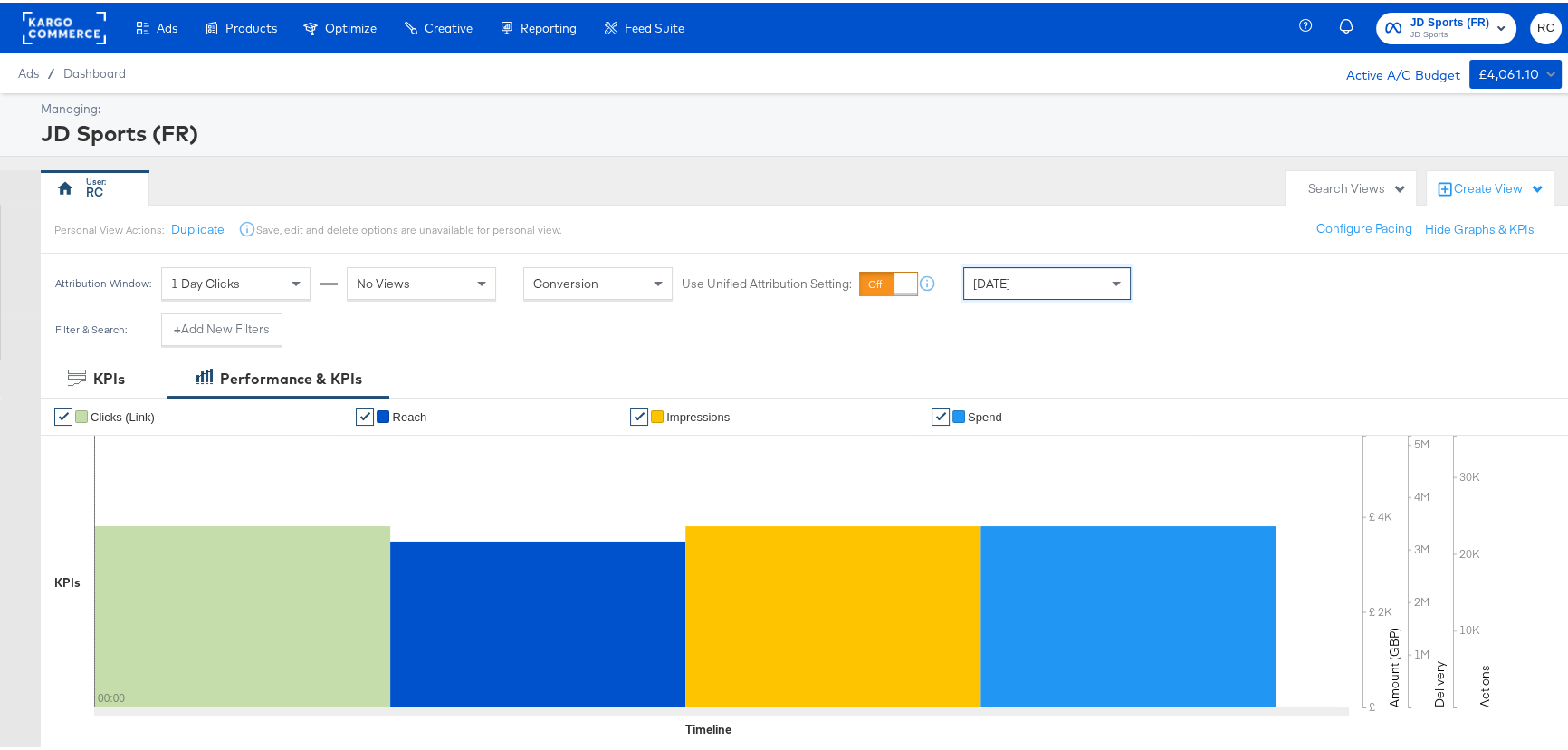 click on "[DATE]" at bounding box center [1047, 281] 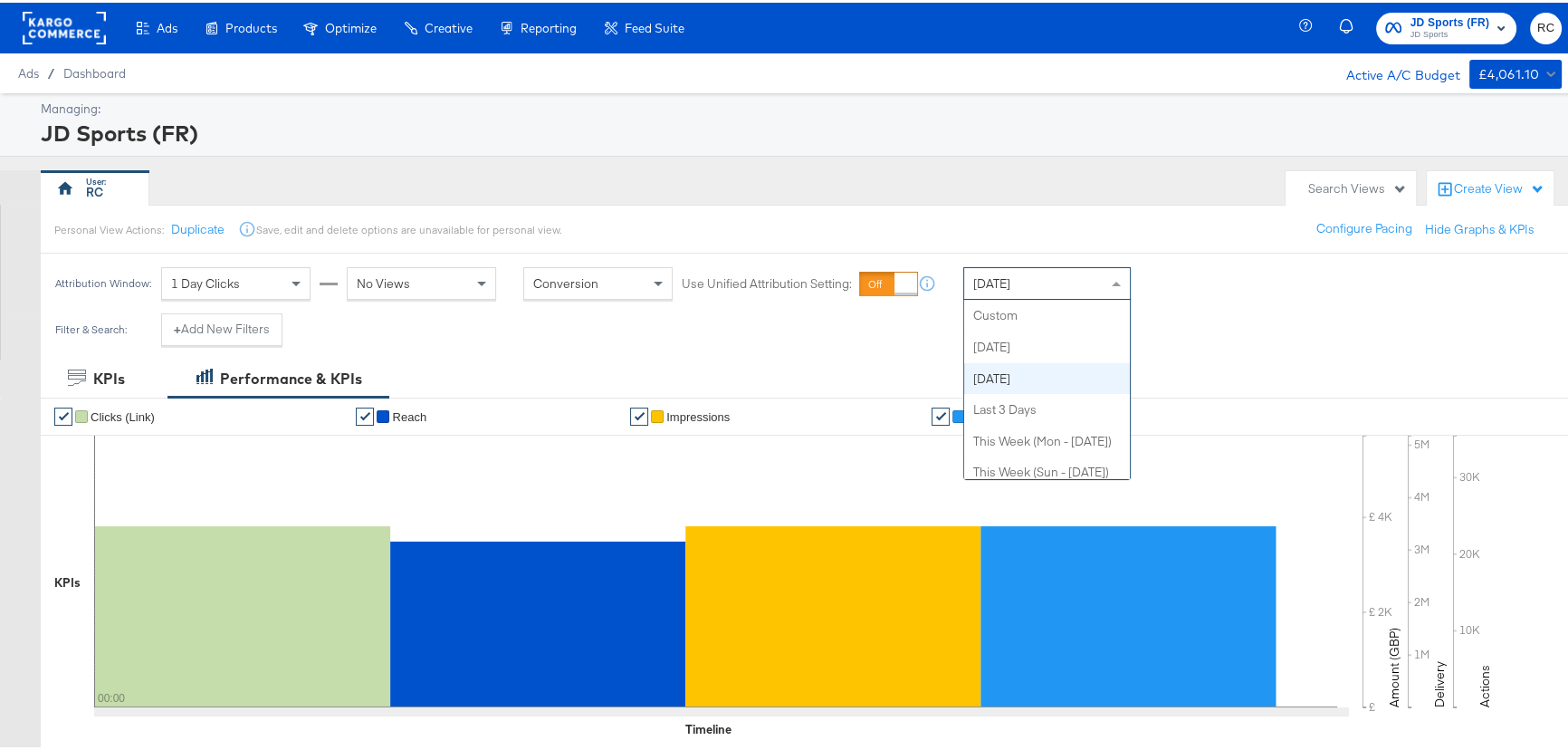 scroll, scrollTop: 62, scrollLeft: 0, axis: vertical 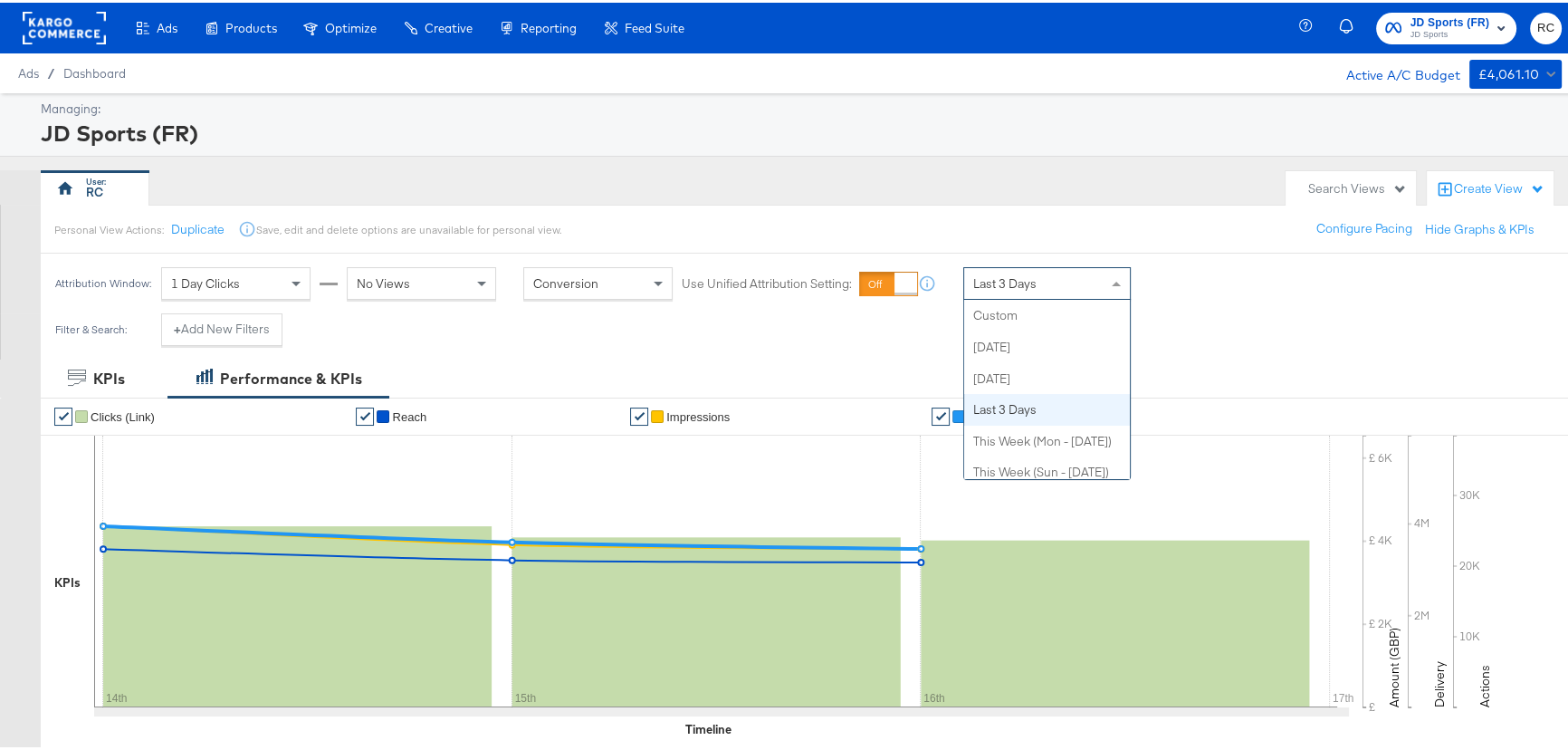 click on "Last 3 Days" at bounding box center (1047, 281) 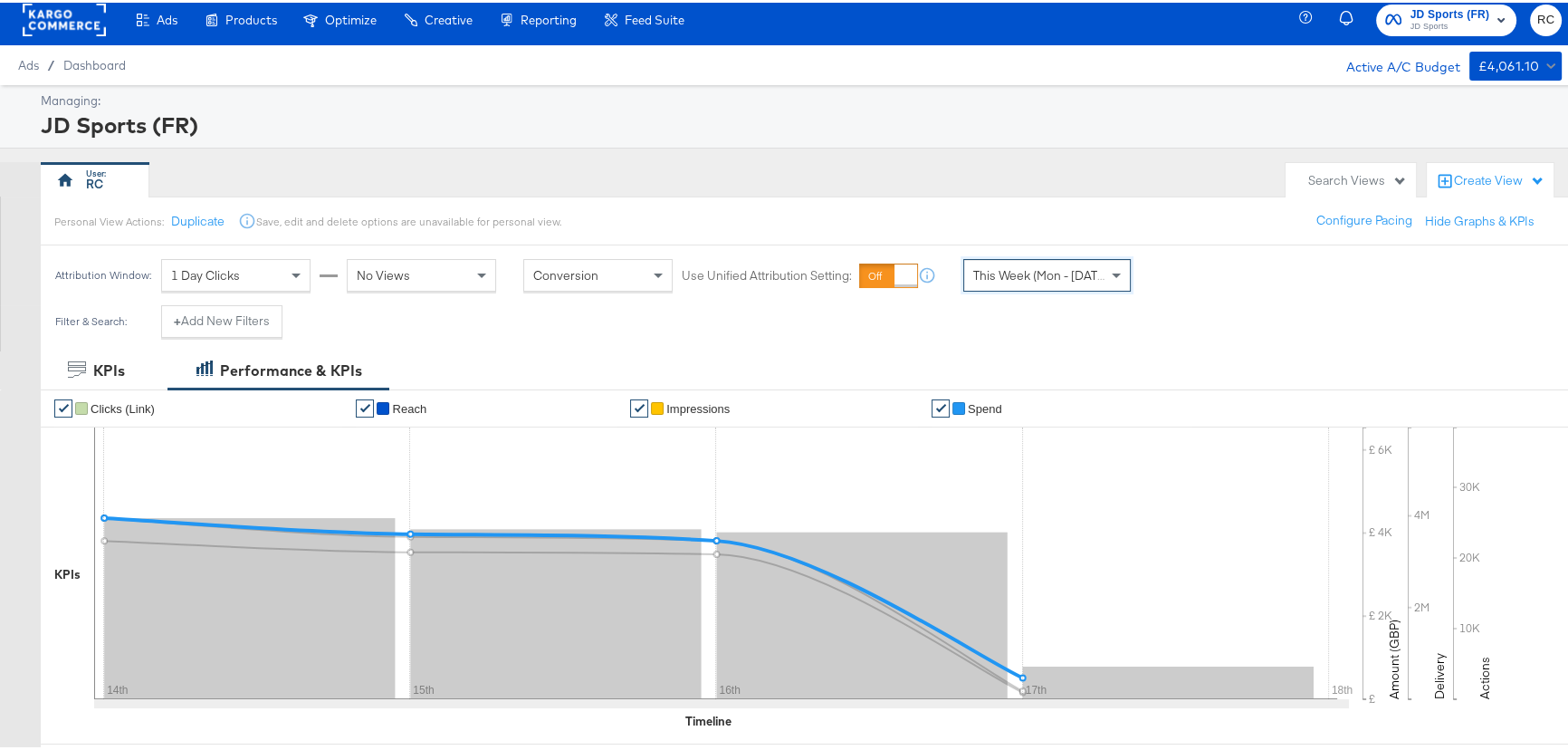 scroll, scrollTop: 0, scrollLeft: 0, axis: both 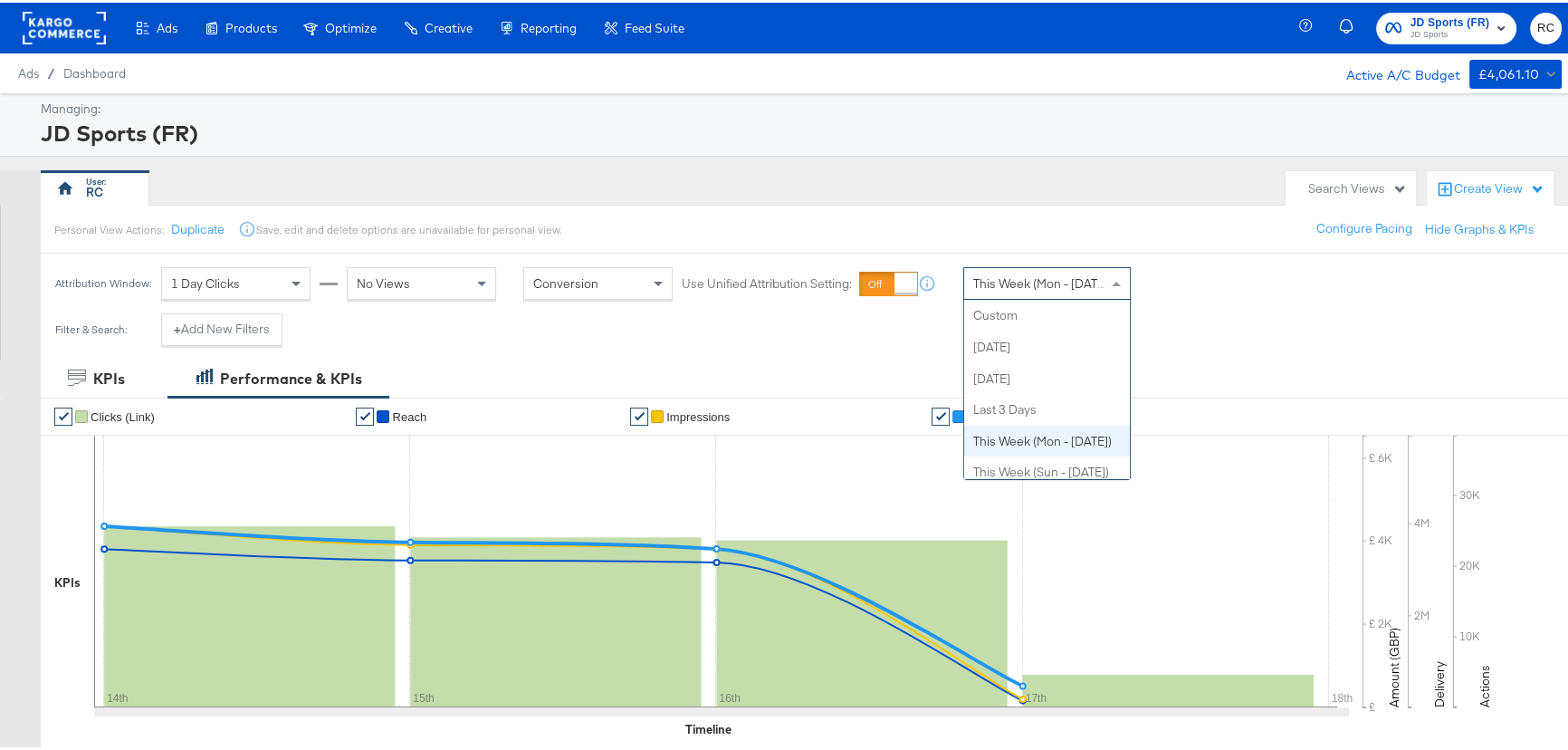 click on "This Week (Mon - [DATE])" at bounding box center (1042, 281) 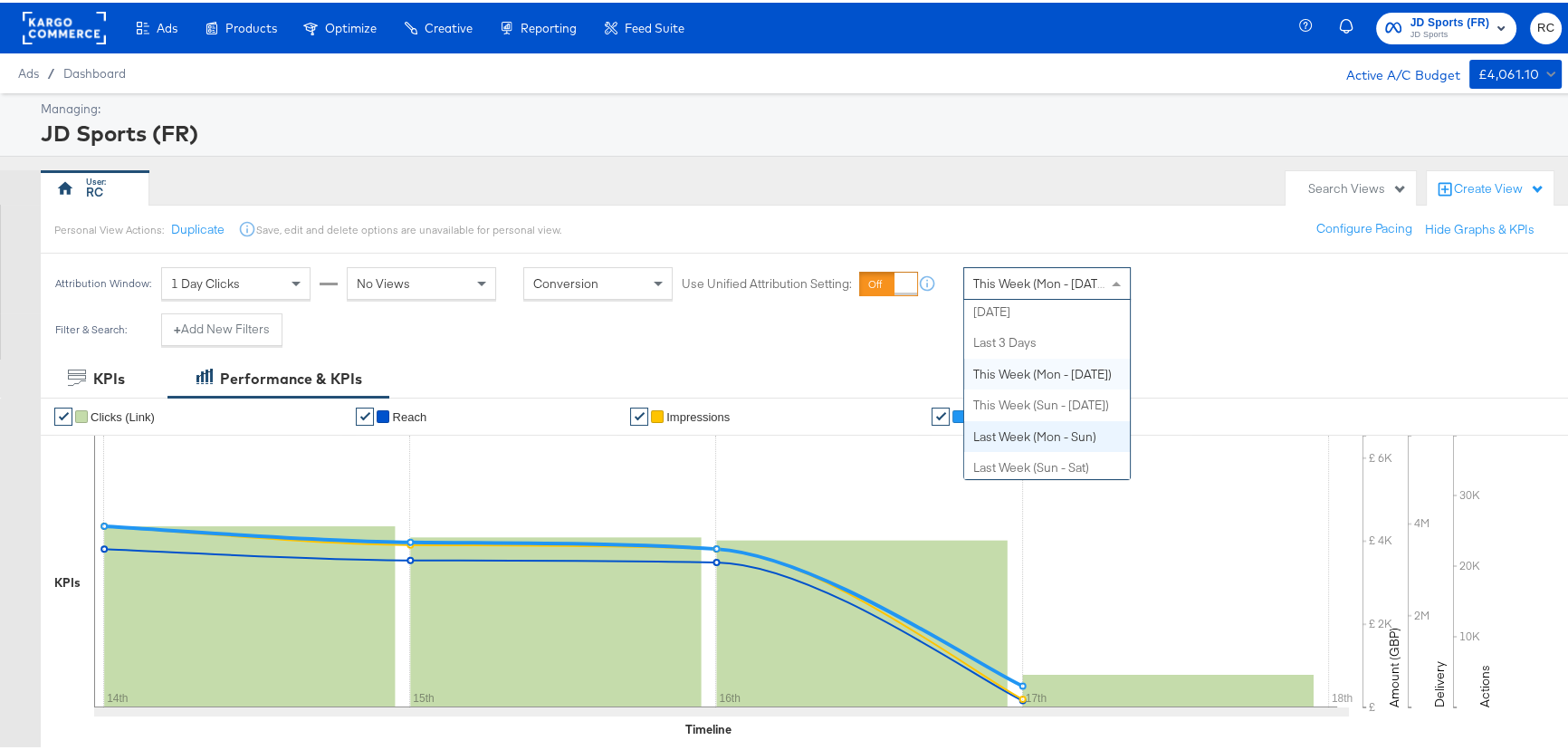 scroll, scrollTop: 43, scrollLeft: 0, axis: vertical 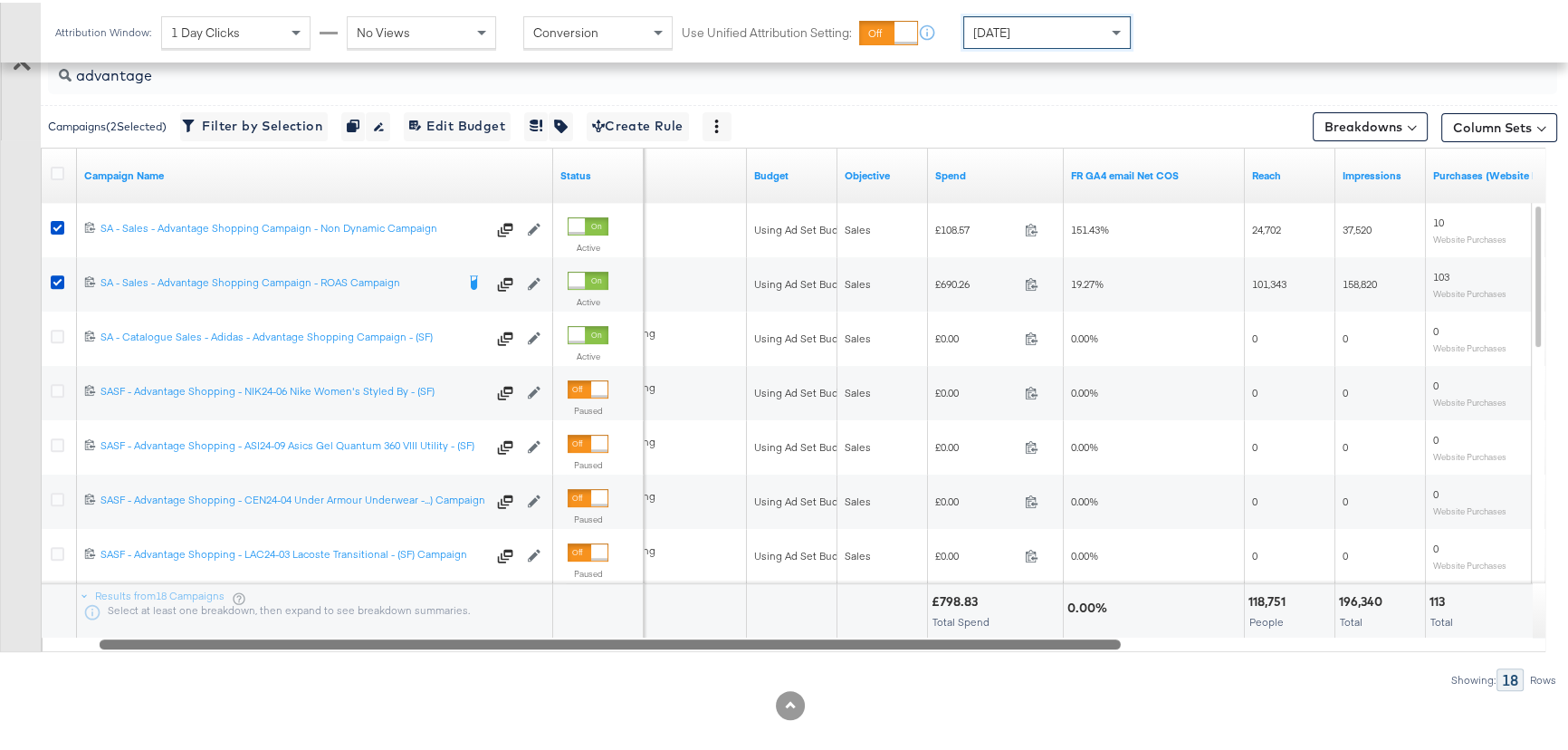 drag, startPoint x: 932, startPoint y: 642, endPoint x: 898, endPoint y: 642, distance: 34 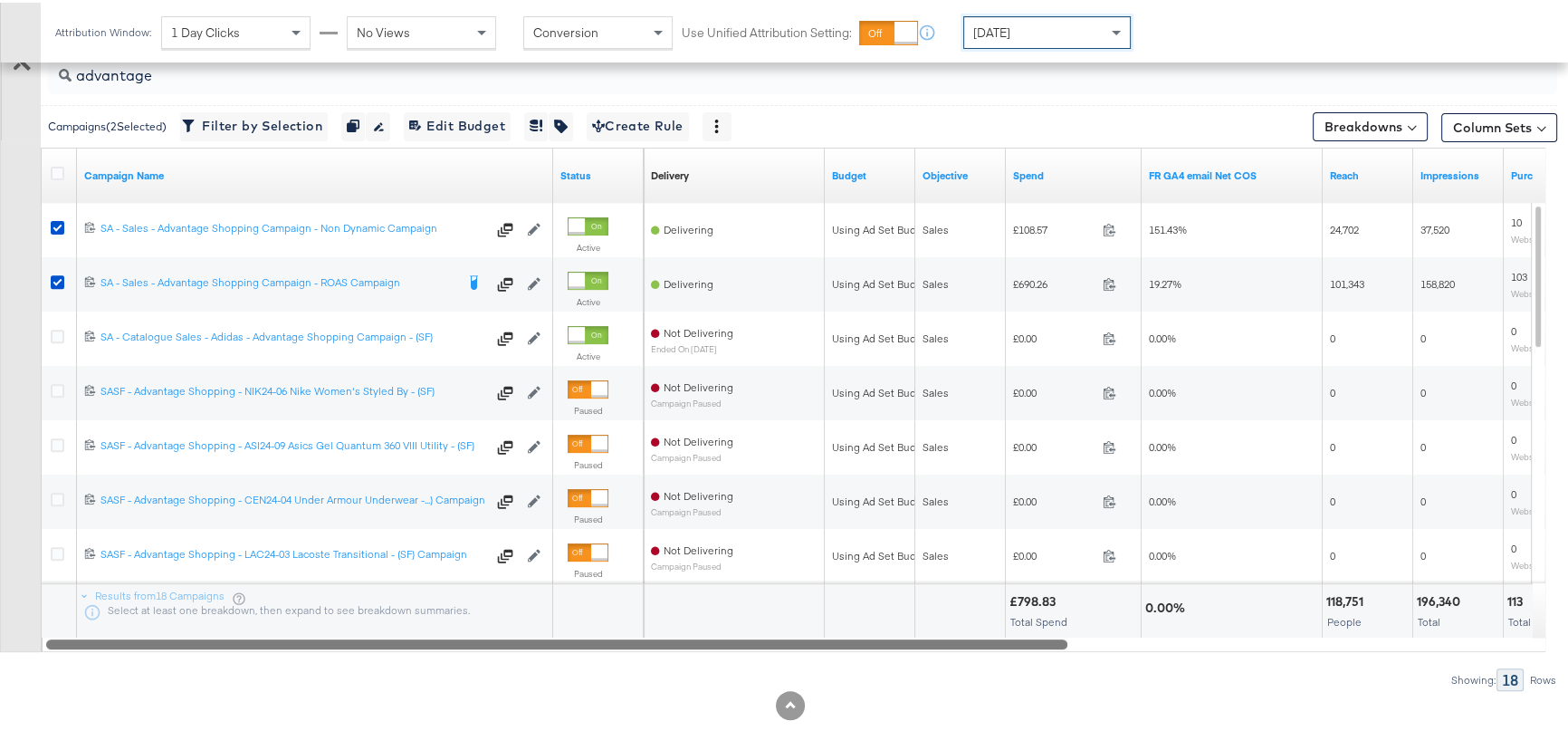 drag, startPoint x: 865, startPoint y: 642, endPoint x: 779, endPoint y: 635, distance: 86.28441 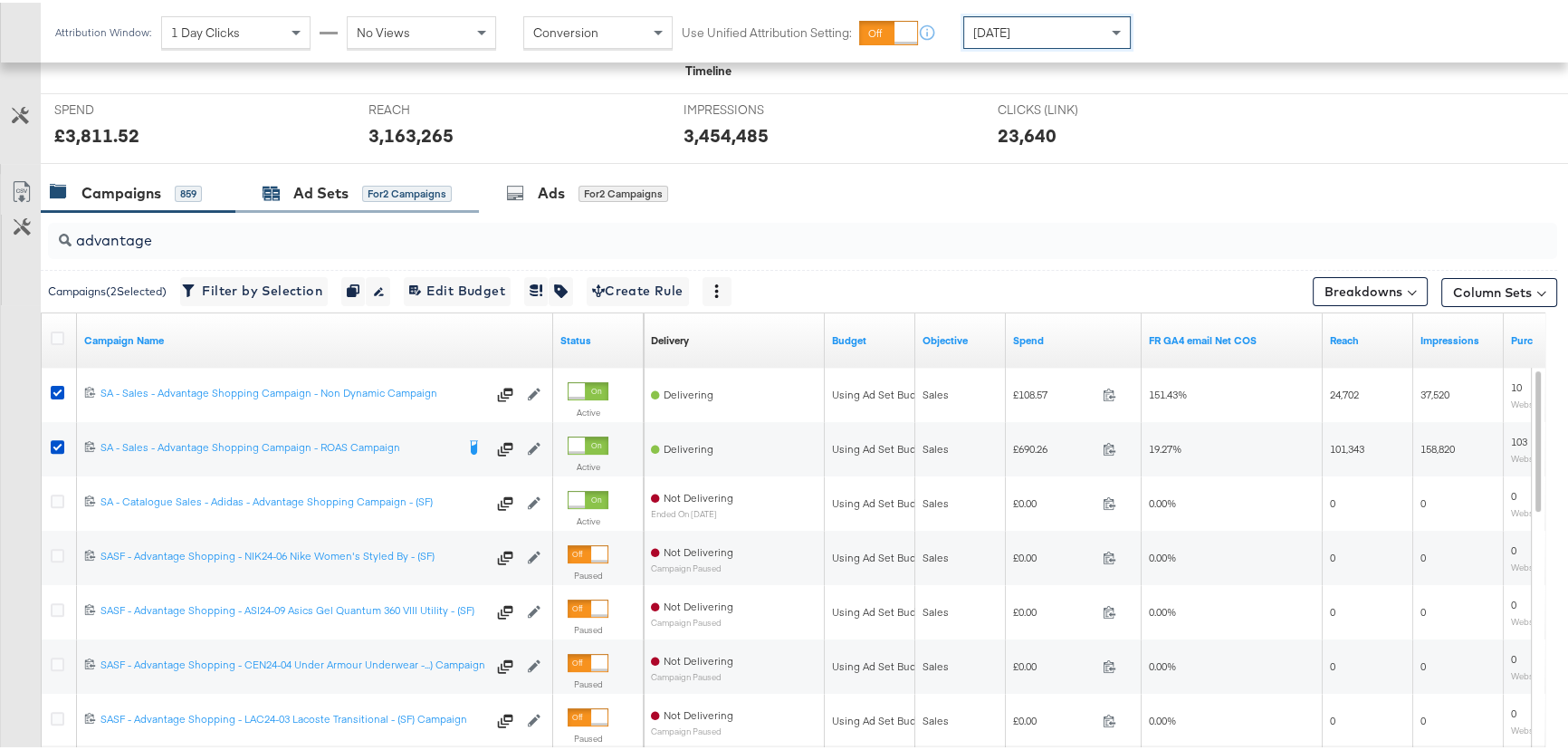 click on "Ad Sets" at bounding box center [320, 190] 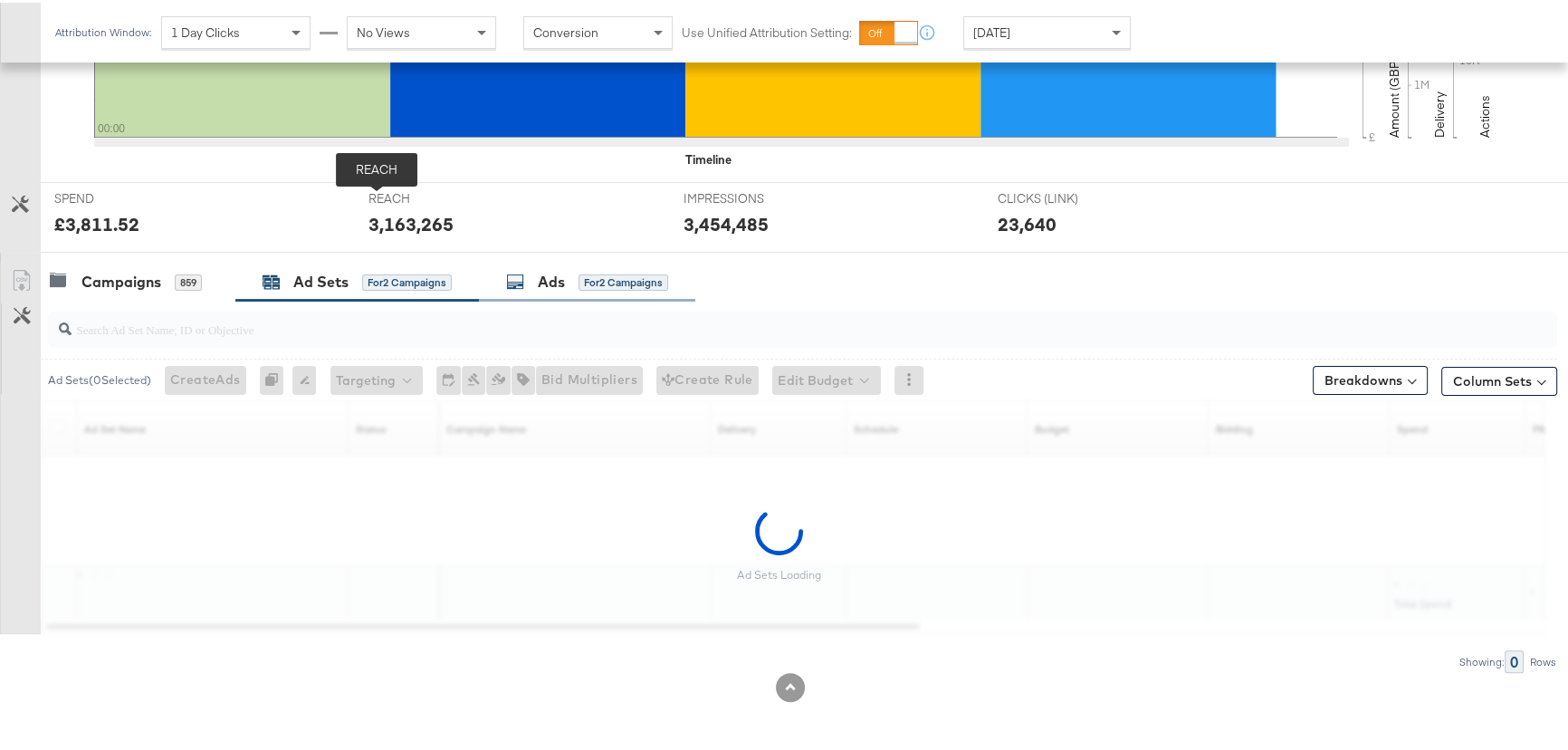 scroll, scrollTop: 568, scrollLeft: 0, axis: vertical 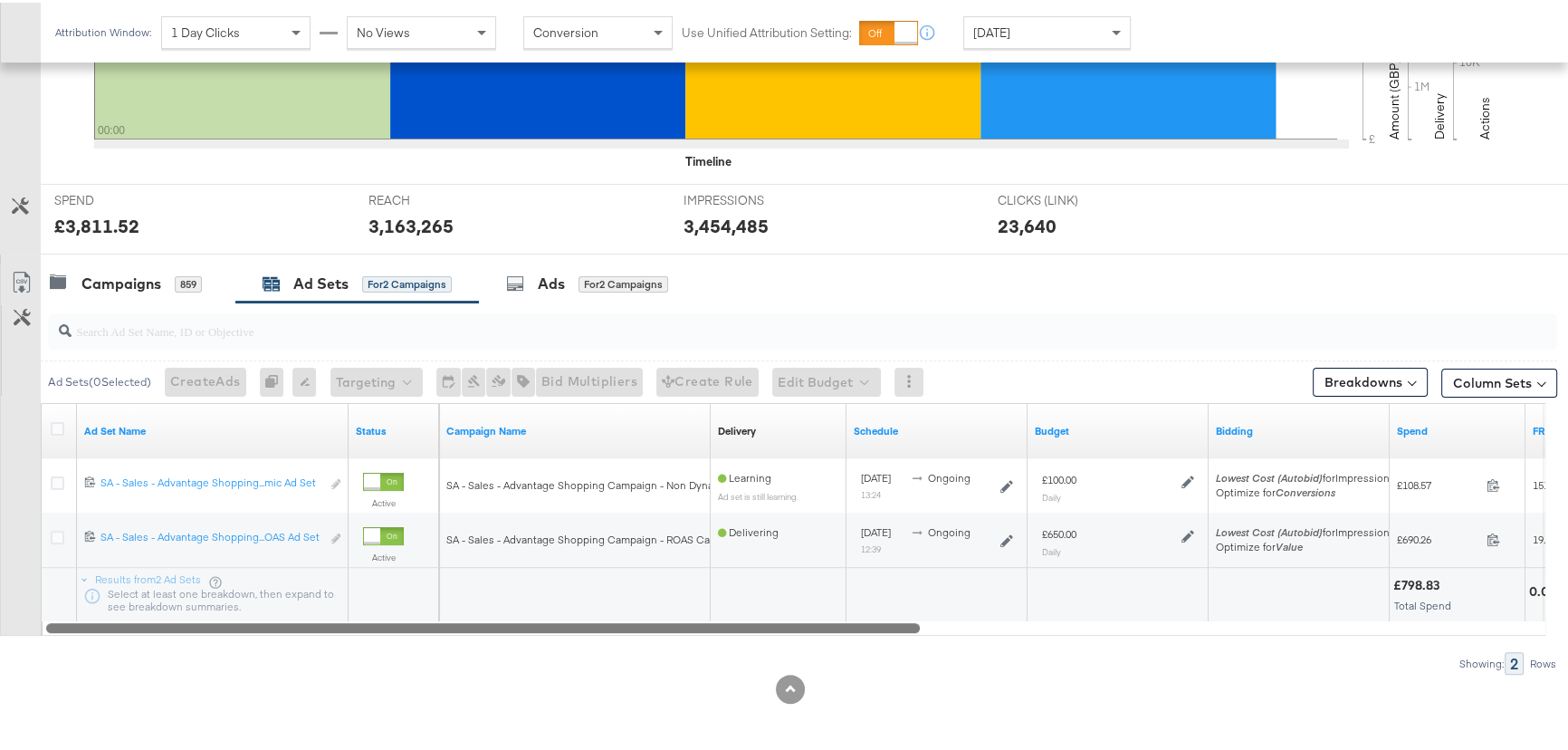 drag, startPoint x: 903, startPoint y: 622, endPoint x: 781, endPoint y: 610, distance: 122.58874 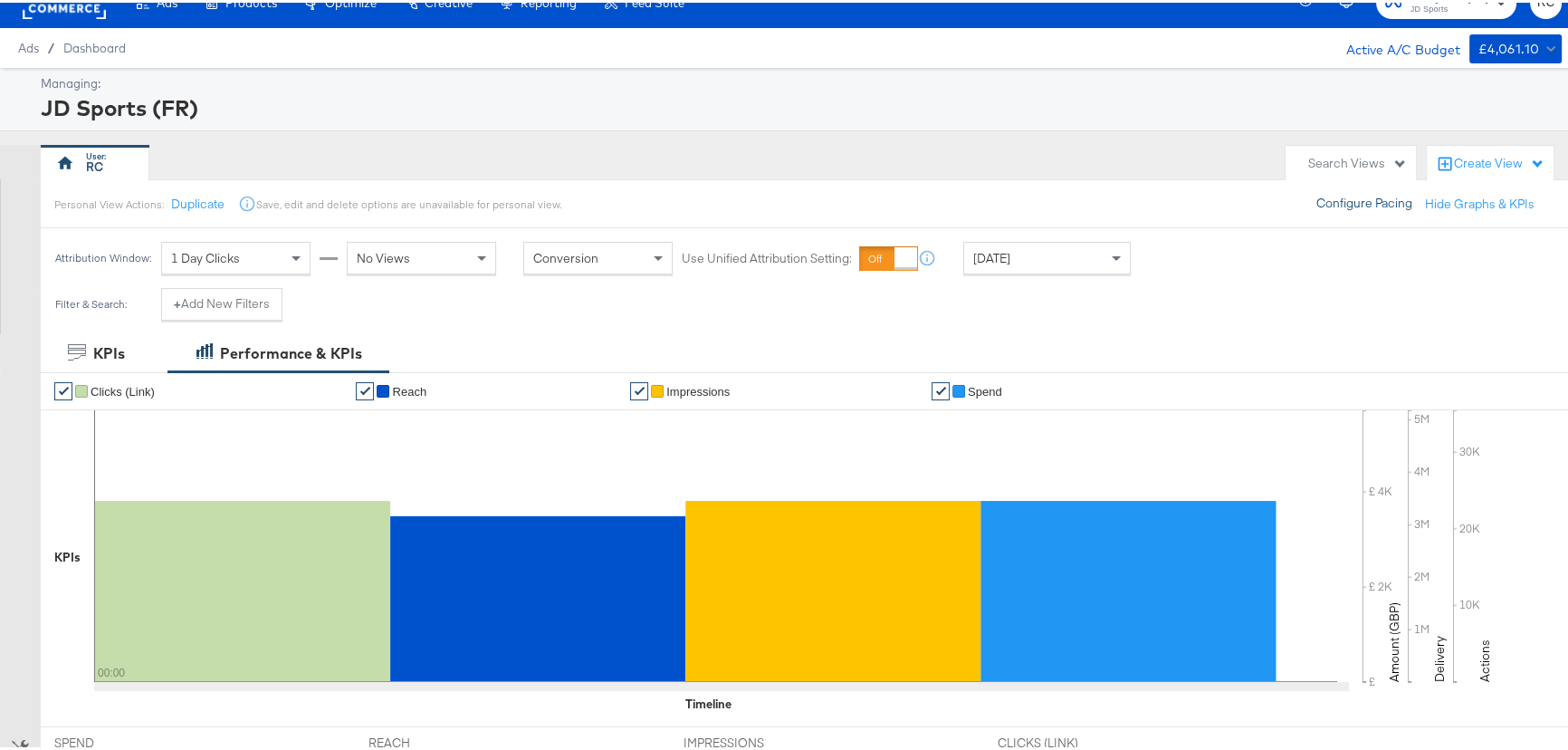 scroll, scrollTop: 0, scrollLeft: 0, axis: both 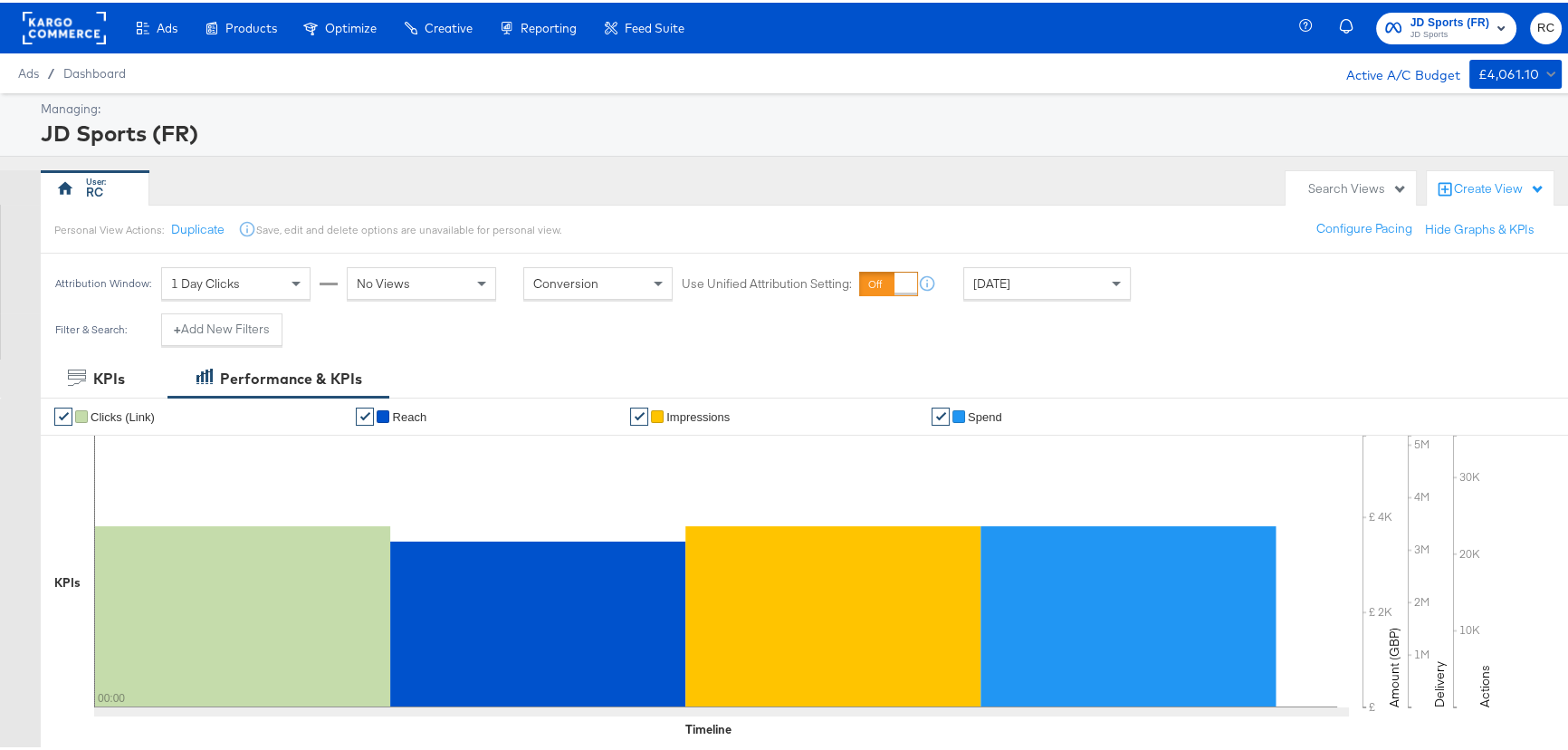 click on "JD Sports" at bounding box center [1450, 33] 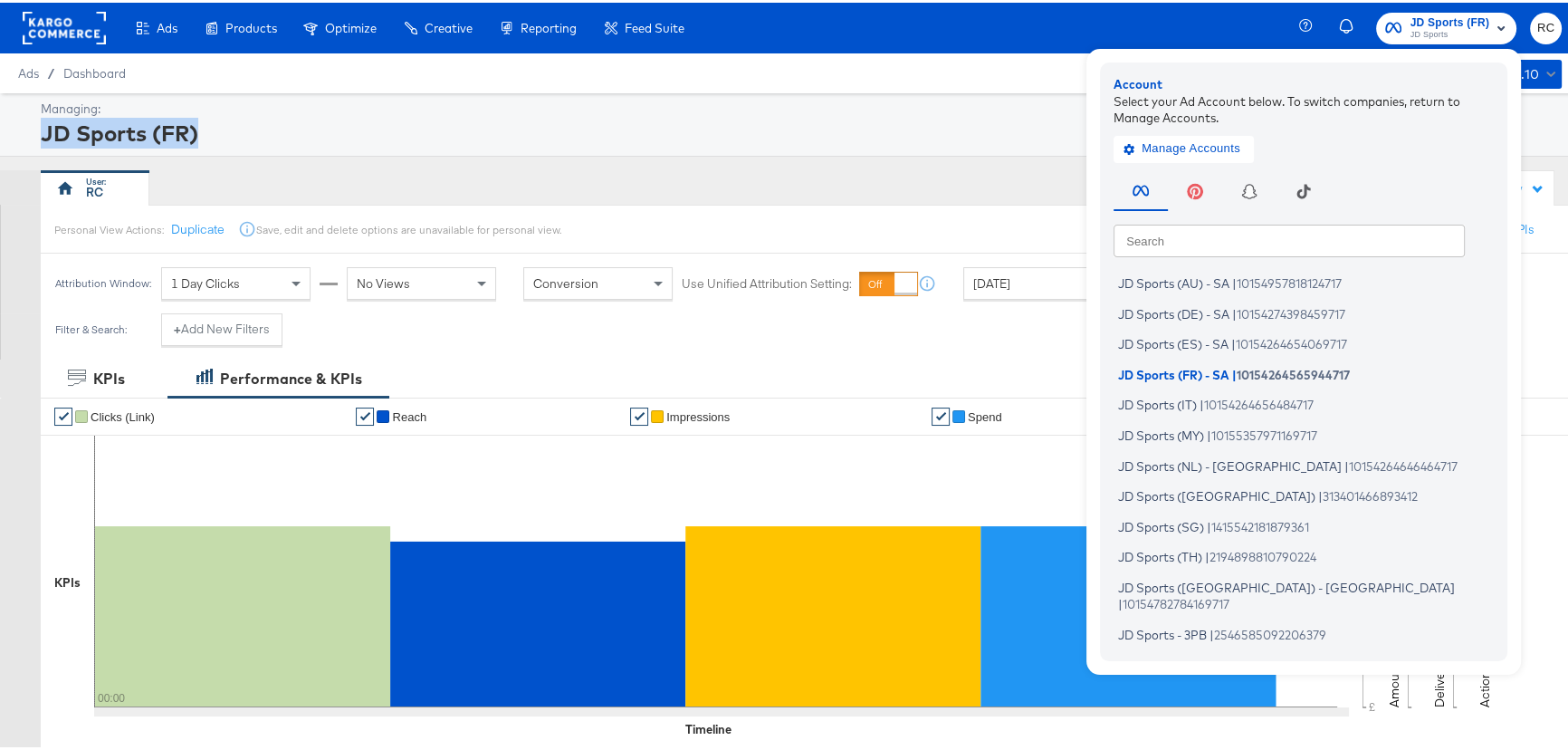 click on "Managing: JD Sports (FR)" at bounding box center (798, 121) 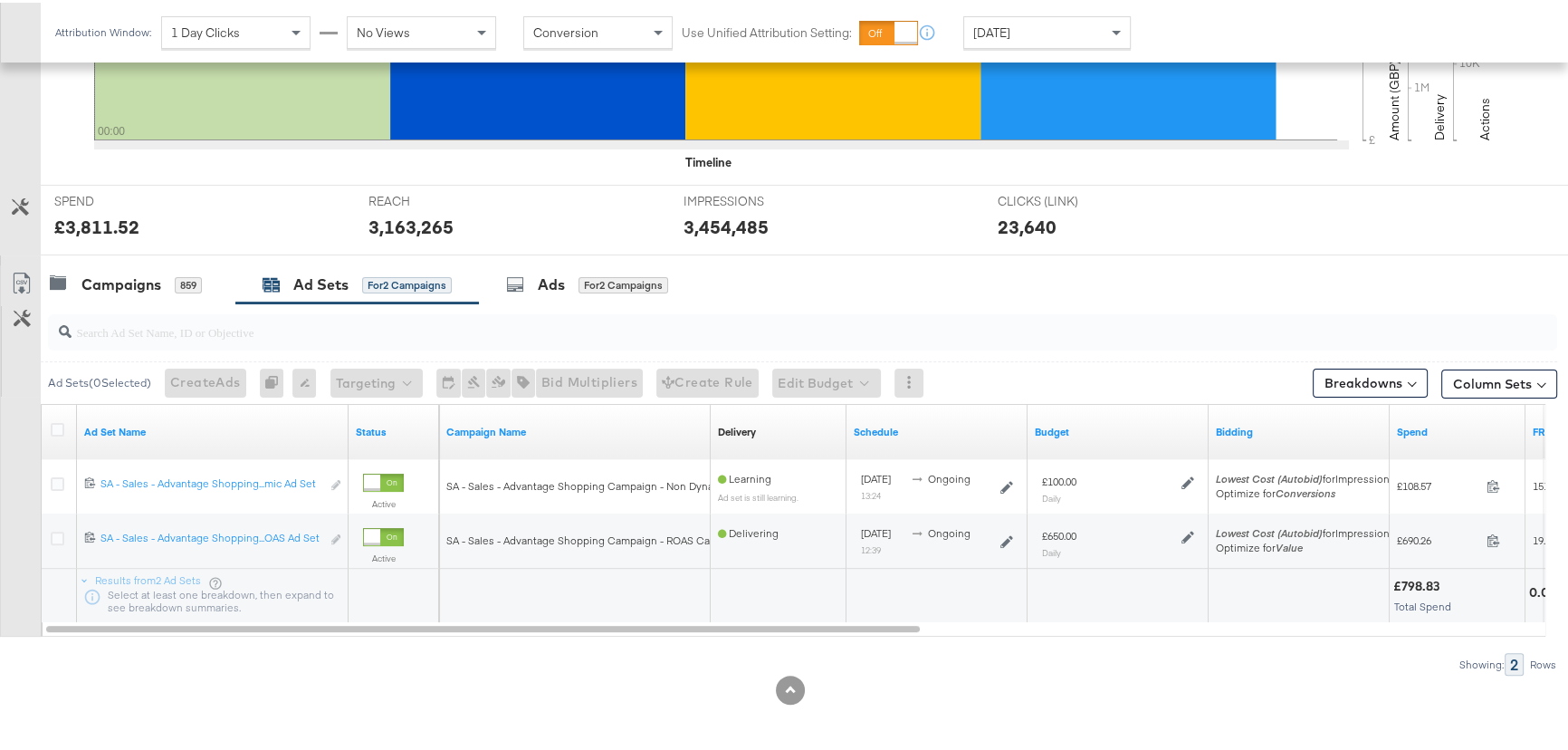 scroll, scrollTop: 568, scrollLeft: 0, axis: vertical 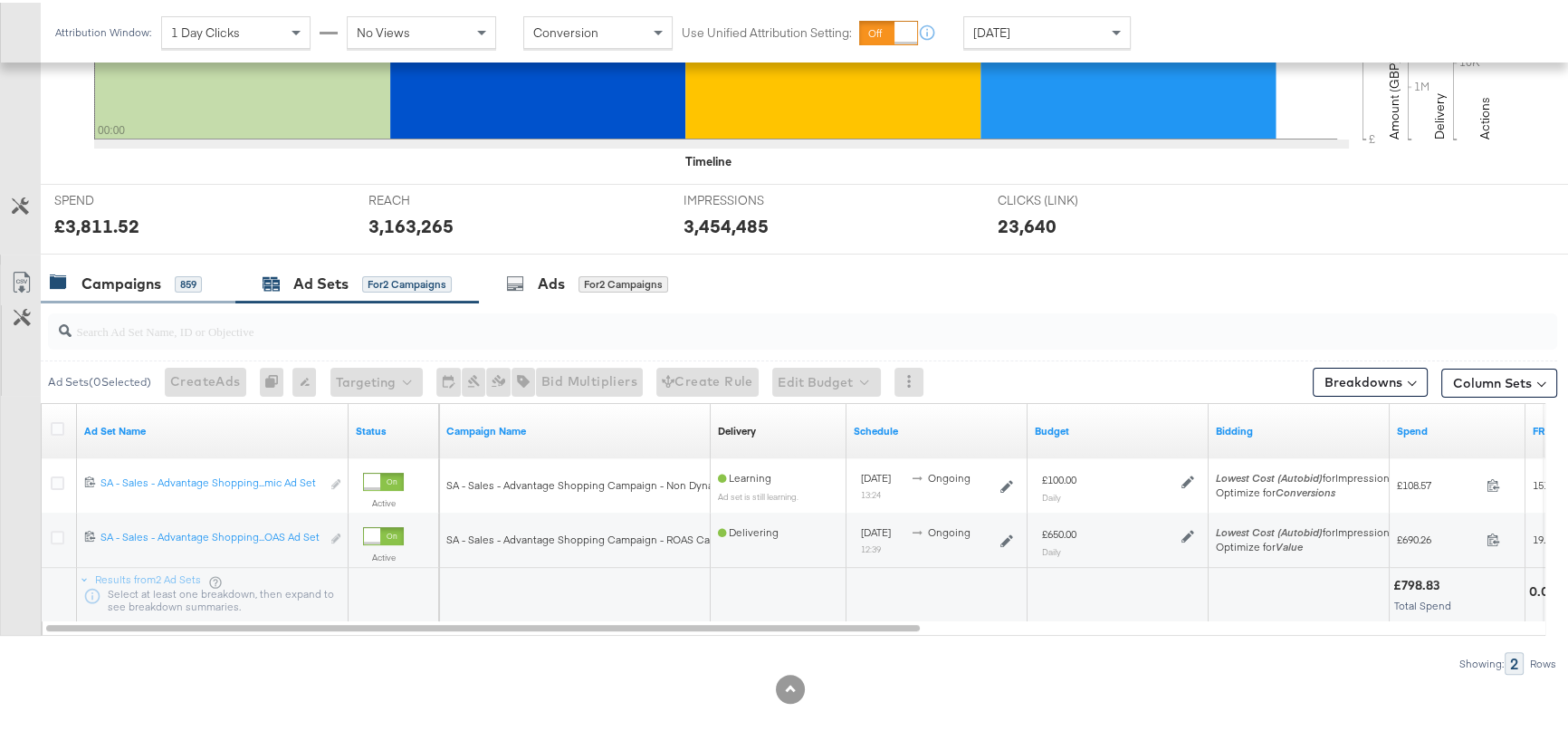 click on "Campaigns 859" at bounding box center [138, 281] 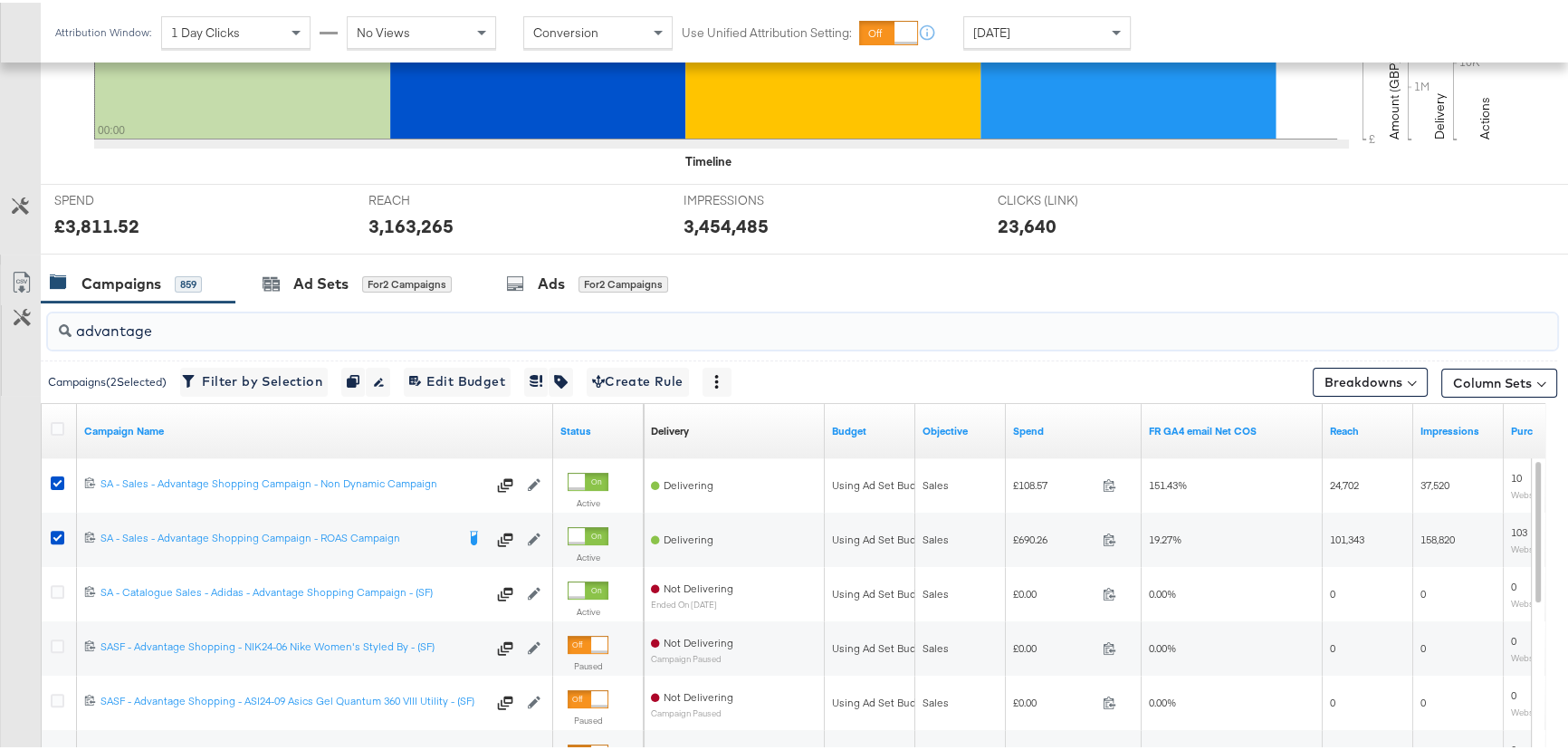 drag, startPoint x: 158, startPoint y: 332, endPoint x: 0, endPoint y: 321, distance: 158.3824 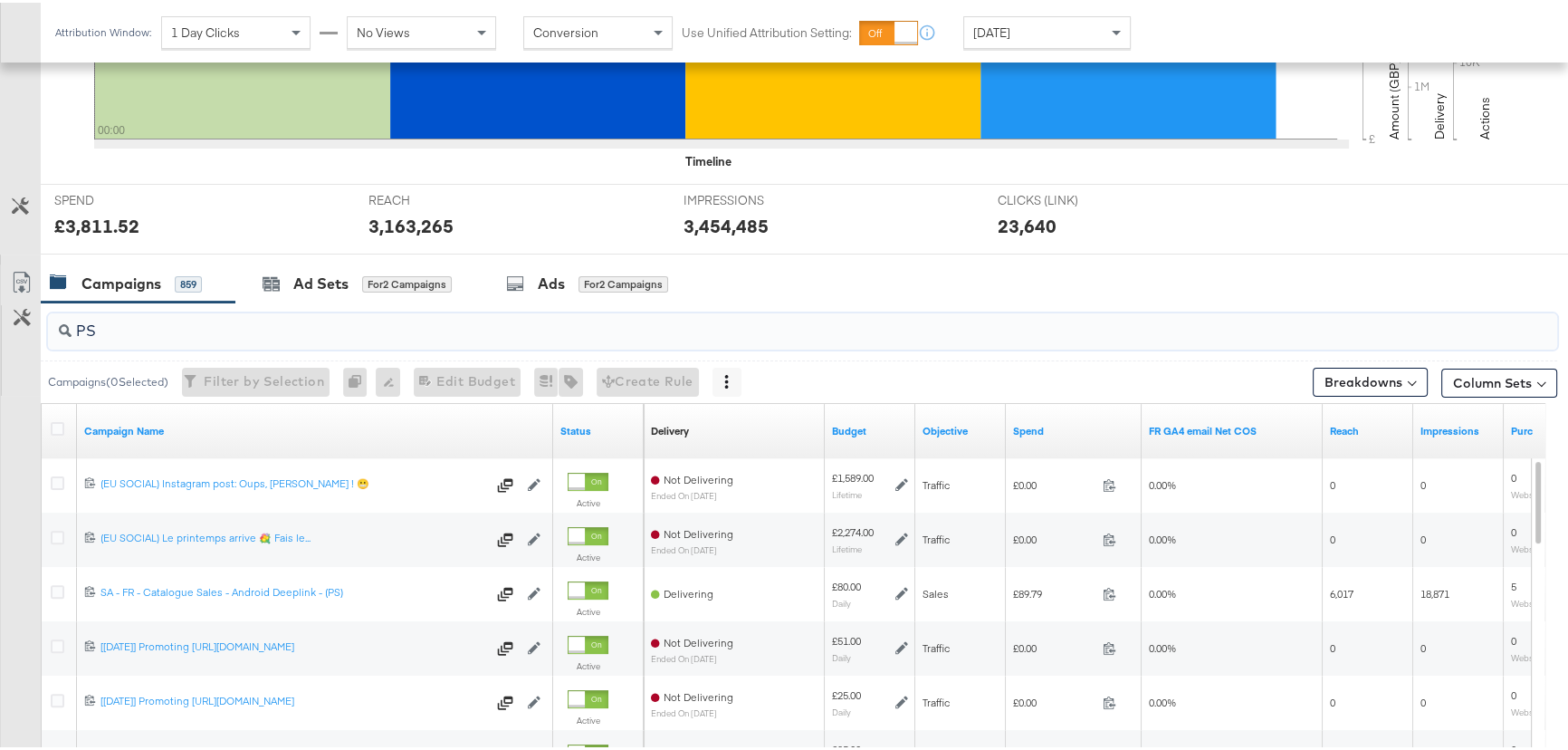 type on "P" 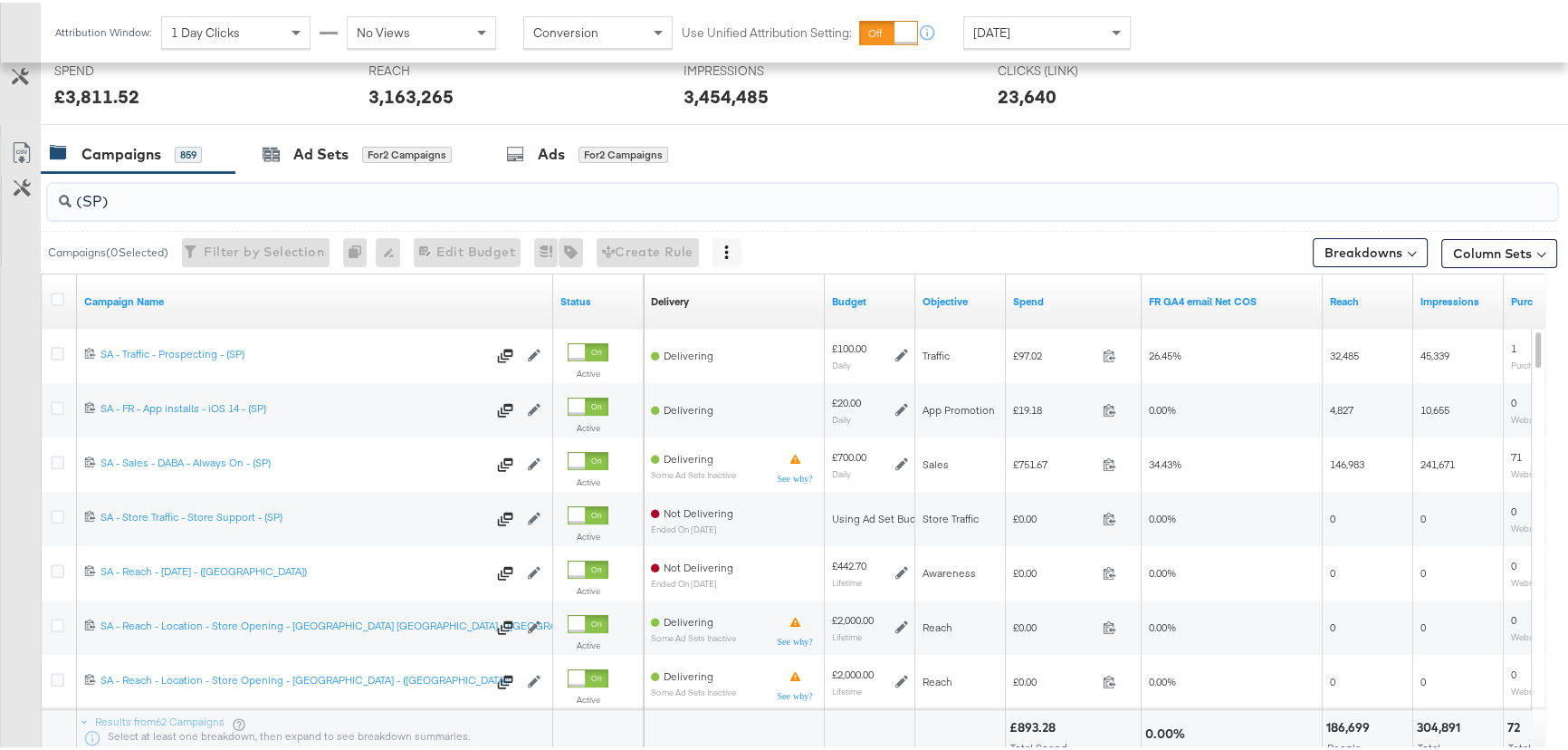 scroll, scrollTop: 733, scrollLeft: 0, axis: vertical 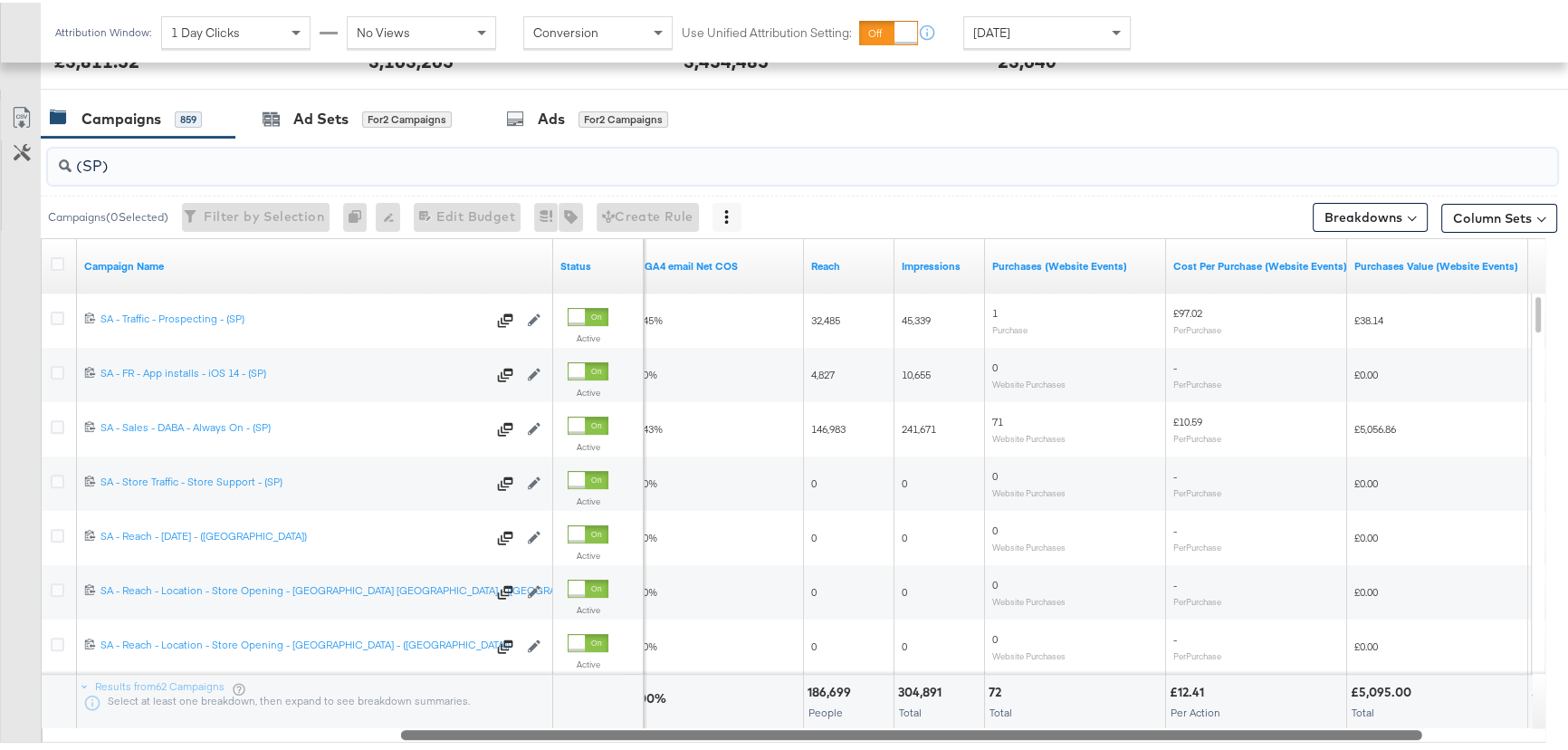 drag, startPoint x: 1047, startPoint y: 730, endPoint x: 1512, endPoint y: 738, distance: 465.0688 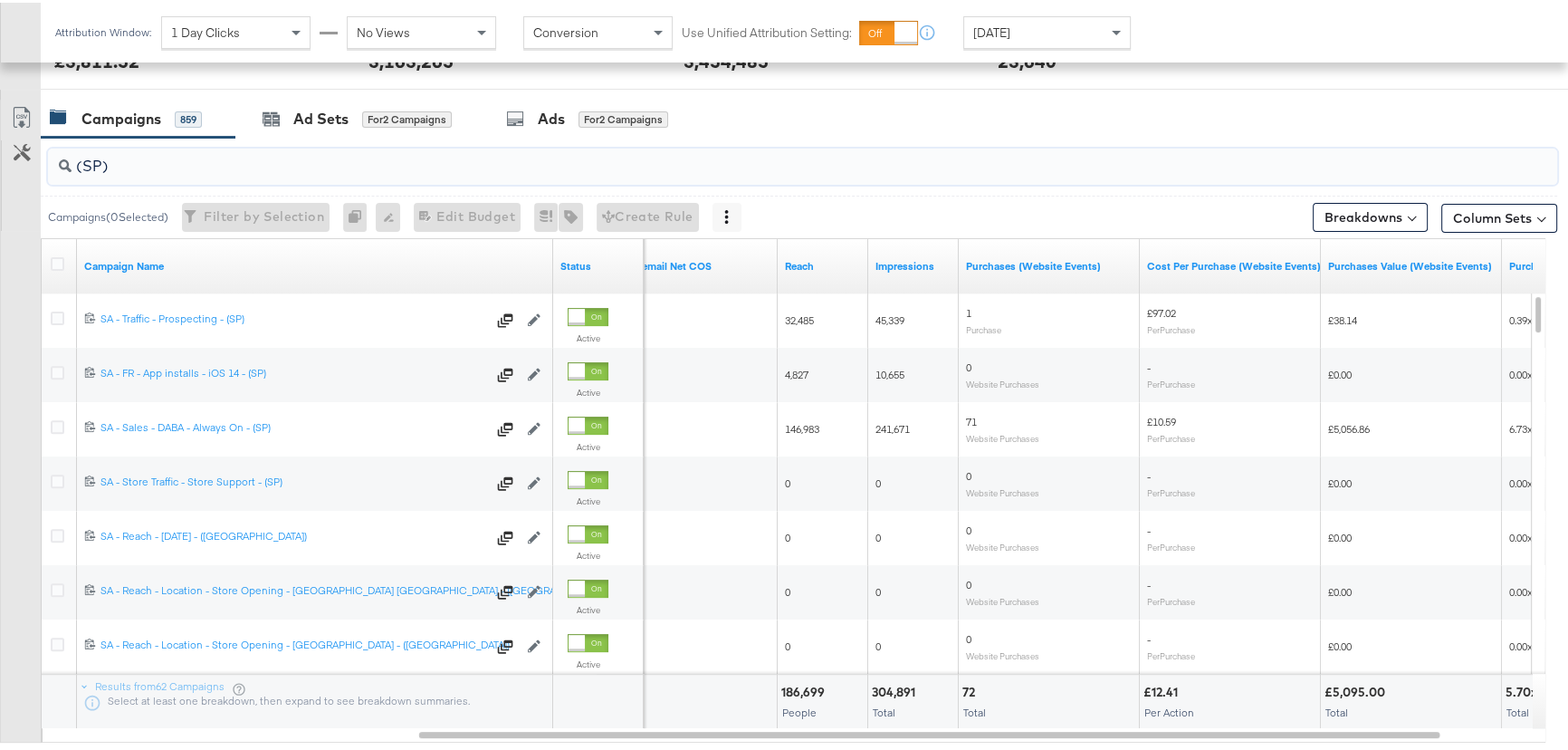 drag, startPoint x: 136, startPoint y: 163, endPoint x: 71, endPoint y: 159, distance: 65.12296 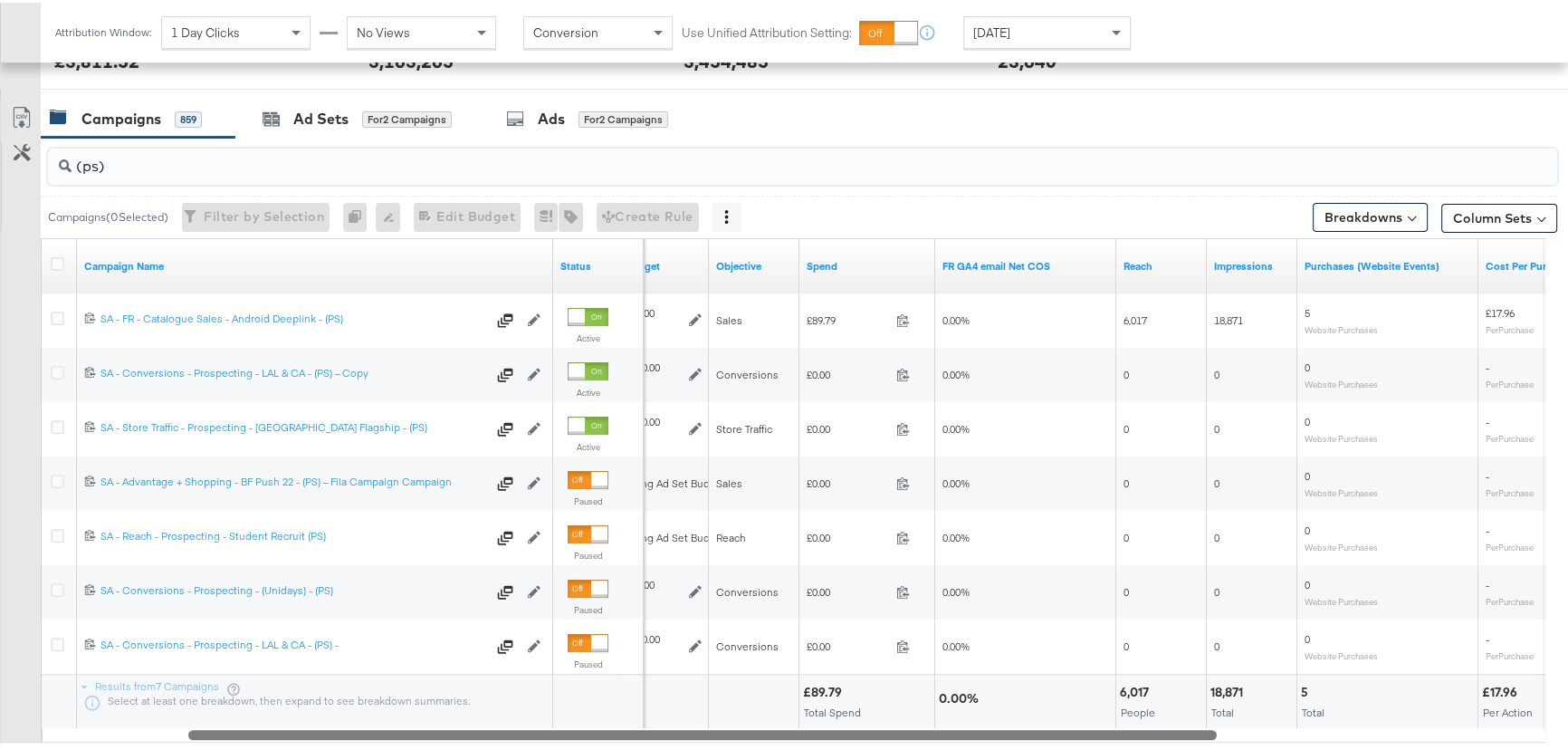 drag, startPoint x: 537, startPoint y: 730, endPoint x: 234, endPoint y: 738, distance: 303.10559 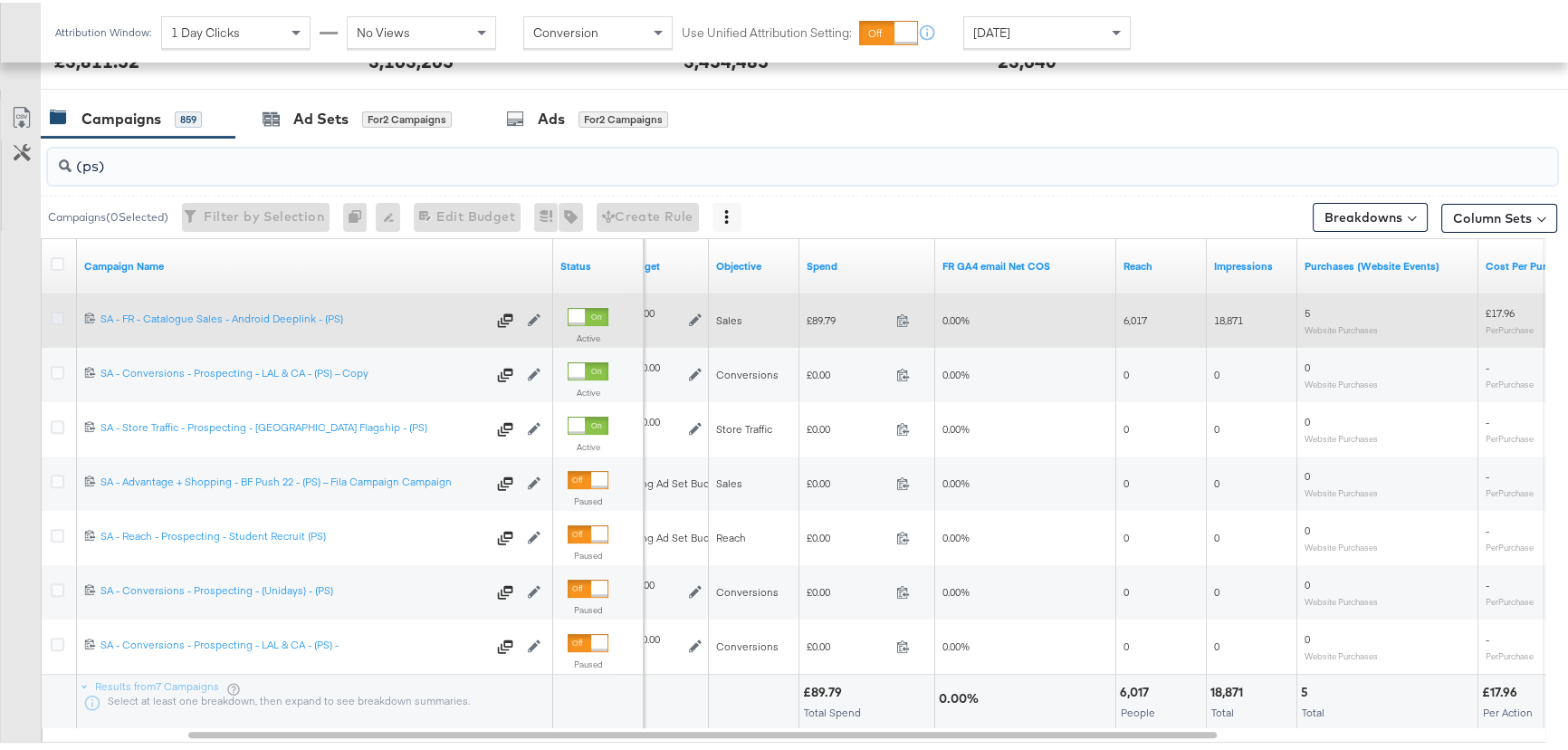 type on "(ps)" 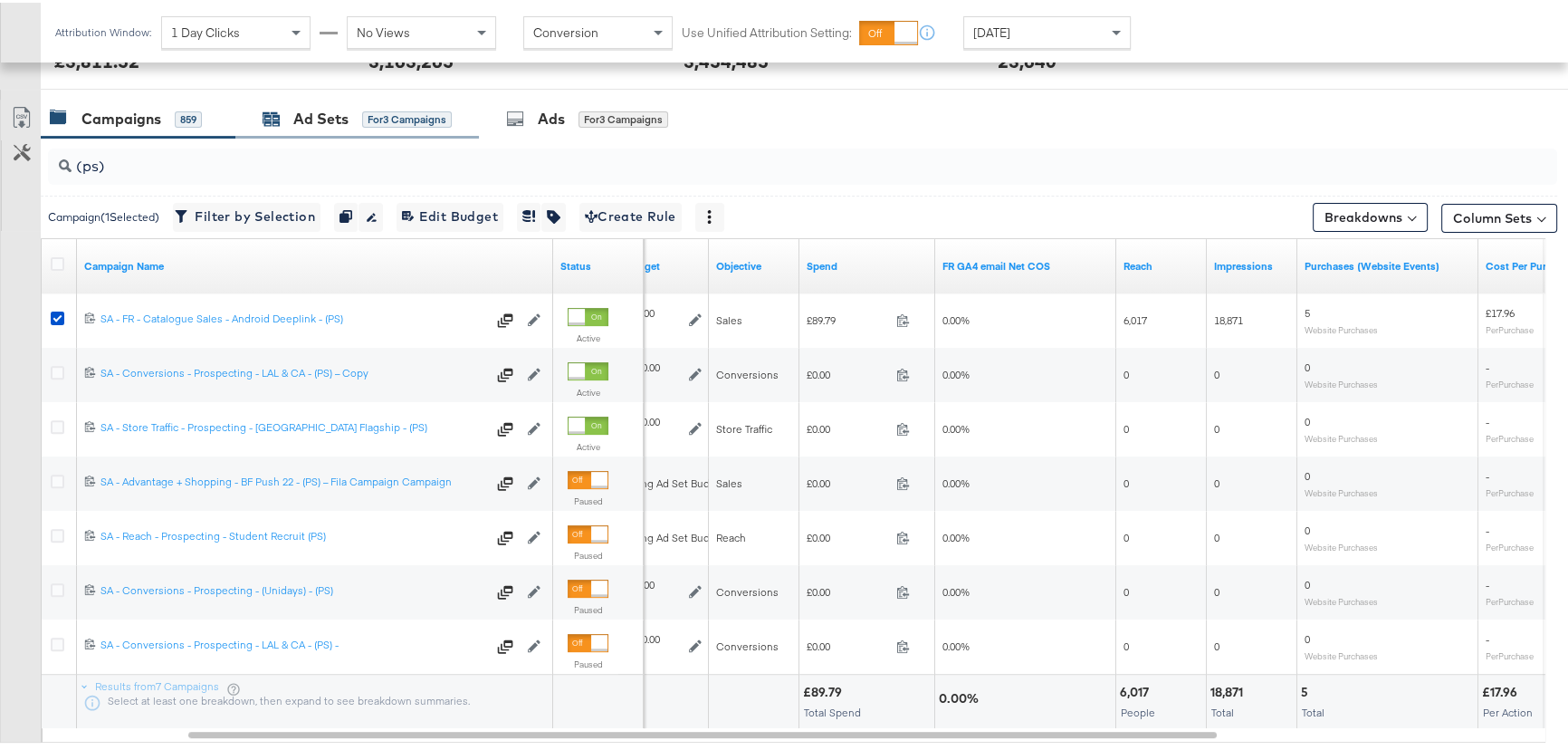 click on "Ad Sets" at bounding box center [320, 116] 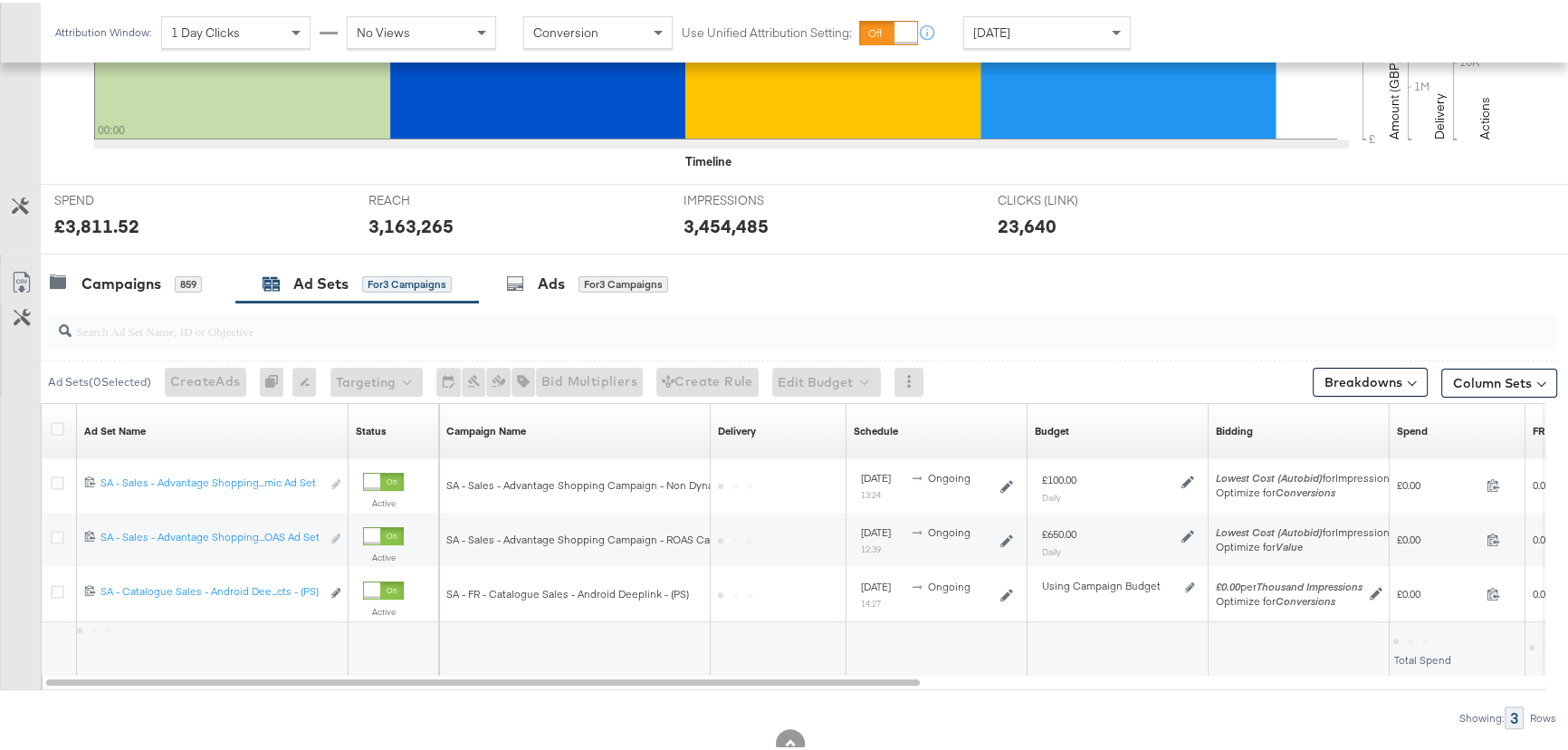 scroll, scrollTop: 622, scrollLeft: 0, axis: vertical 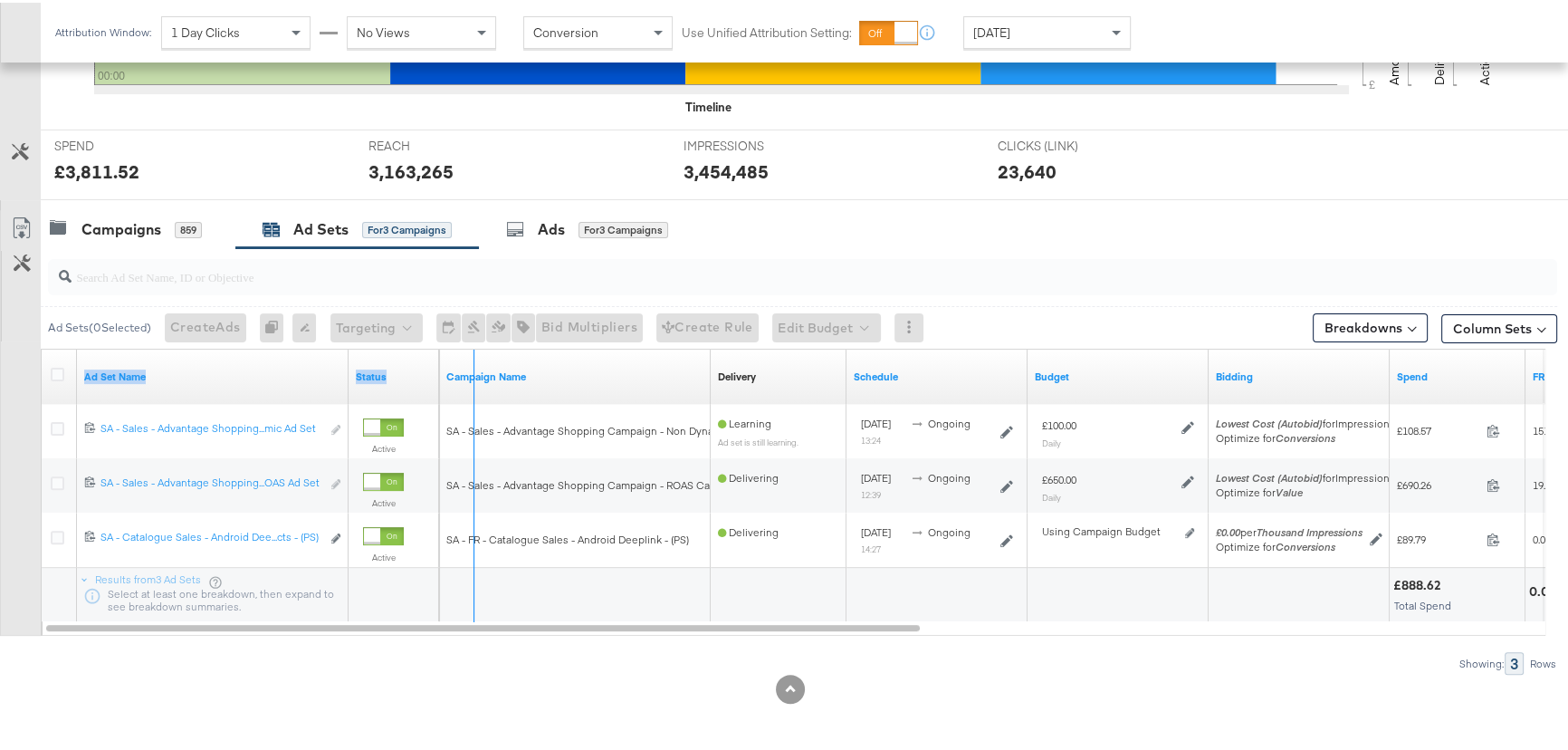 drag, startPoint x: 345, startPoint y: 357, endPoint x: 471, endPoint y: 356, distance: 126.004 